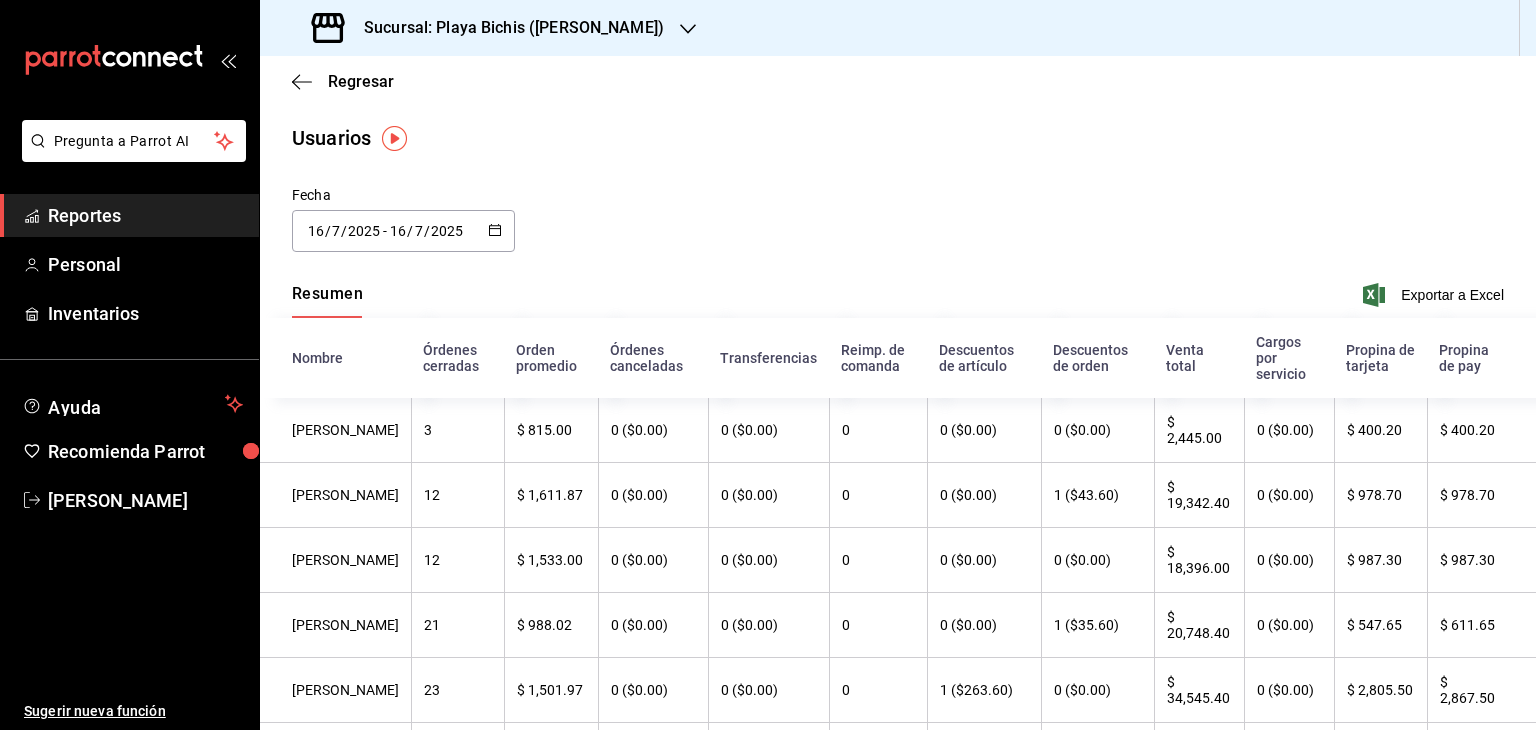 scroll, scrollTop: 0, scrollLeft: 0, axis: both 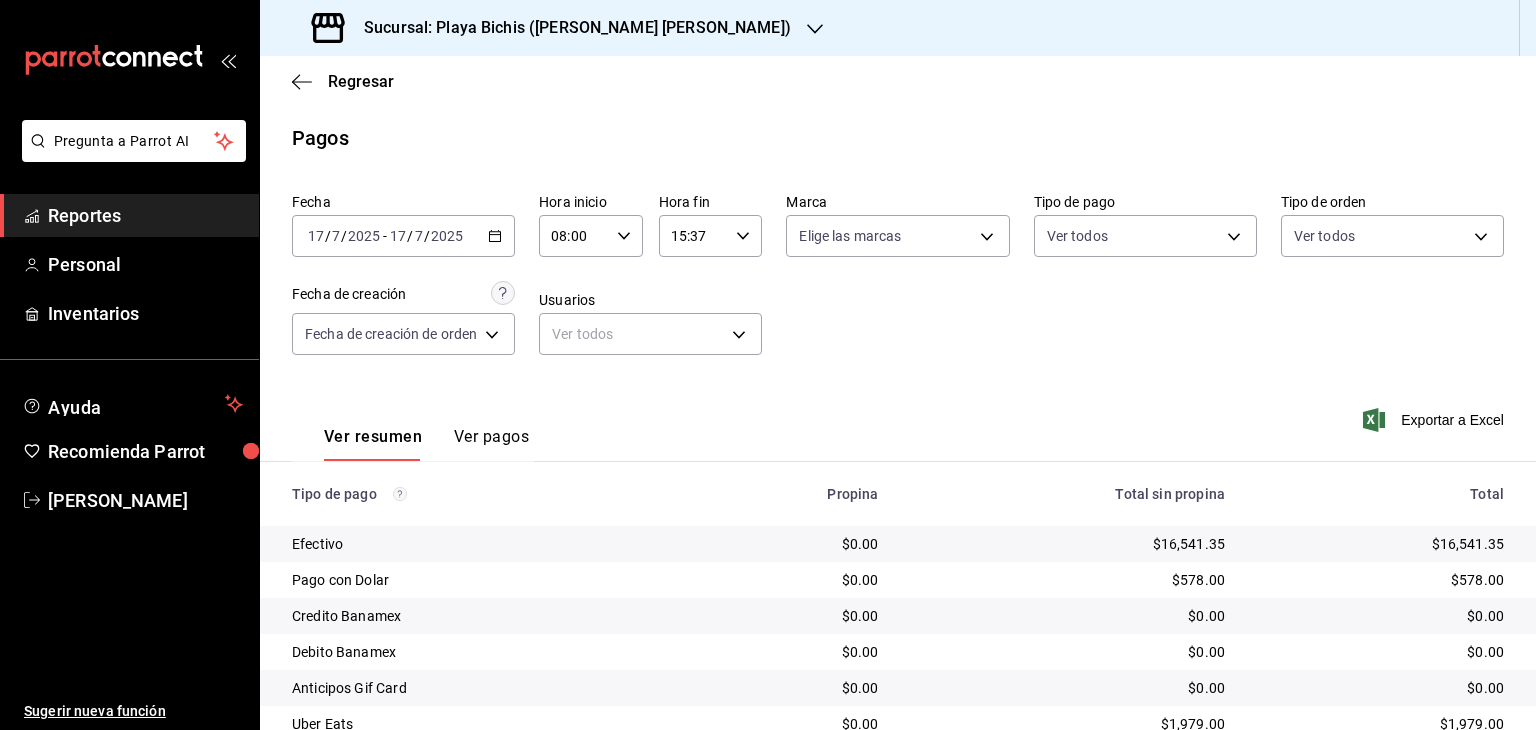 click on "Reportes" at bounding box center [145, 215] 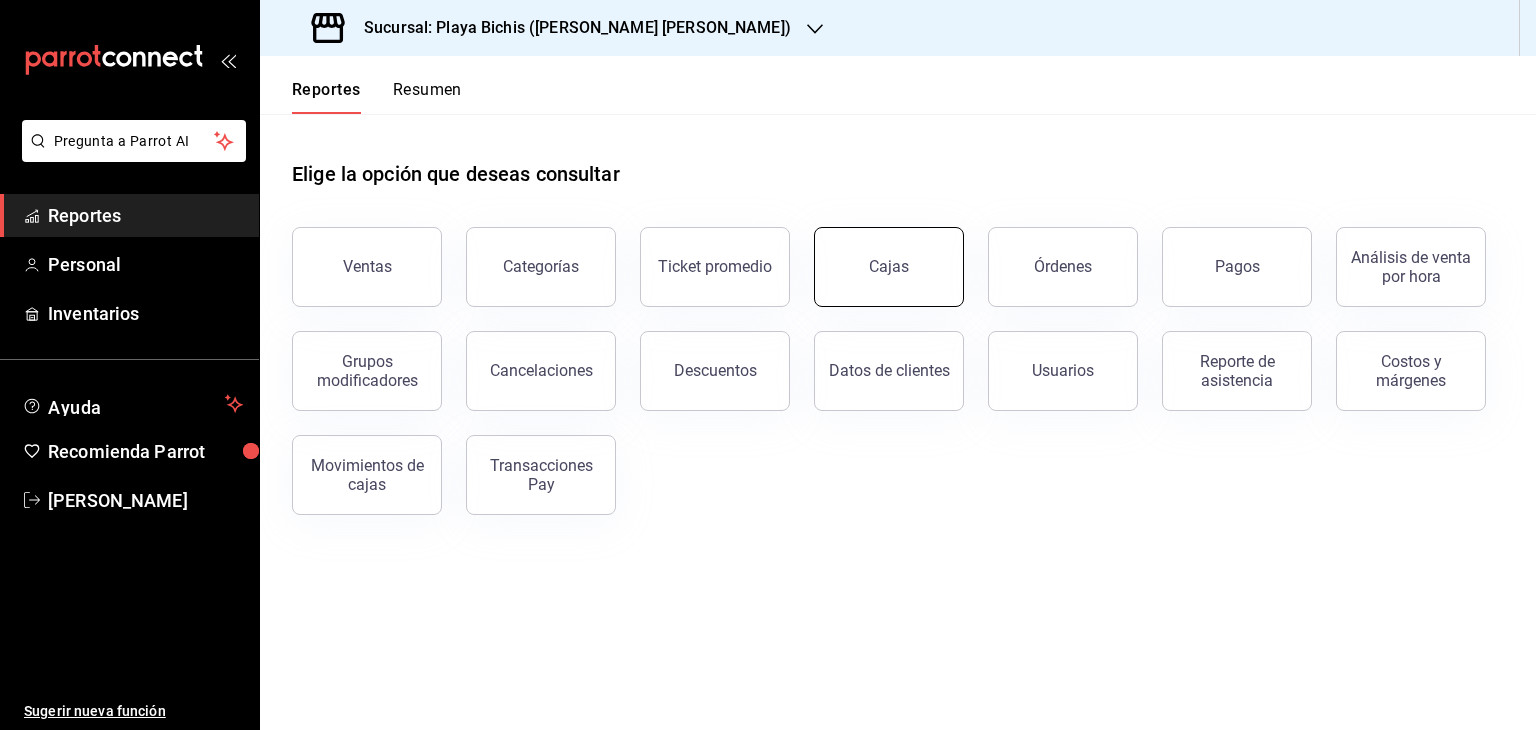 click on "Cajas" at bounding box center [889, 266] 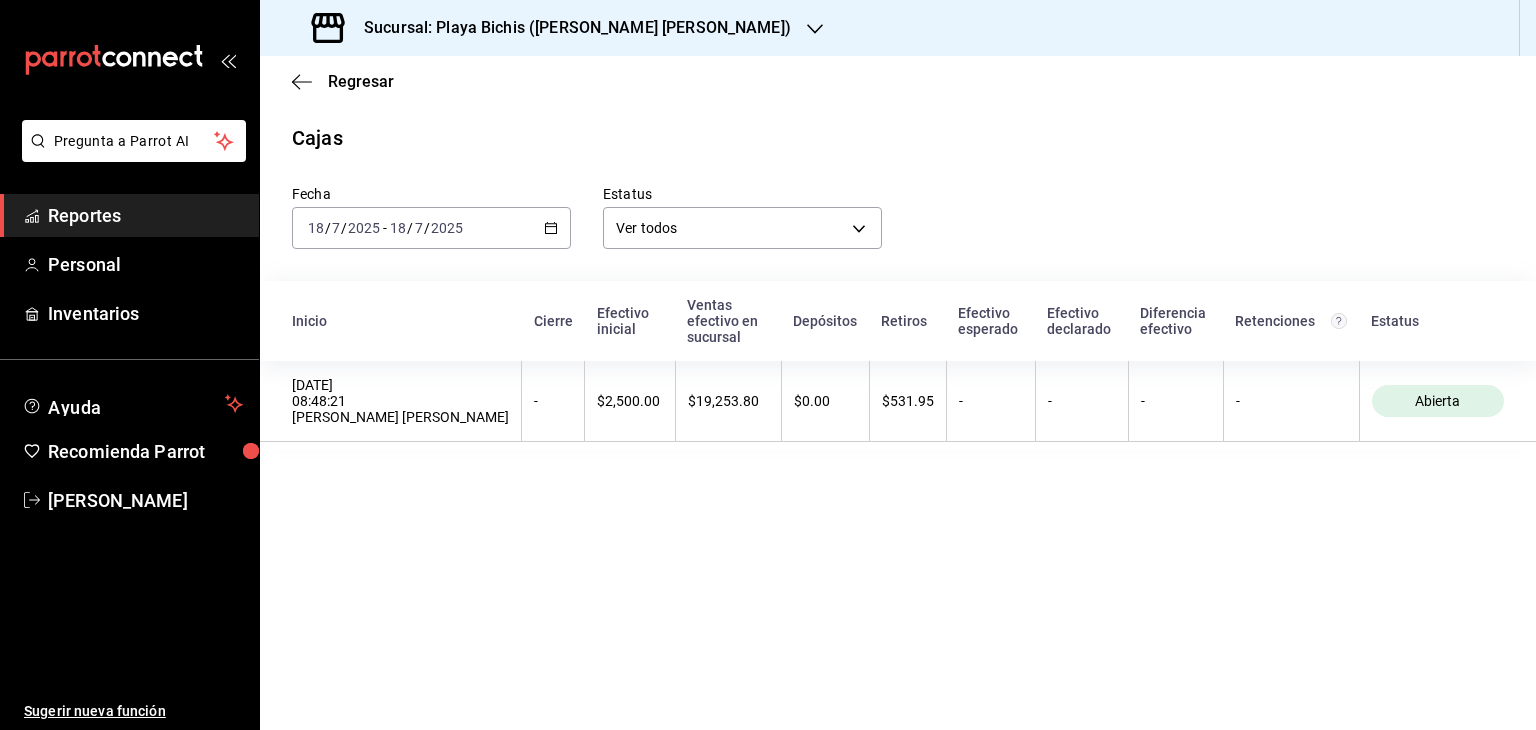click 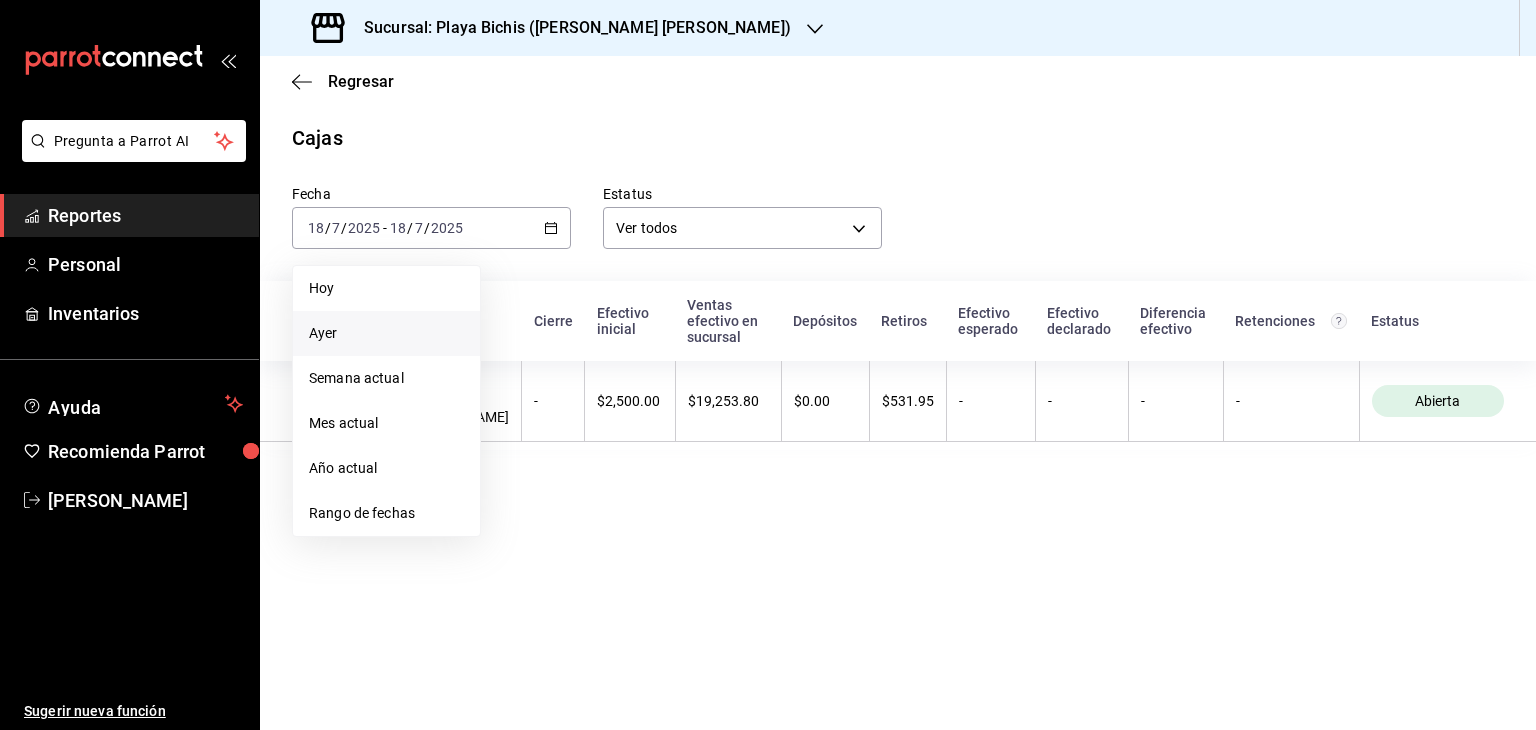 click on "Ayer" at bounding box center [386, 333] 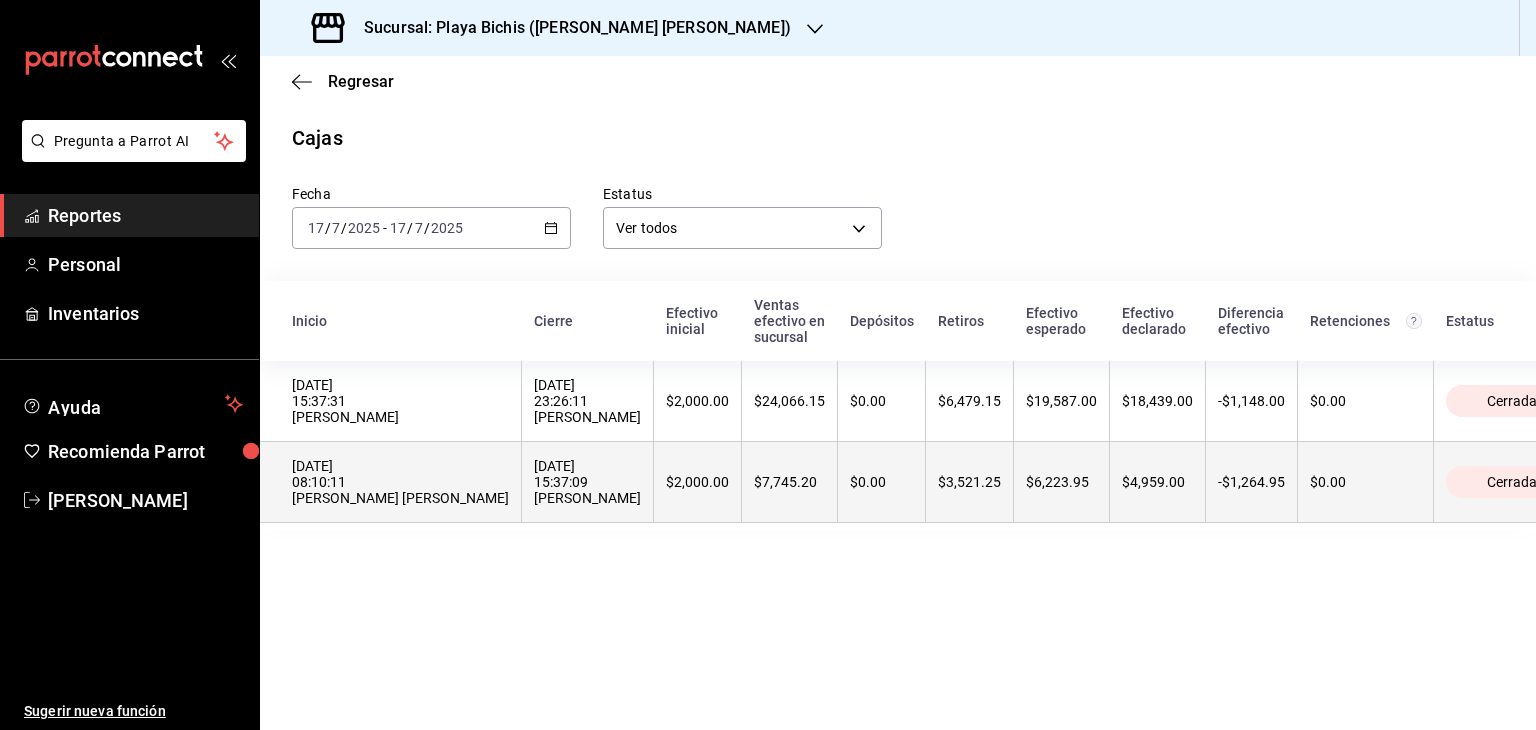 click on "17/07/2025
15:37:09
Ingrid Jaqueline Villalobos" at bounding box center (587, 482) 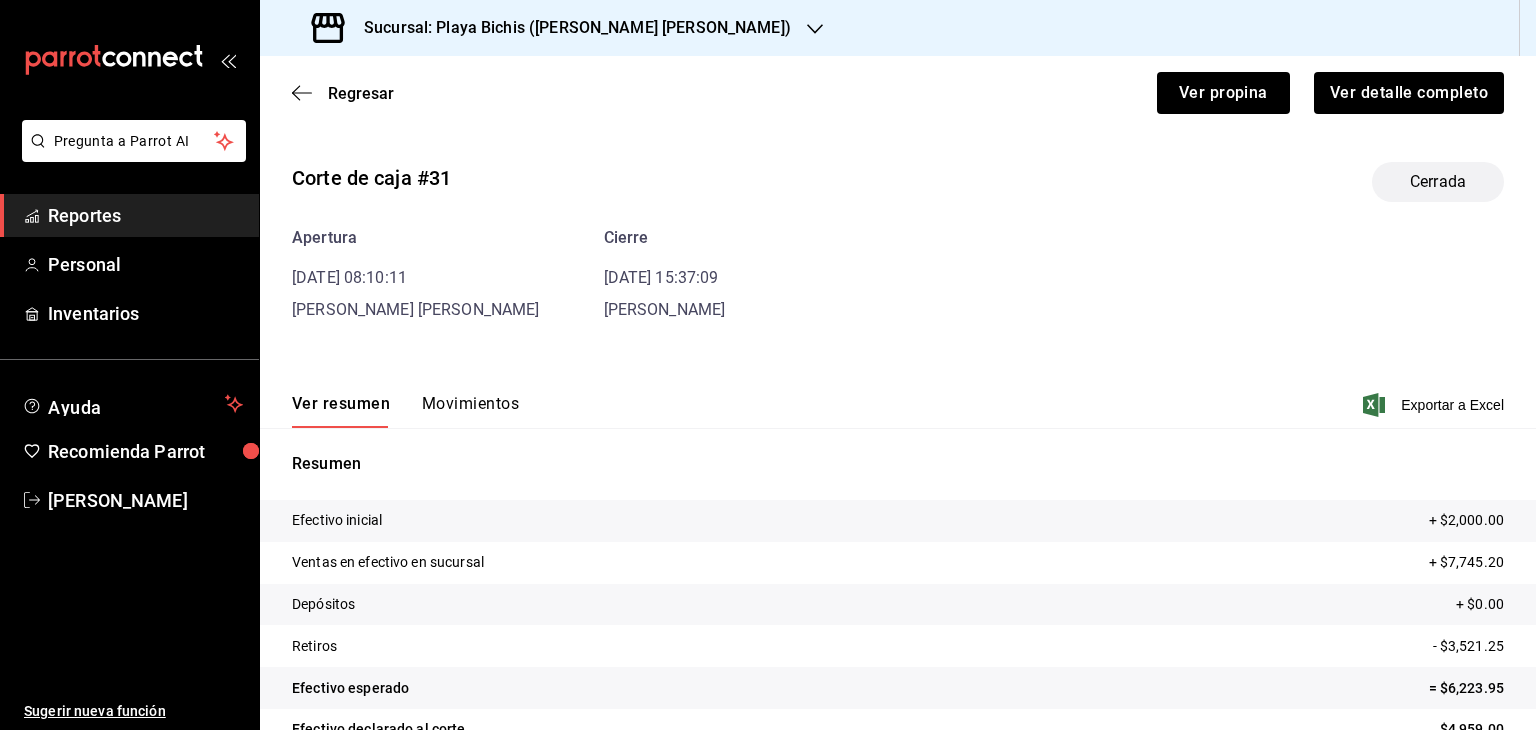 scroll, scrollTop: 87, scrollLeft: 0, axis: vertical 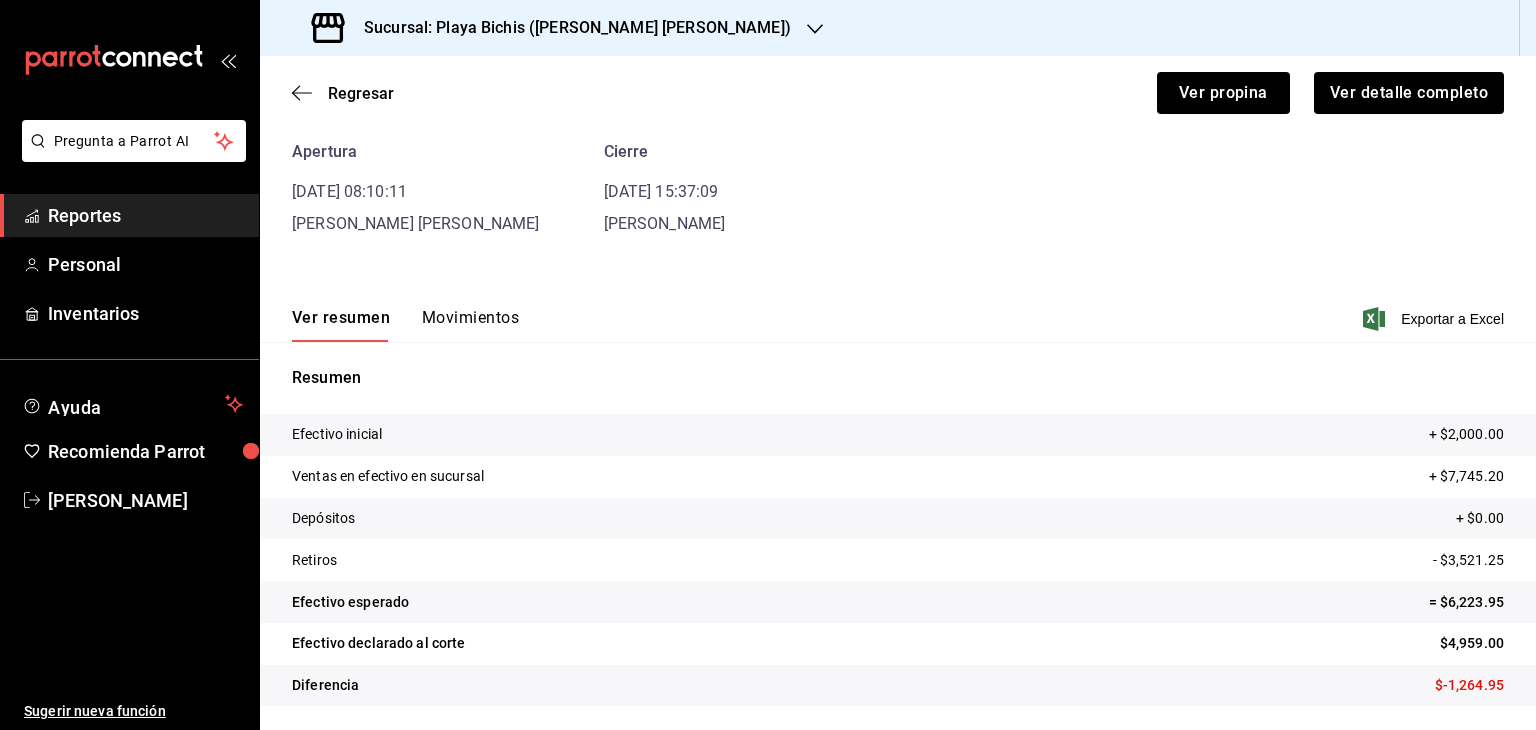 click on "Reportes" at bounding box center (145, 215) 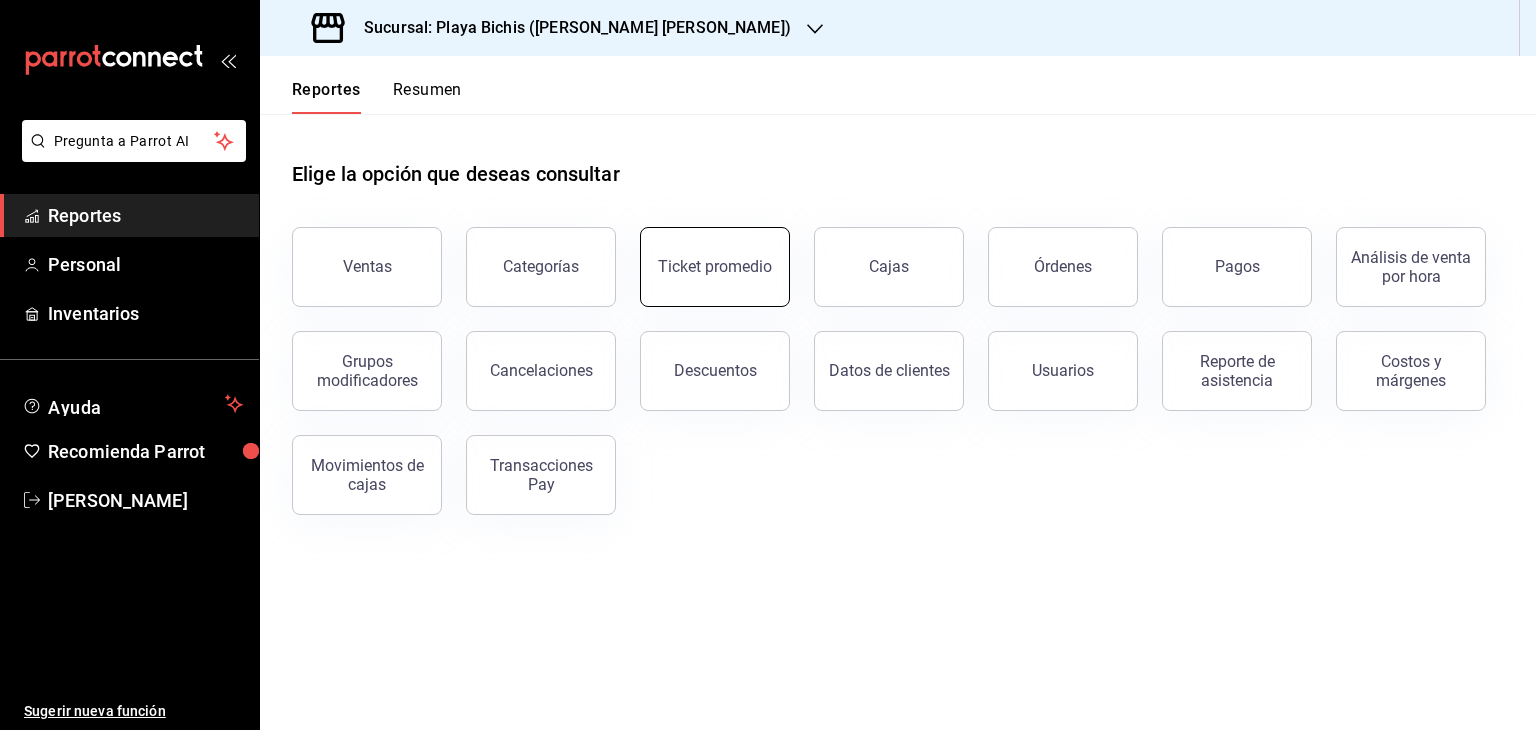 click on "Ticket promedio" at bounding box center [715, 266] 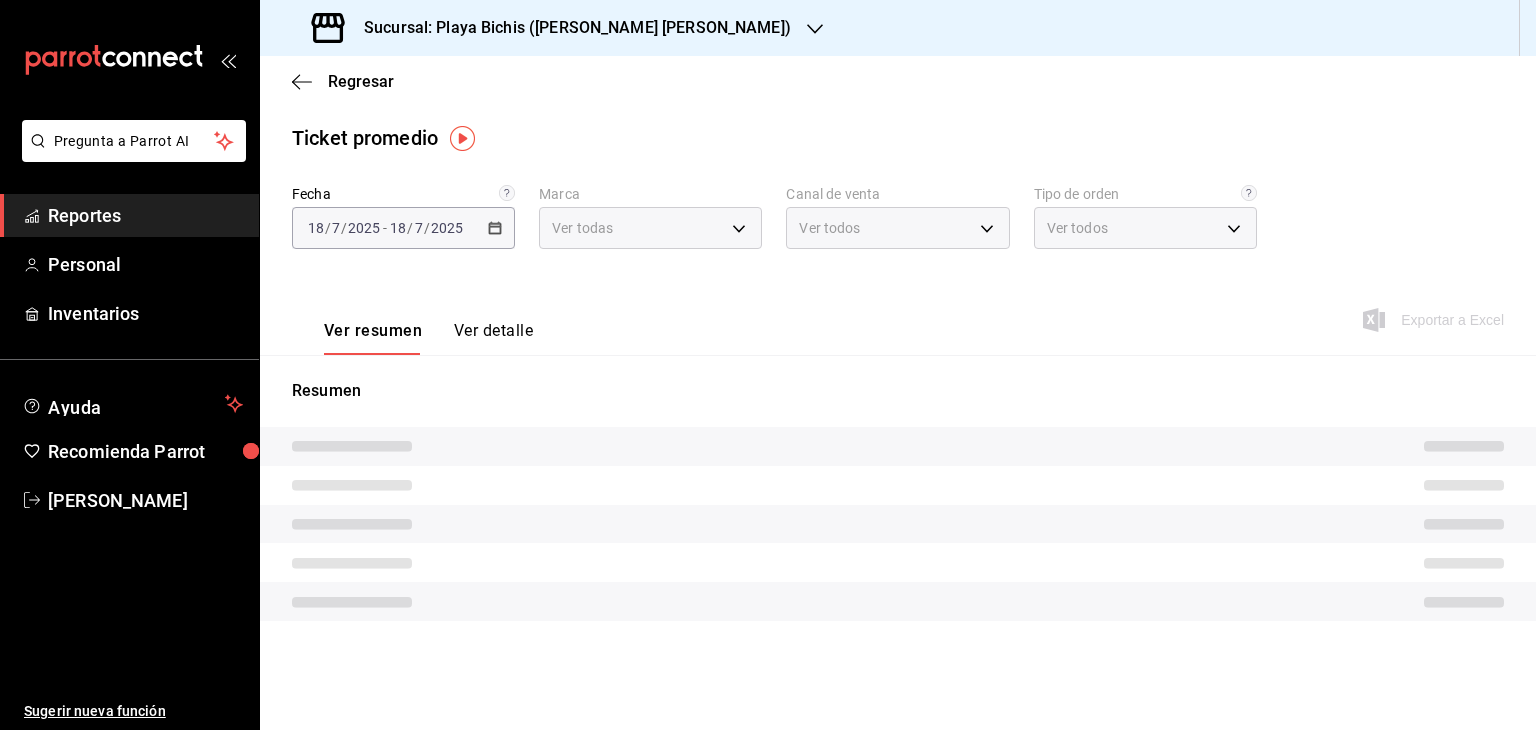 type on "4ba3d68a-2a71-4bf4-8272-d27f8f663470,fbc14f8a-a0c0-448e-9dac-7011cab8a3fb" 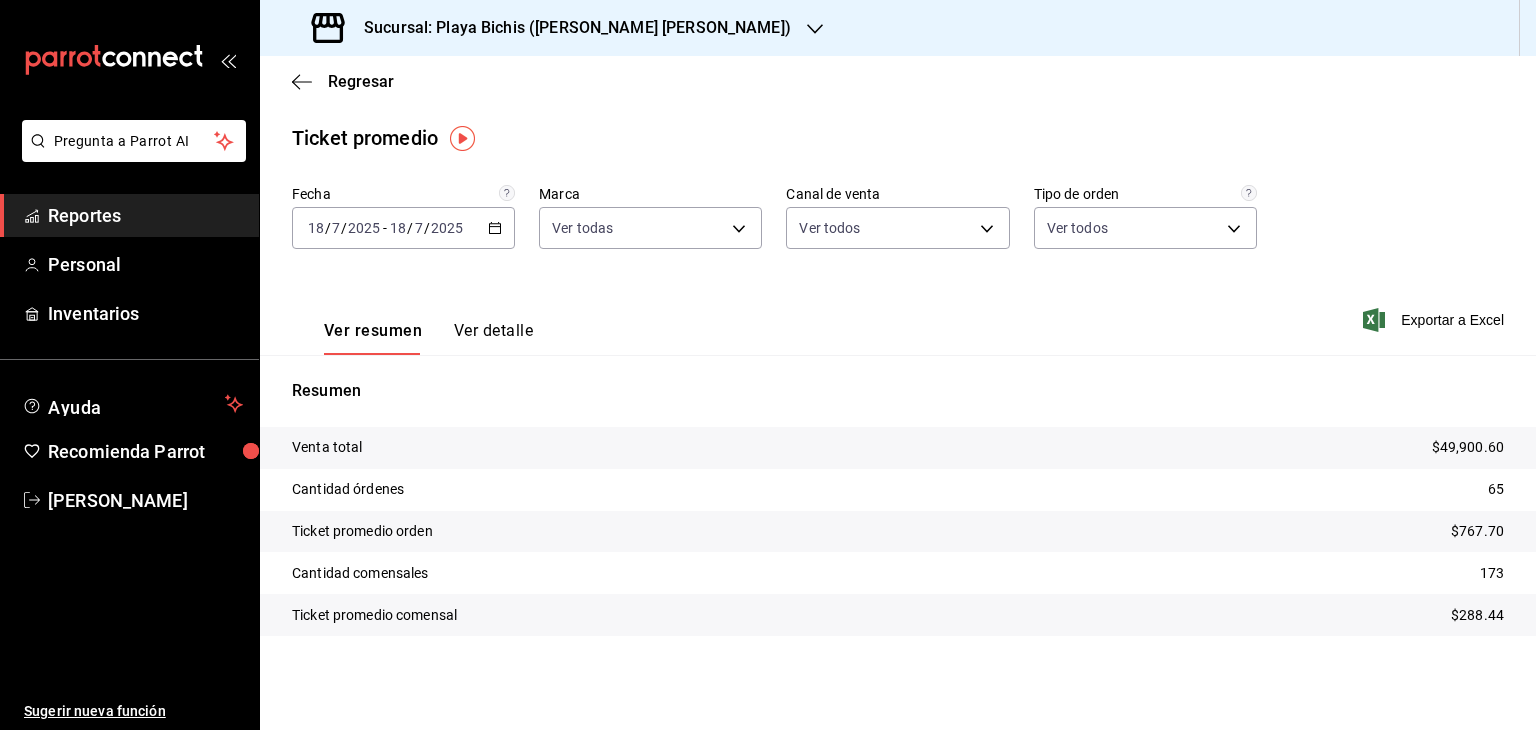 click 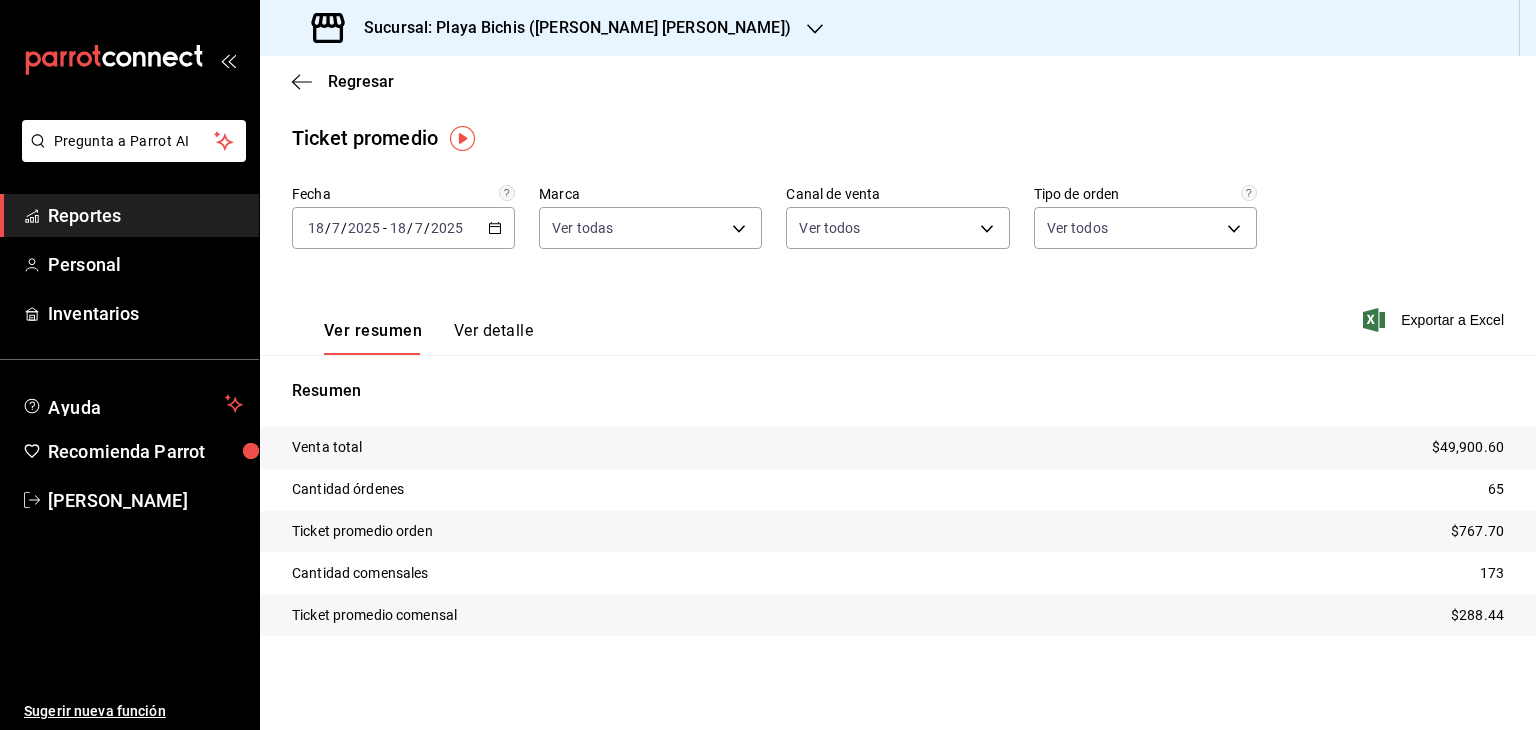 click on "Ver resumen Ver detalle Exportar a Excel" at bounding box center (898, 314) 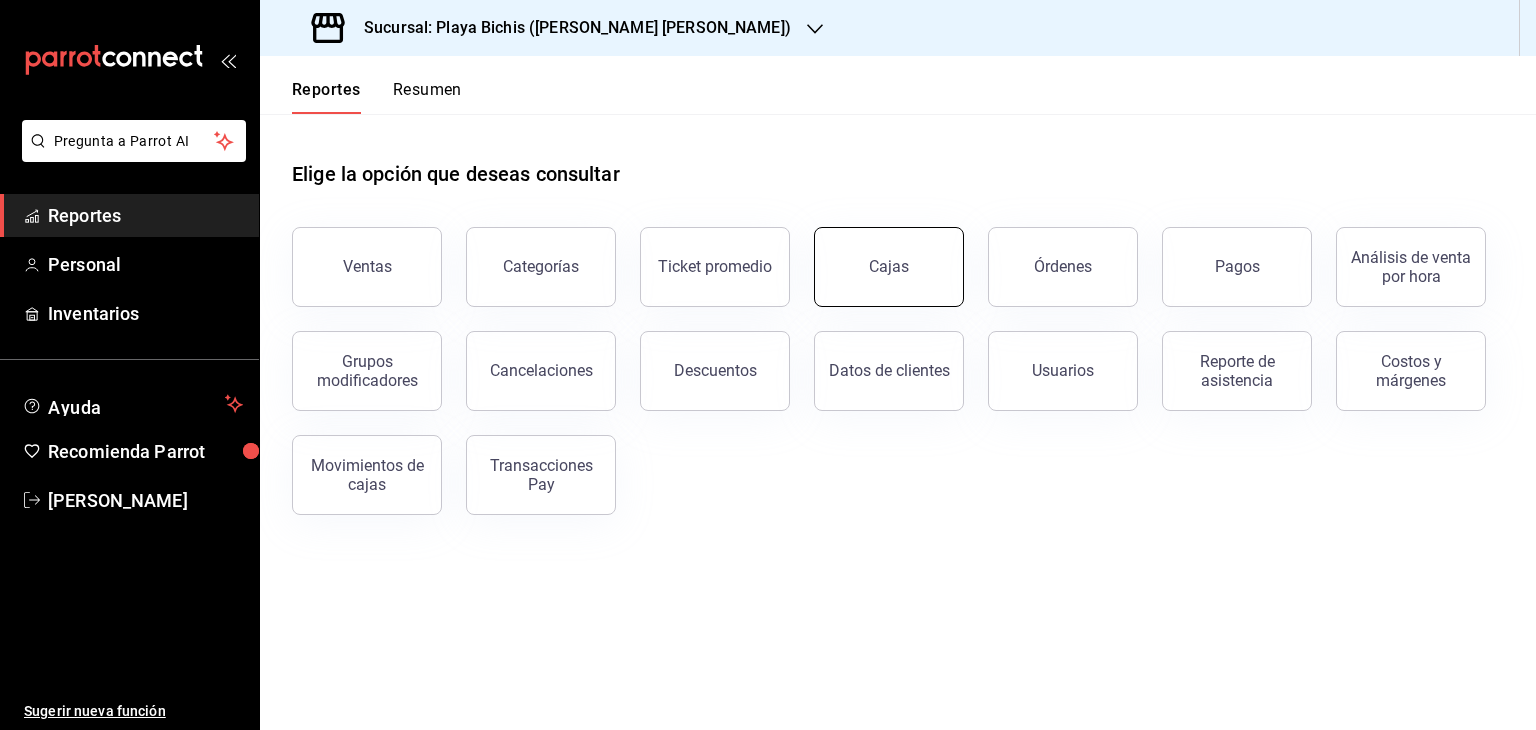 click on "Cajas" at bounding box center [889, 266] 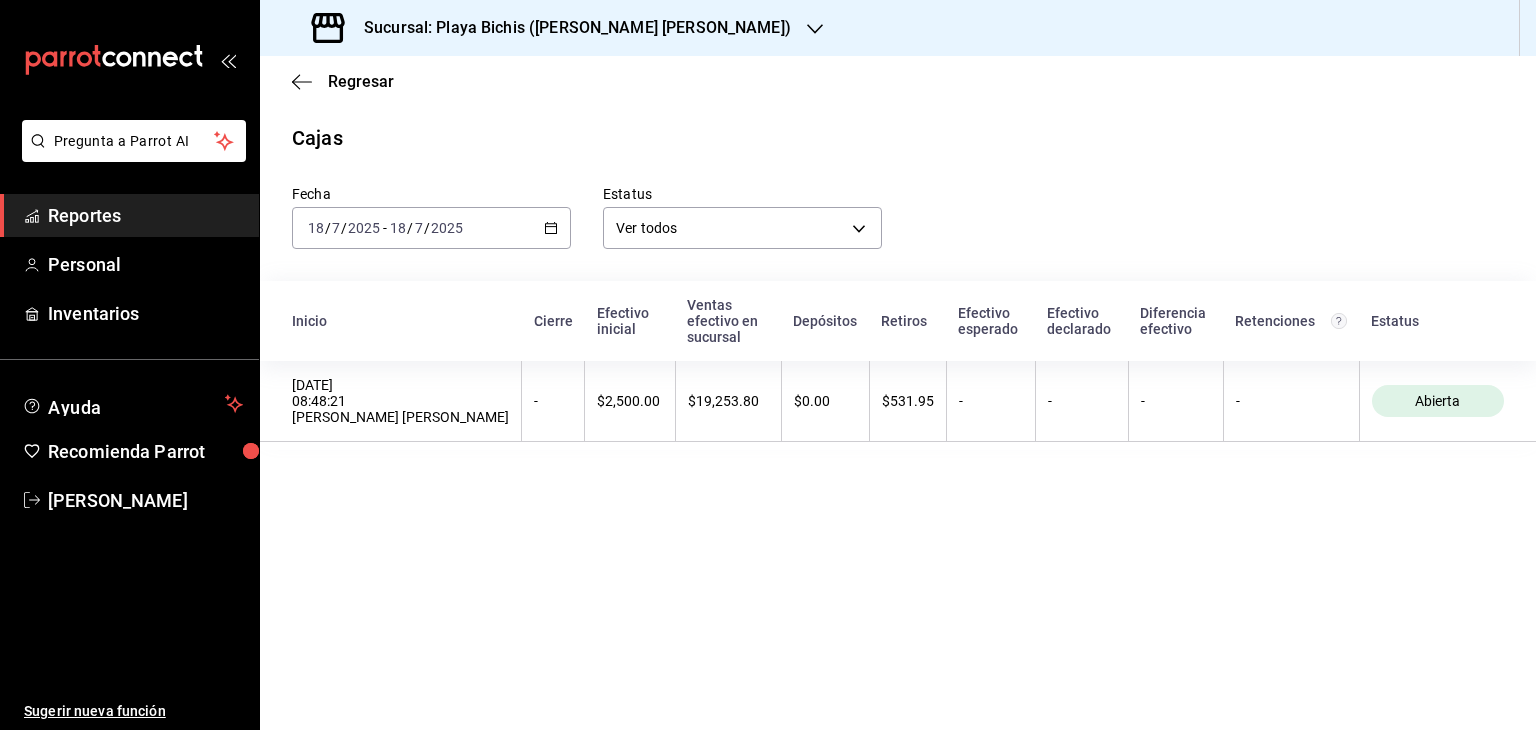 click 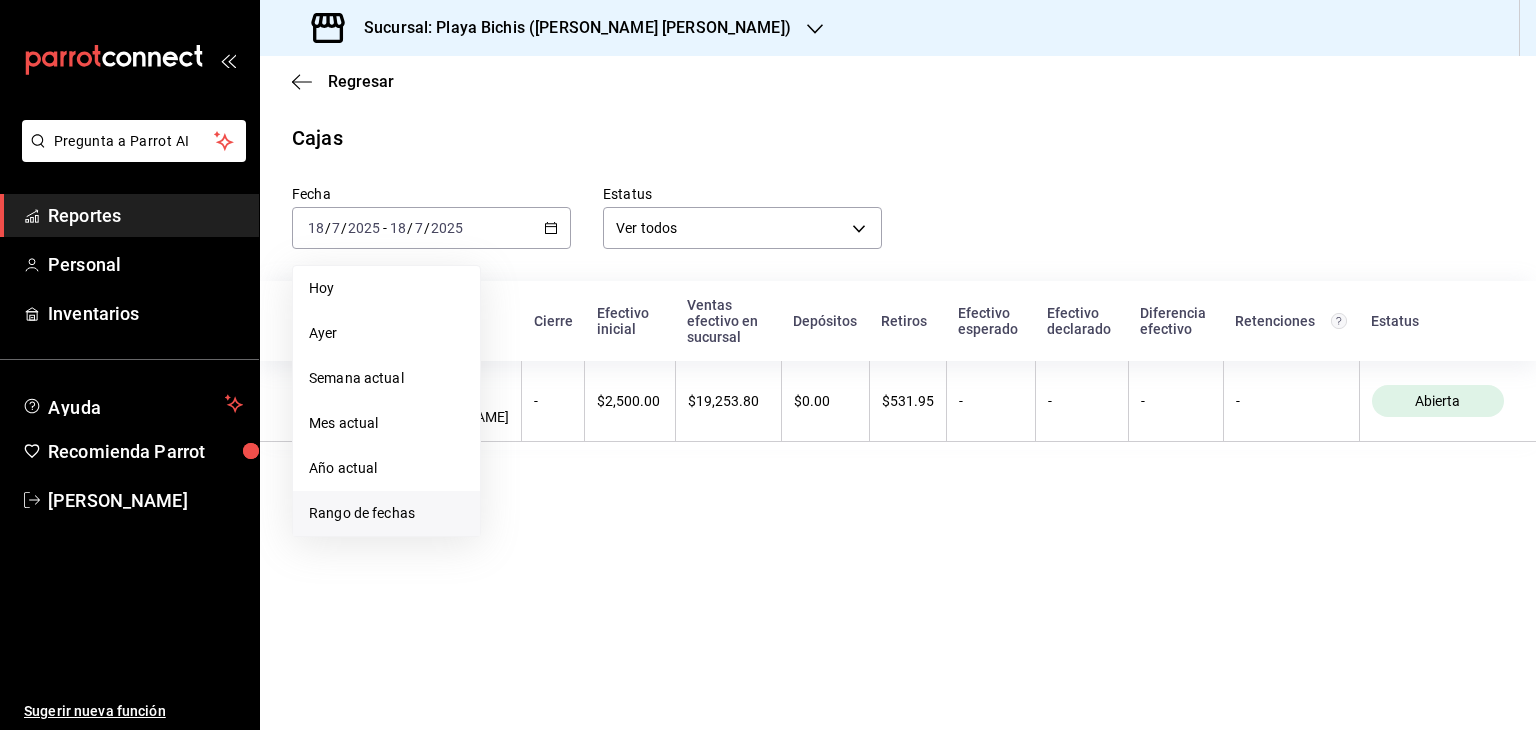 click on "Rango de fechas" at bounding box center (386, 513) 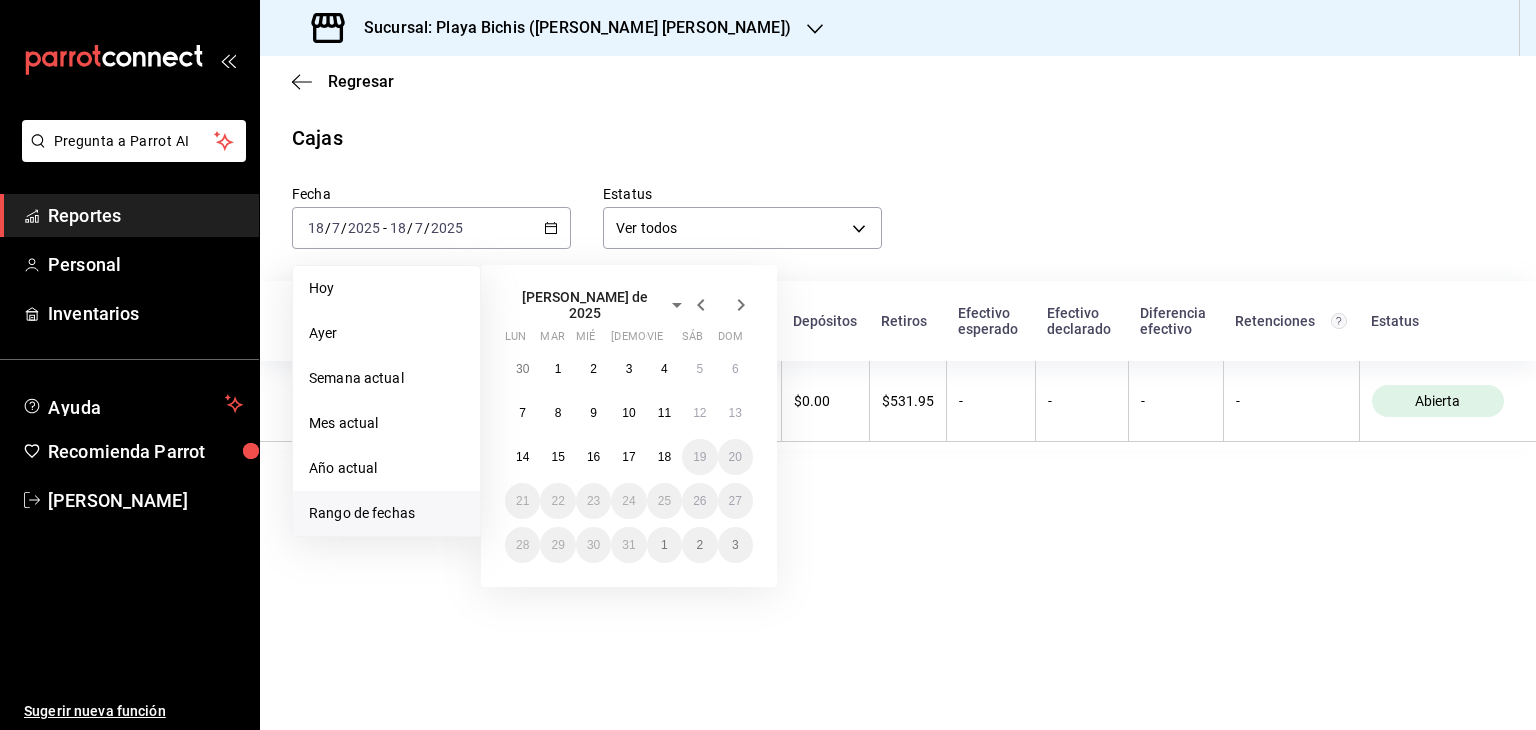 click on "Rango de fechas" at bounding box center (386, 513) 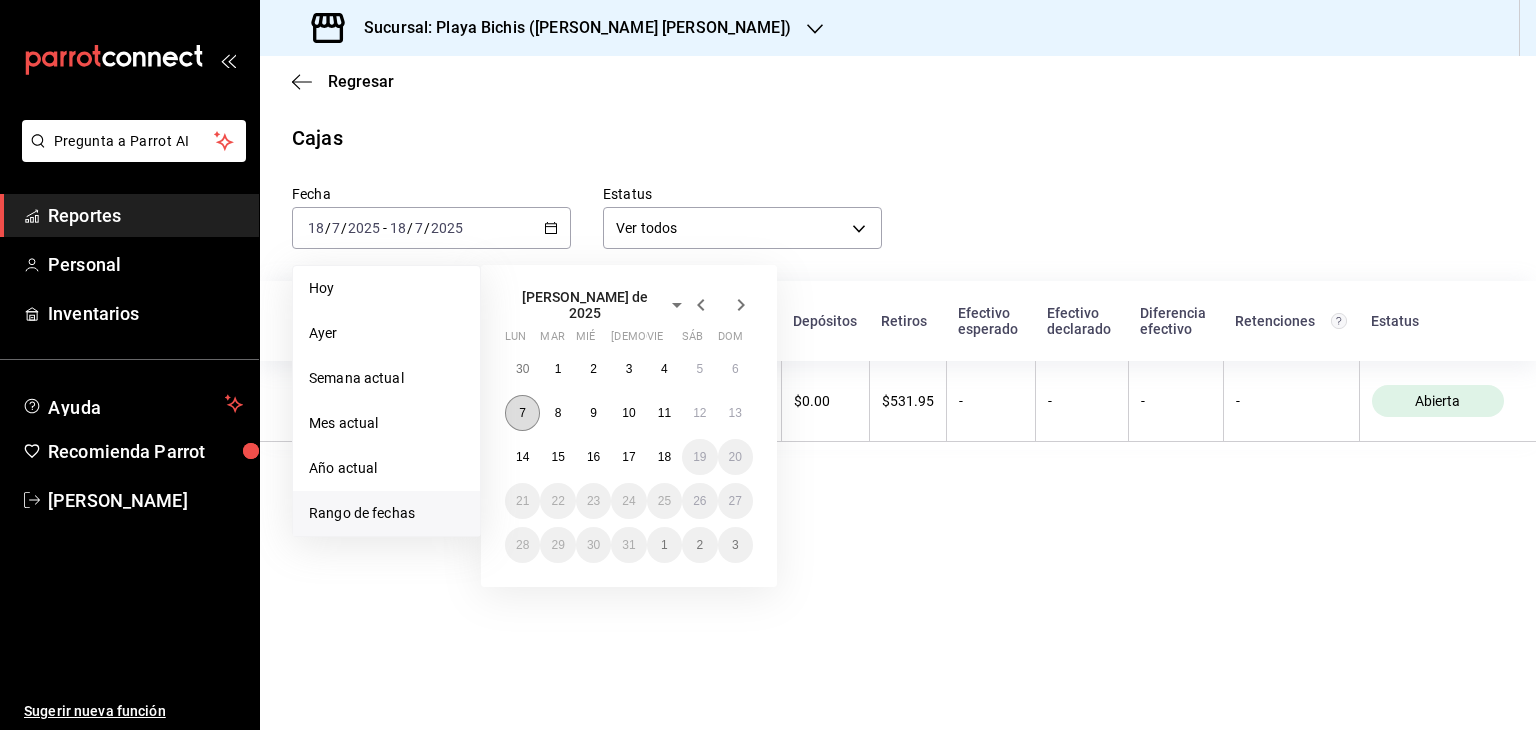click on "7" at bounding box center (522, 413) 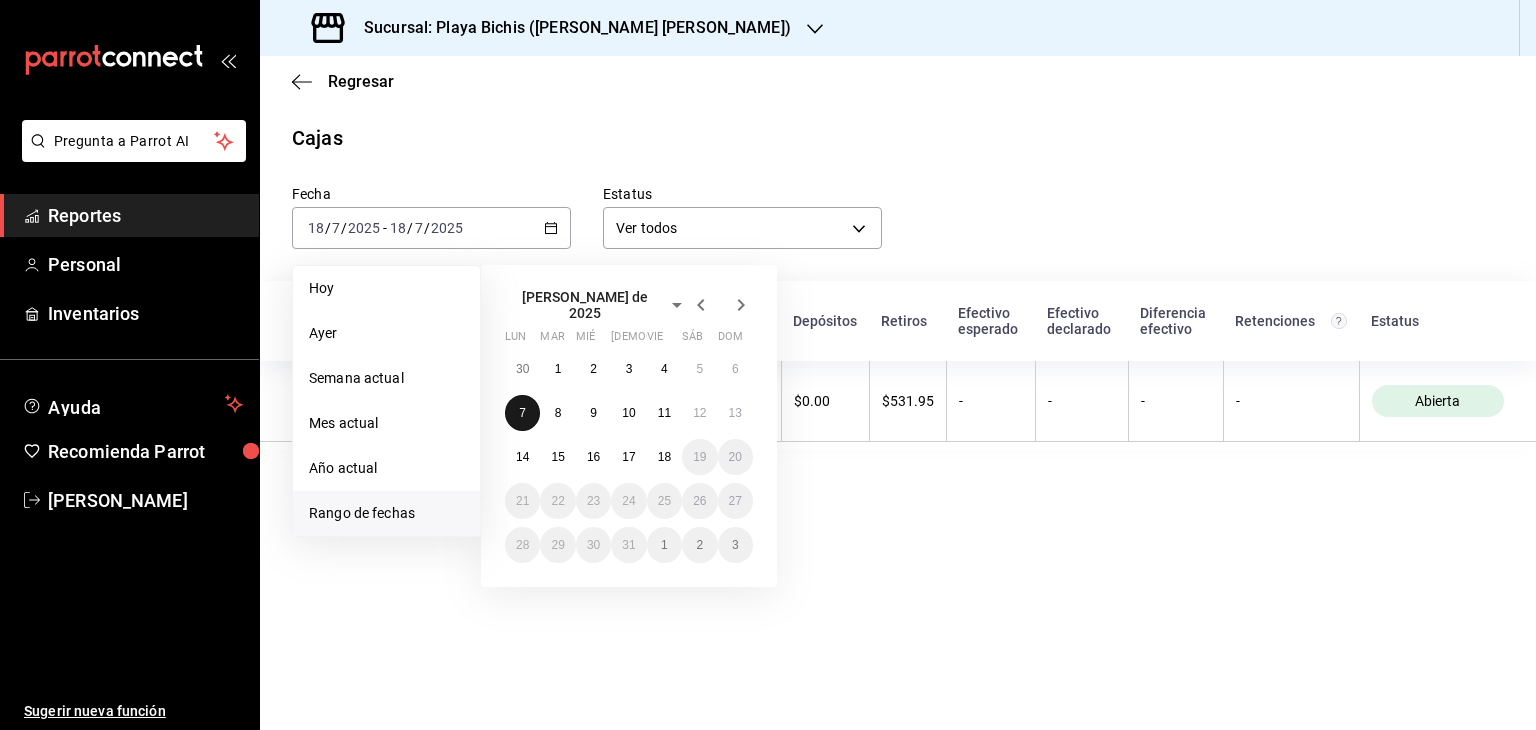 click on "7" at bounding box center (522, 413) 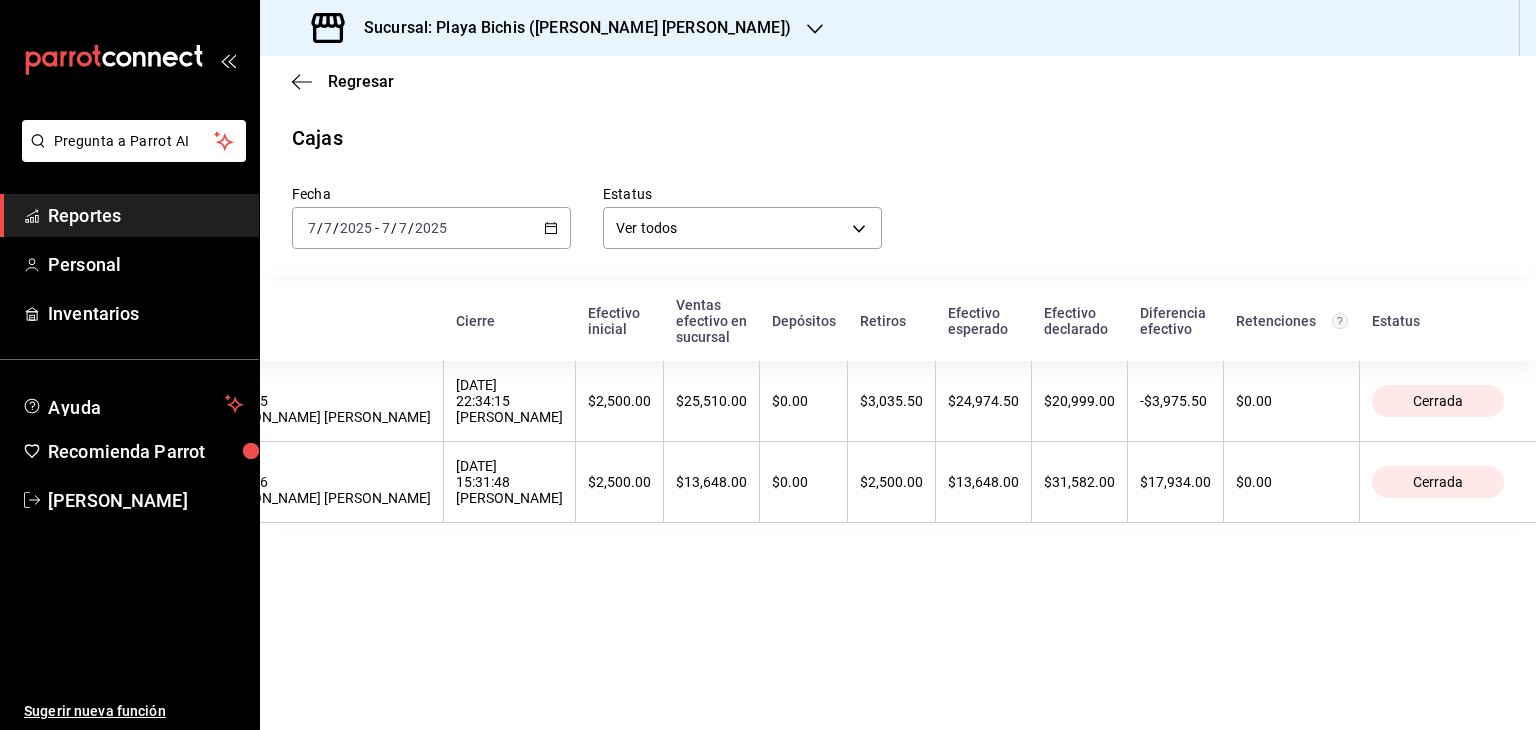 scroll, scrollTop: 0, scrollLeft: 0, axis: both 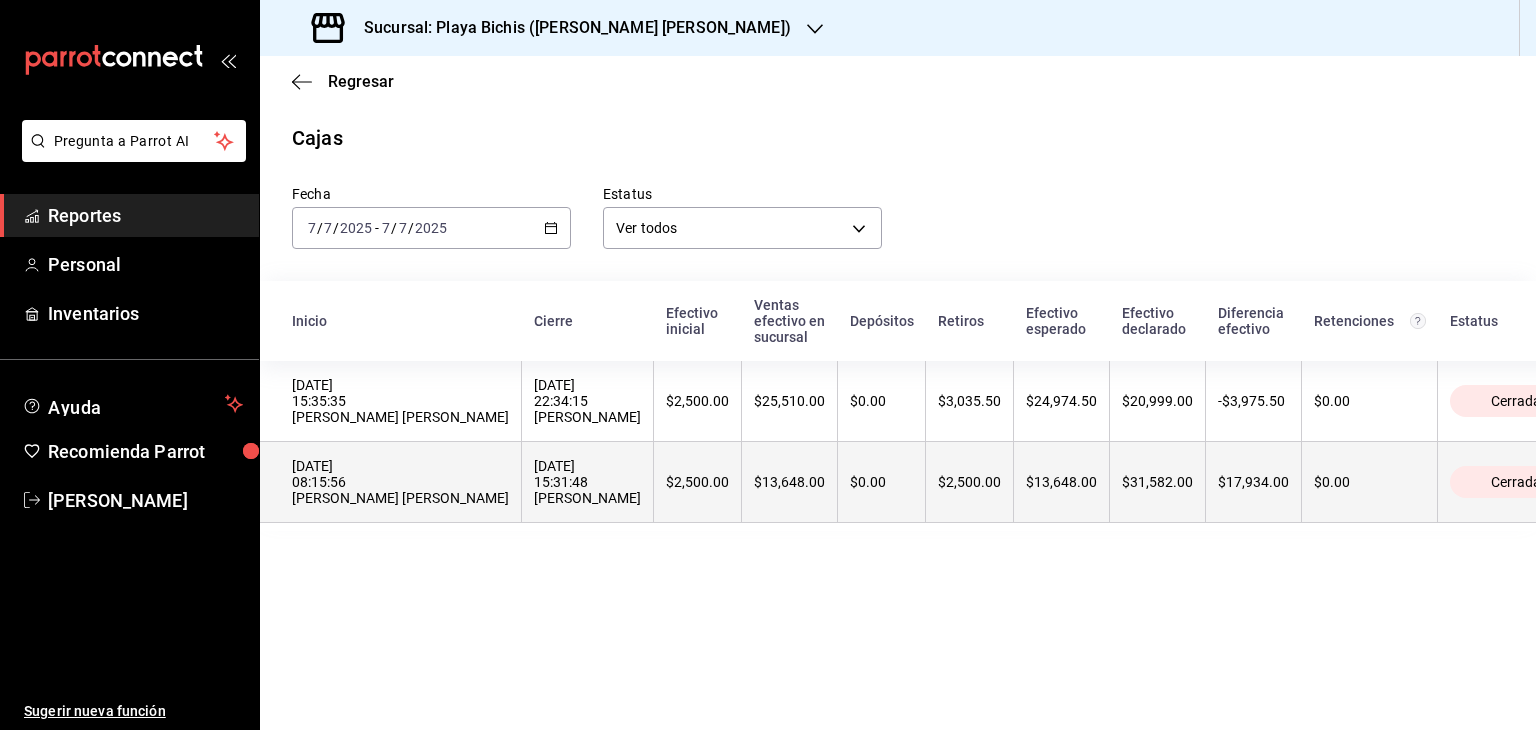 click on "07/07/2025
15:31:48
Mariana Tadeli Acevedo Pacheco" at bounding box center (587, 482) 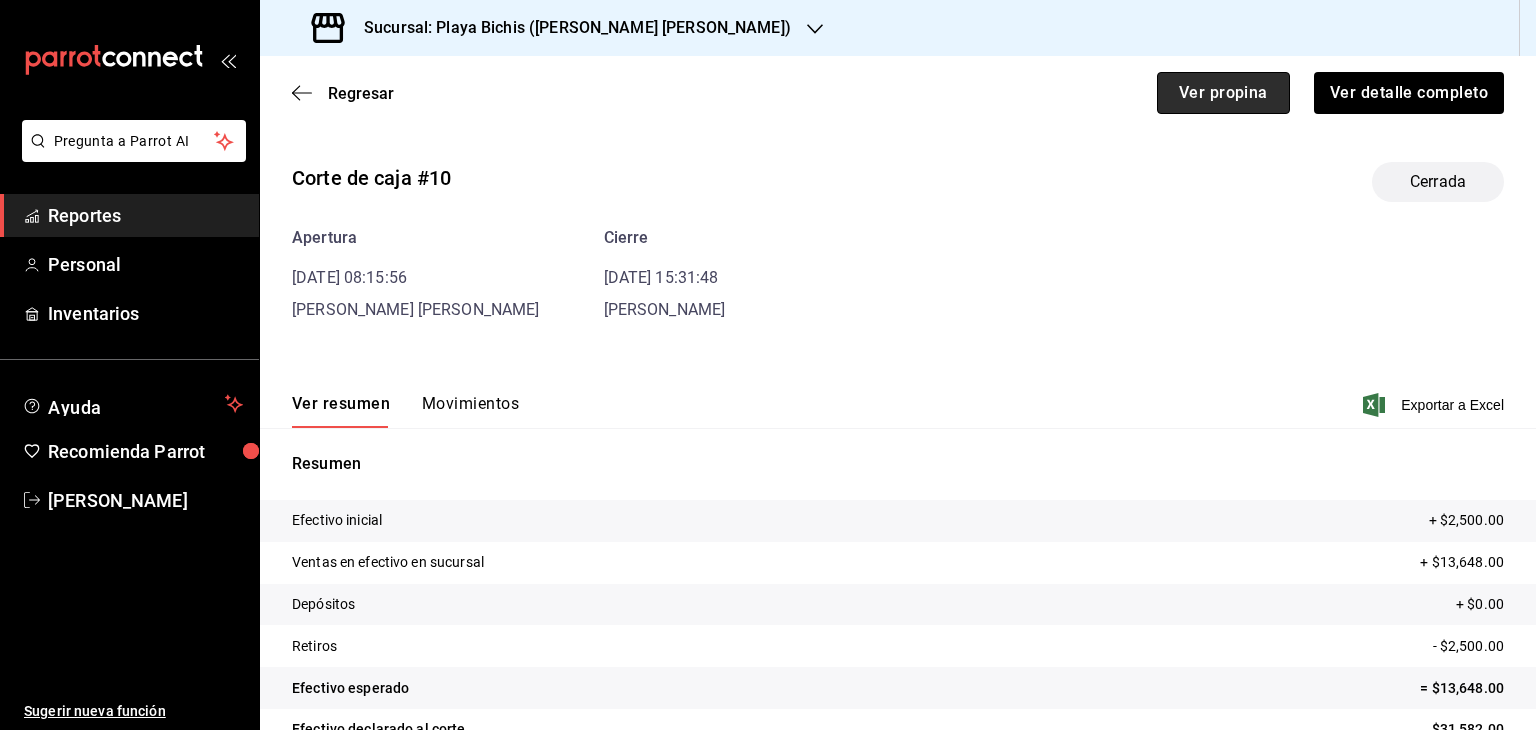 click on "Ver propina" at bounding box center (1223, 93) 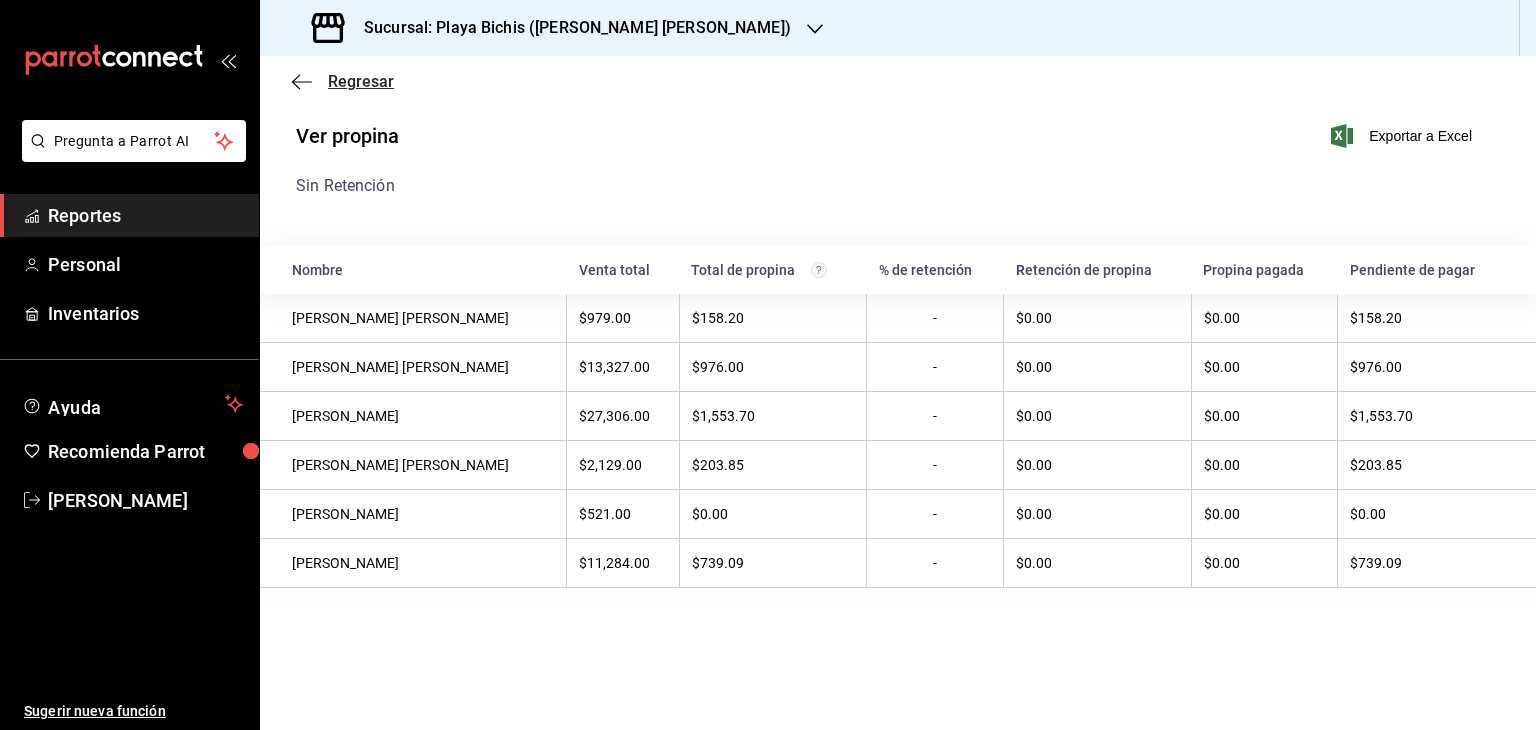 click 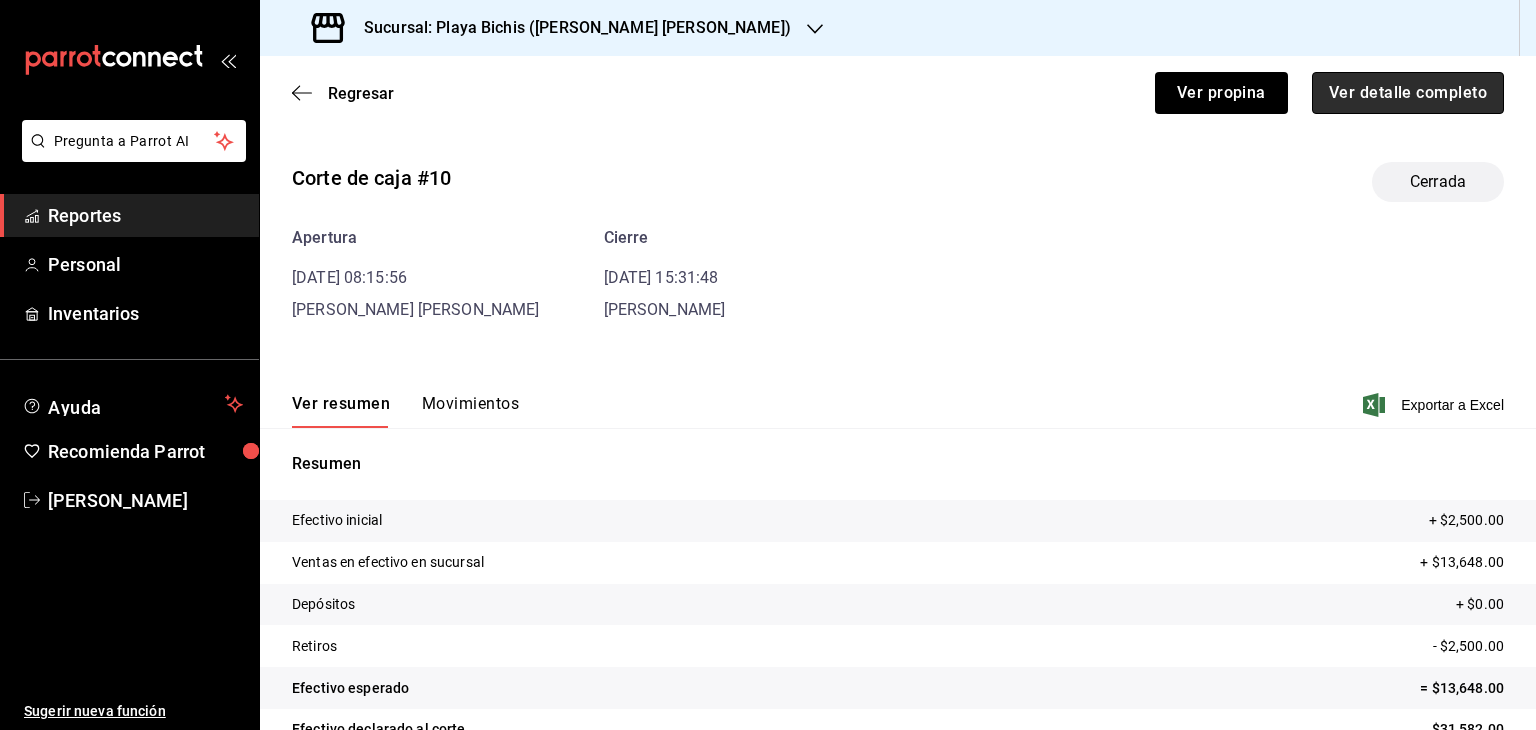 click on "Ver detalle completo" at bounding box center (1408, 93) 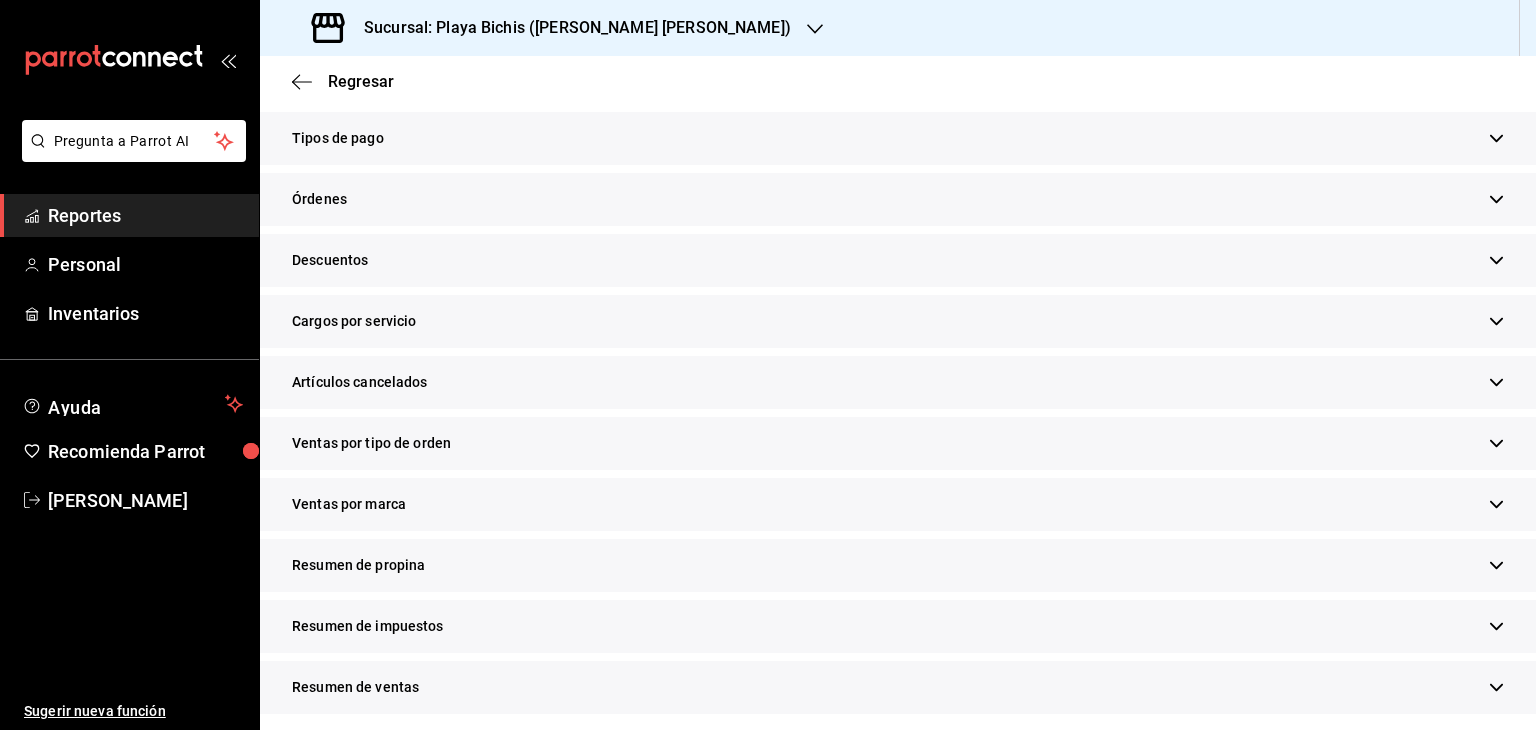 scroll, scrollTop: 575, scrollLeft: 0, axis: vertical 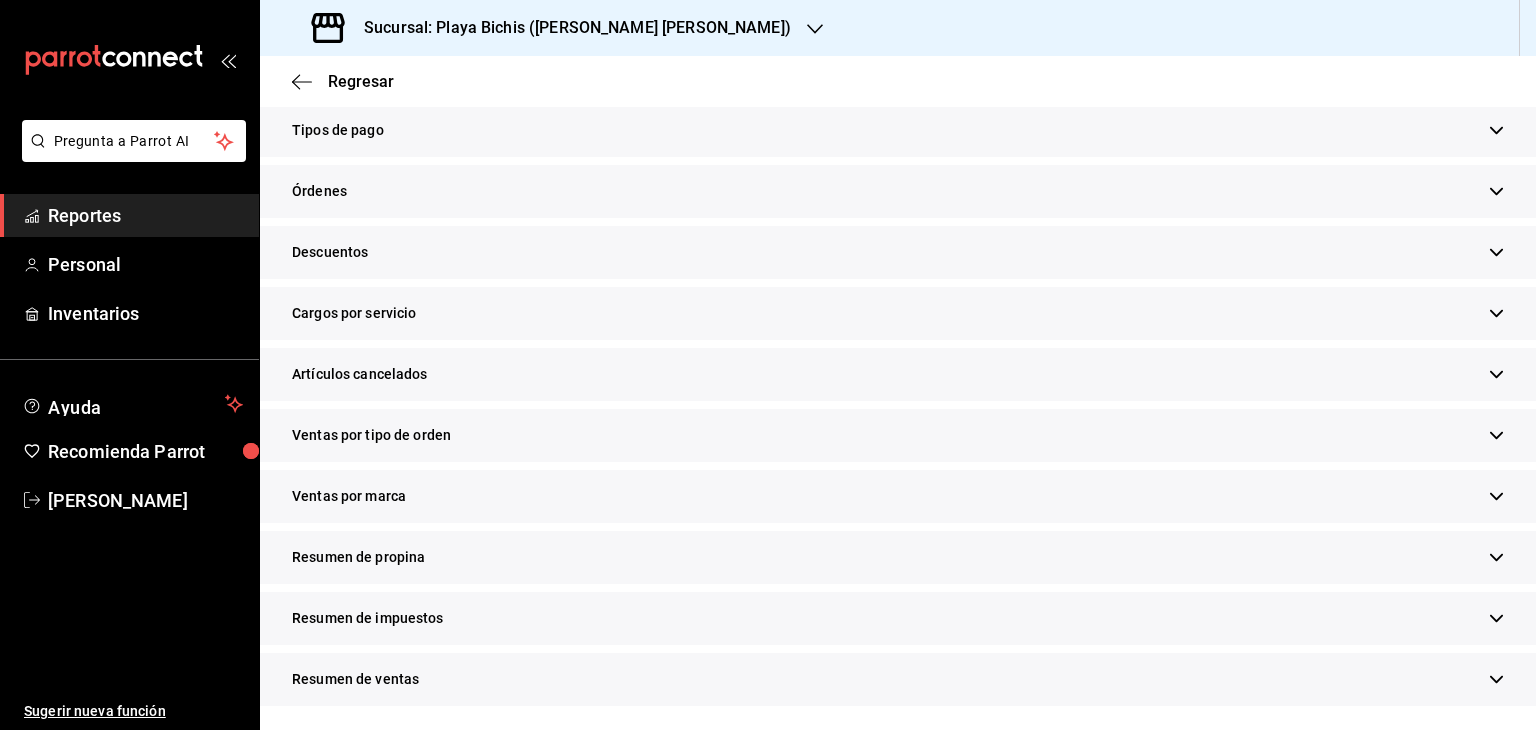 click on "Resumen de propina" at bounding box center [898, 557] 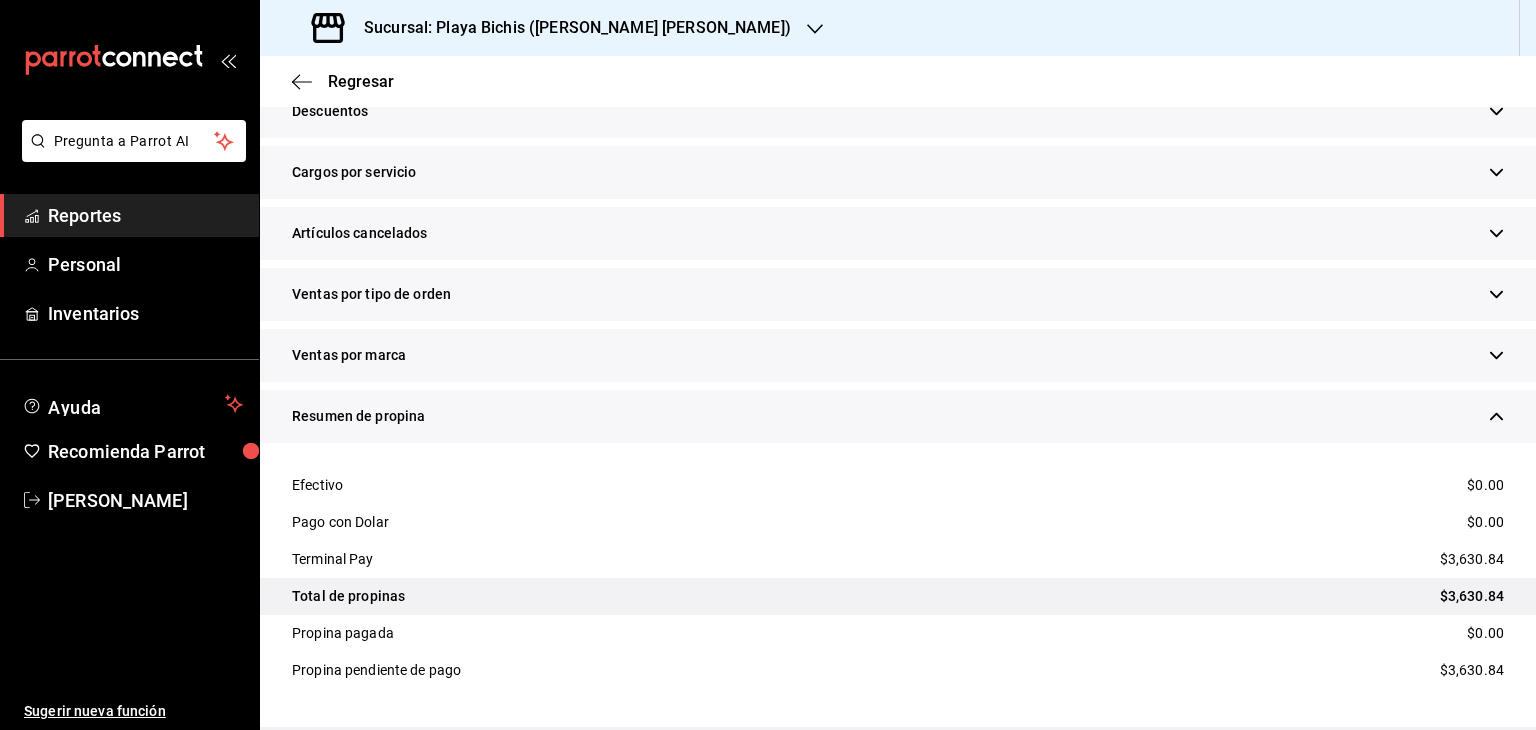 scroll, scrollTop: 648, scrollLeft: 0, axis: vertical 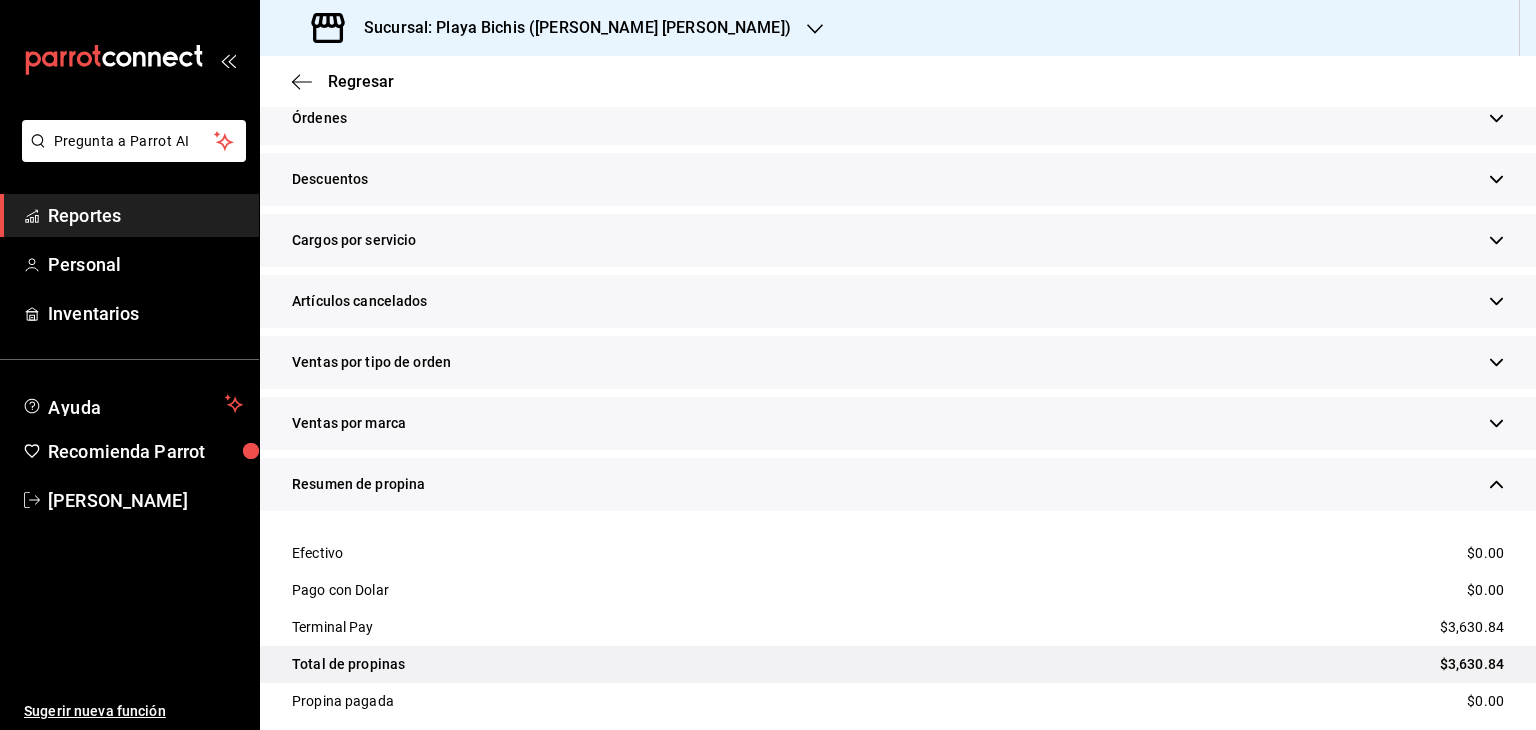 click on "Terminal Pay $3,630.84" at bounding box center [898, 627] 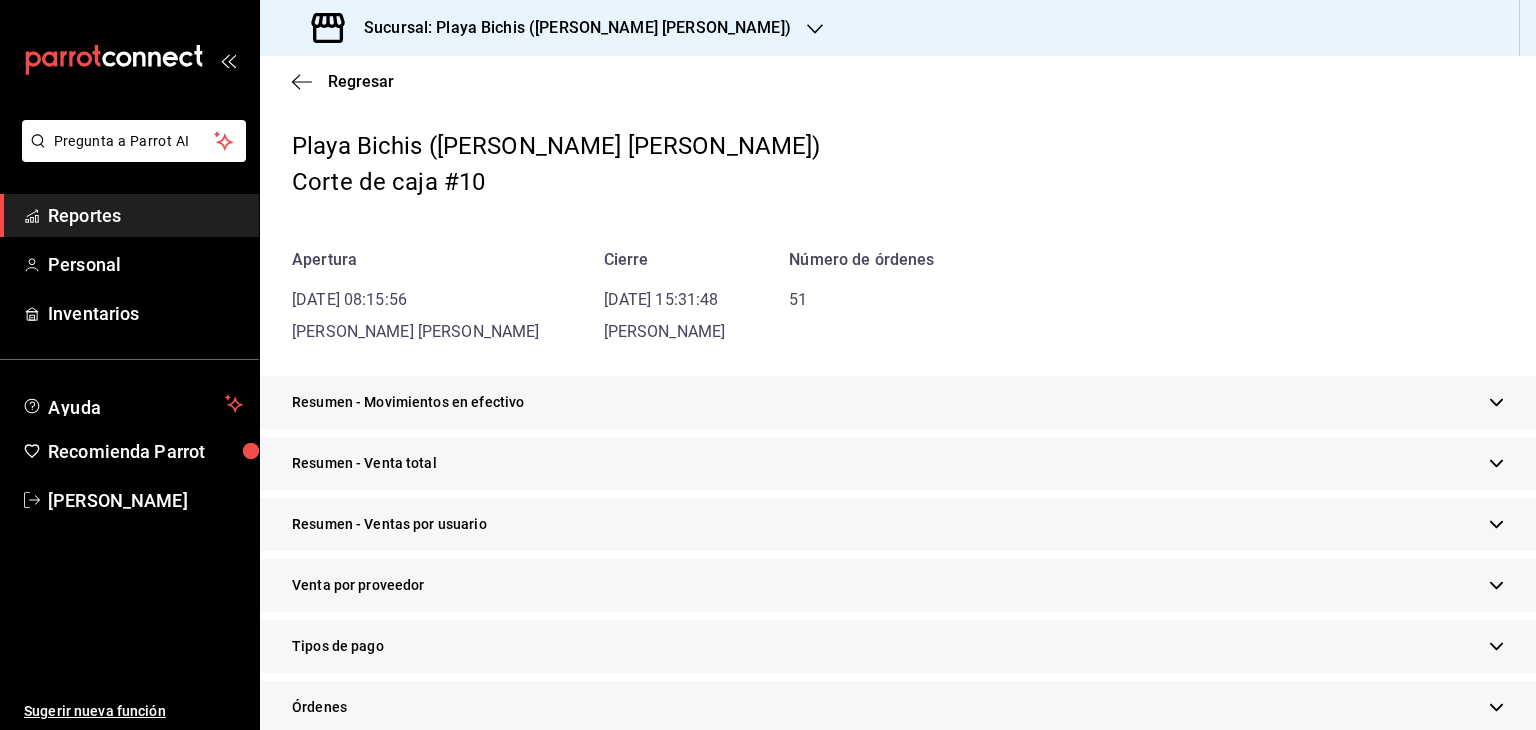 click on "Tipos de pago" at bounding box center [338, 646] 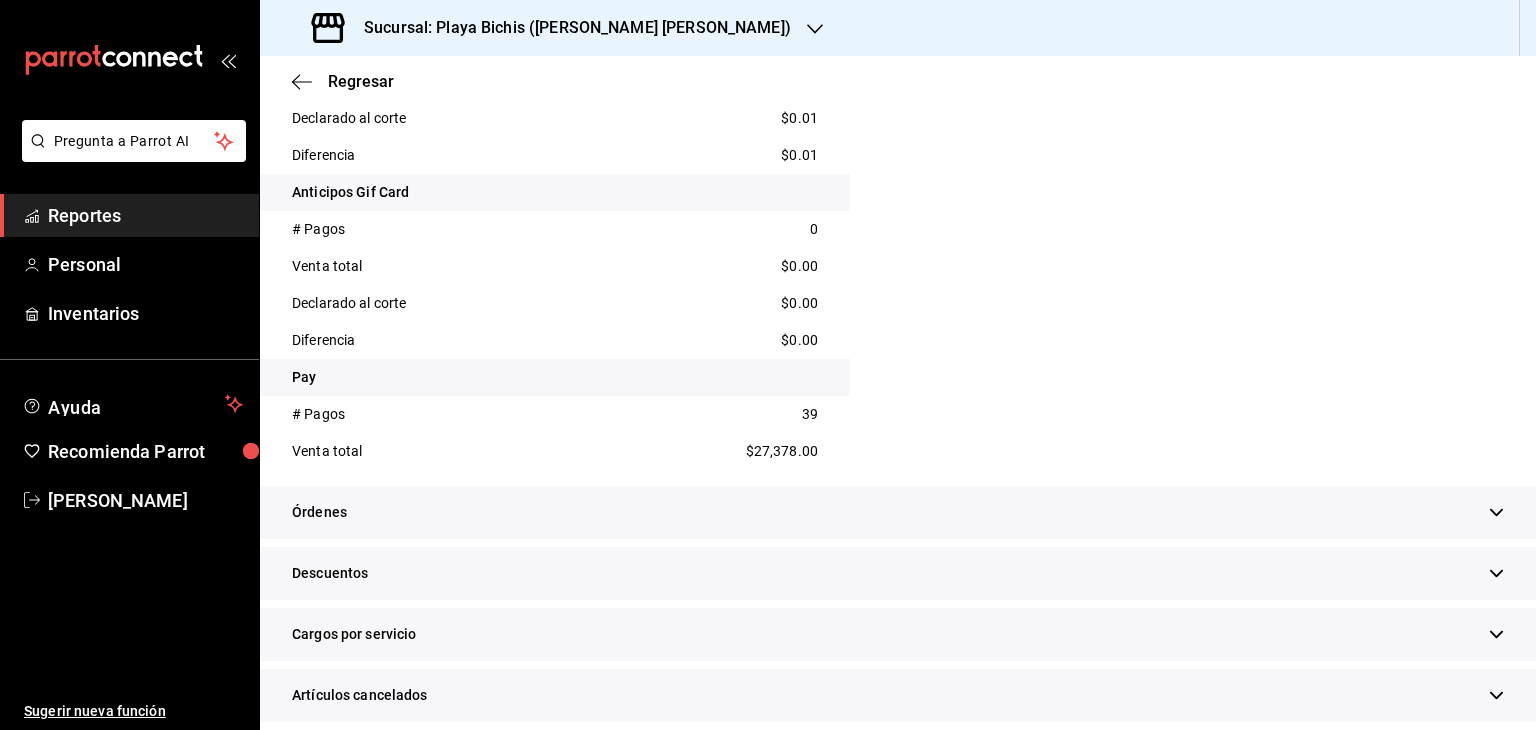 scroll, scrollTop: 1446, scrollLeft: 0, axis: vertical 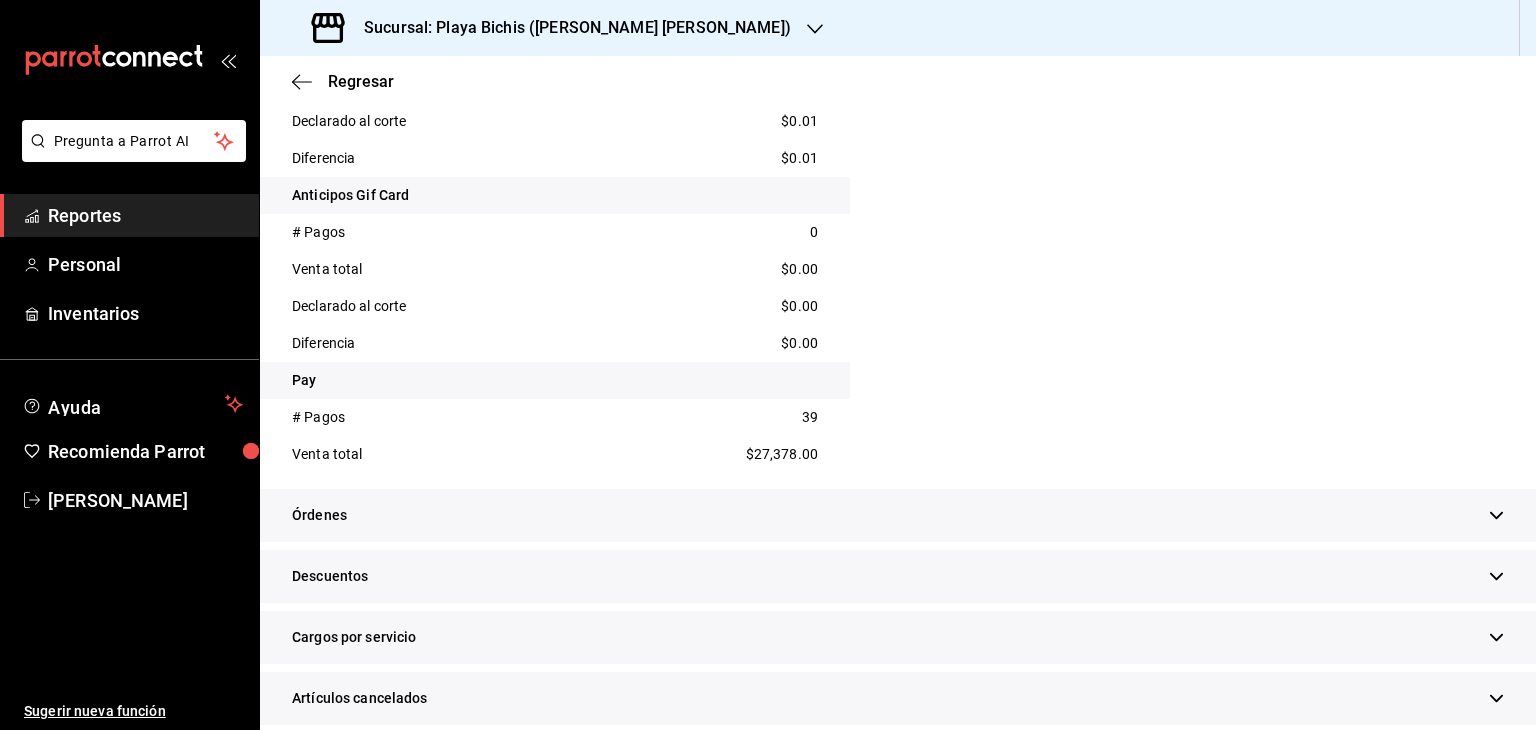 click on "Reportes" at bounding box center [129, 215] 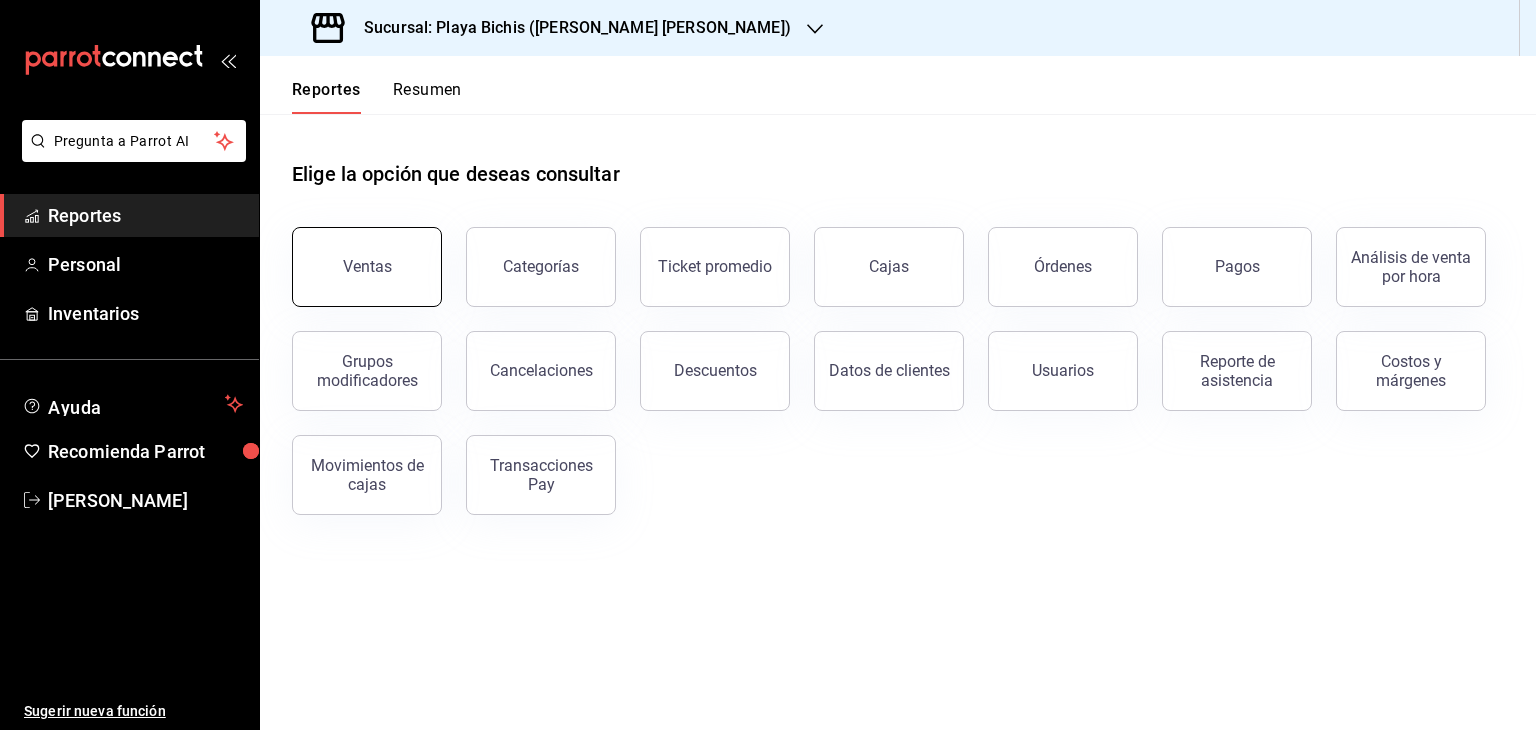 click on "Ventas" at bounding box center (367, 267) 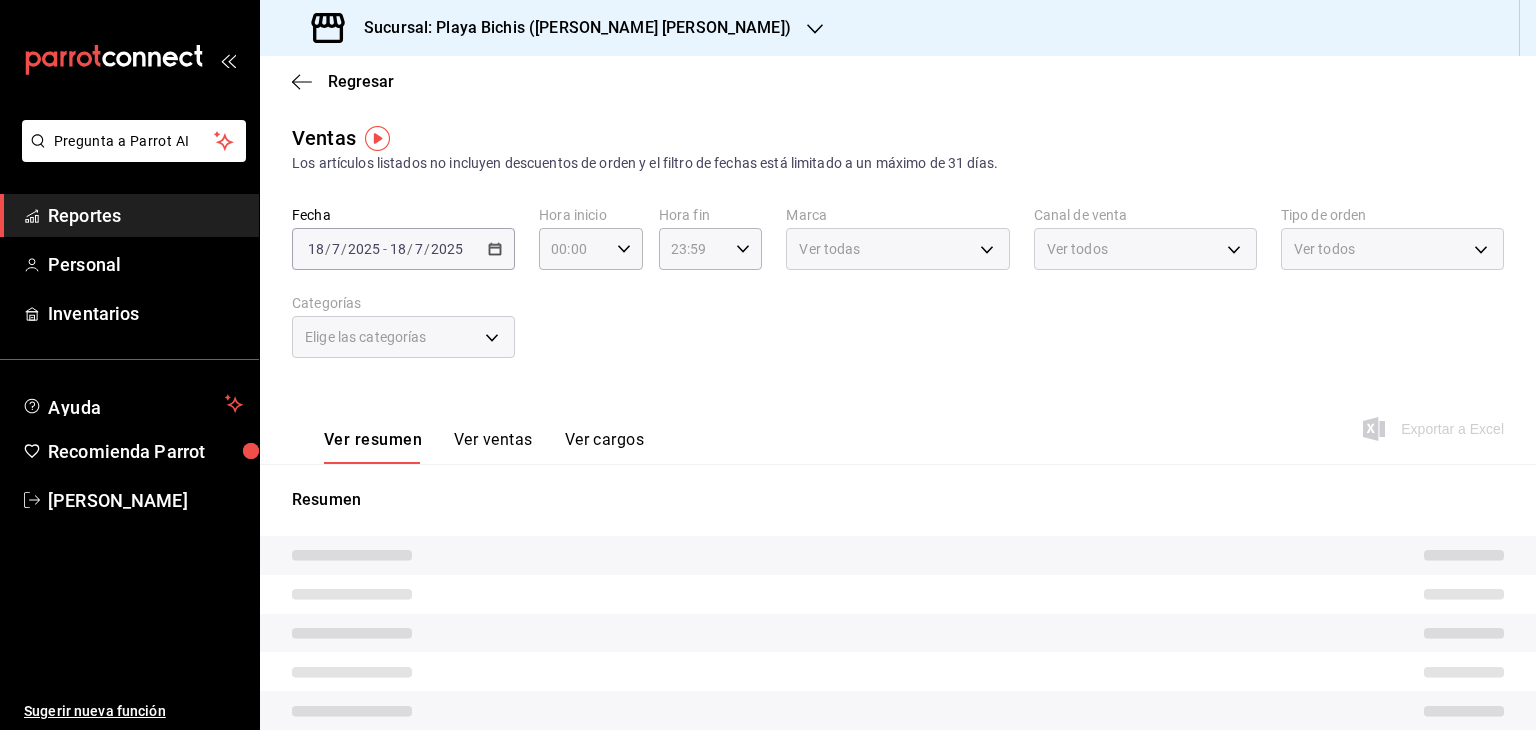 click on "Fecha 2025-07-18 18 / 7 / 2025 - 2025-07-18 18 / 7 / 2025 Hora inicio 00:00 Hora inicio Hora fin 23:59 Hora fin Marca Ver todas Canal de venta Ver todos Tipo de orden Ver todos Categorías Elige las categorías" at bounding box center [898, 294] 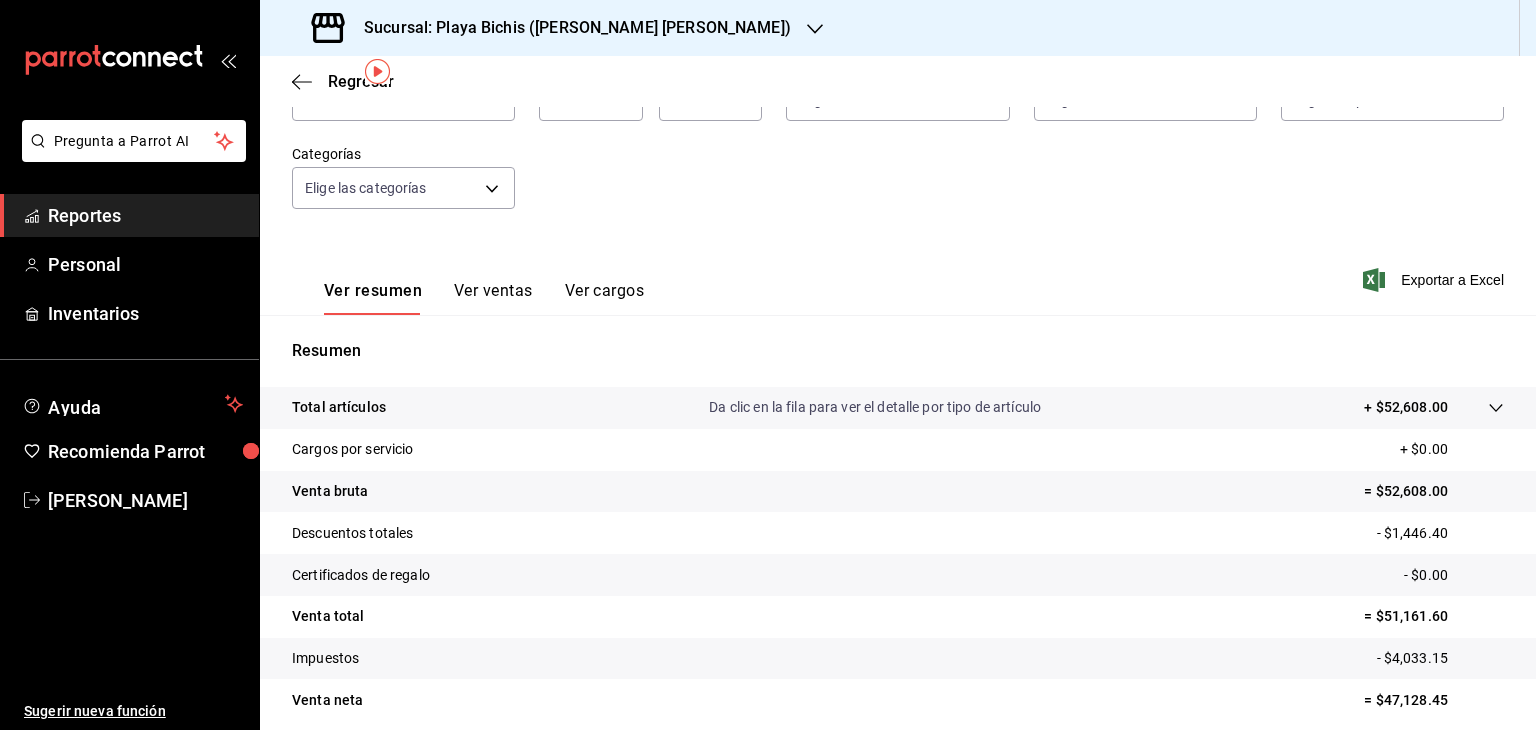 scroll, scrollTop: 0, scrollLeft: 0, axis: both 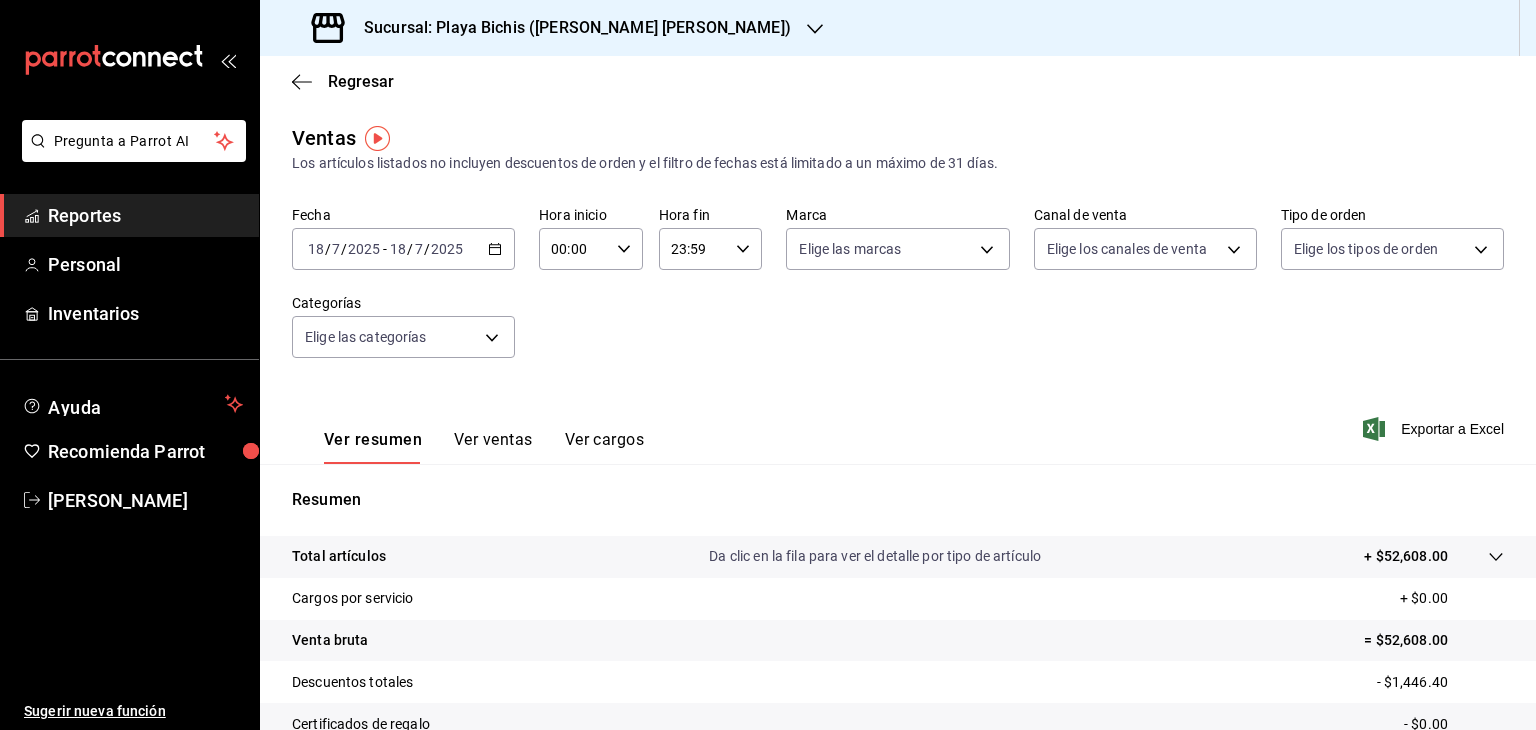 click on "Reportes" at bounding box center [145, 215] 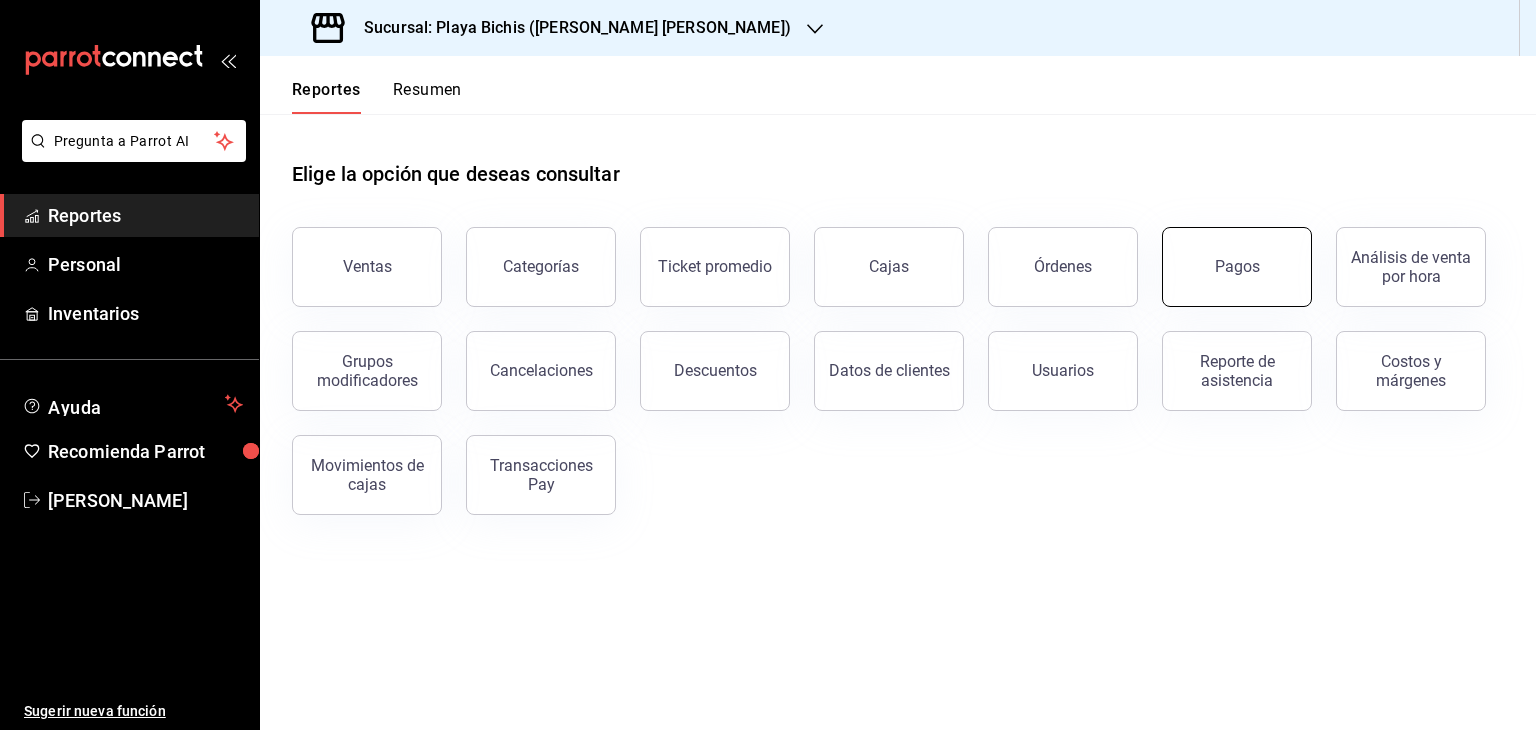 click on "Pagos" at bounding box center [1237, 267] 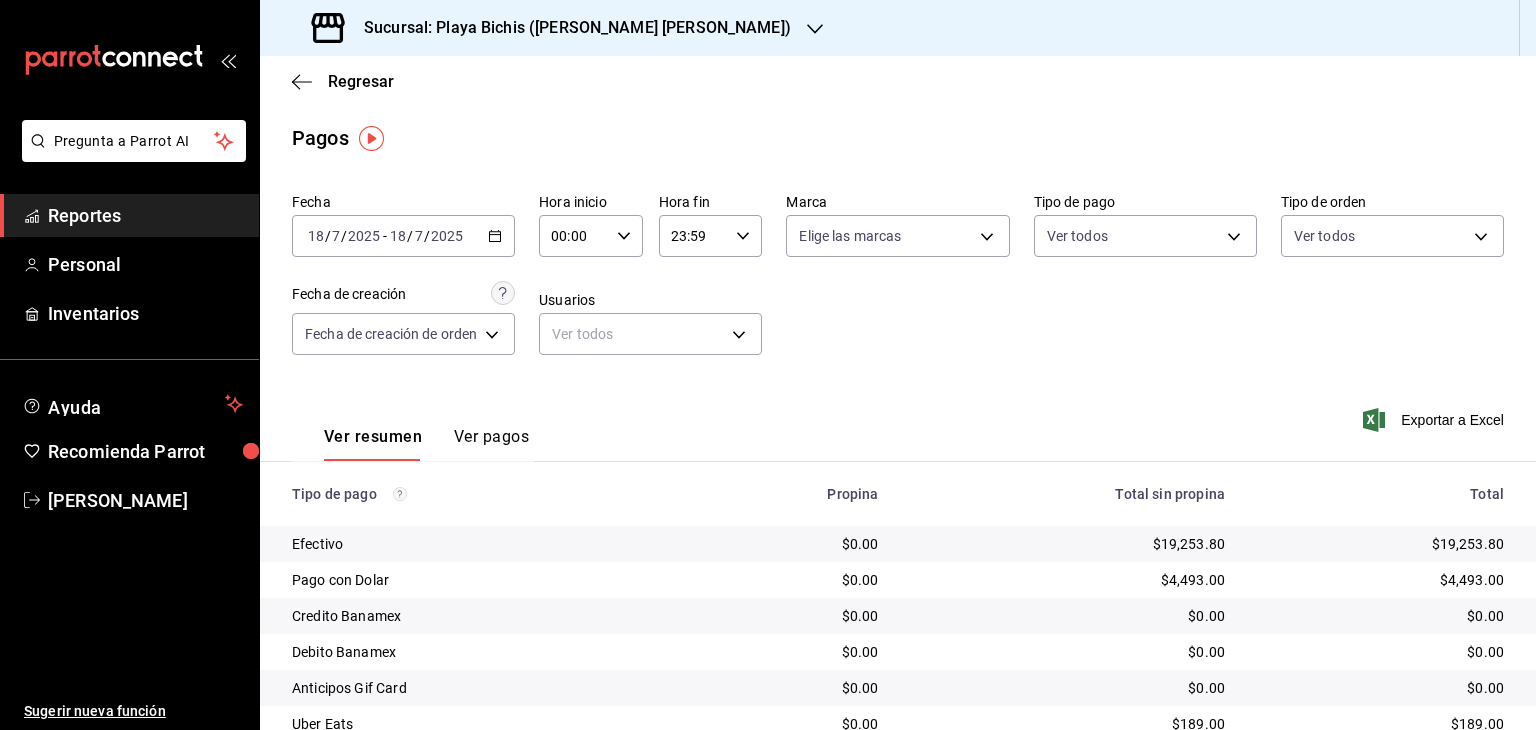 click on "Reportes" at bounding box center [145, 215] 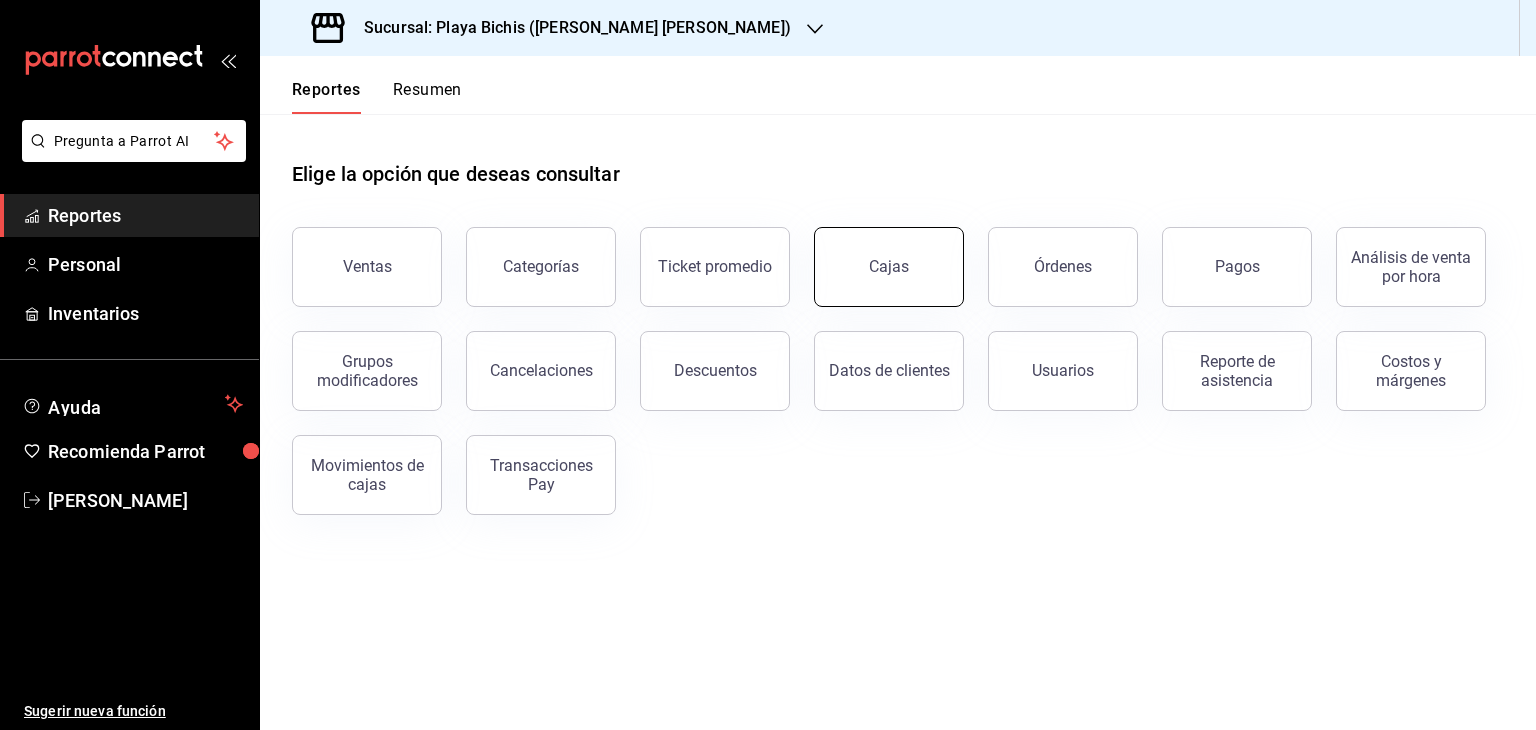 click on "Cajas" at bounding box center [889, 267] 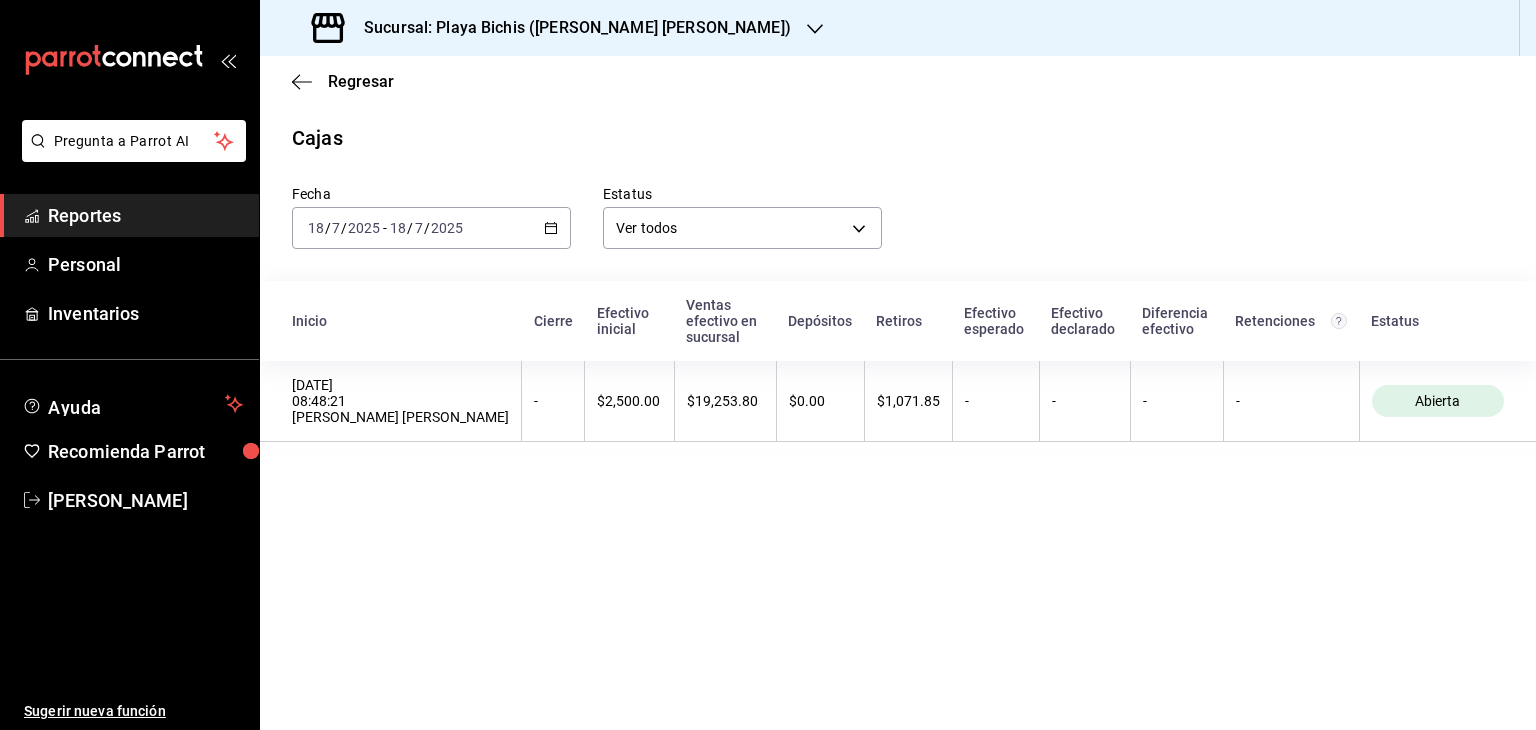 click 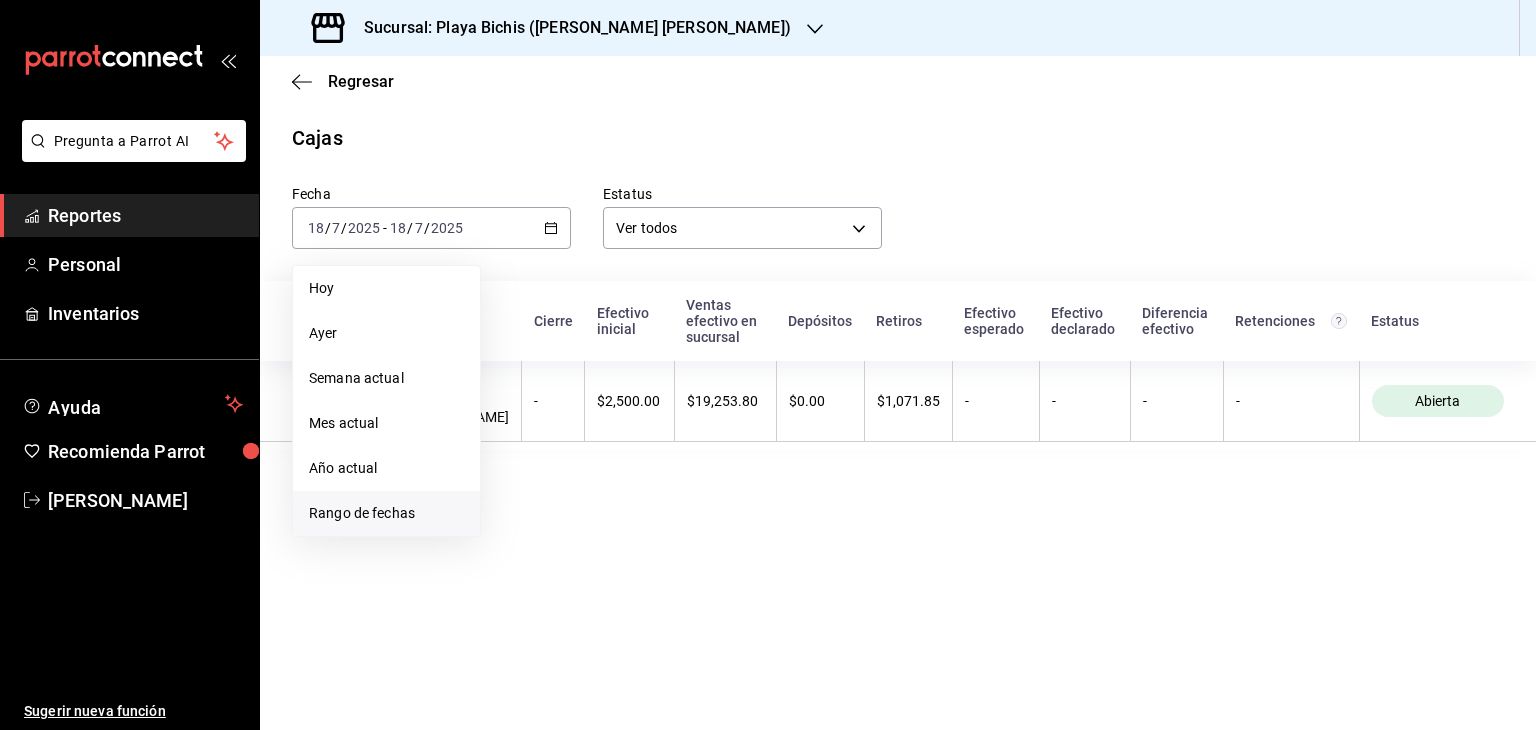 click on "Rango de fechas" at bounding box center [386, 513] 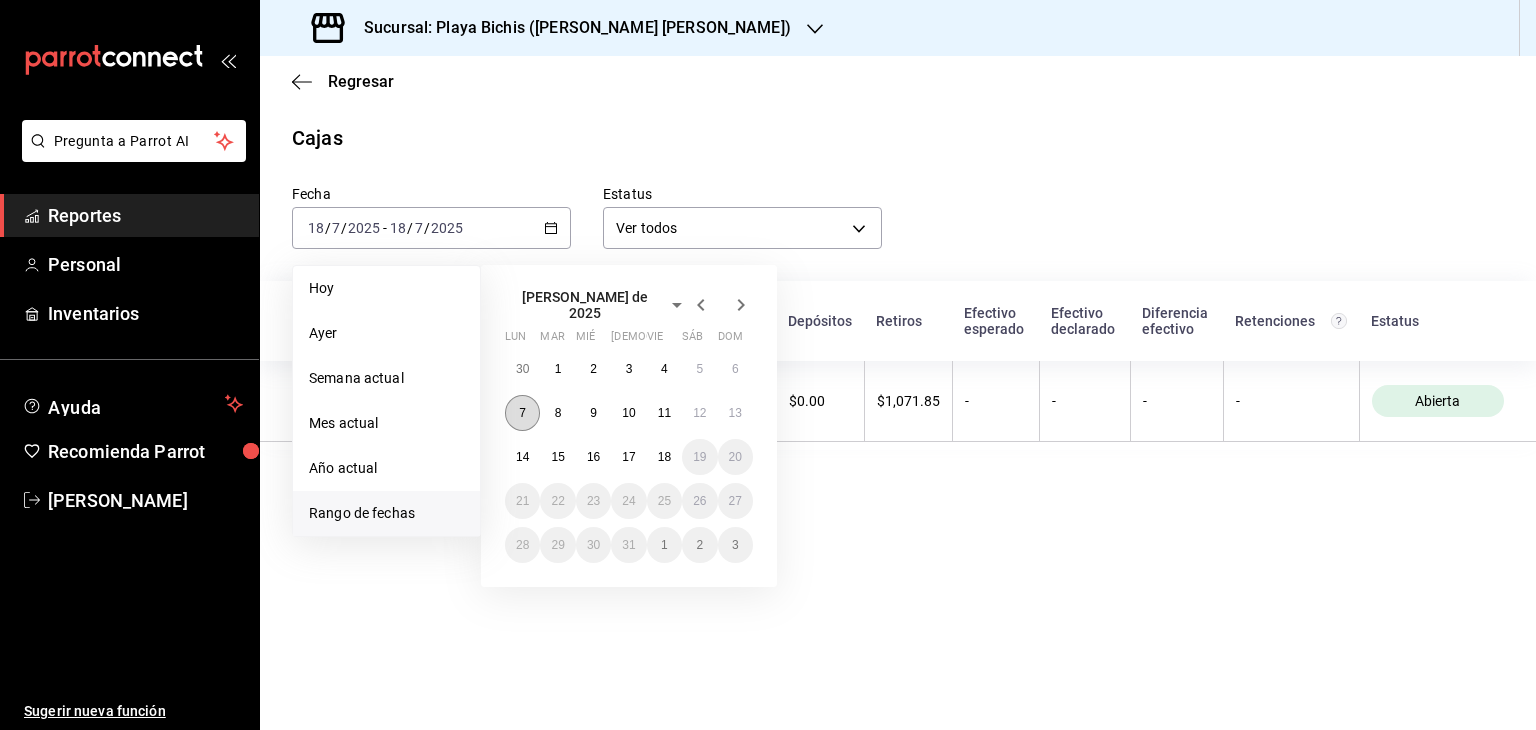 click on "7" at bounding box center (522, 413) 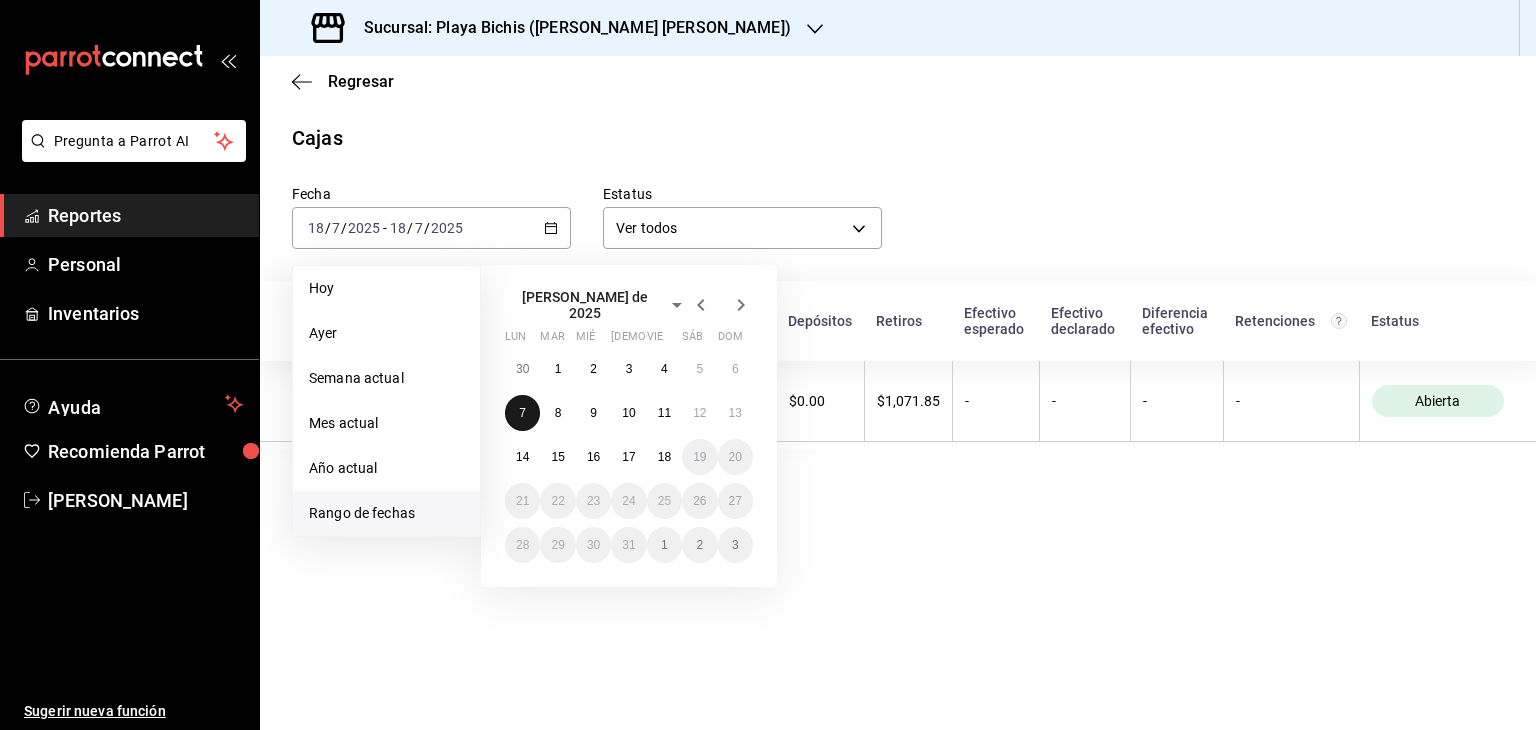 click on "7" at bounding box center (522, 413) 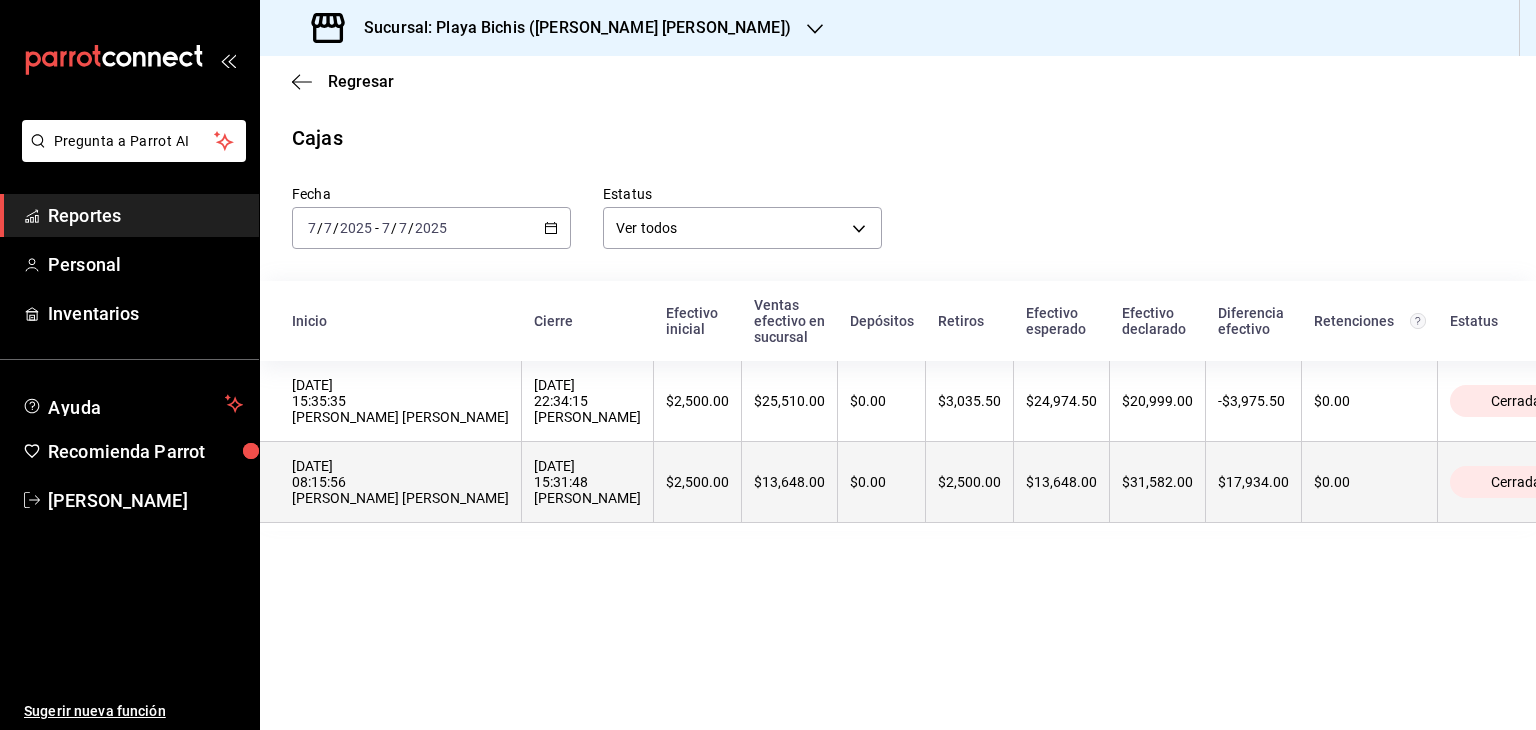 click on "07/07/2025
15:31:48
Mariana Tadeli Acevedo Pacheco" at bounding box center (587, 482) 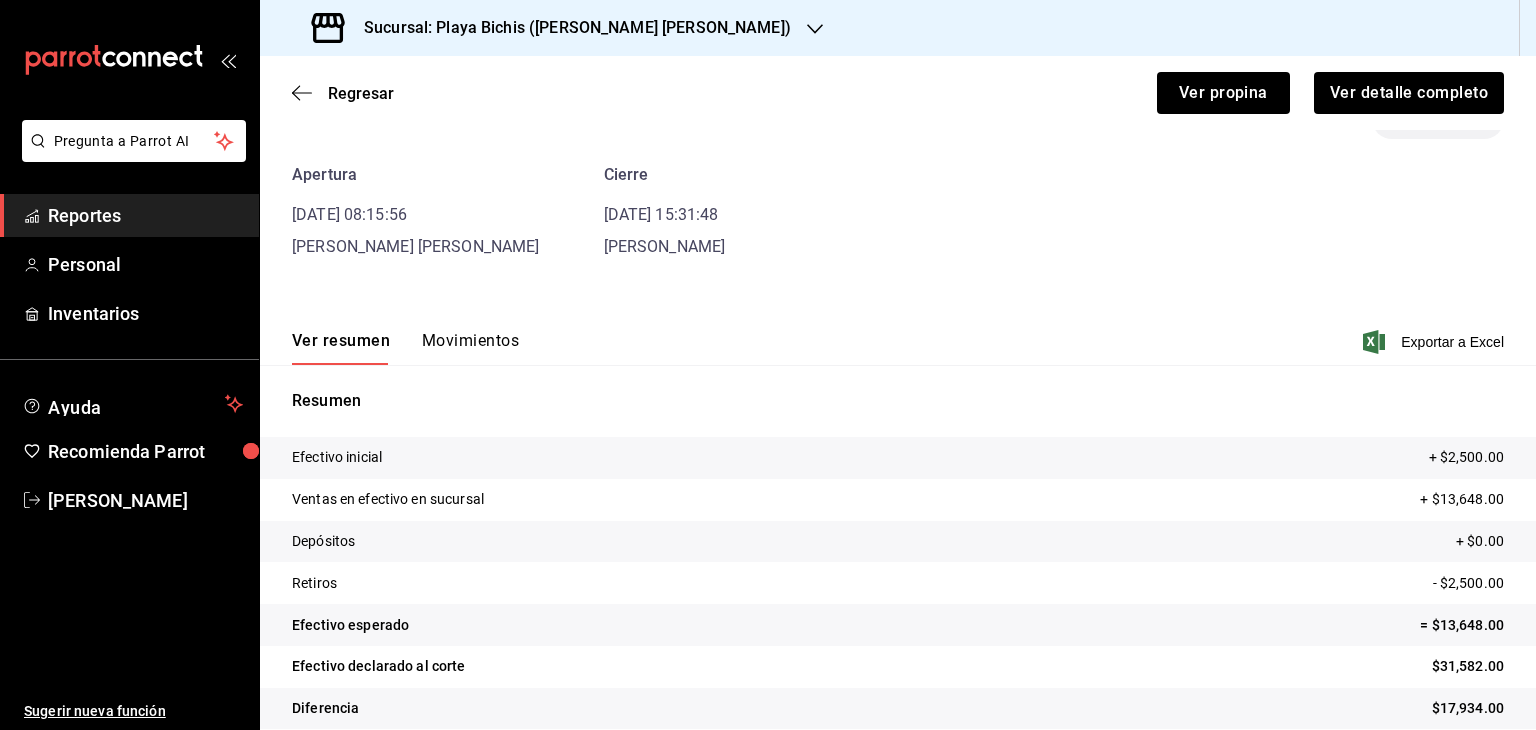 scroll, scrollTop: 87, scrollLeft: 0, axis: vertical 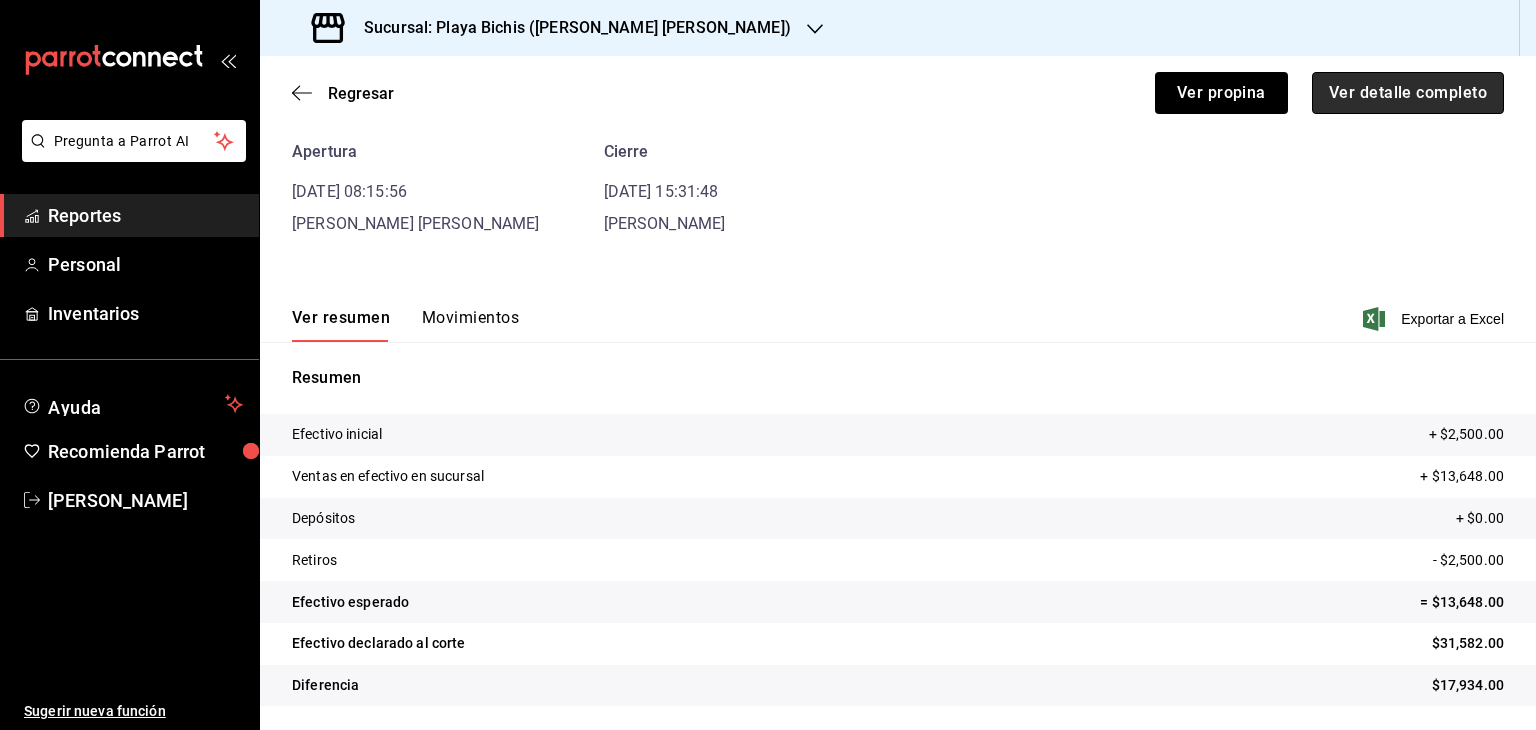 click on "Ver detalle completo" at bounding box center [1408, 93] 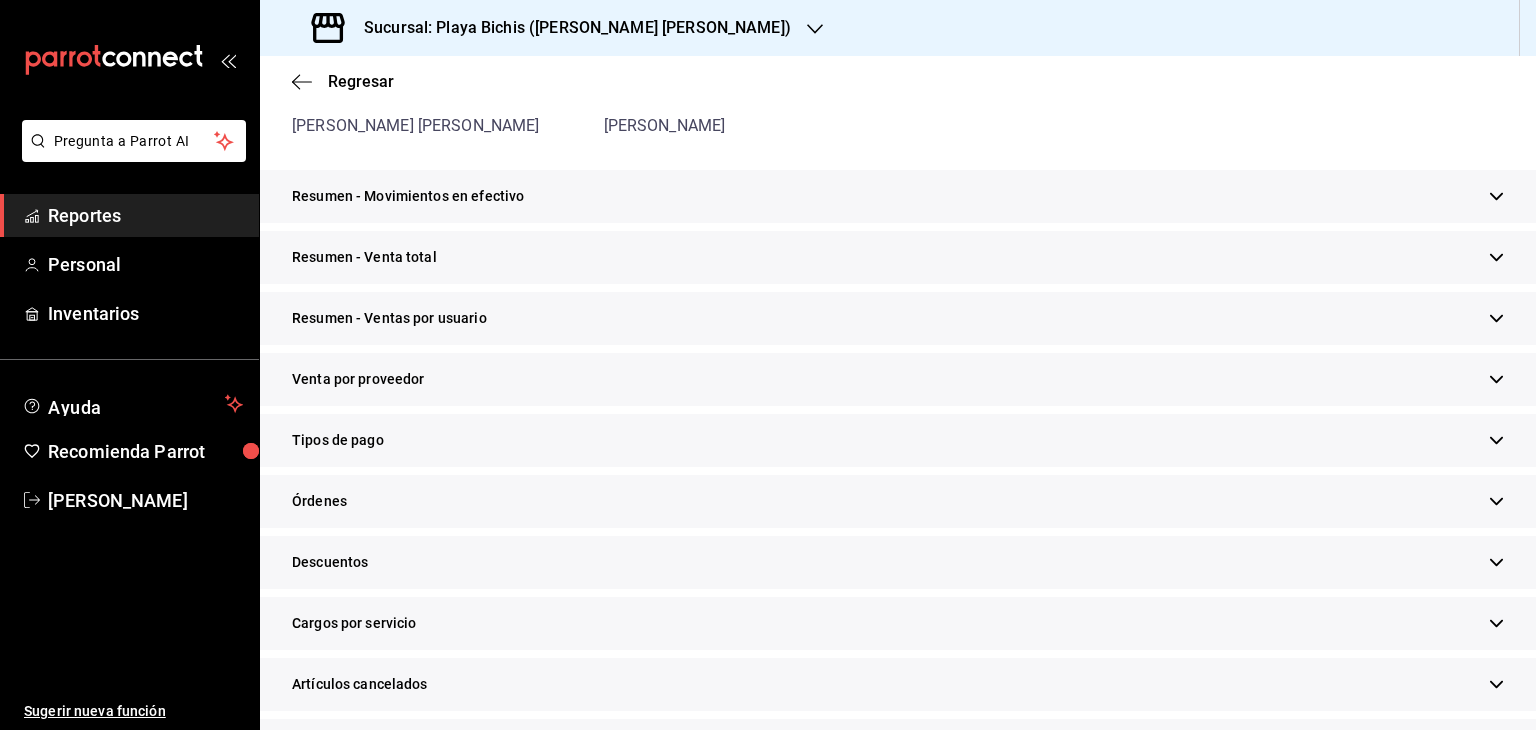 scroll, scrollTop: 285, scrollLeft: 0, axis: vertical 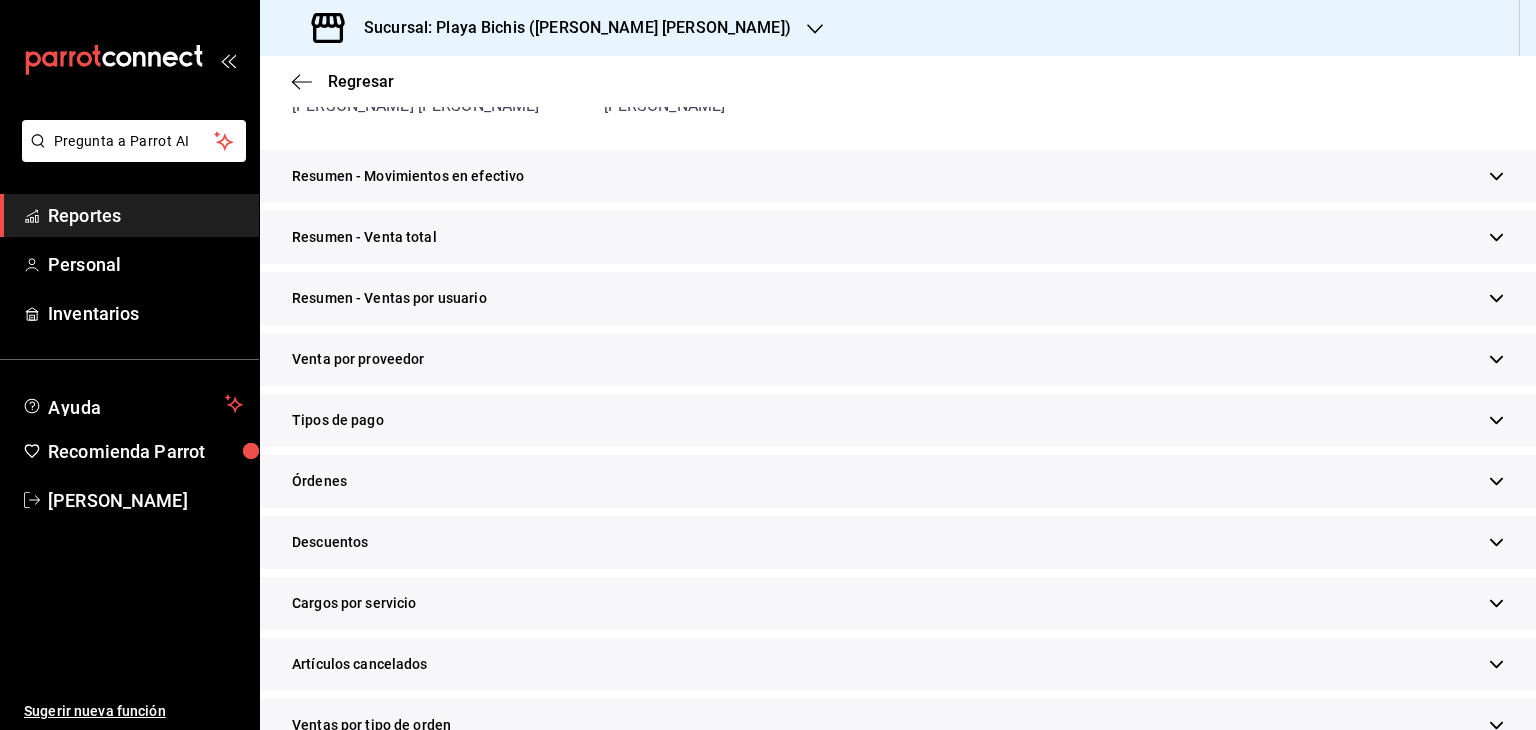 click 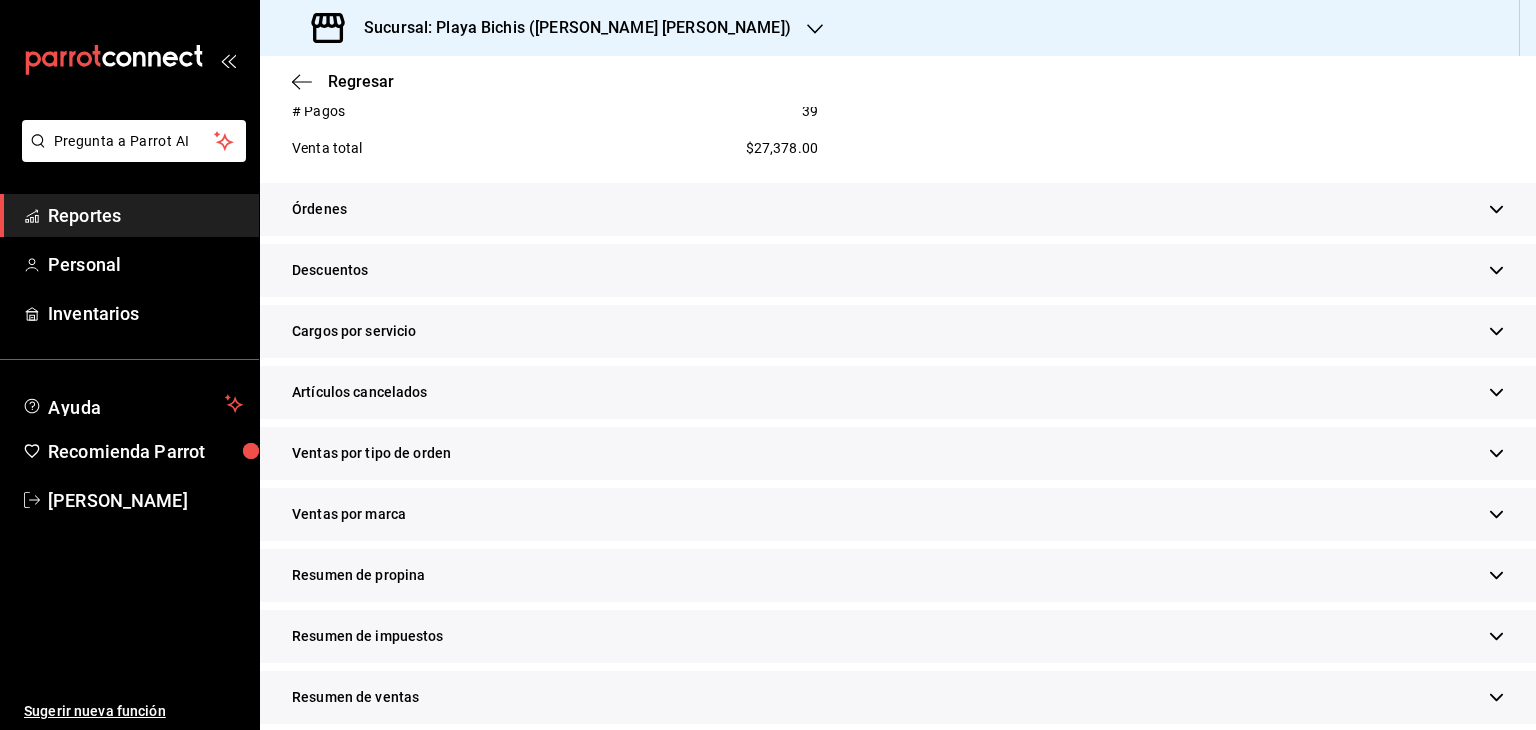 scroll, scrollTop: 1770, scrollLeft: 0, axis: vertical 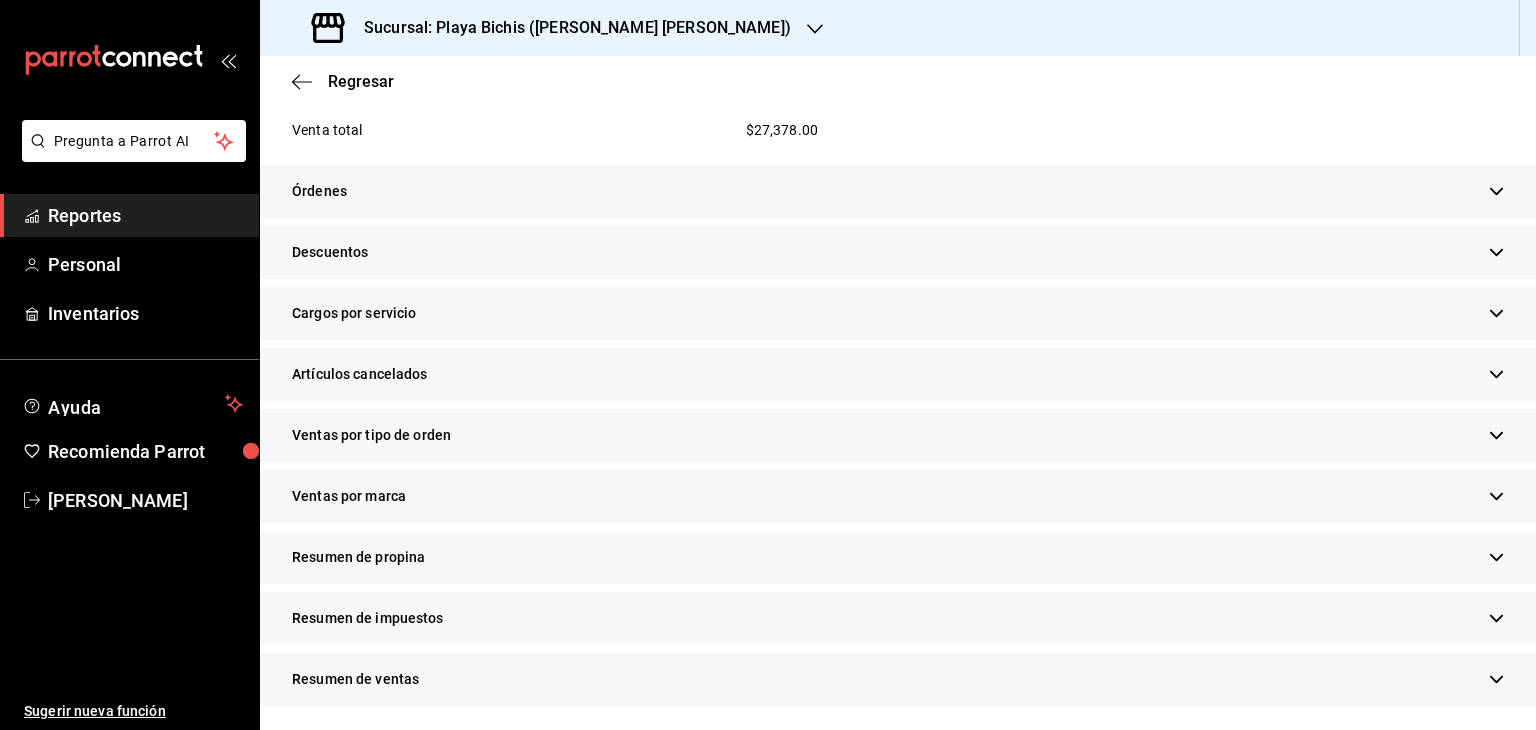 click 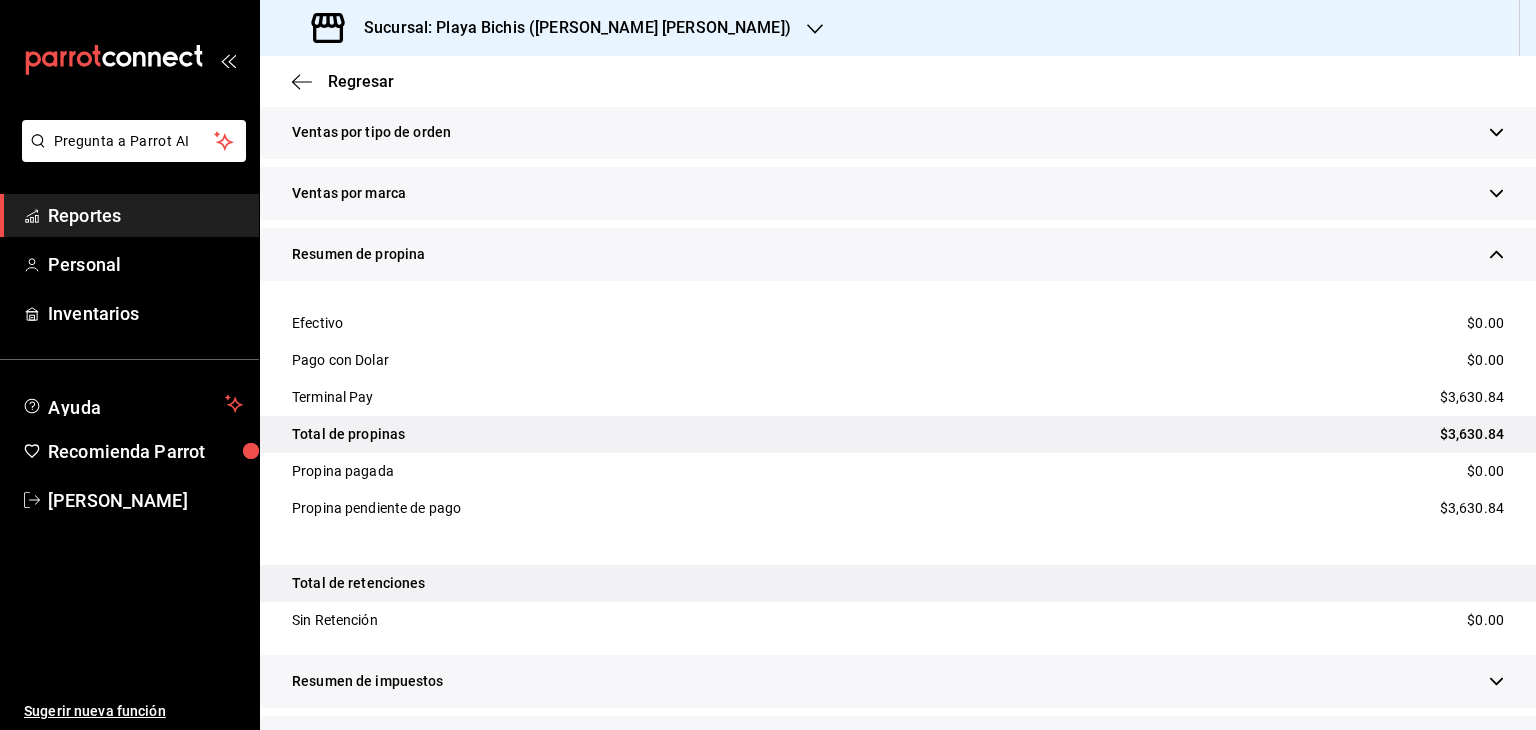 scroll, scrollTop: 2080, scrollLeft: 0, axis: vertical 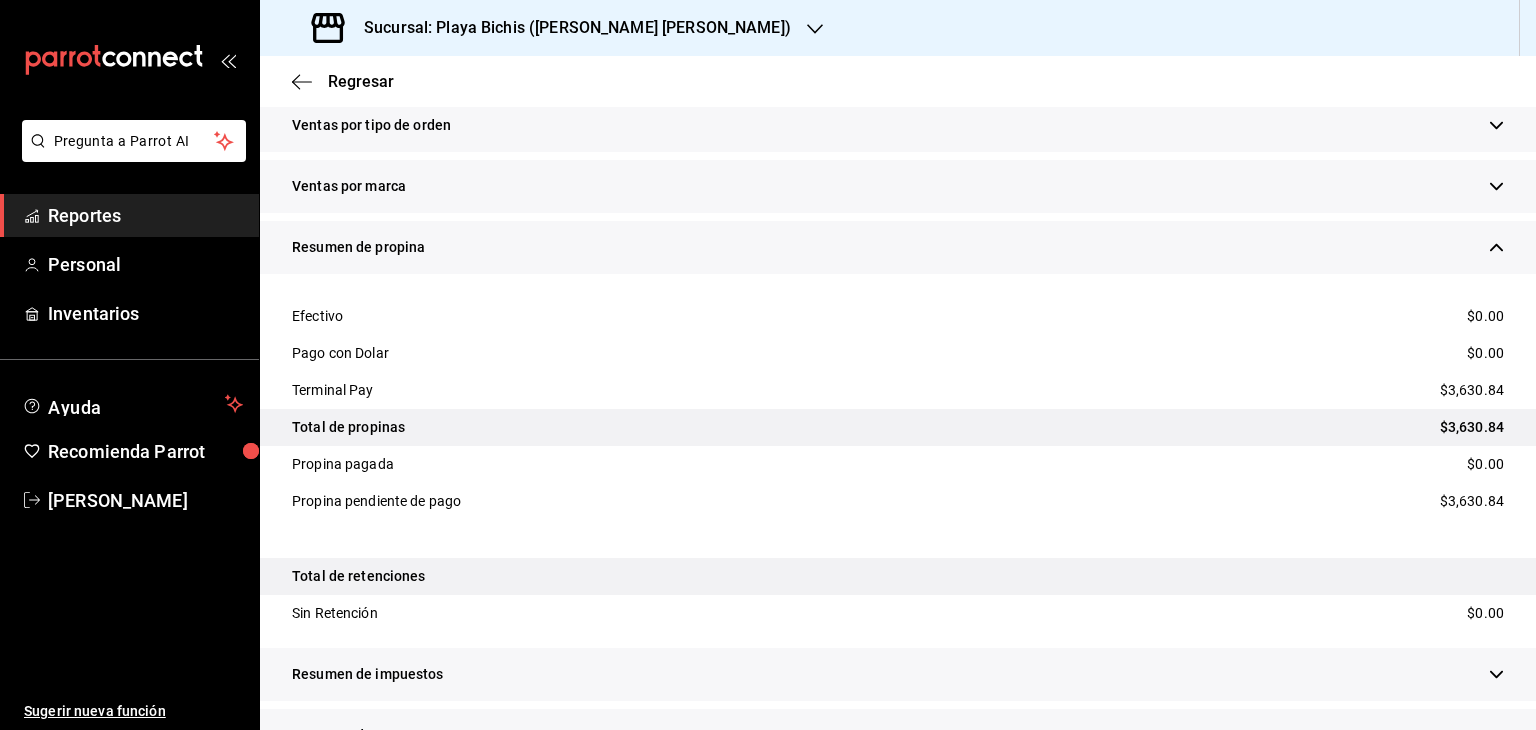 click on "Reportes" at bounding box center [145, 215] 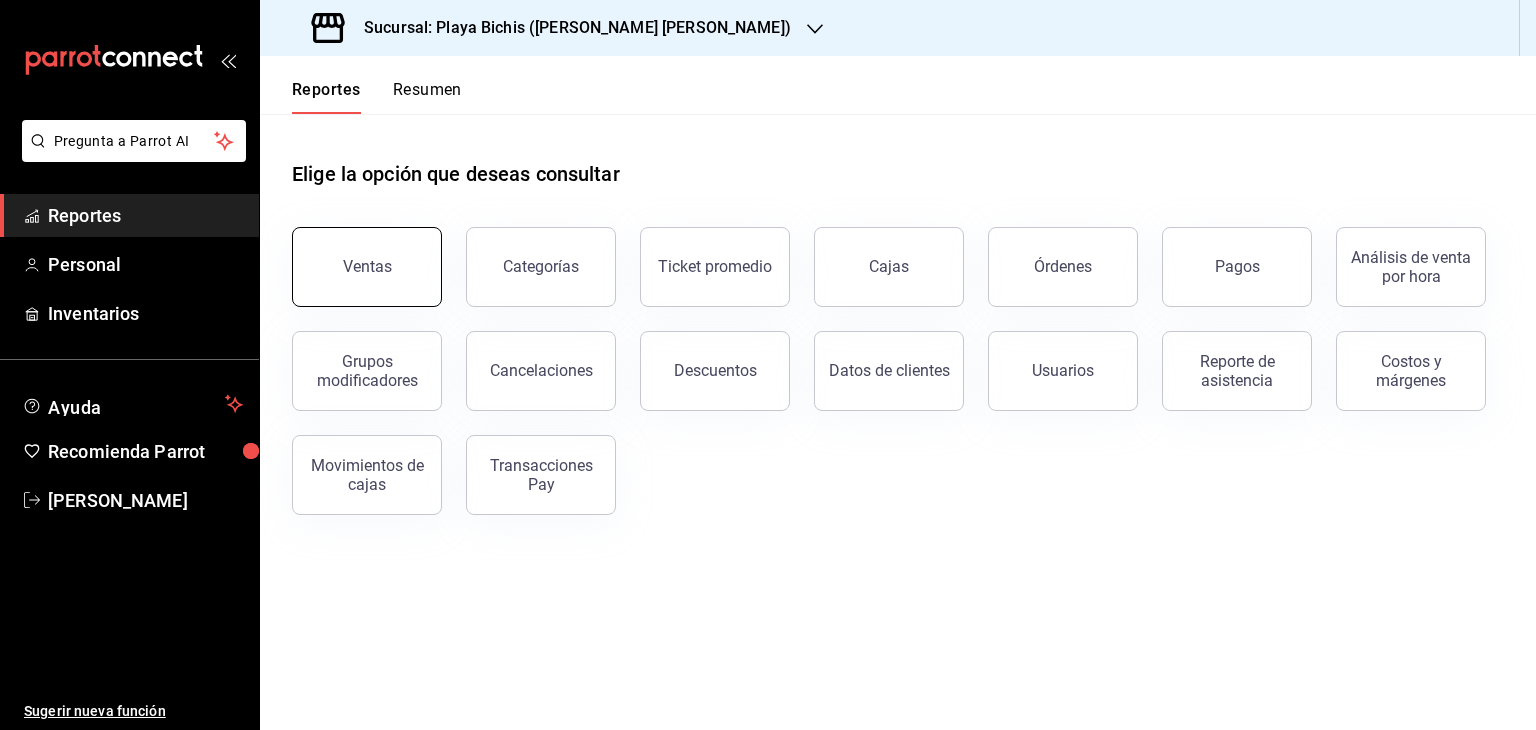 click on "Ventas" at bounding box center (367, 267) 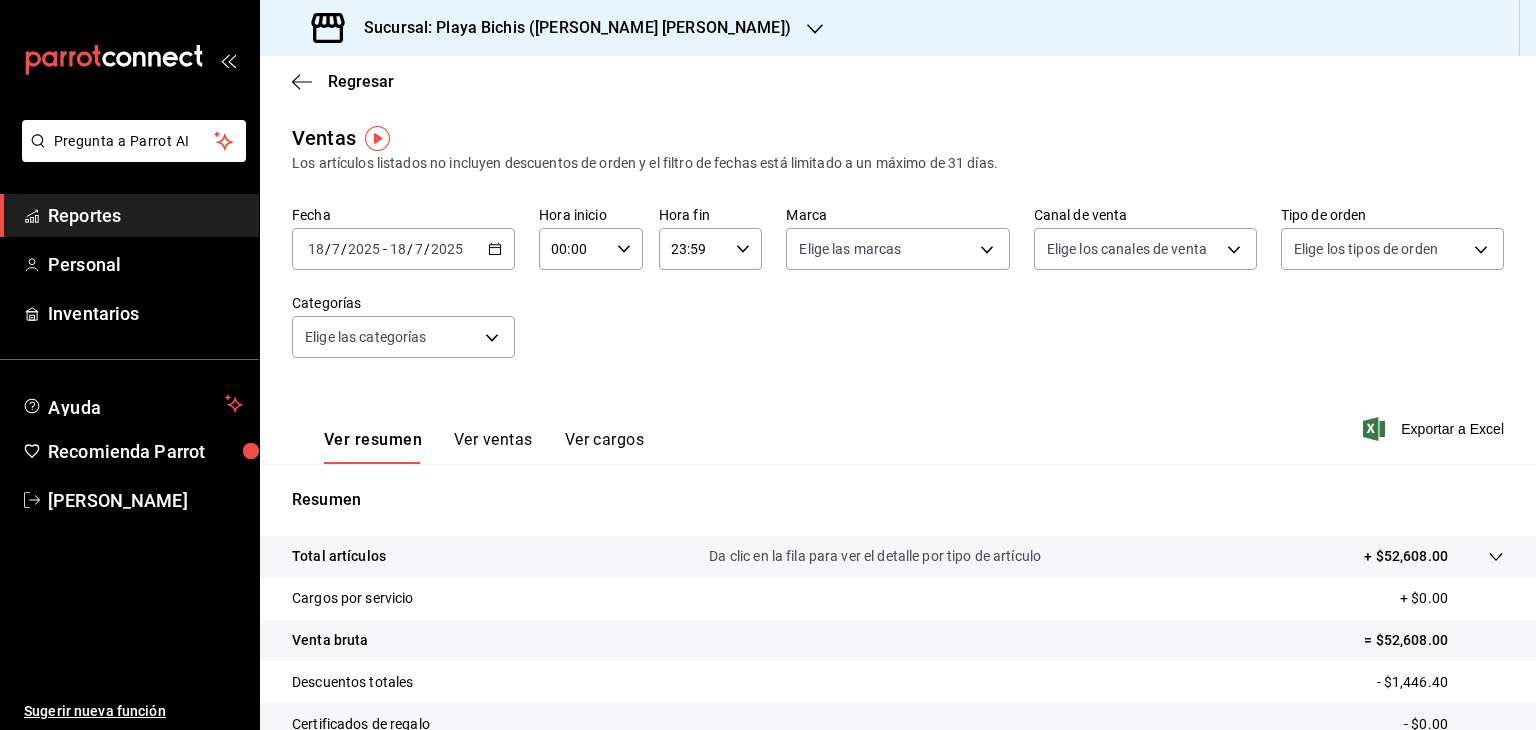 click 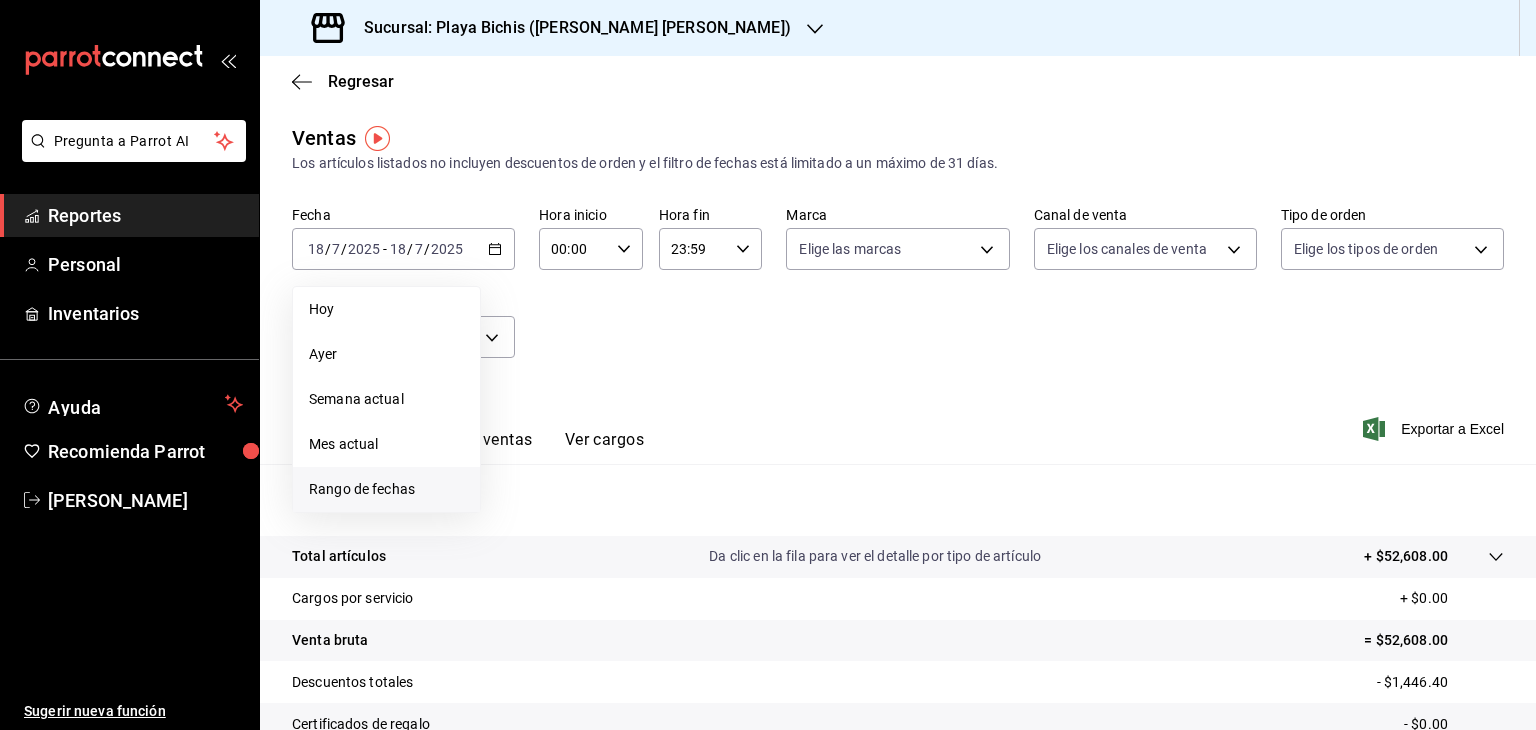 click on "Rango de fechas" at bounding box center [386, 489] 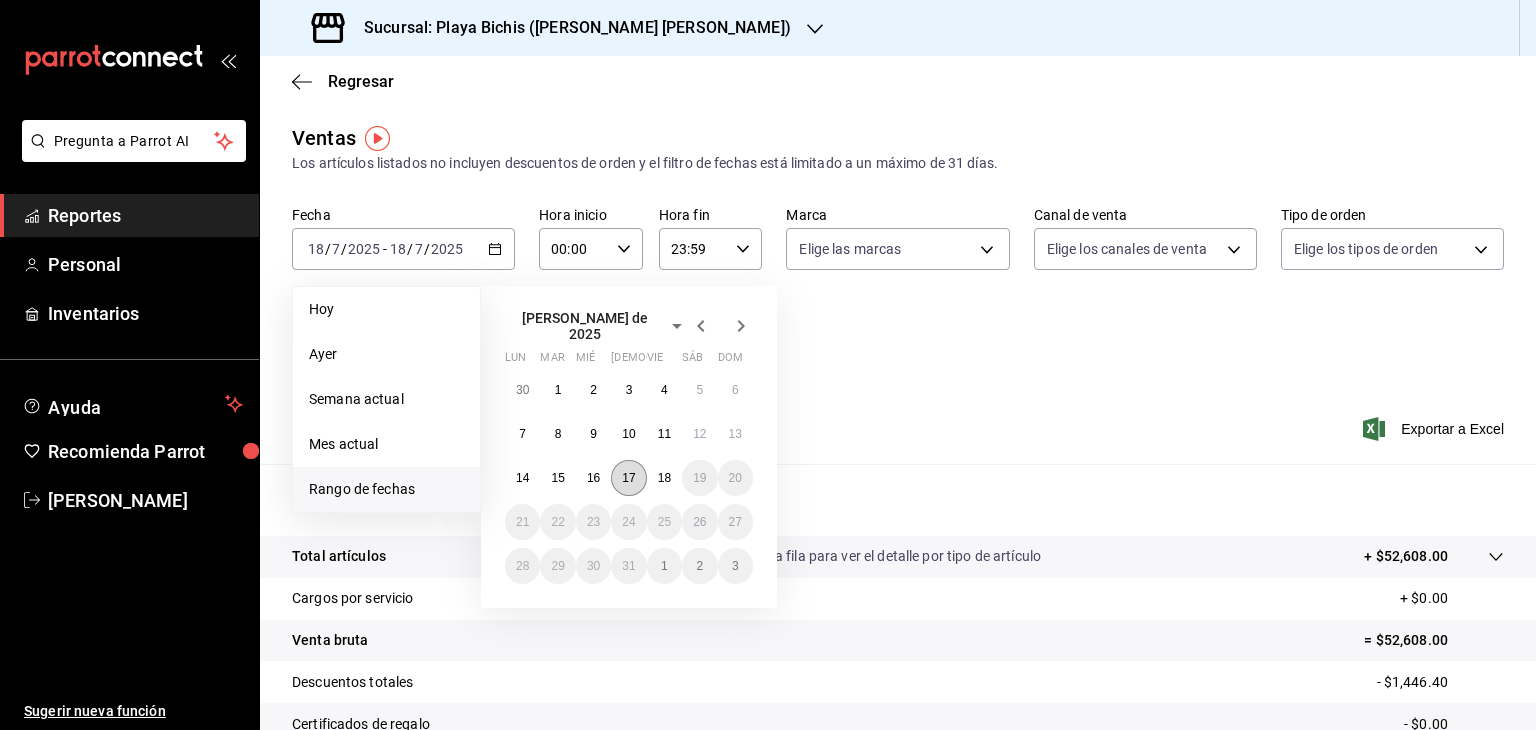 click on "17" at bounding box center [628, 478] 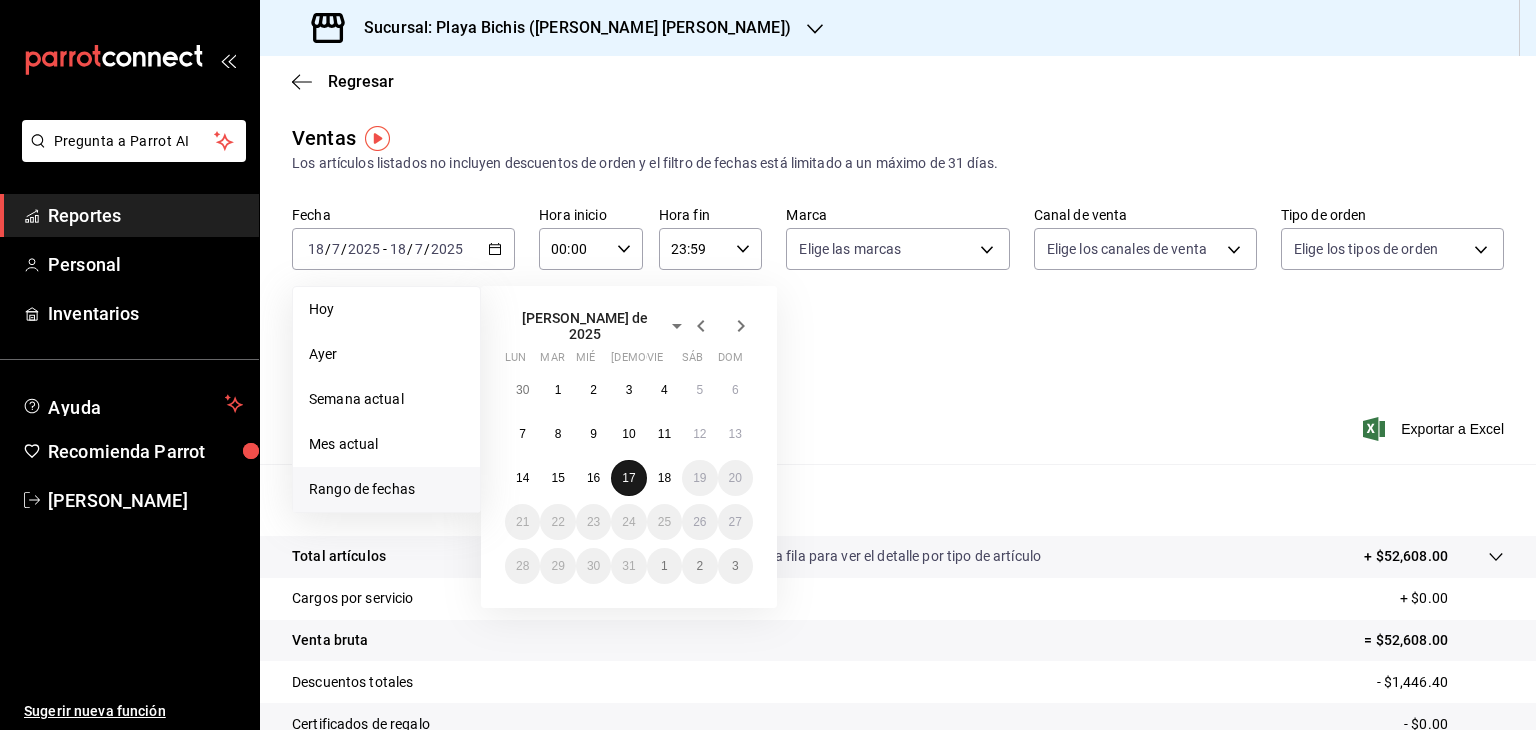 click on "17" at bounding box center [628, 478] 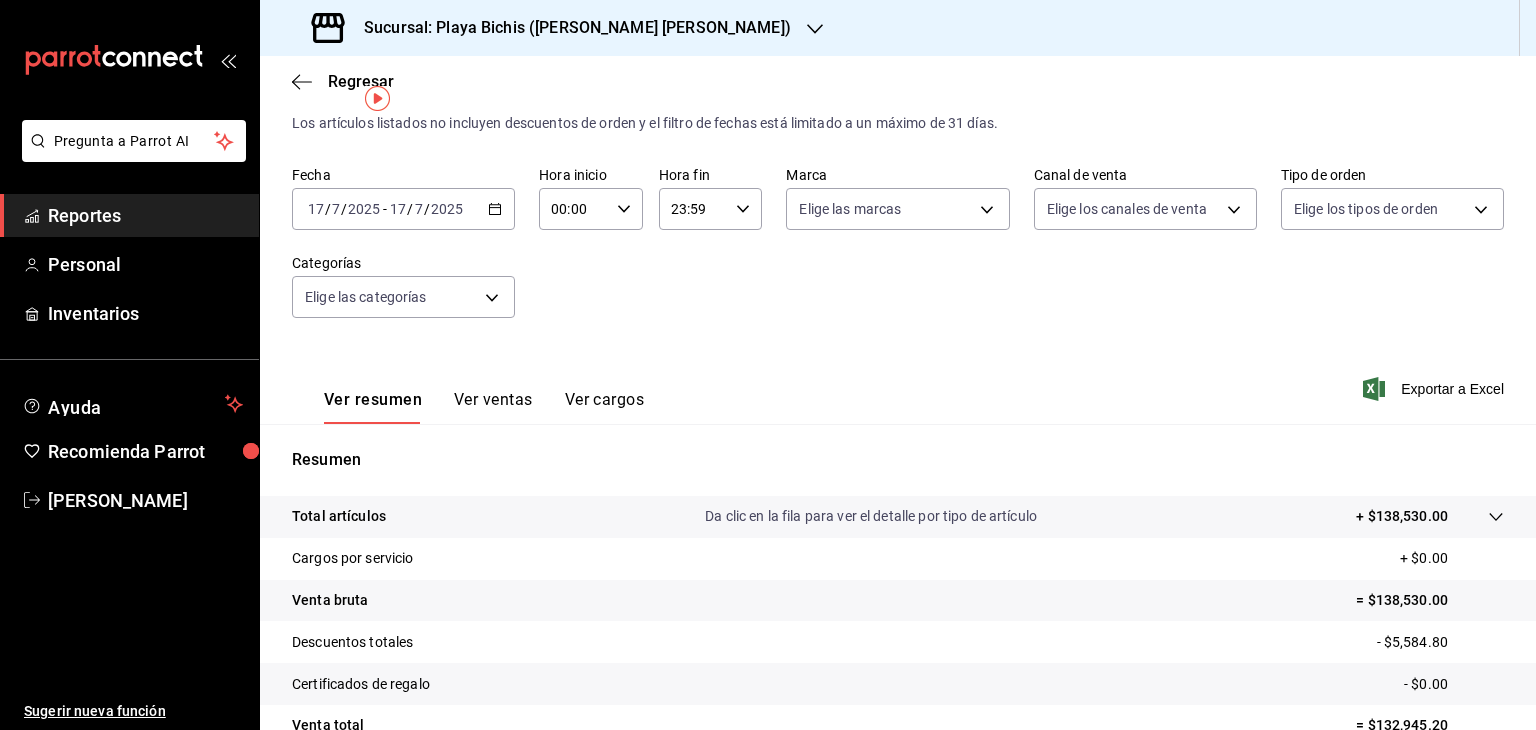 scroll, scrollTop: 38, scrollLeft: 0, axis: vertical 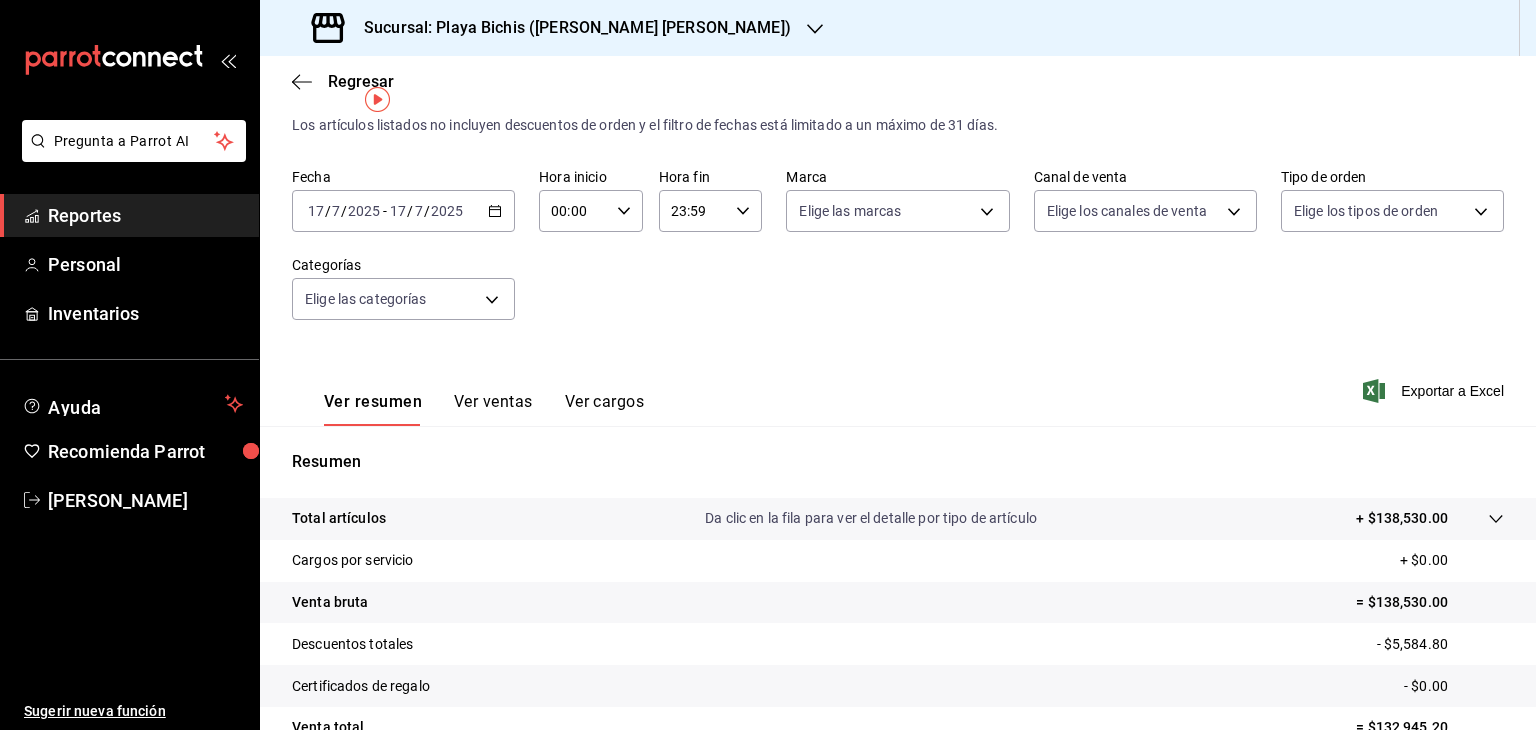click on "Reportes" at bounding box center (145, 215) 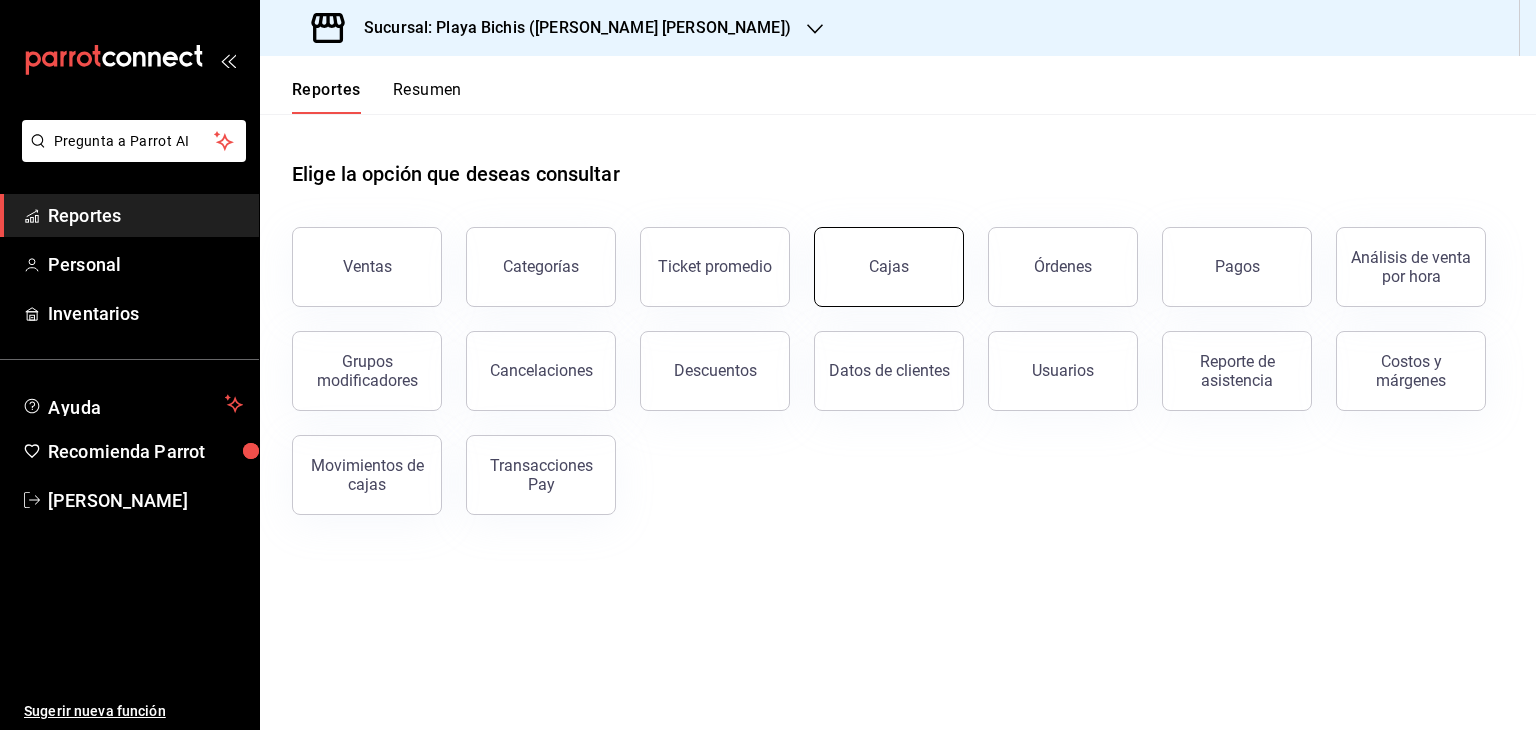 click on "Cajas" at bounding box center [889, 267] 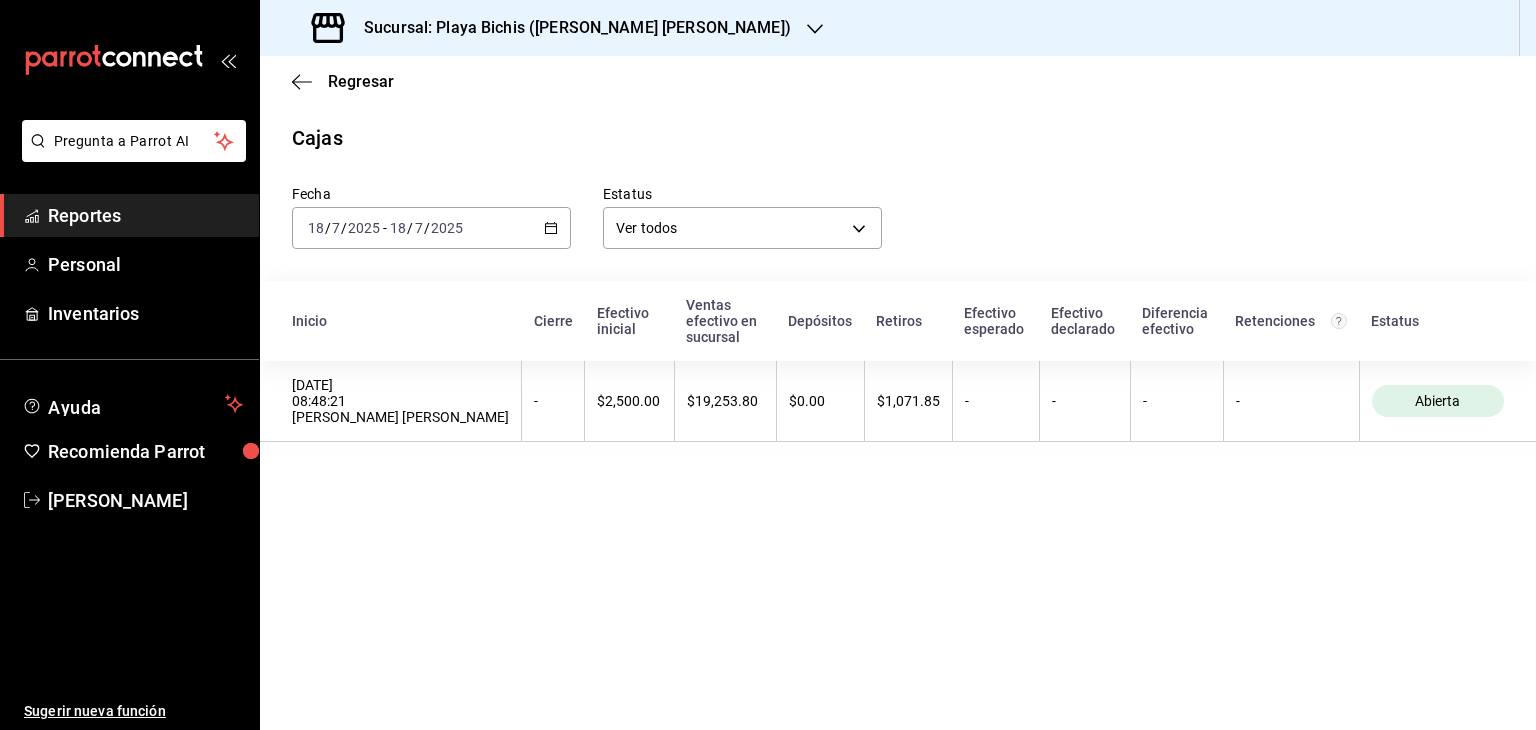 click 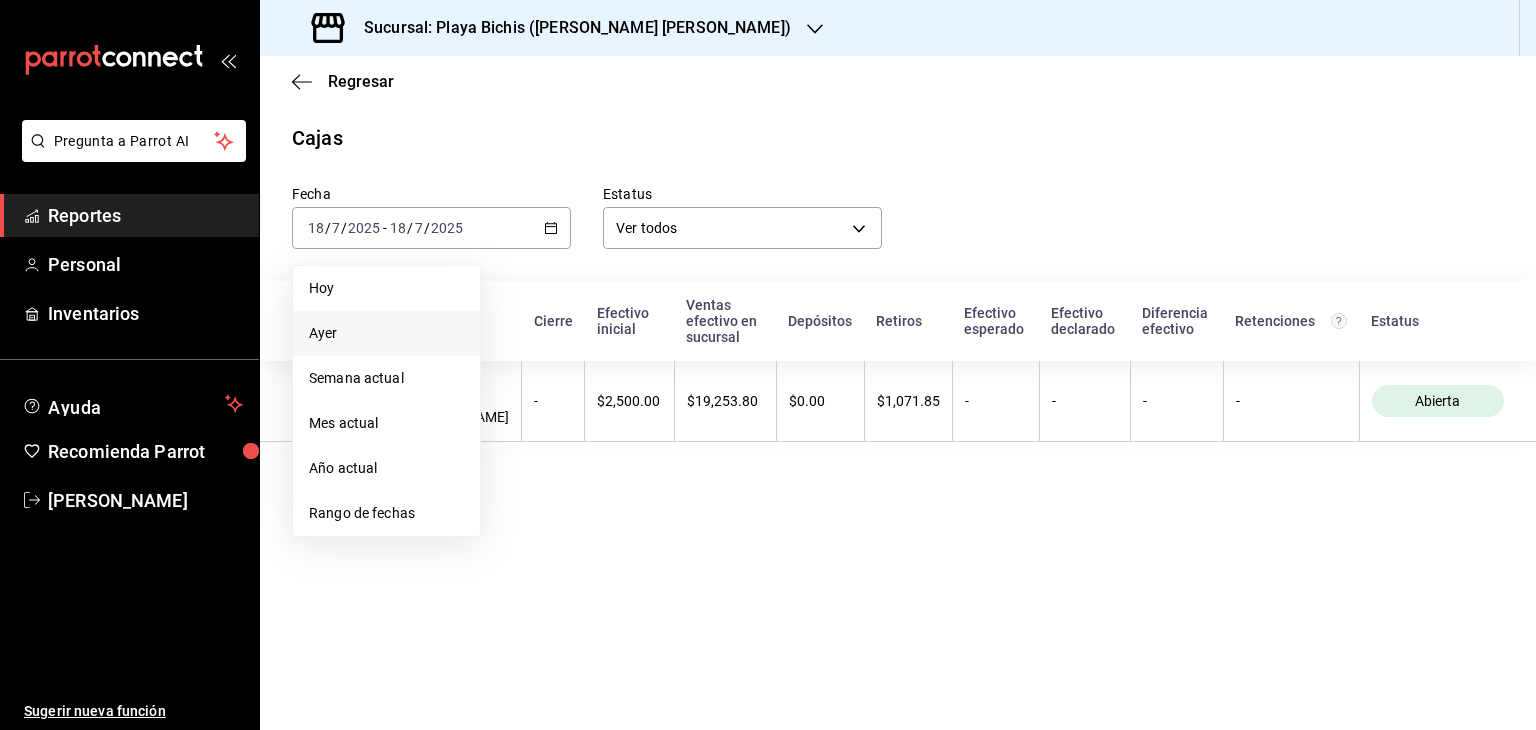 click on "Ayer" at bounding box center (386, 333) 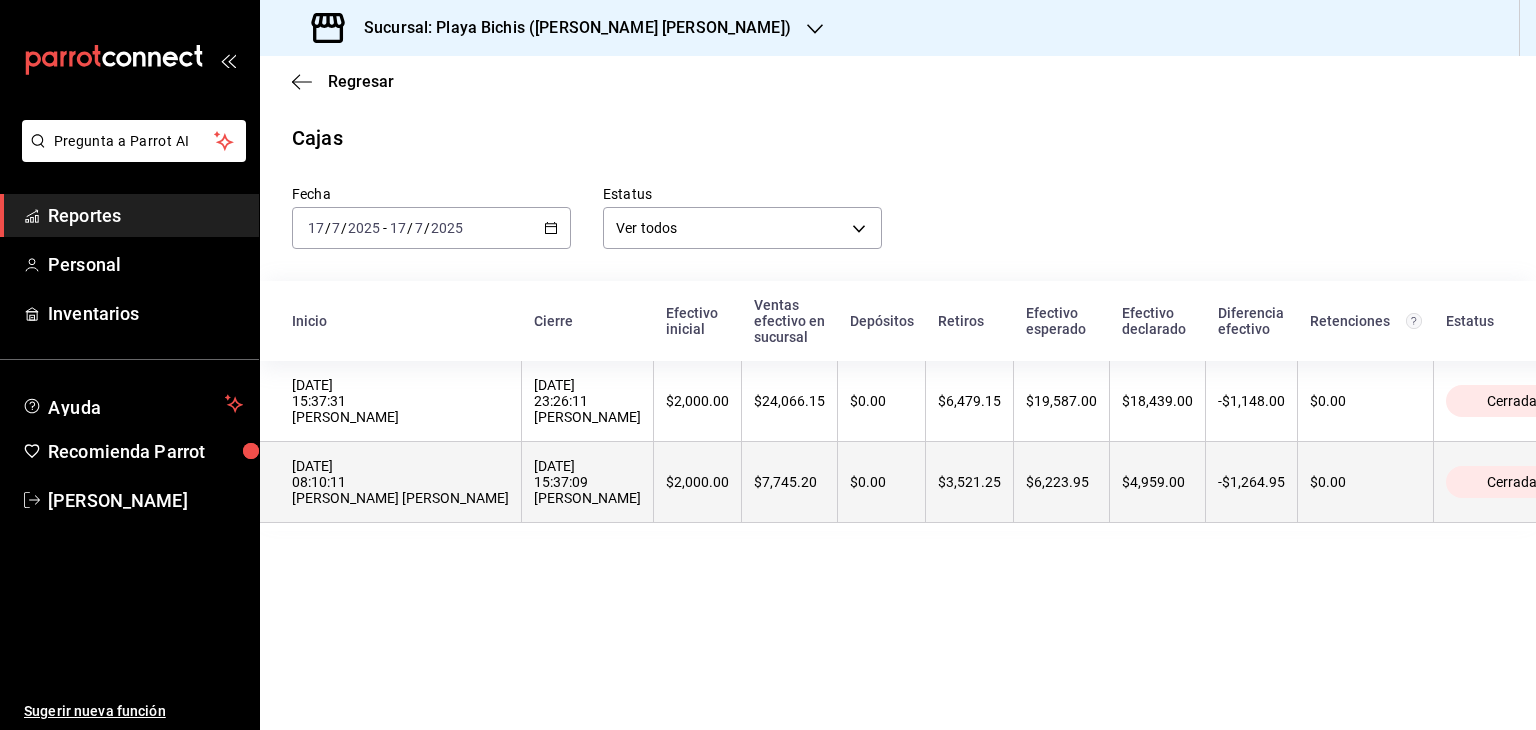 click on "17/07/2025
08:10:11
Edgar Agustin Fierro Saenz" at bounding box center (400, 482) 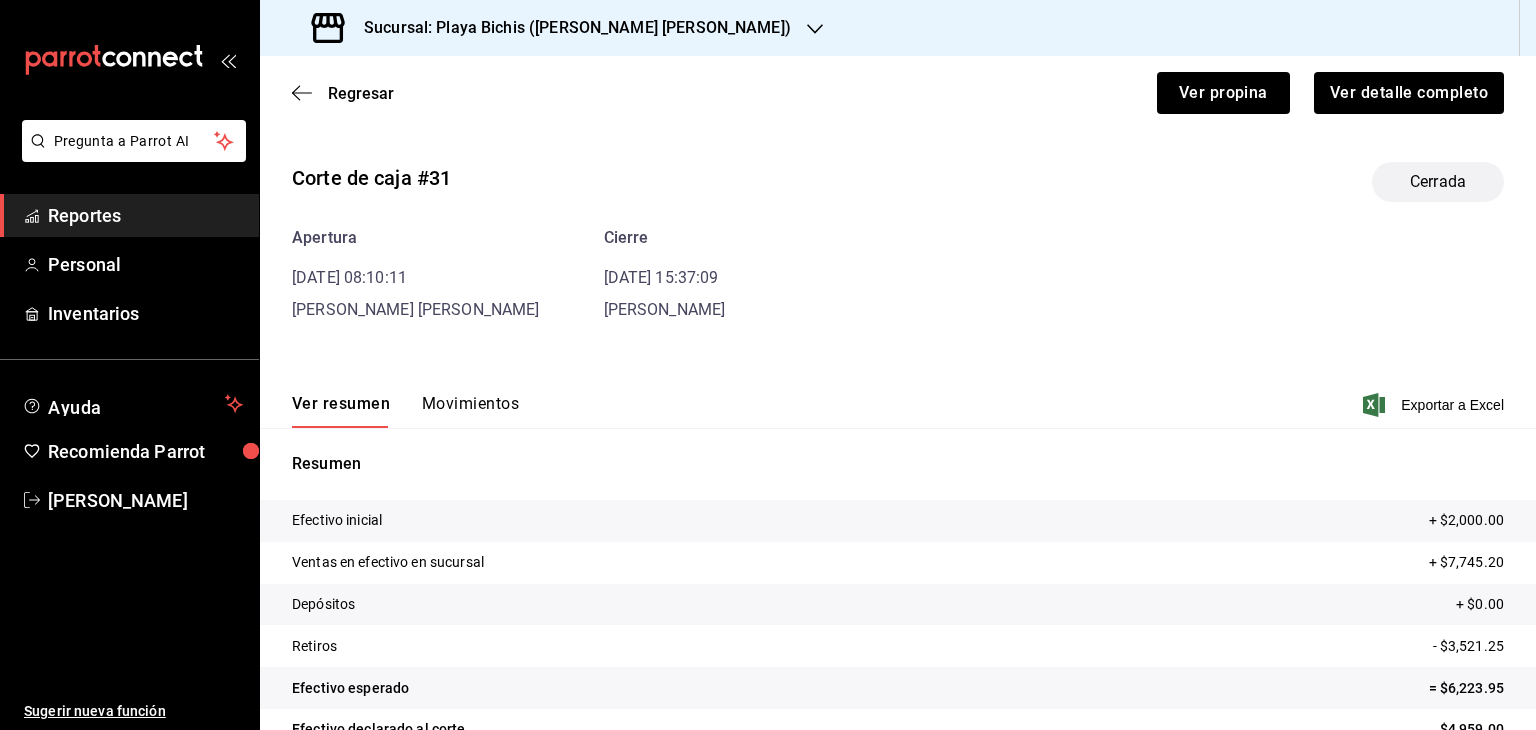 click on "Resumen Efectivo inicial + $2,000.00 Ventas en efectivo en sucursal + $7,745.20 Depósitos + $0.00 Retiros - $3,521.25 Efectivo esperado = $6,223.95 Efectivo declarado al corte  $4,959.00 Diferencia  $-1,264.95" at bounding box center (898, 634) 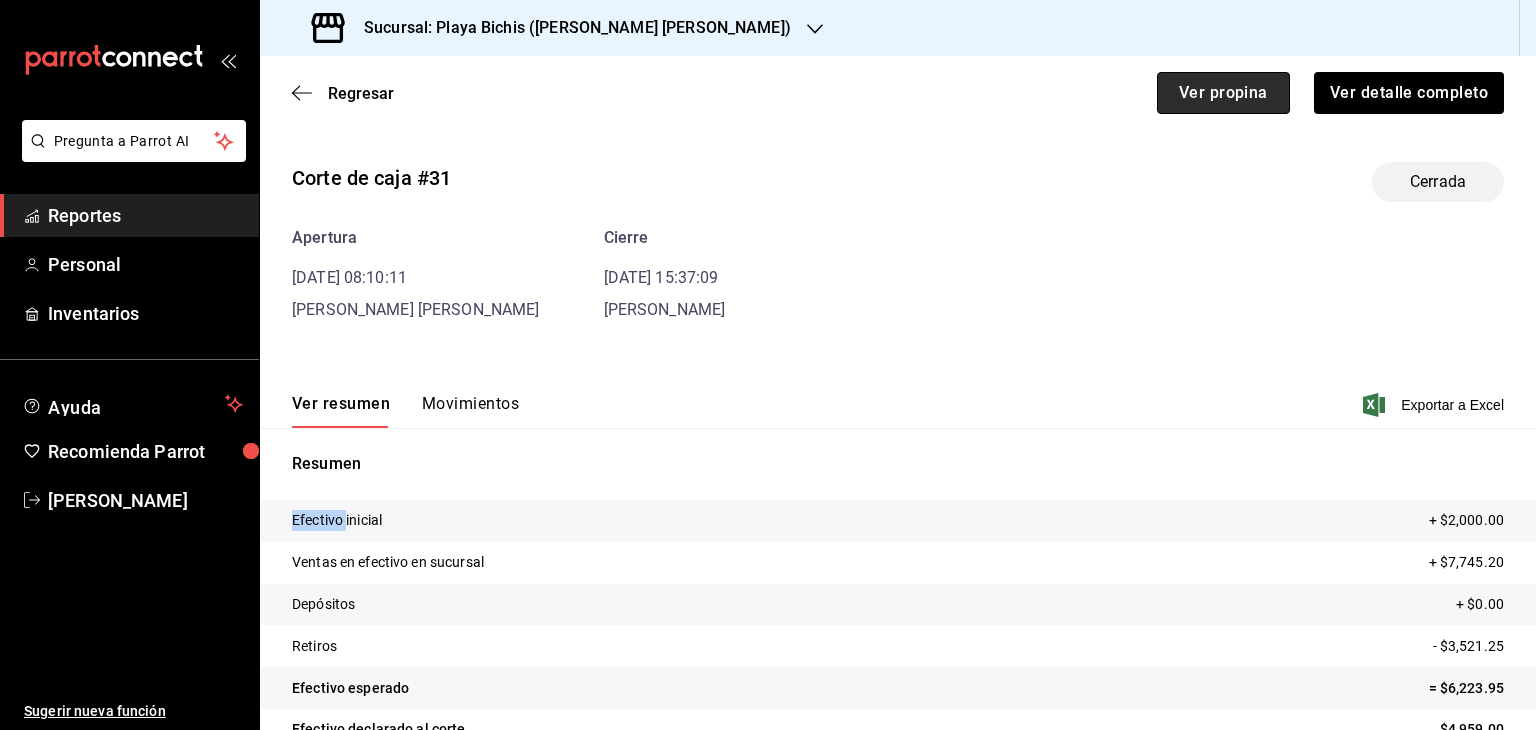 click on "Ver propina" at bounding box center [1223, 93] 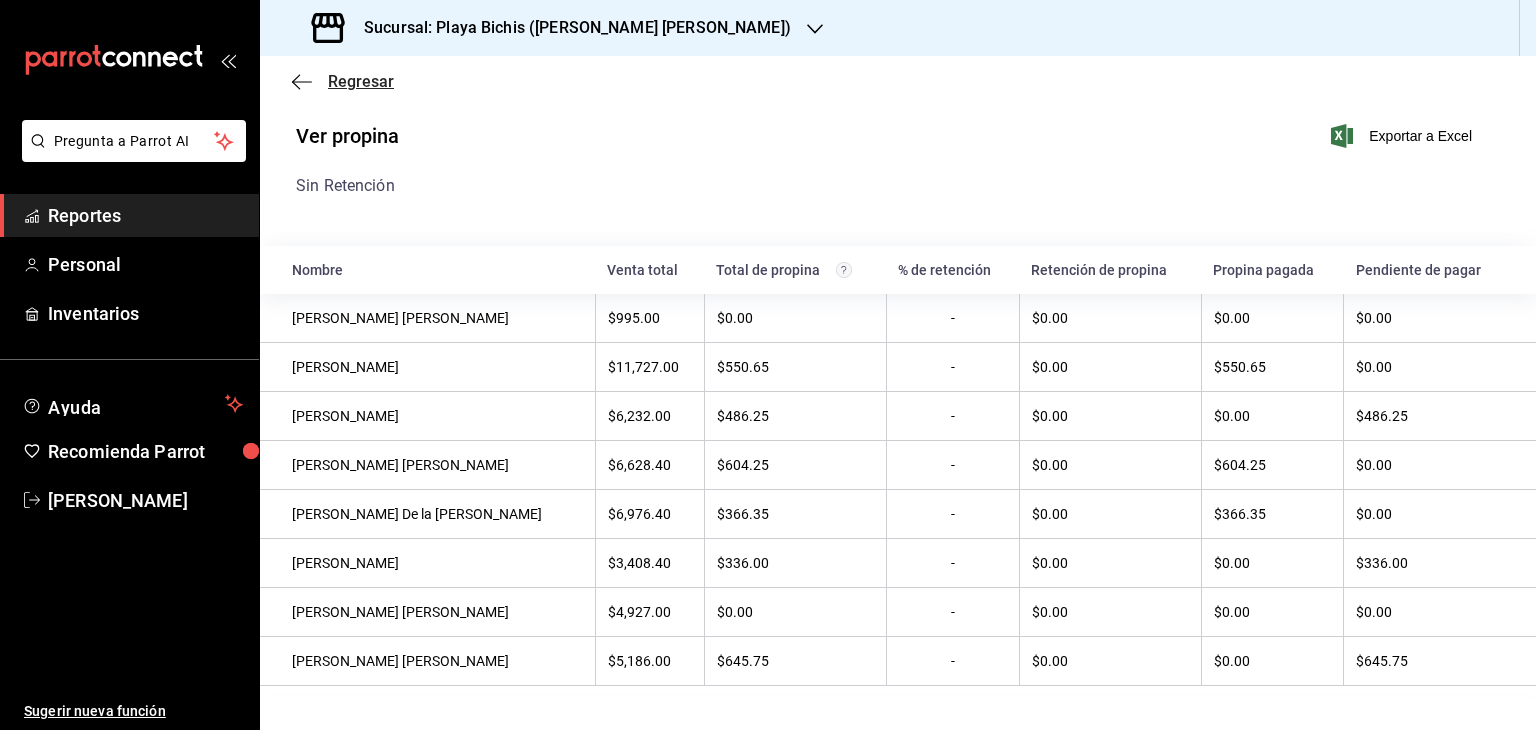 click on "Regresar" at bounding box center (361, 81) 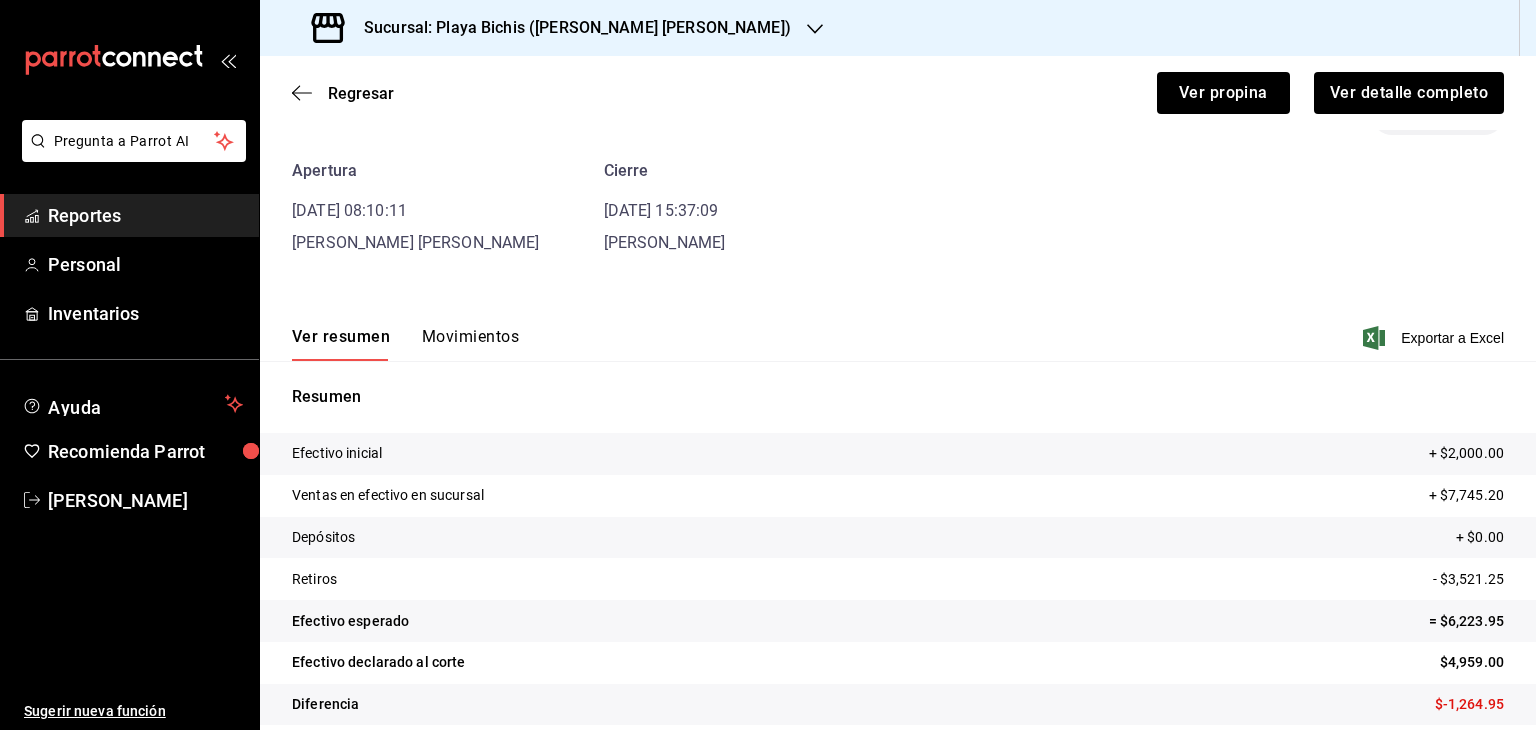 scroll, scrollTop: 87, scrollLeft: 0, axis: vertical 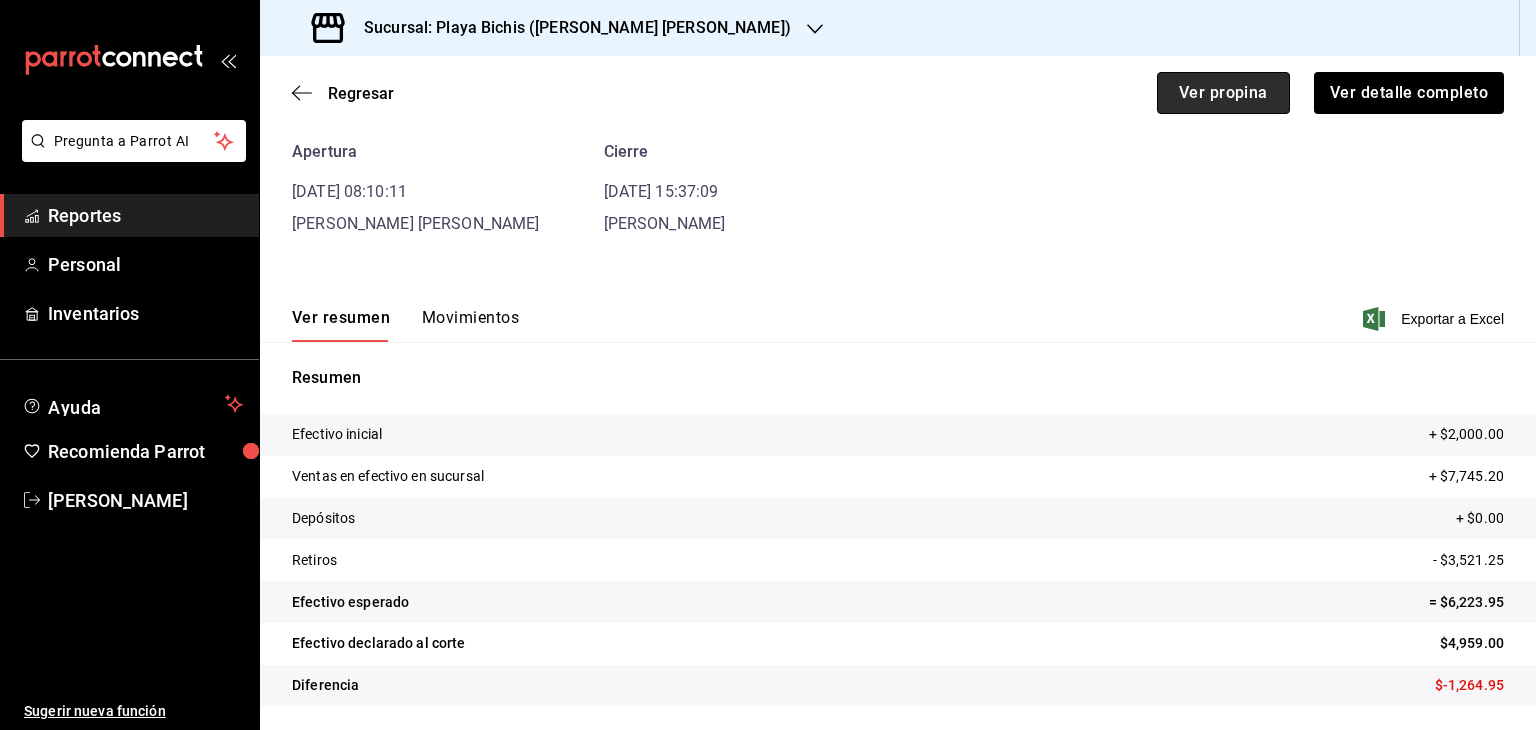 click on "Ver propina" at bounding box center (1223, 93) 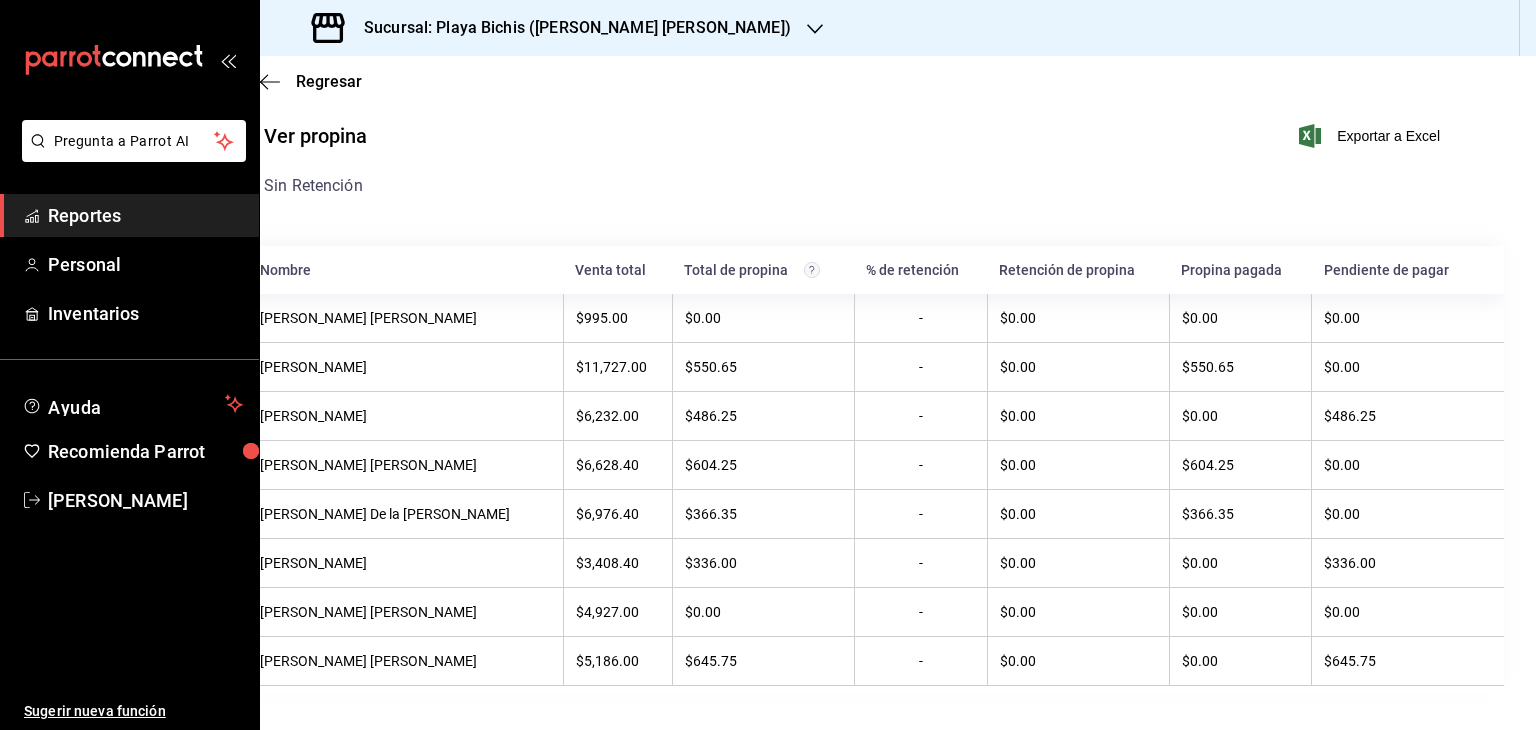 scroll, scrollTop: 0, scrollLeft: 0, axis: both 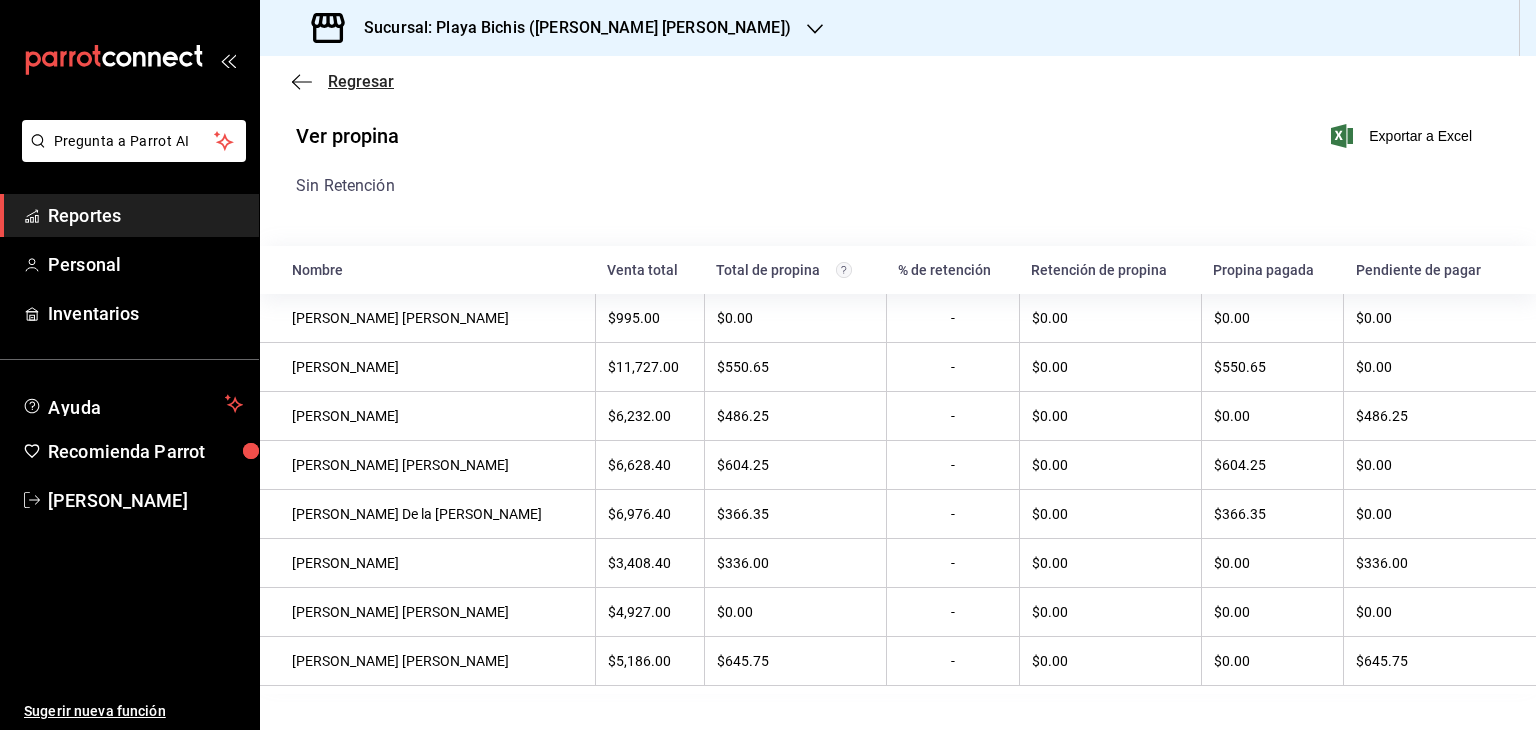 click on "Regresar" at bounding box center (361, 81) 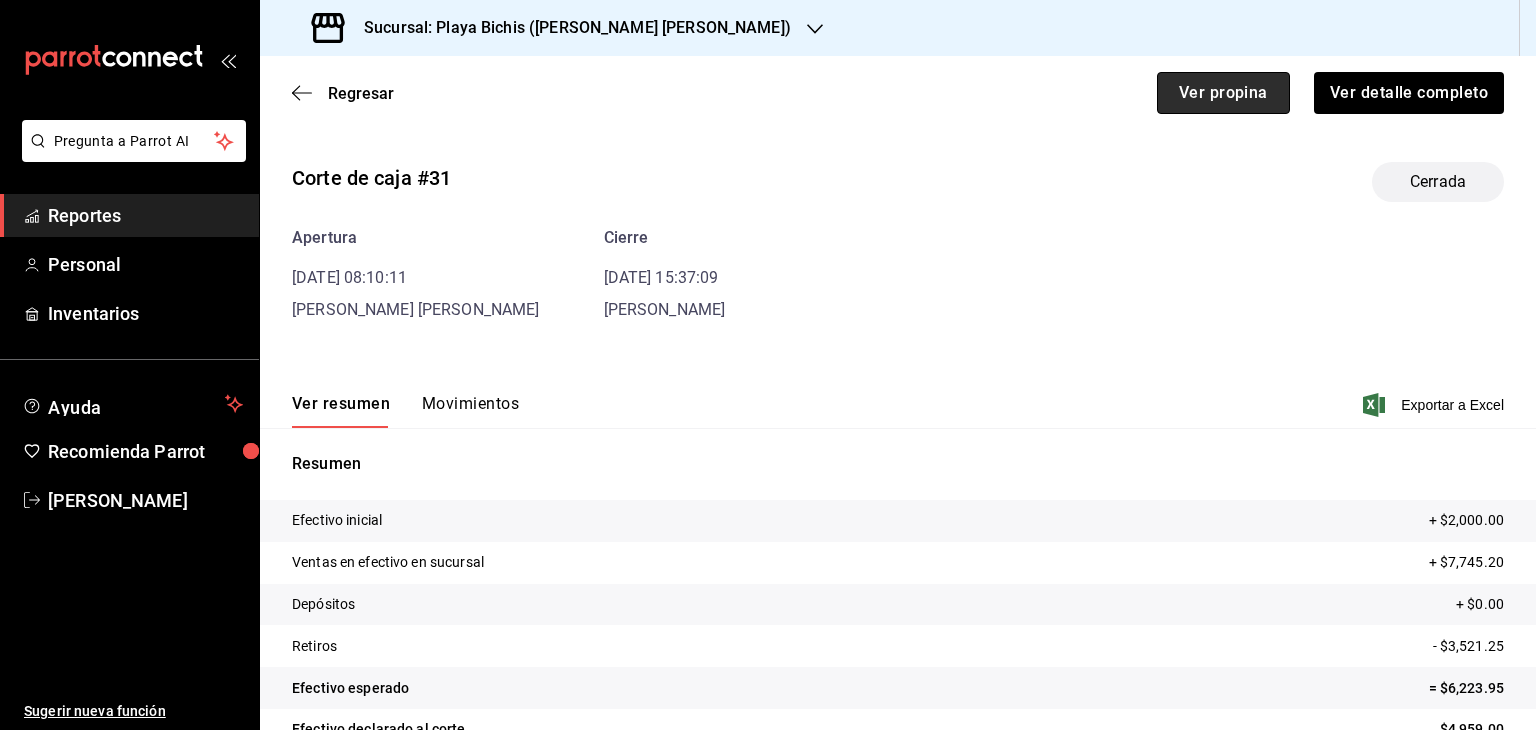 click on "Ver propina" at bounding box center (1223, 93) 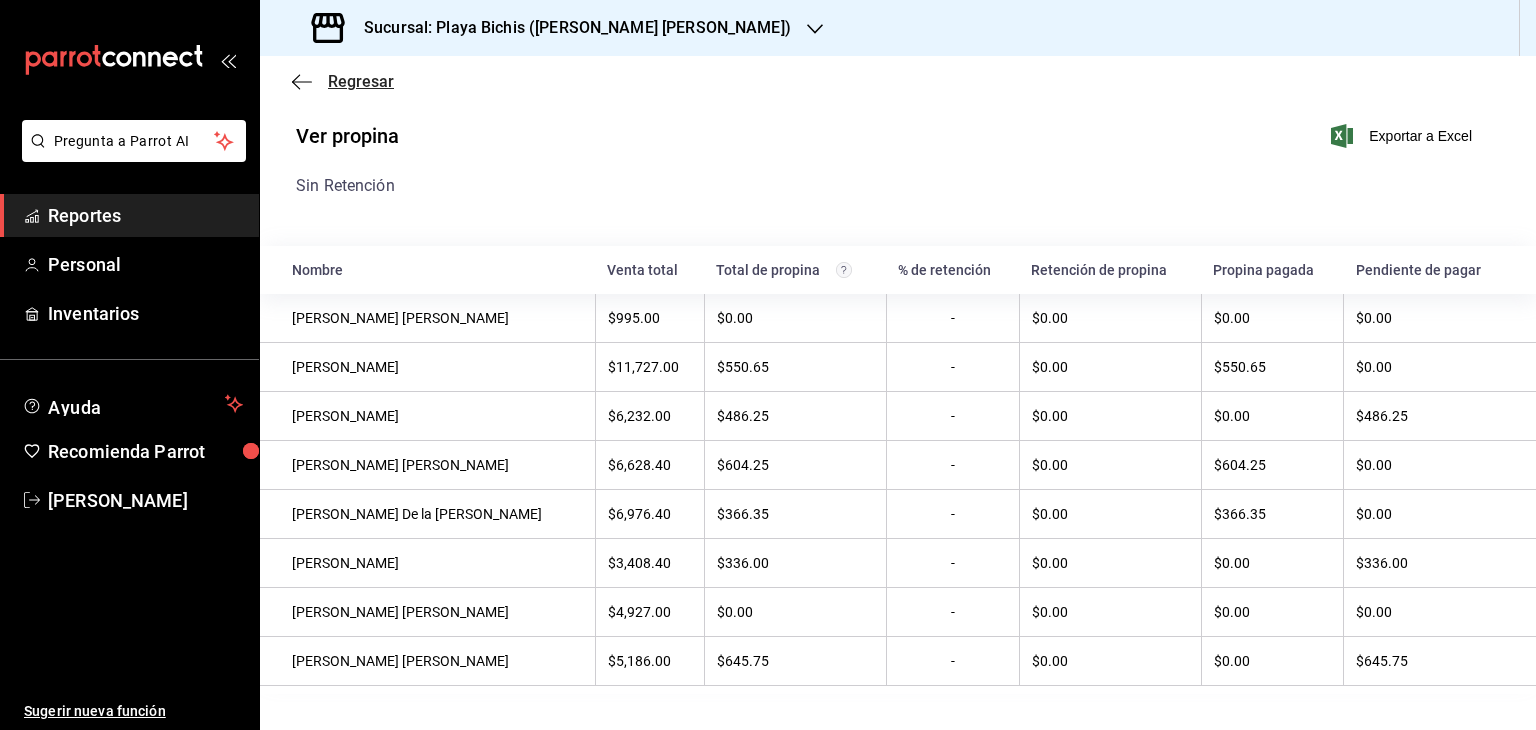 click on "Regresar" at bounding box center [361, 81] 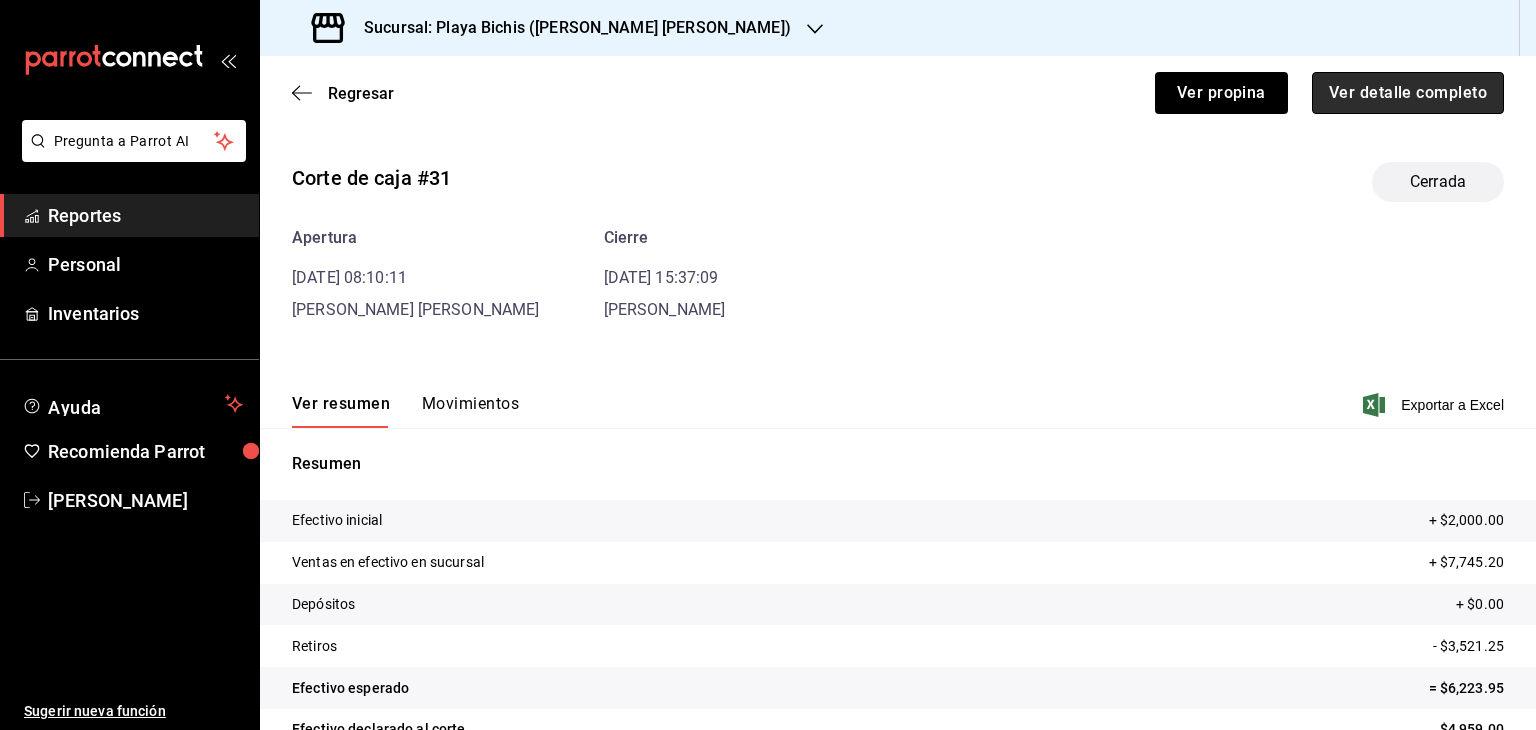 click on "Ver detalle completo" at bounding box center (1408, 93) 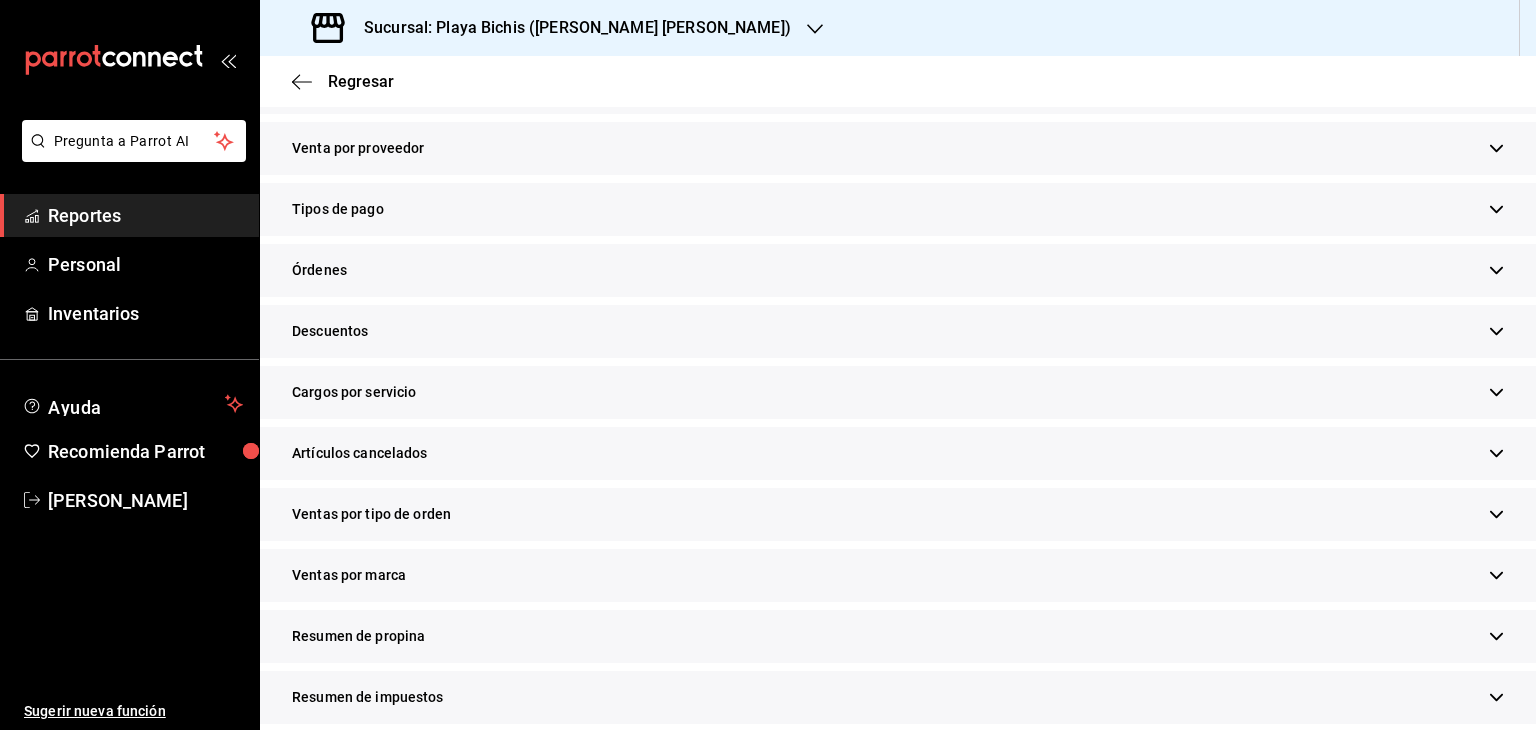 scroll, scrollTop: 544, scrollLeft: 0, axis: vertical 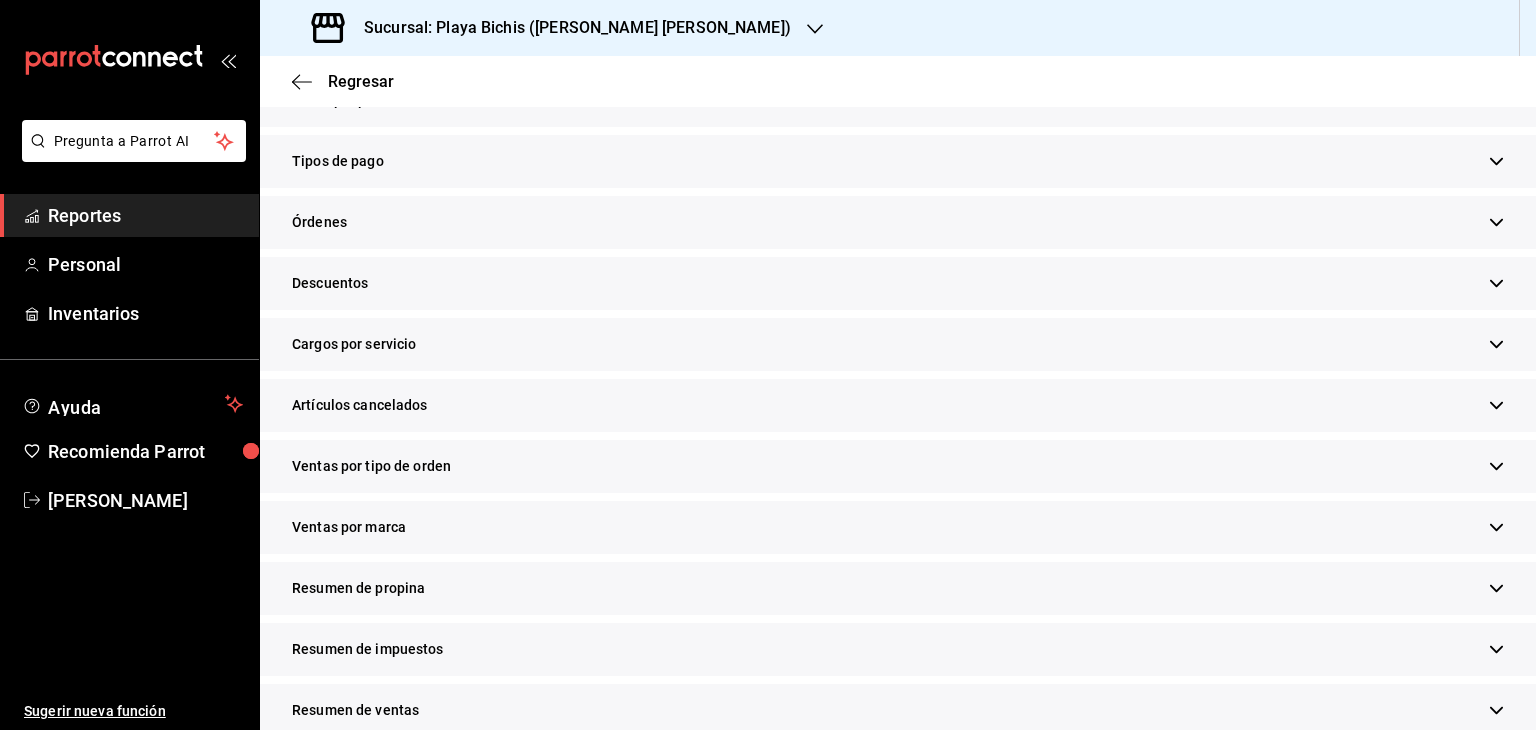 click on "Resumen de propina" at bounding box center (898, 588) 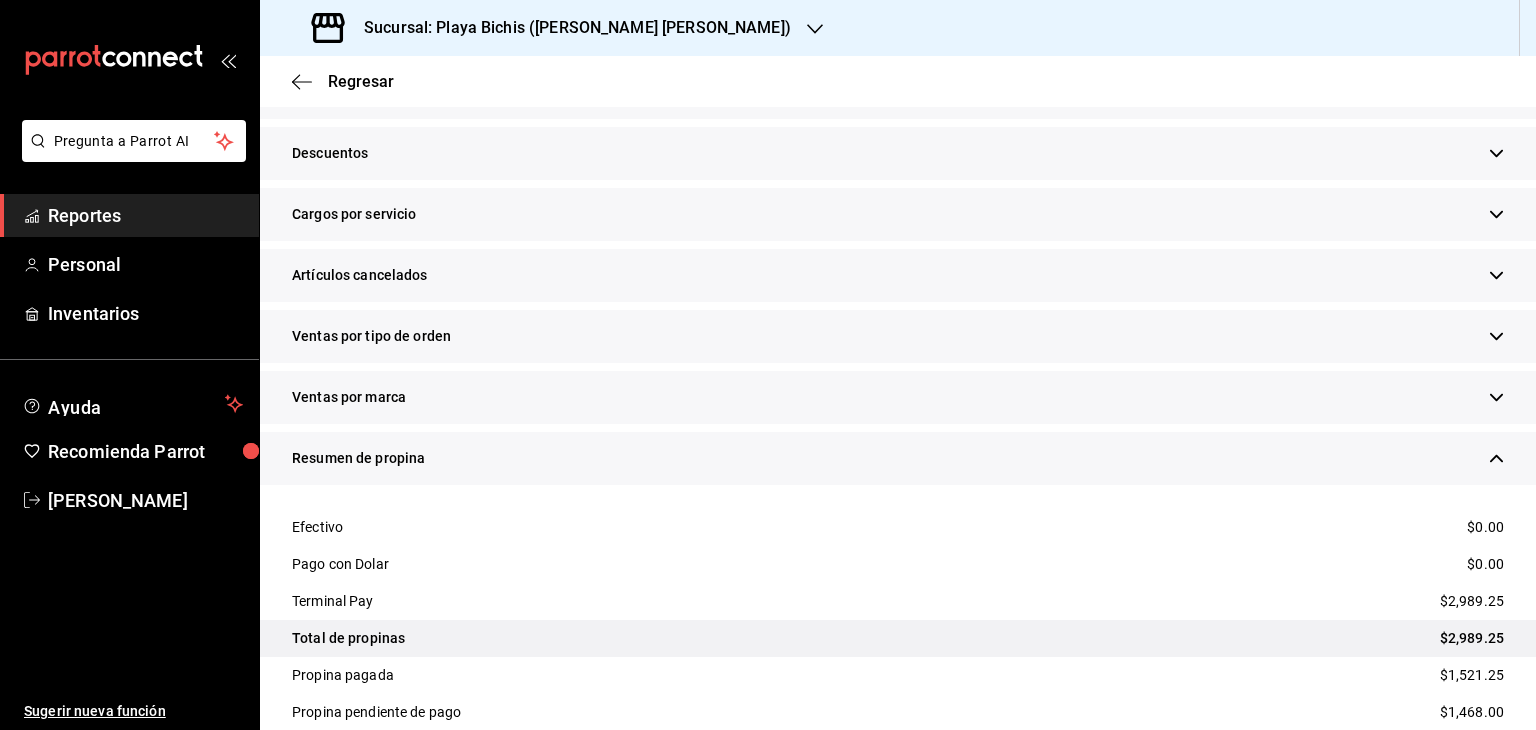 scroll, scrollTop: 728, scrollLeft: 0, axis: vertical 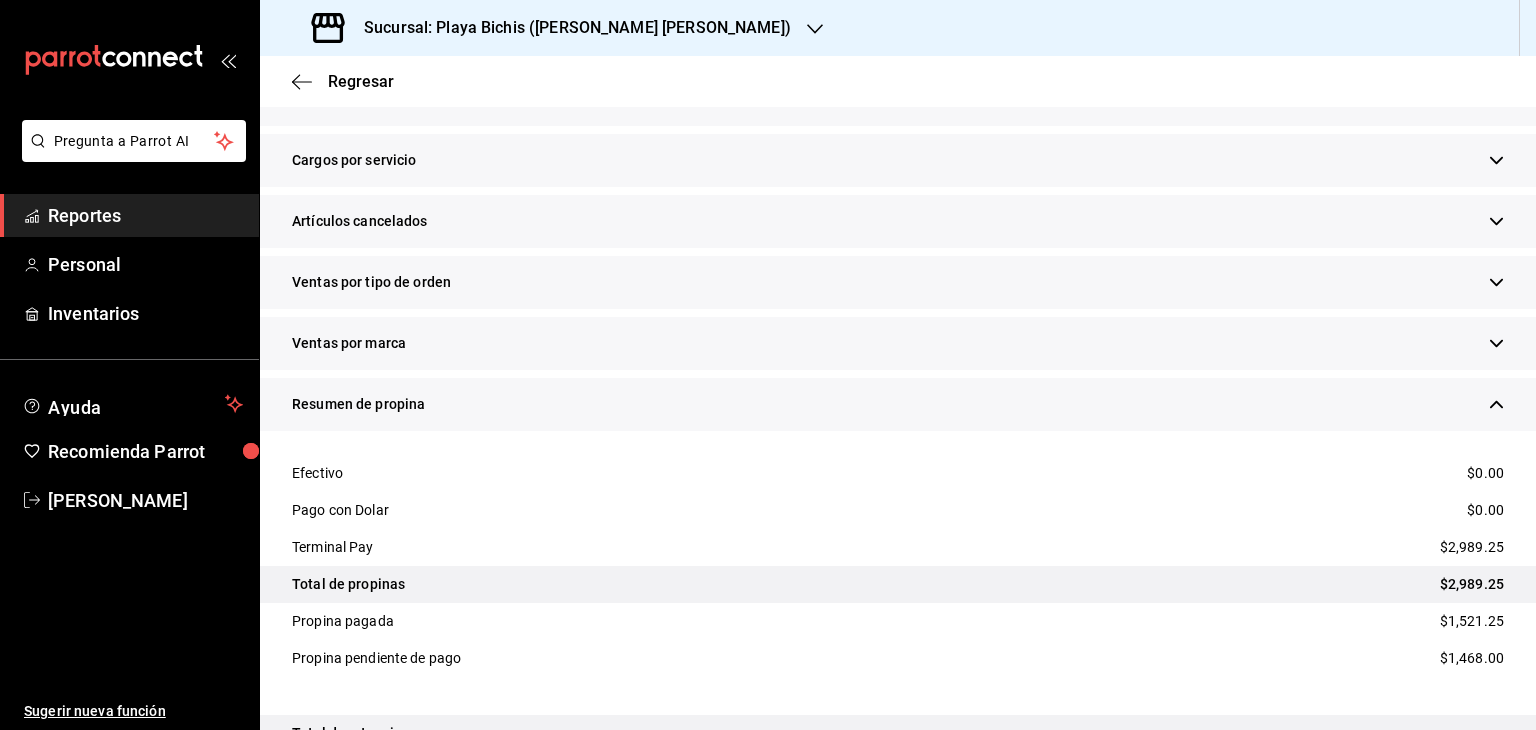 click on "Reportes" at bounding box center (145, 215) 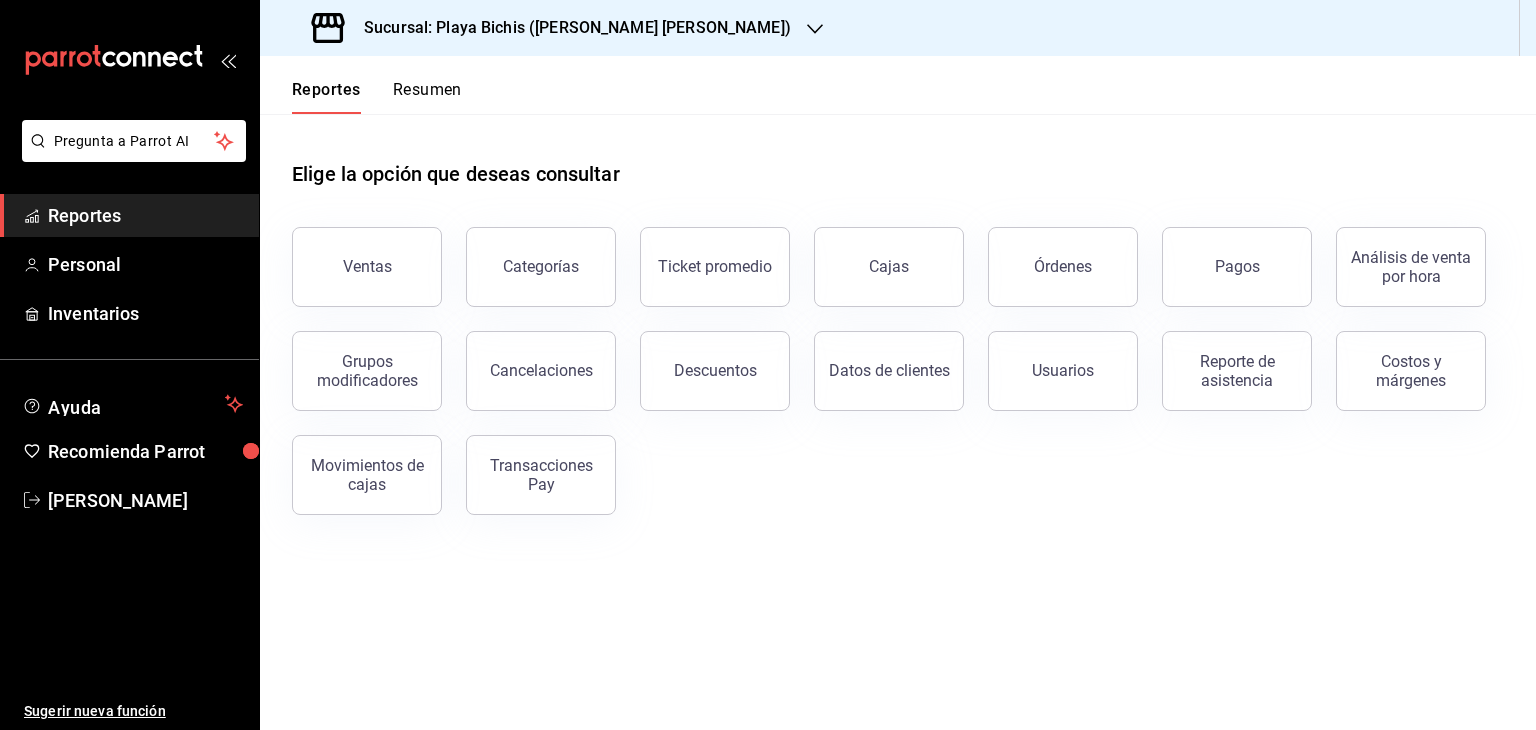 click on "Elige la opción que deseas consultar Ventas Categorías Ticket promedio Cajas Órdenes Pagos Análisis de venta por hora Grupos modificadores Cancelaciones Descuentos Datos de clientes Usuarios Reporte de asistencia Costos y márgenes Movimientos de cajas Transacciones Pay" at bounding box center (898, 422) 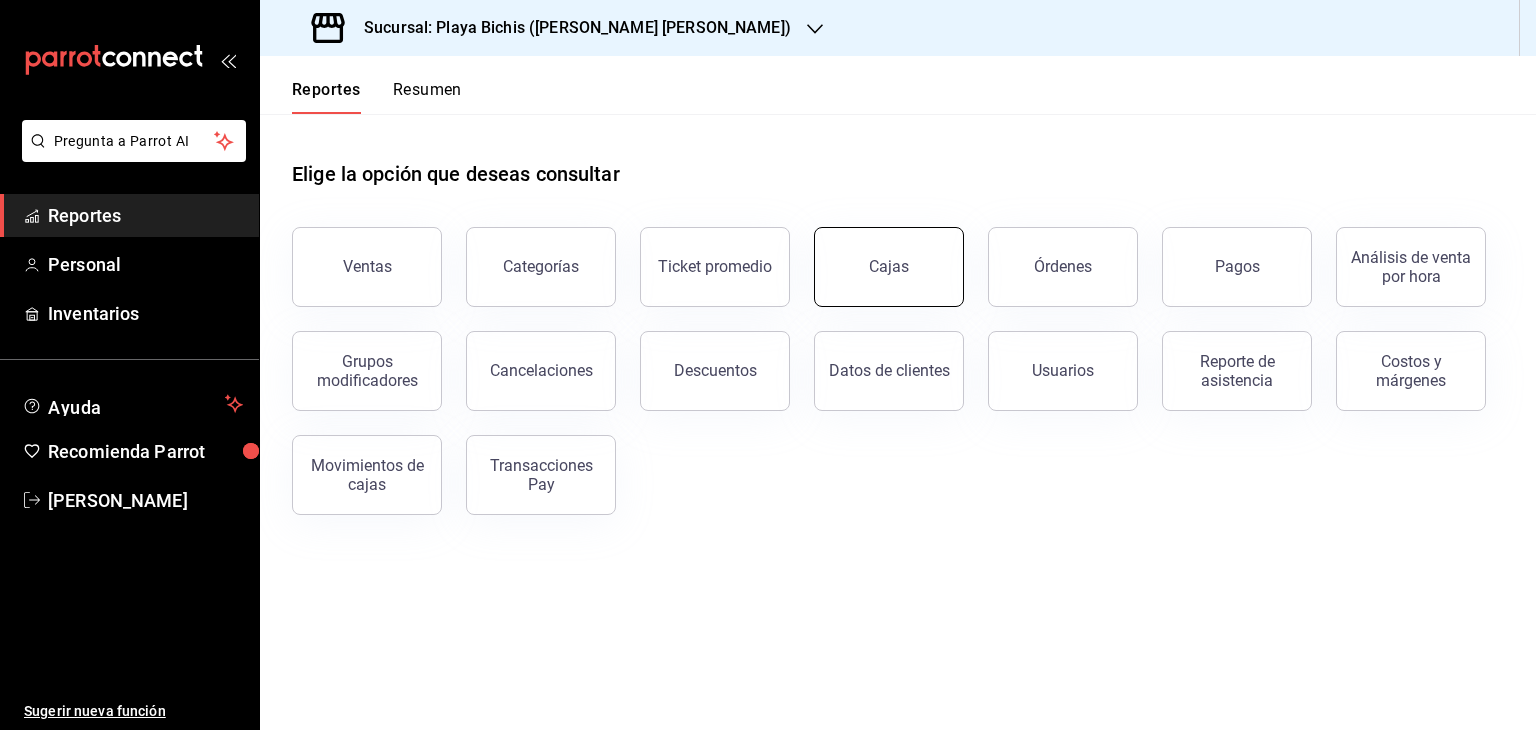 click on "Cajas" at bounding box center [889, 267] 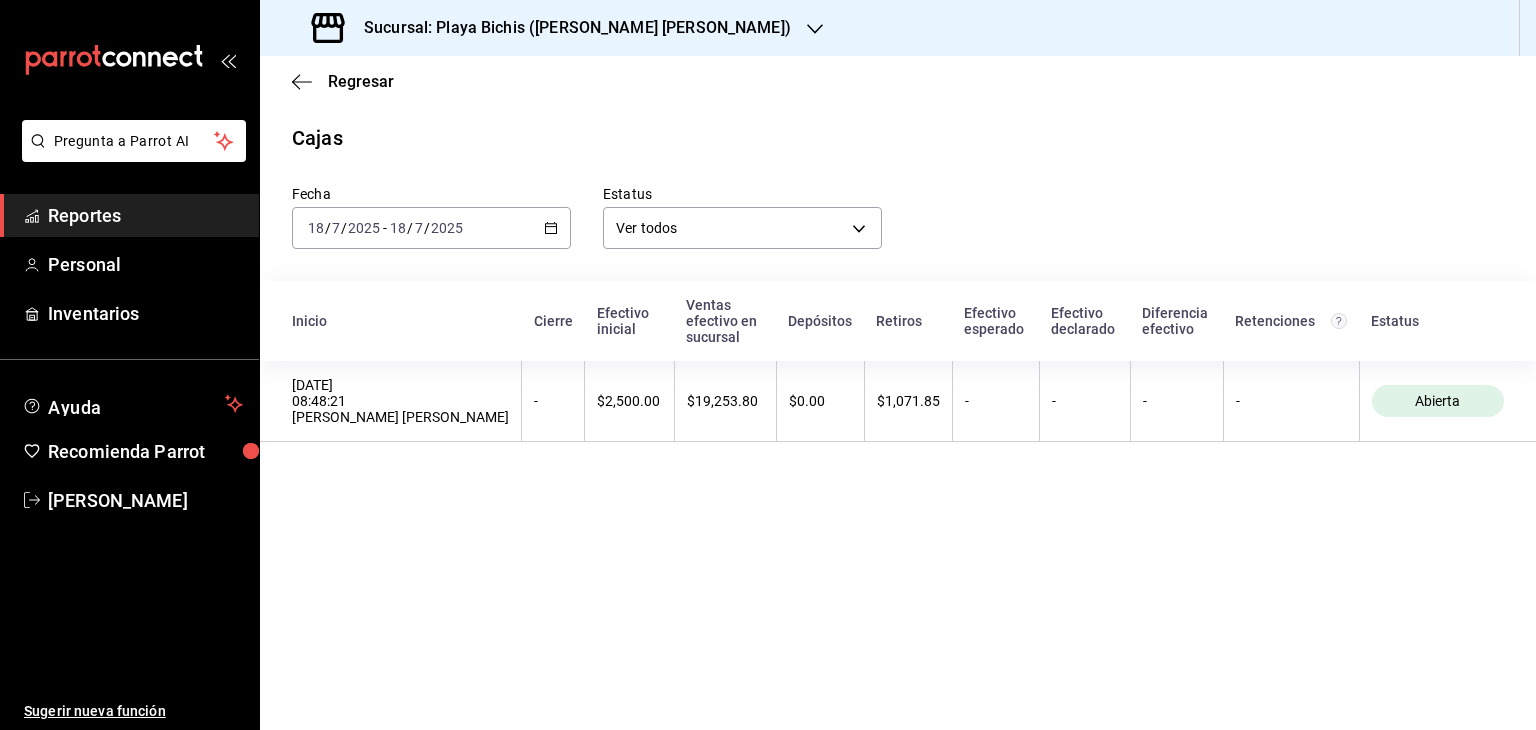 click 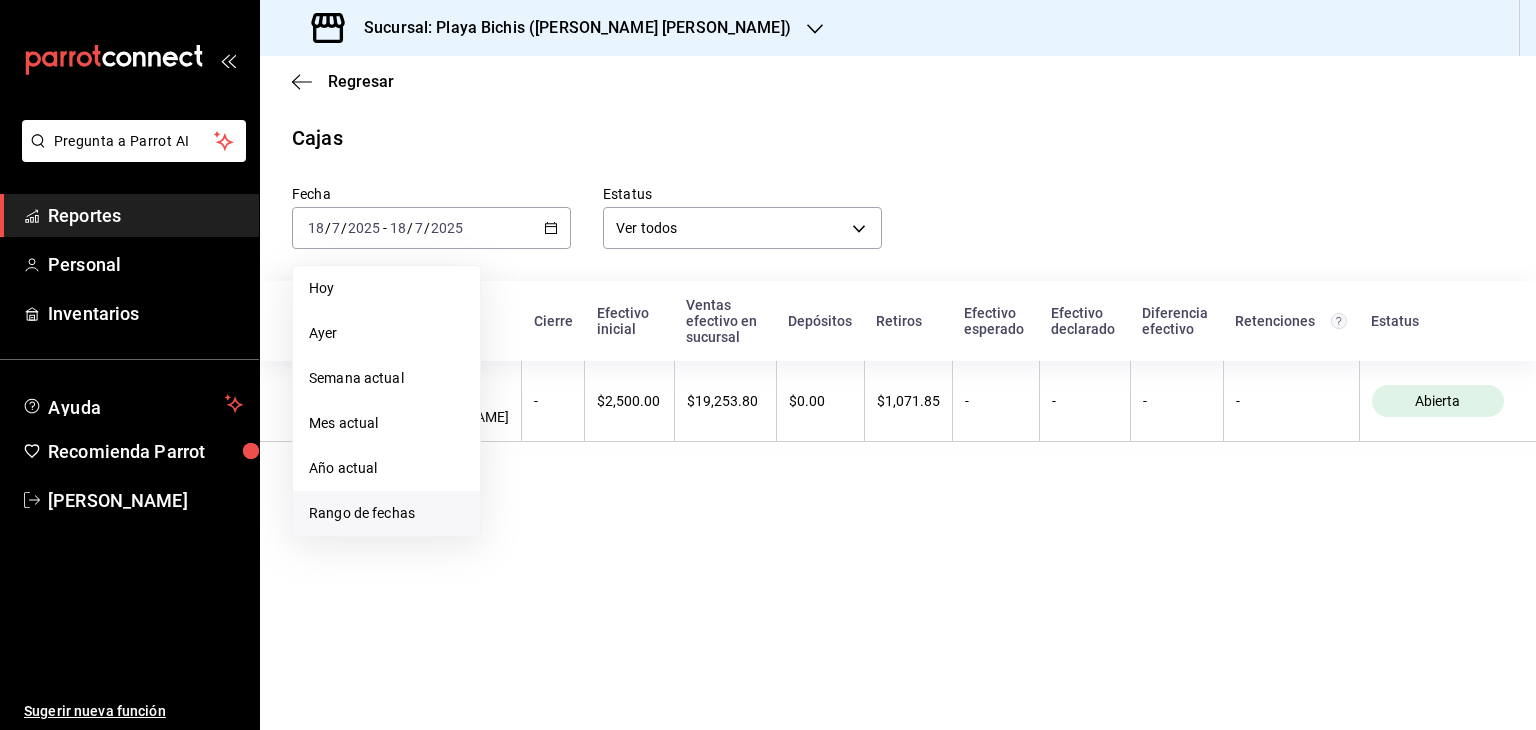 click on "Rango de fechas" at bounding box center [386, 513] 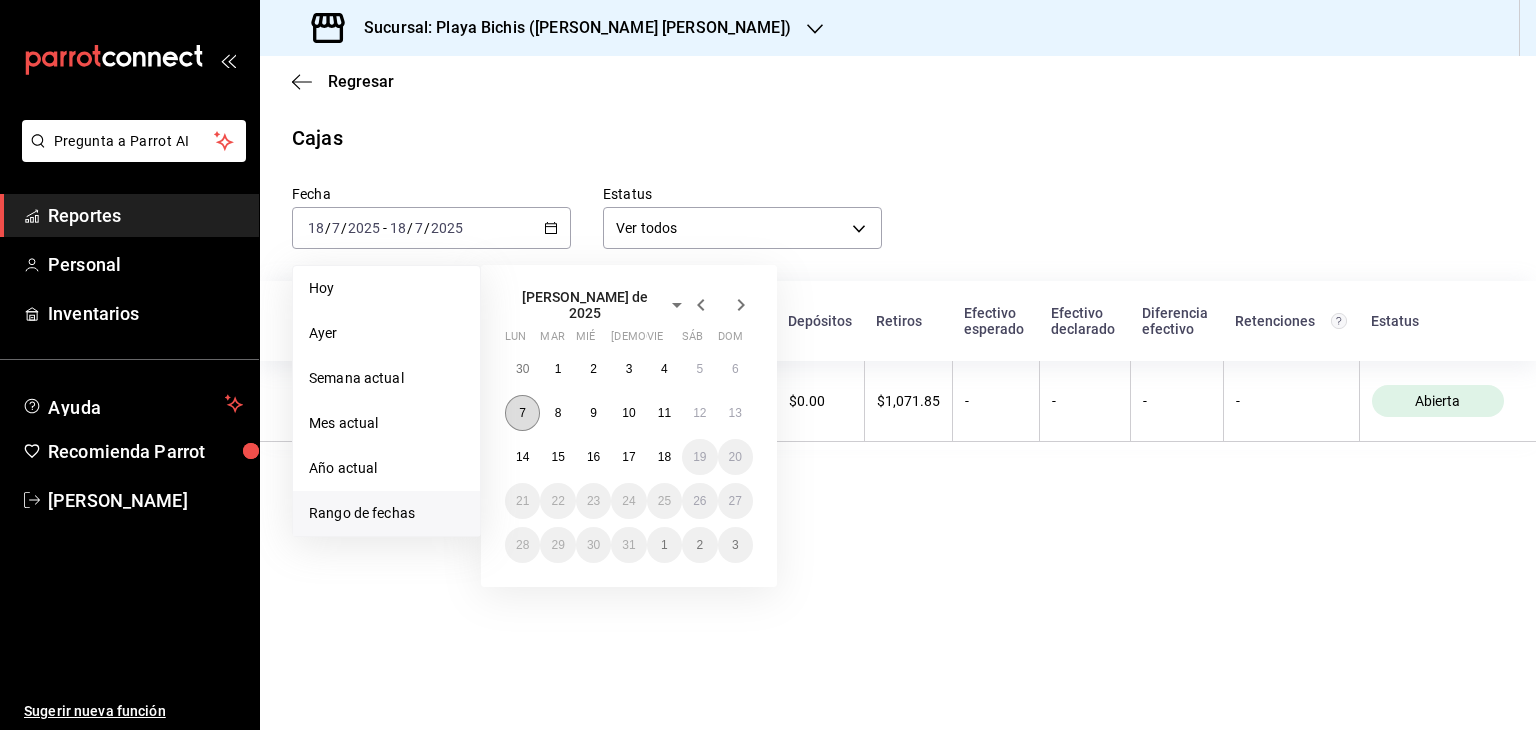 click on "7" at bounding box center (522, 413) 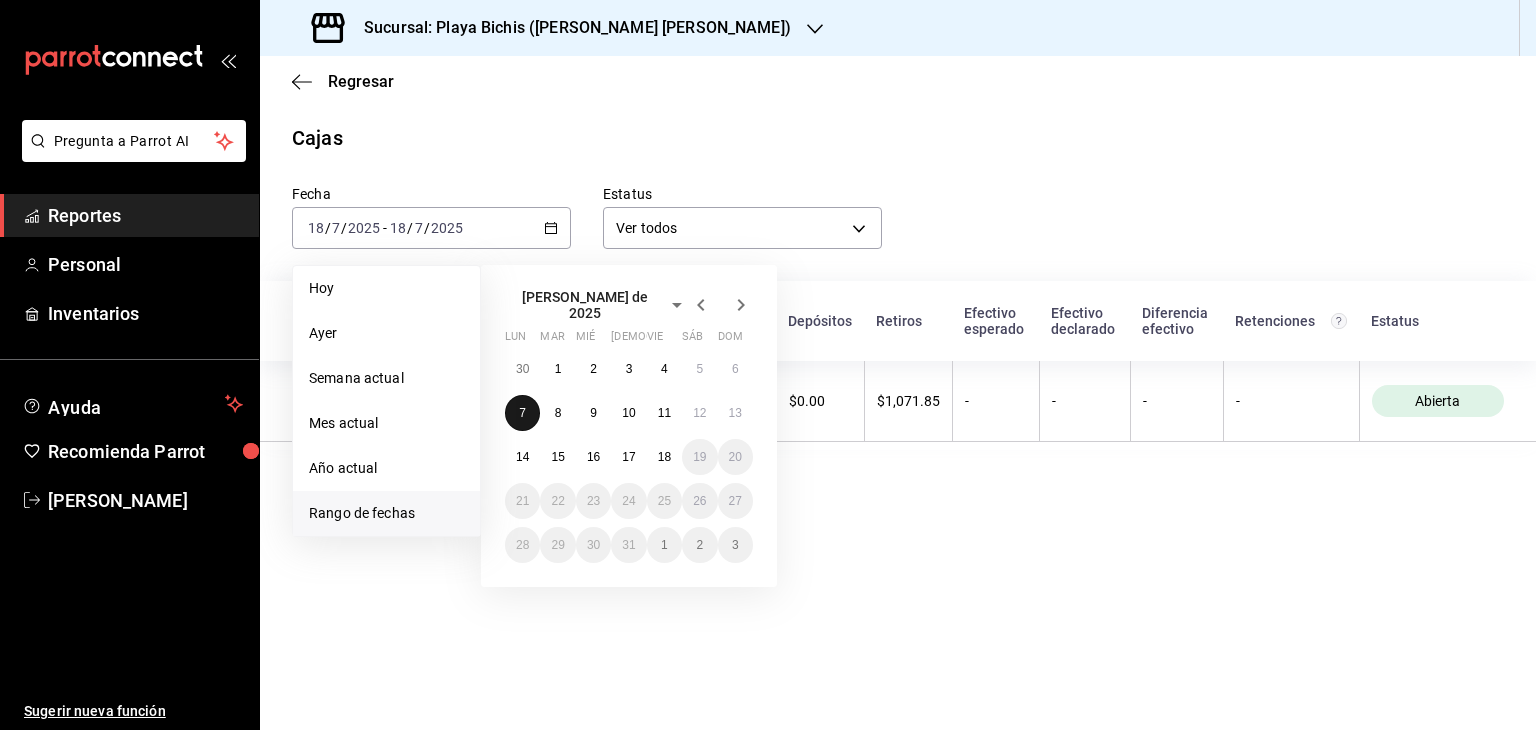 click on "7" at bounding box center (522, 413) 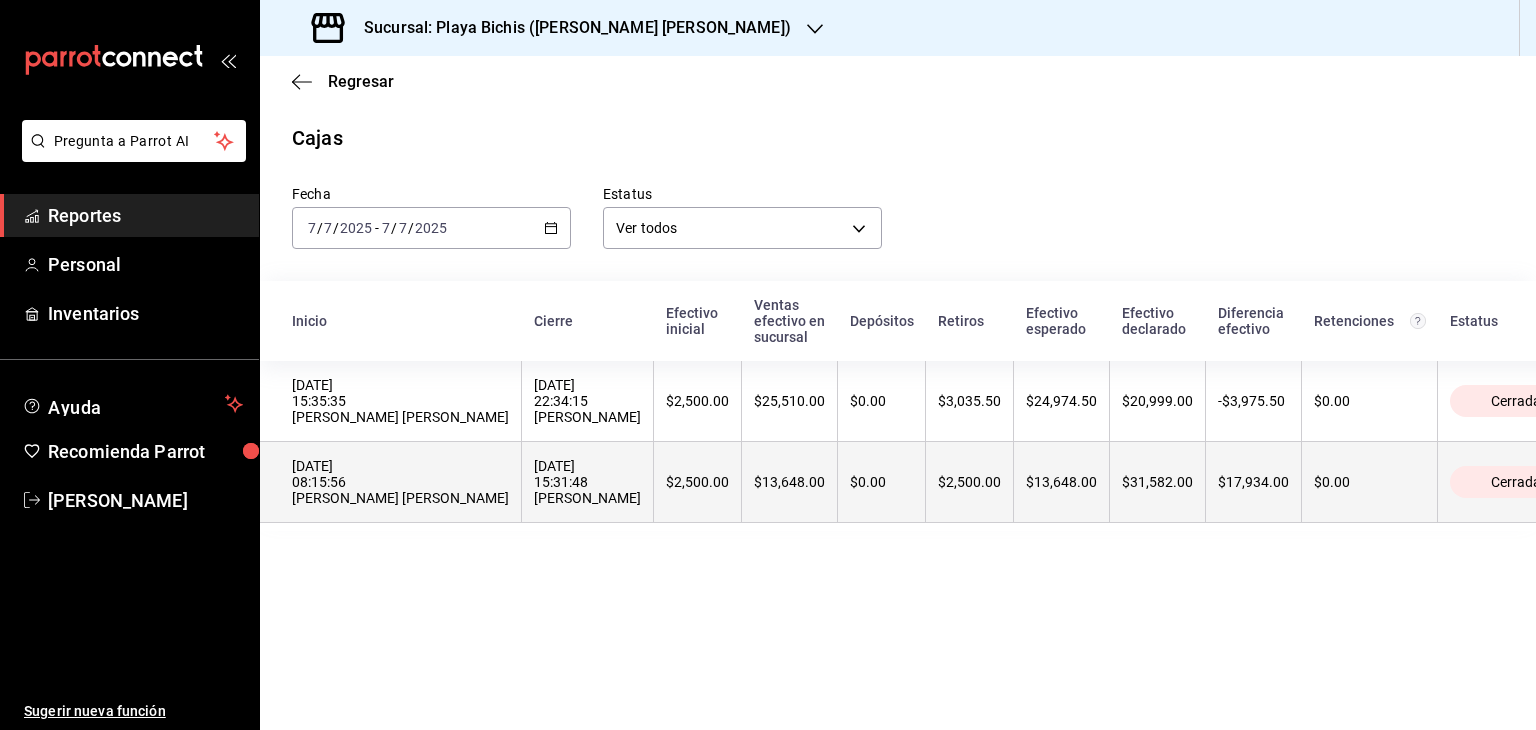 click on "$0.00" at bounding box center [882, 482] 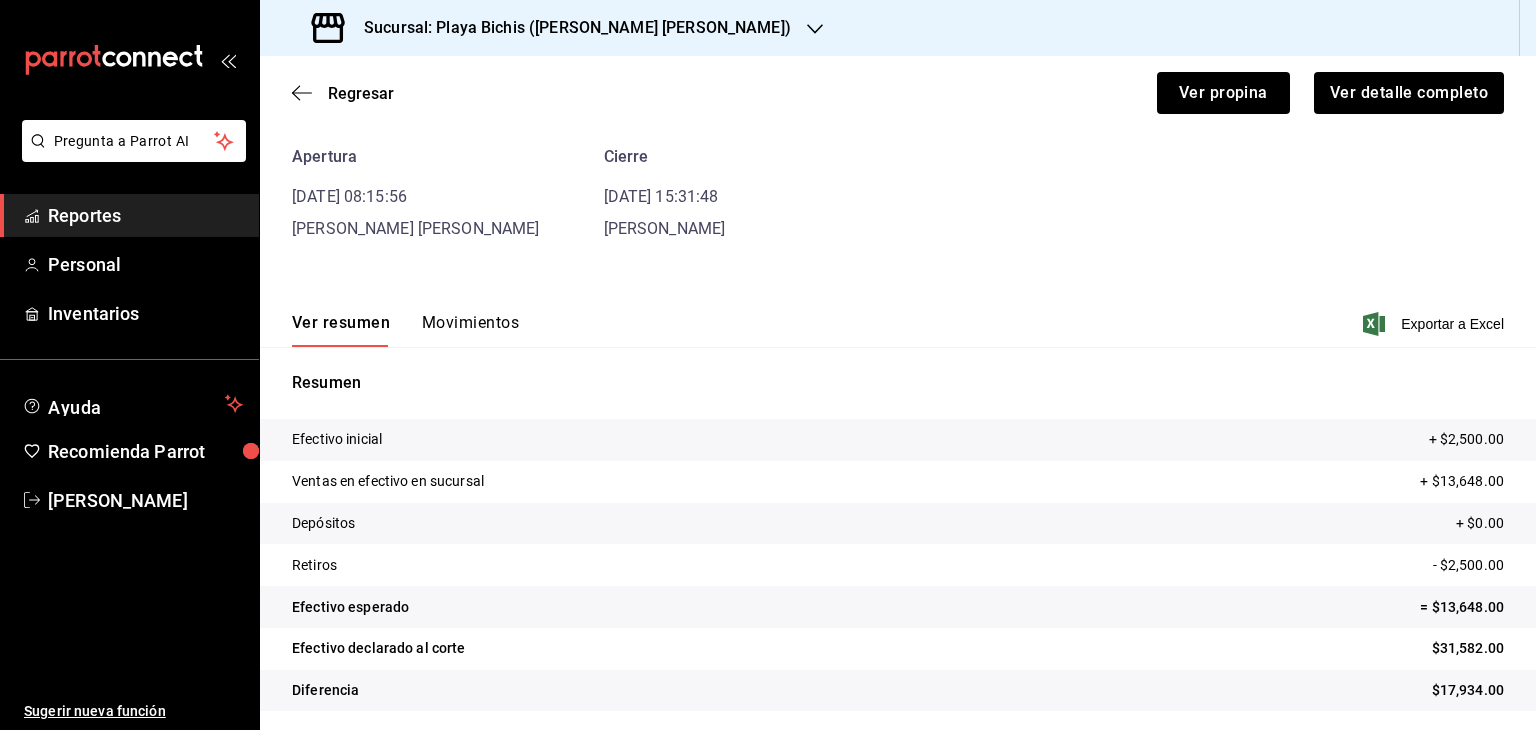 scroll, scrollTop: 87, scrollLeft: 0, axis: vertical 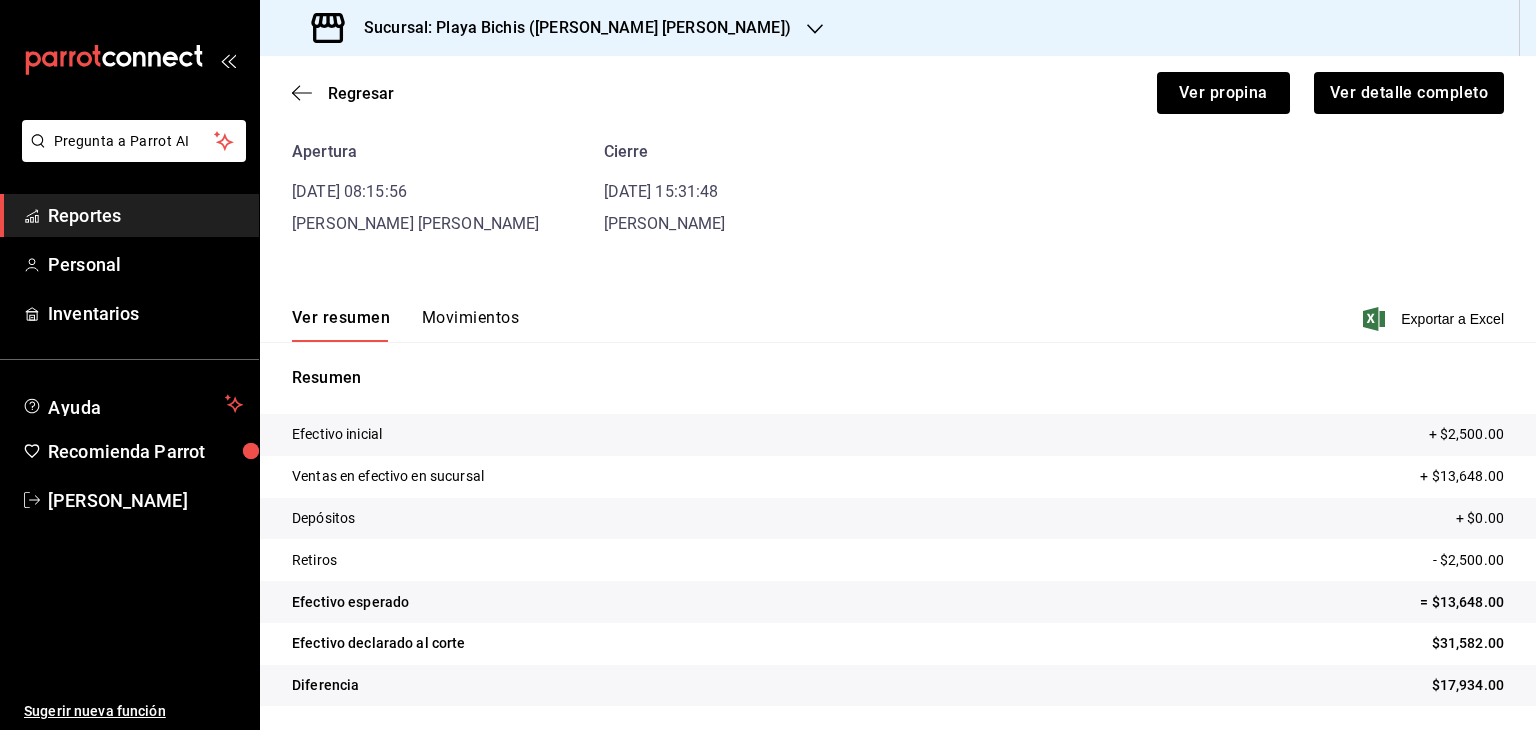 click on "Movimientos" at bounding box center [470, 325] 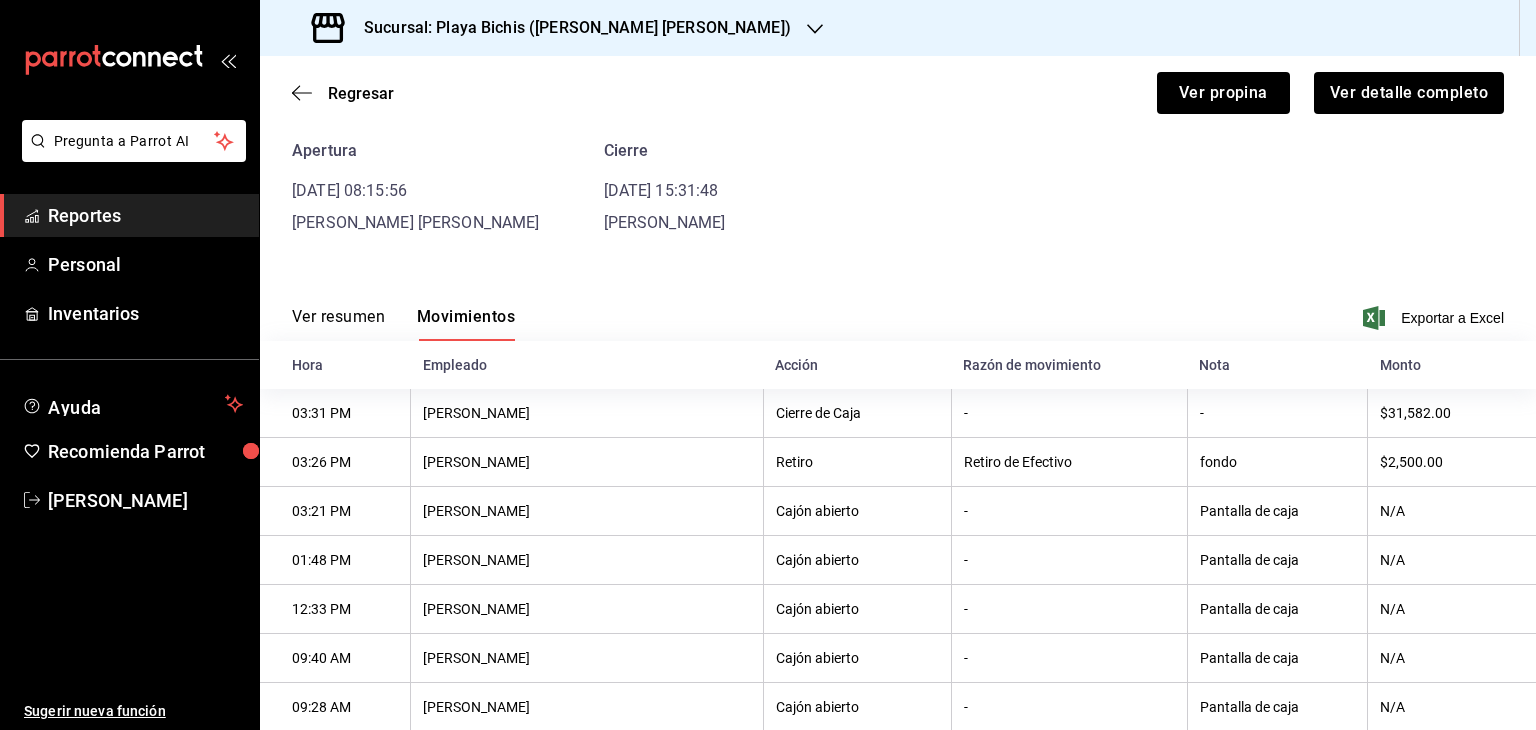 click on "Ver resumen" at bounding box center (338, 324) 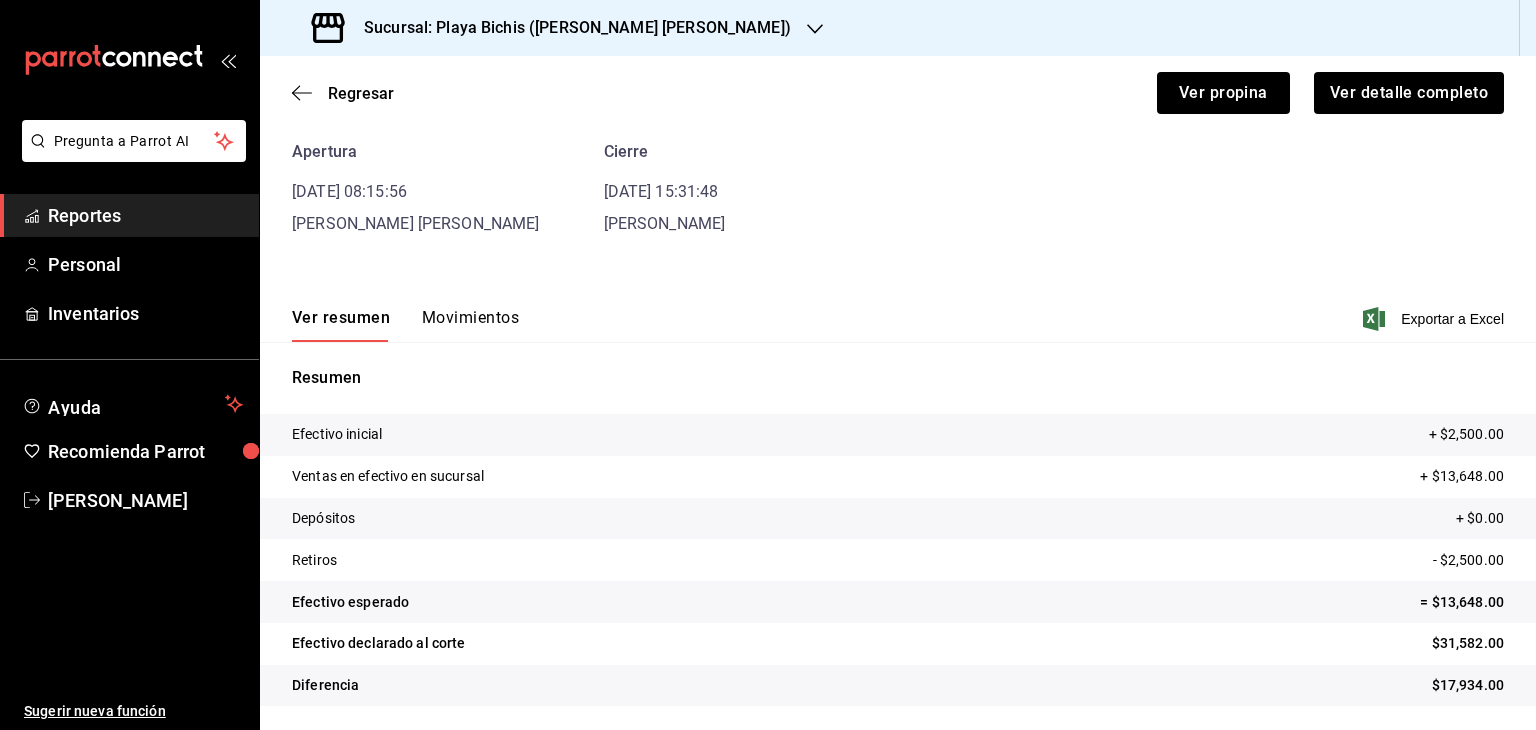click on "Ver resumen" at bounding box center [341, 325] 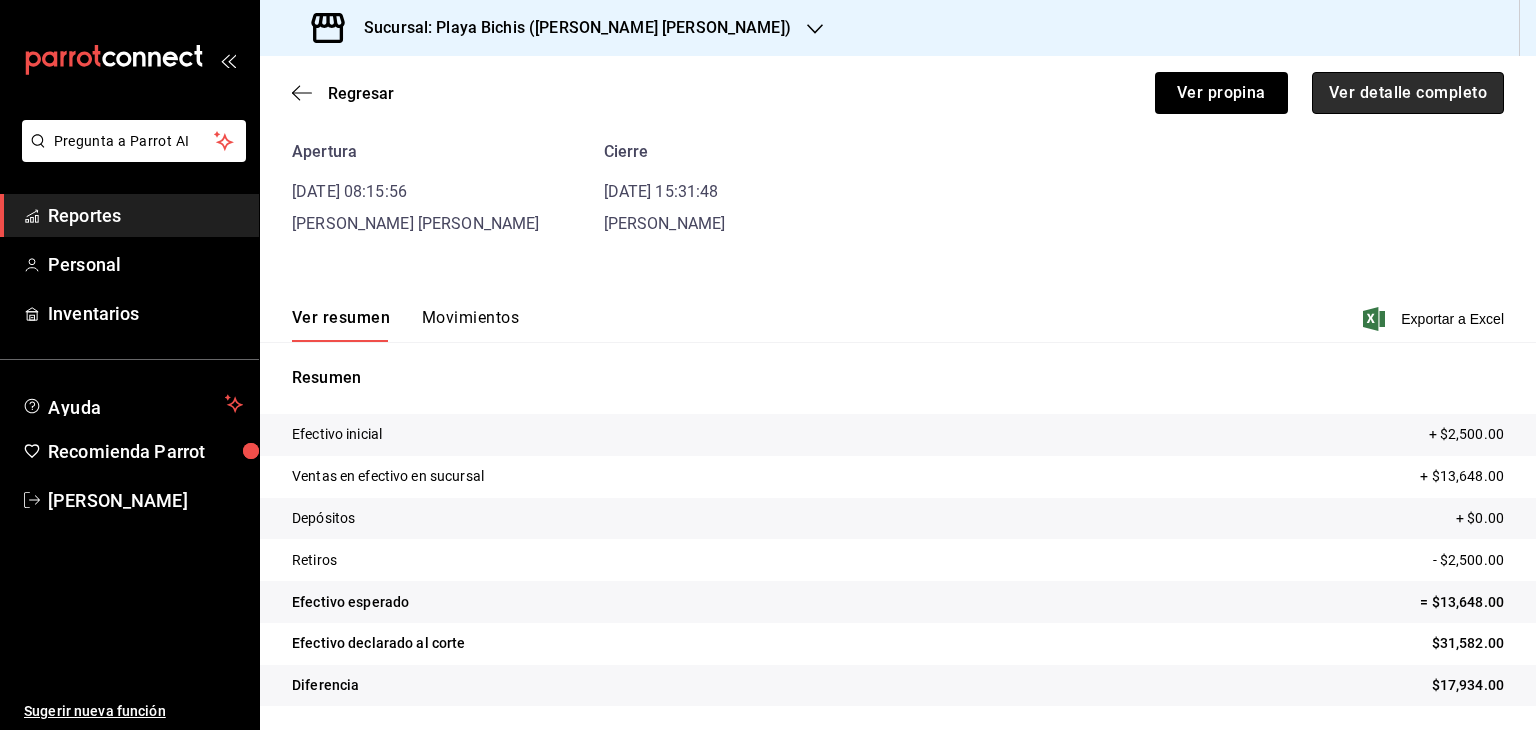 click on "Ver detalle completo" at bounding box center (1408, 93) 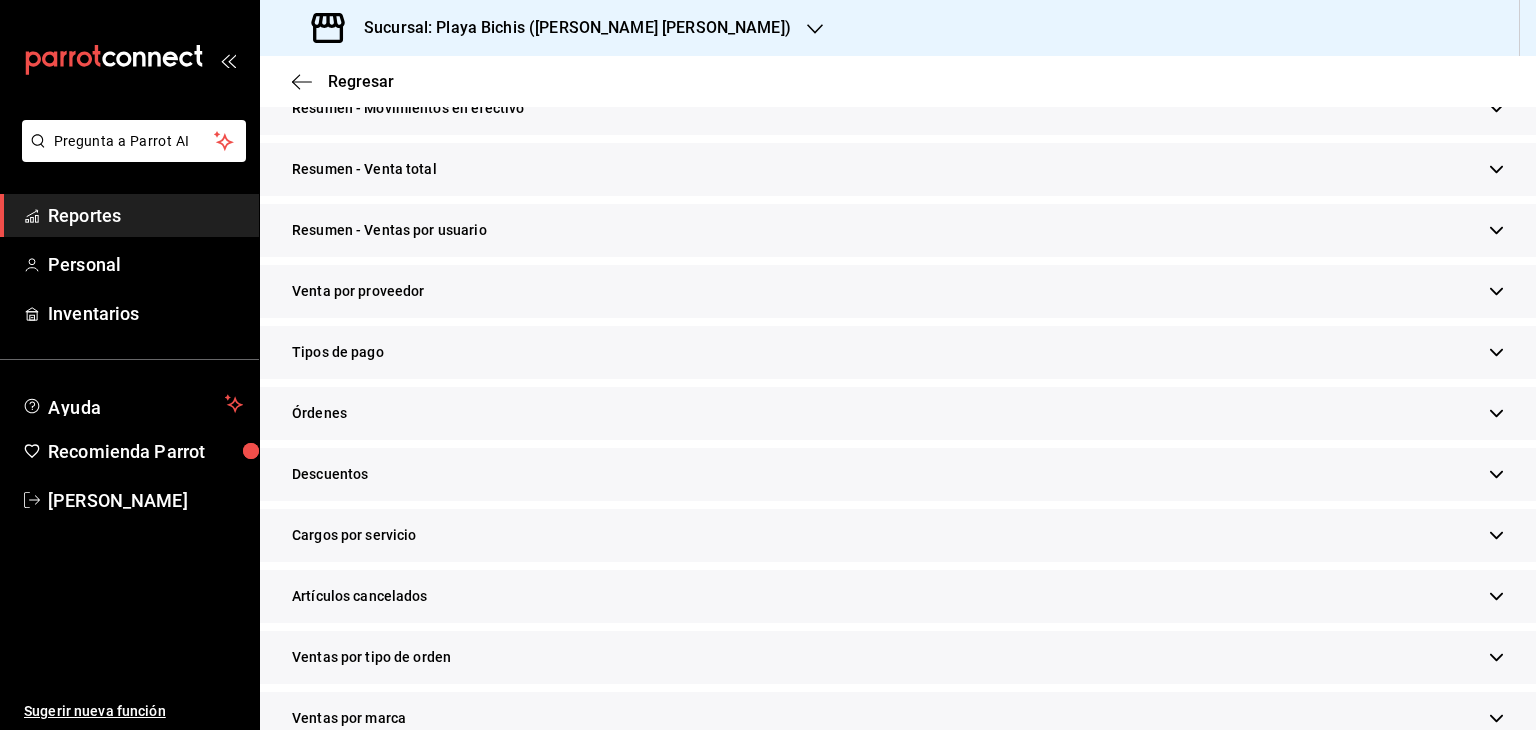 scroll, scrollTop: 355, scrollLeft: 0, axis: vertical 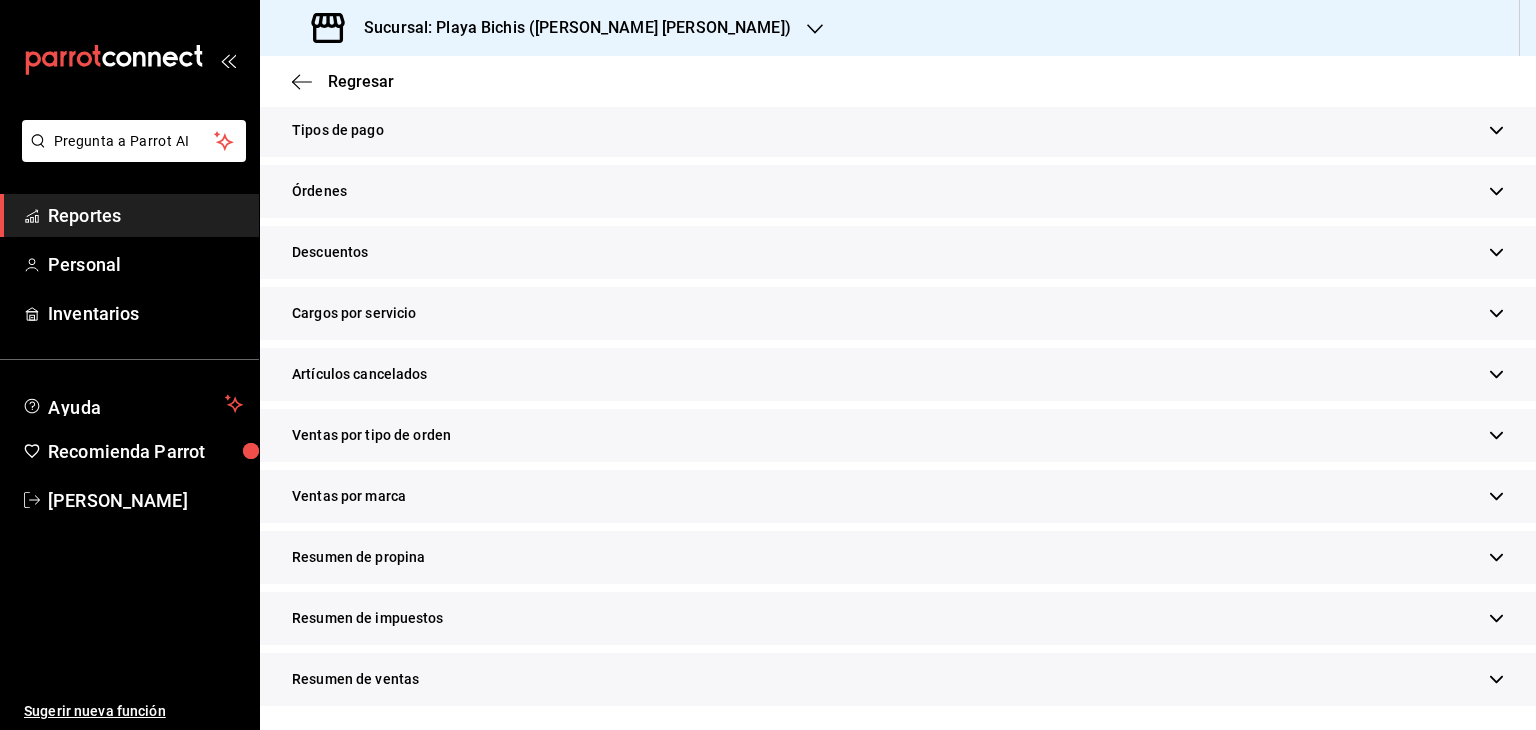 click 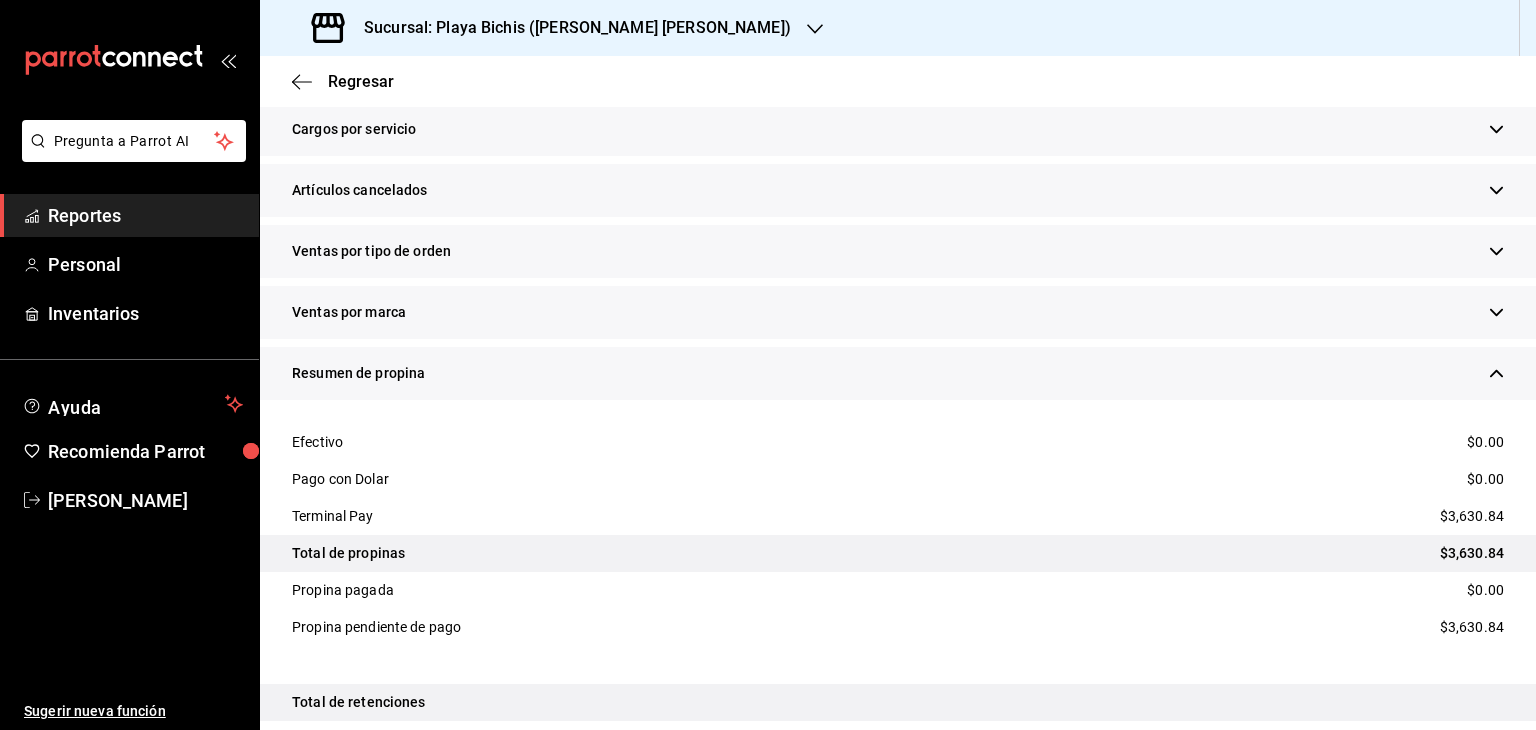 scroll, scrollTop: 784, scrollLeft: 0, axis: vertical 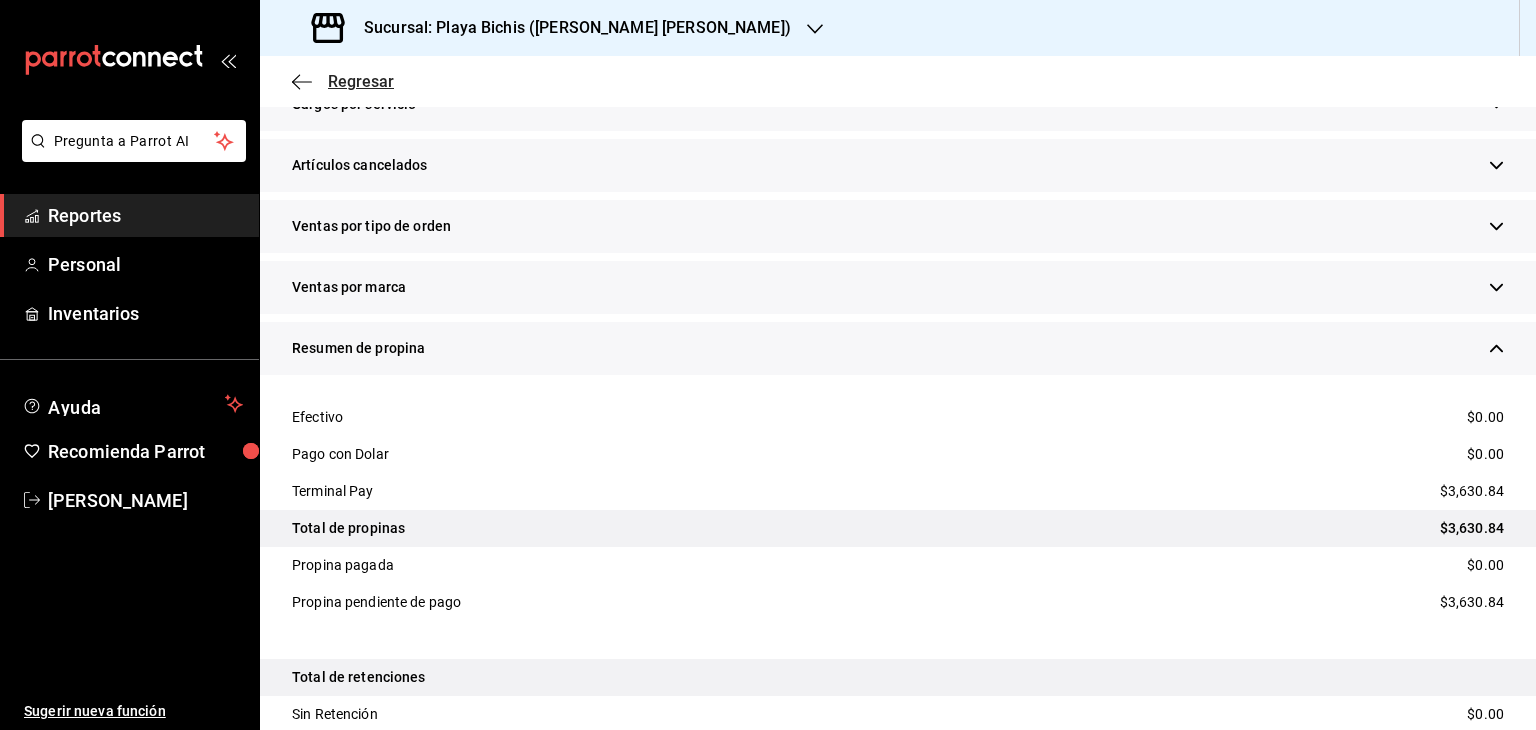 click on "Regresar" at bounding box center (361, 81) 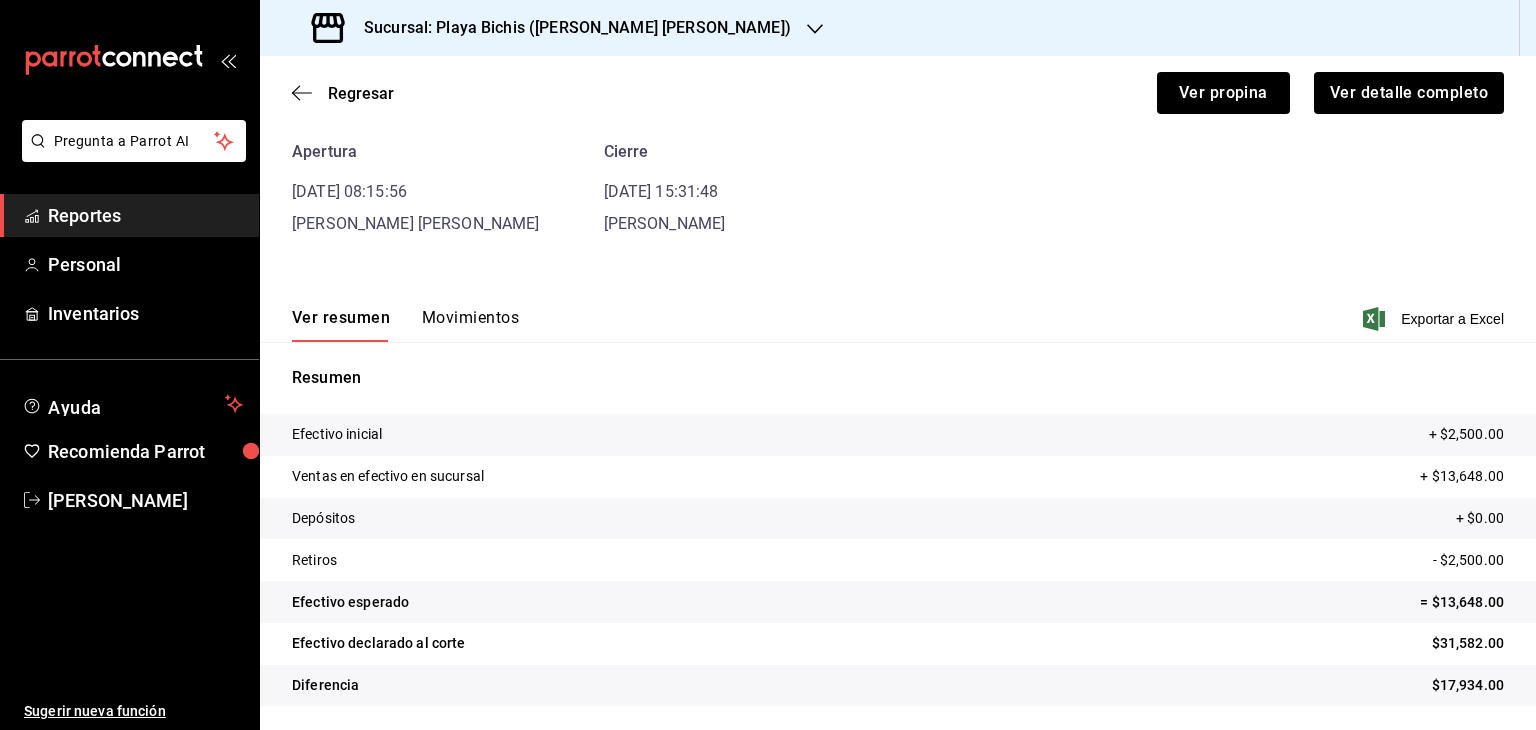 scroll, scrollTop: 87, scrollLeft: 0, axis: vertical 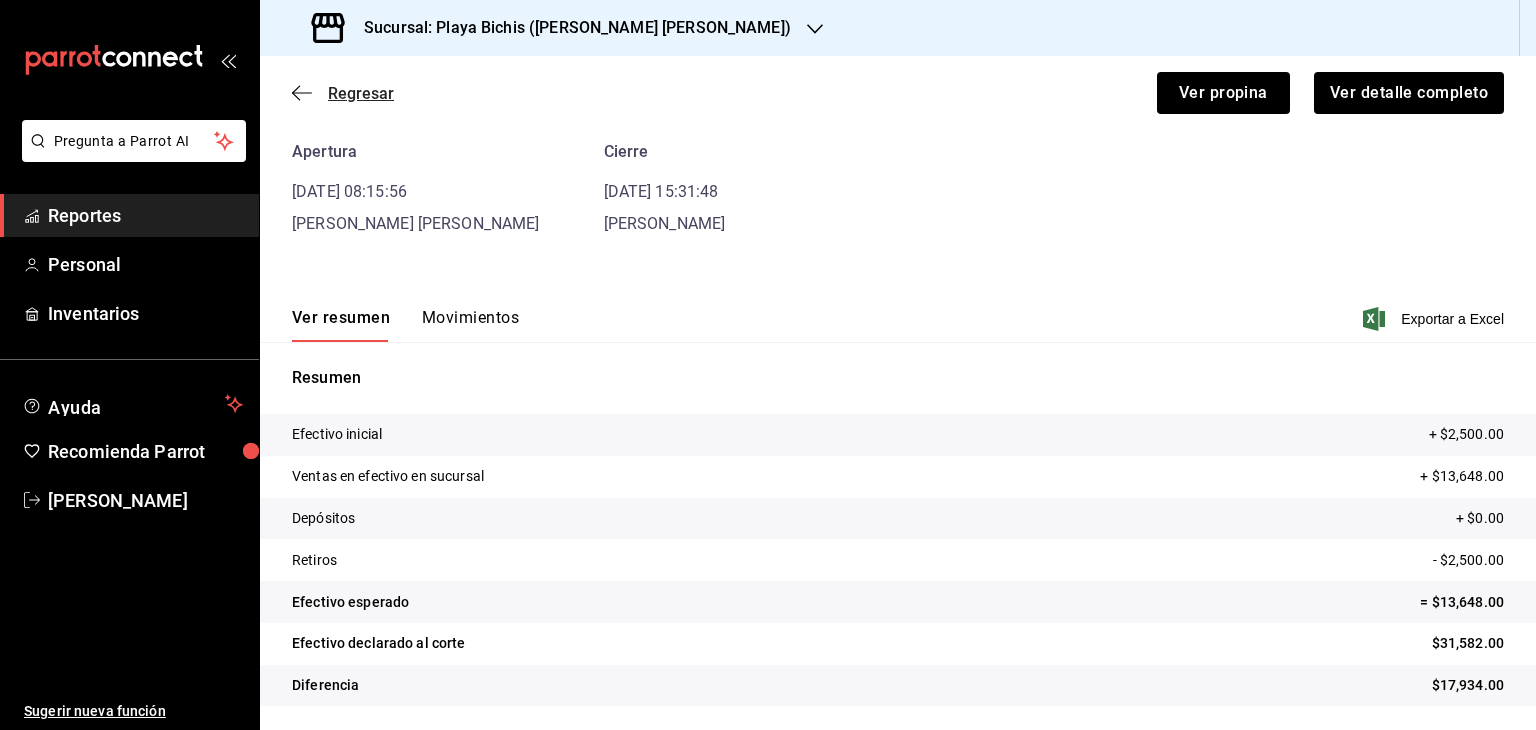 click on "Regresar" at bounding box center [361, 93] 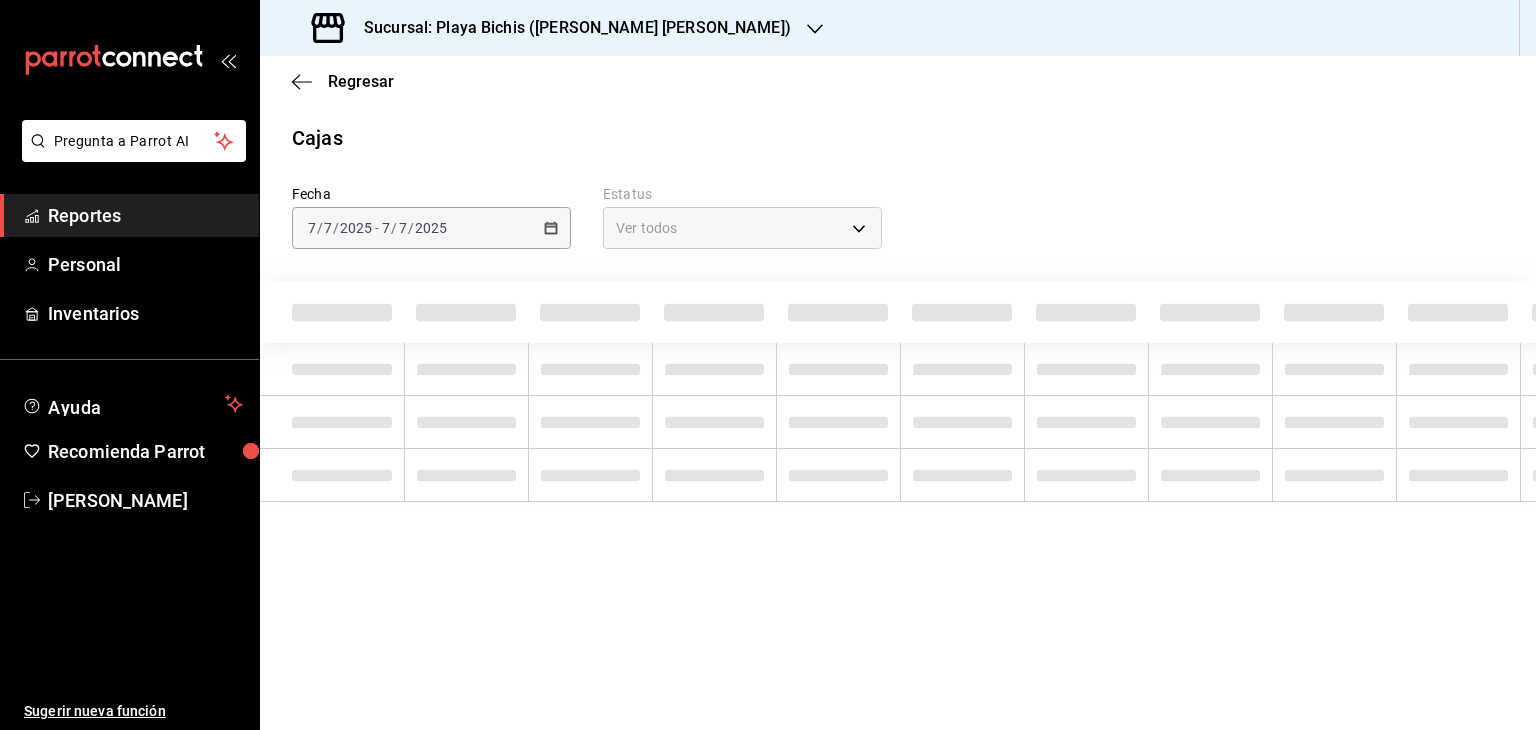 scroll, scrollTop: 0, scrollLeft: 0, axis: both 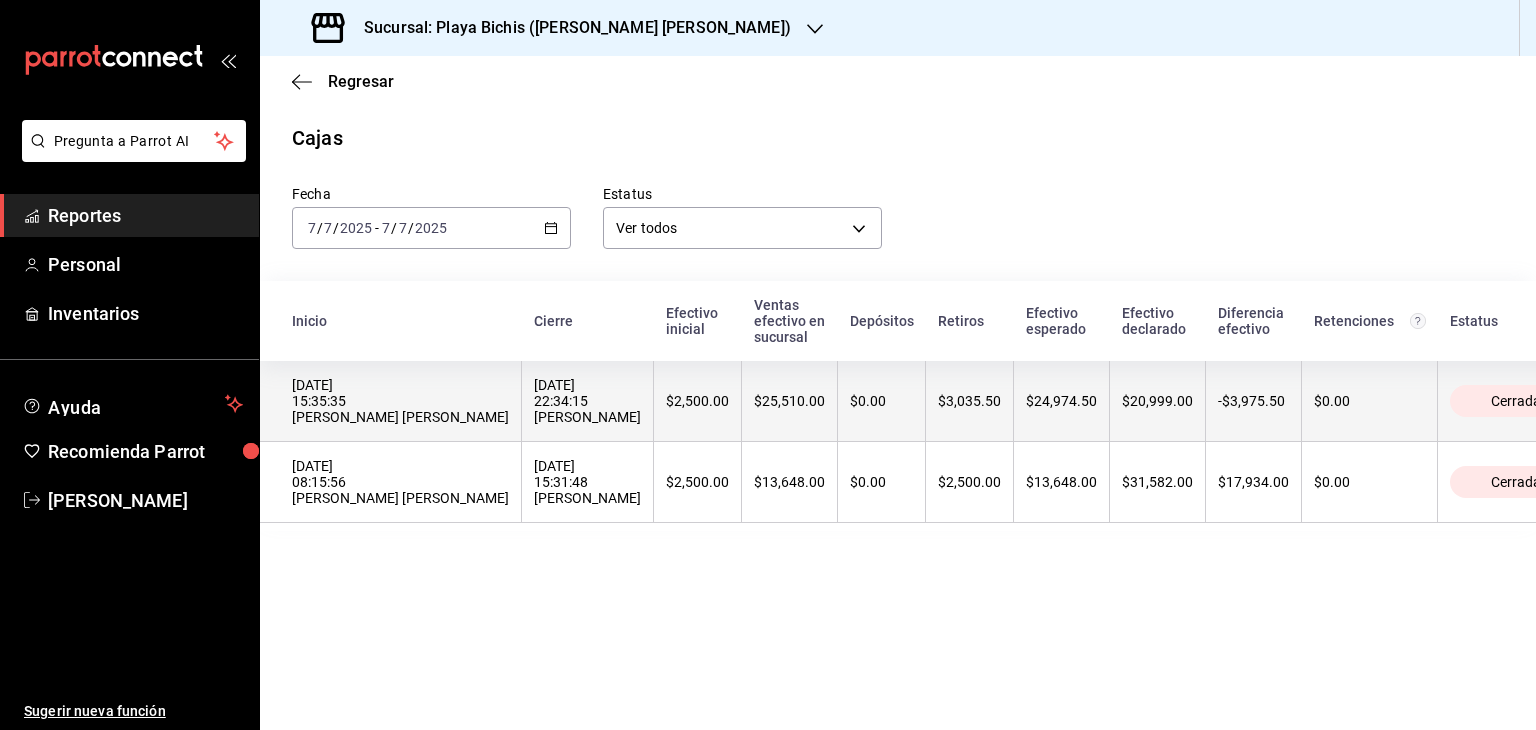 click on "[DATE]
22:34:15
[PERSON_NAME]" at bounding box center (587, 401) 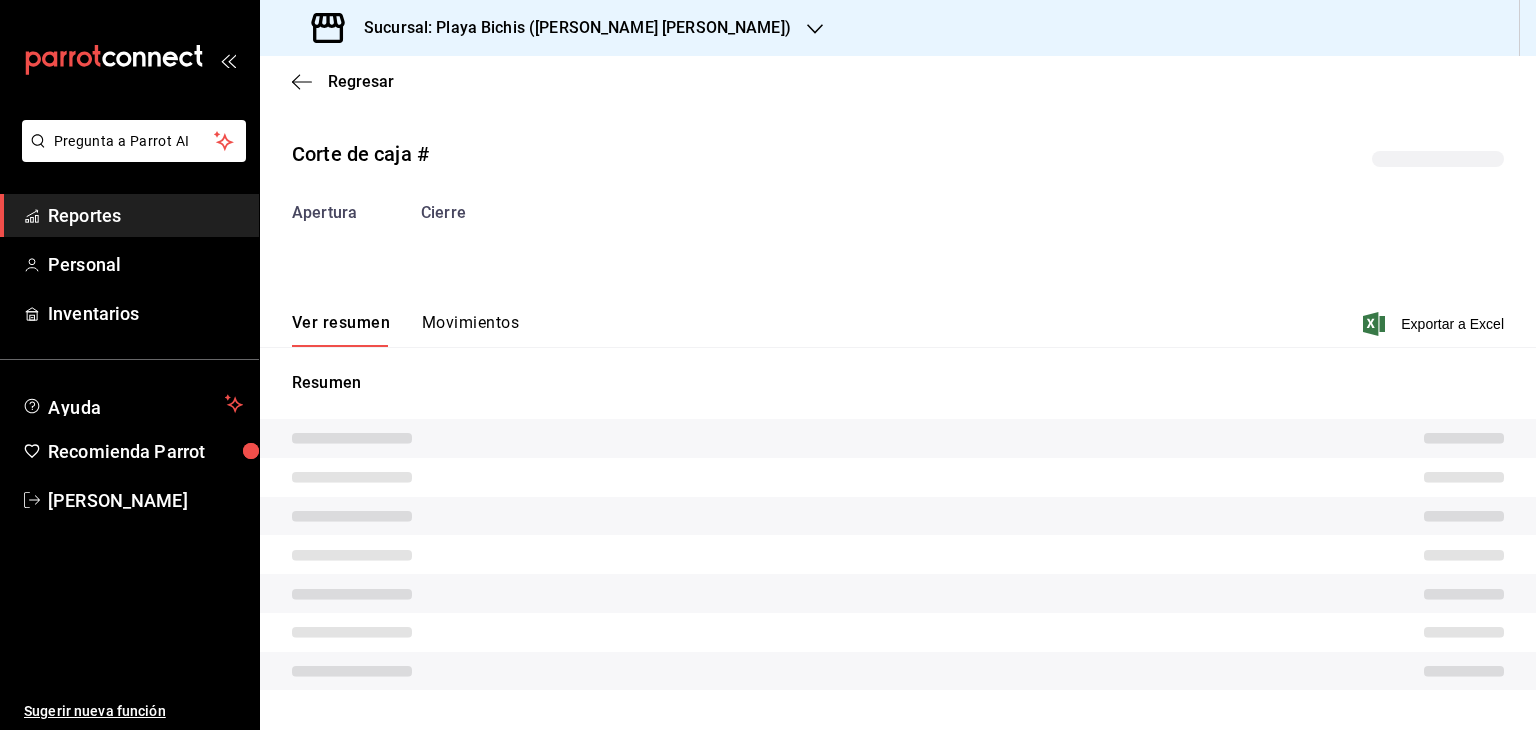 click on "Resumen" at bounding box center (898, 542) 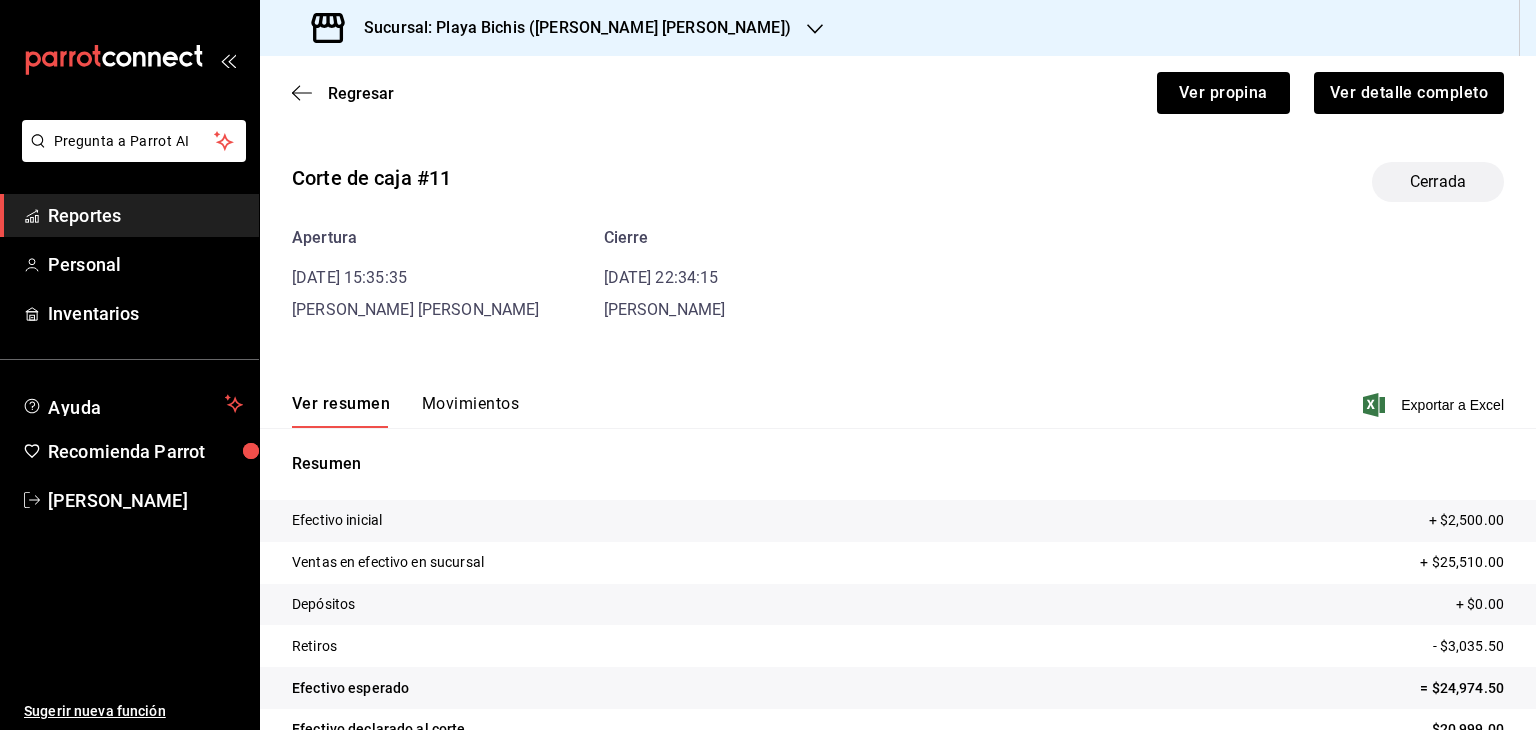 scroll, scrollTop: 17, scrollLeft: 0, axis: vertical 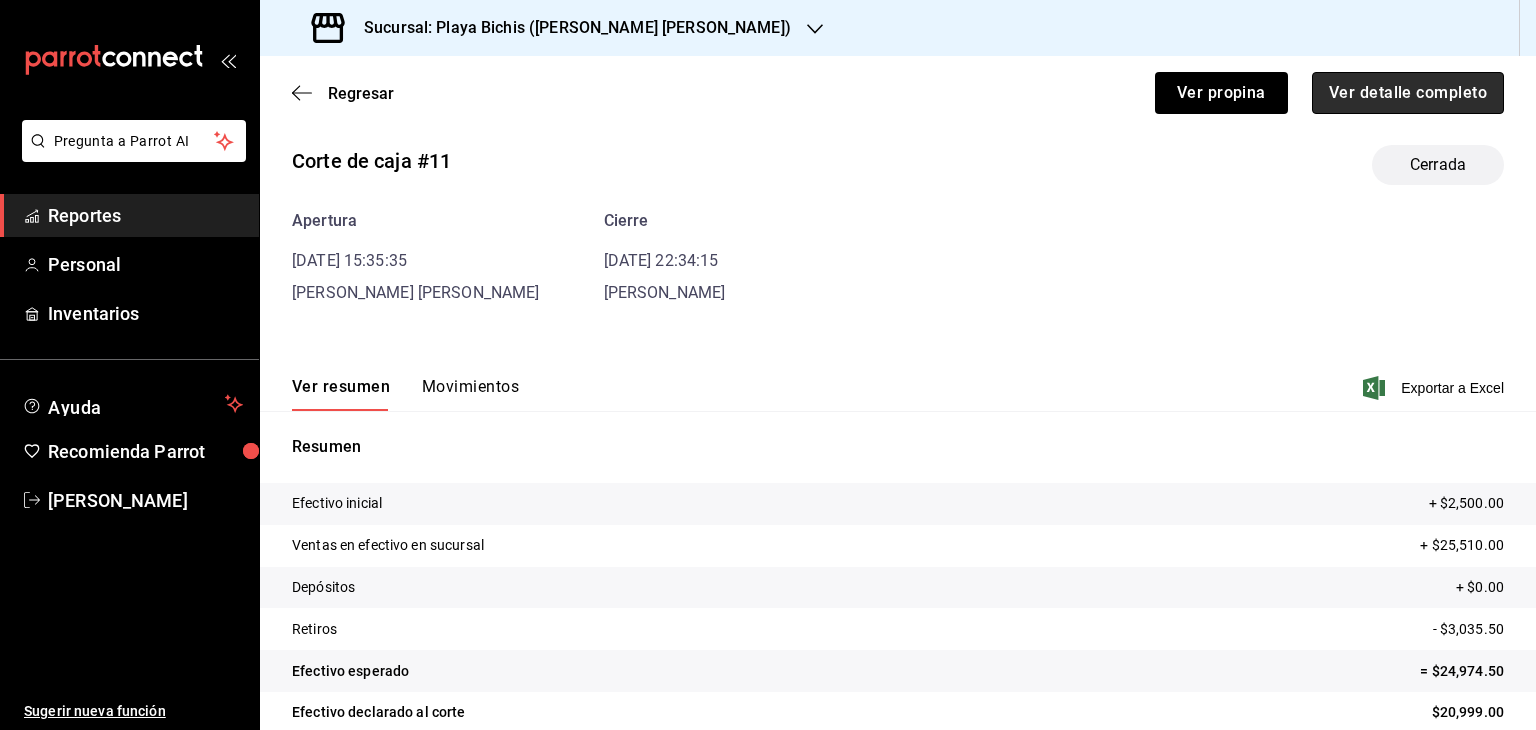 click on "Ver detalle completo" at bounding box center (1408, 93) 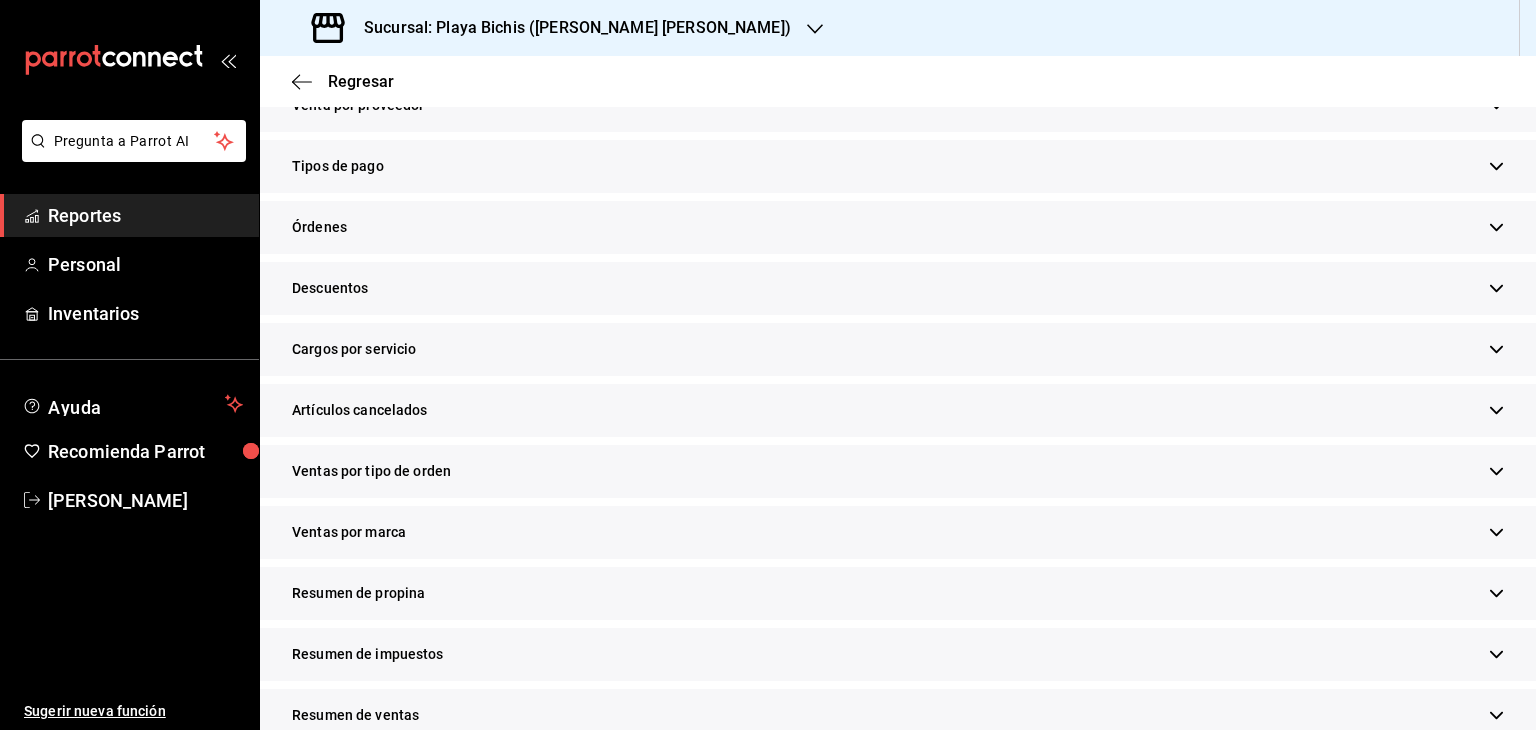 scroll, scrollTop: 575, scrollLeft: 0, axis: vertical 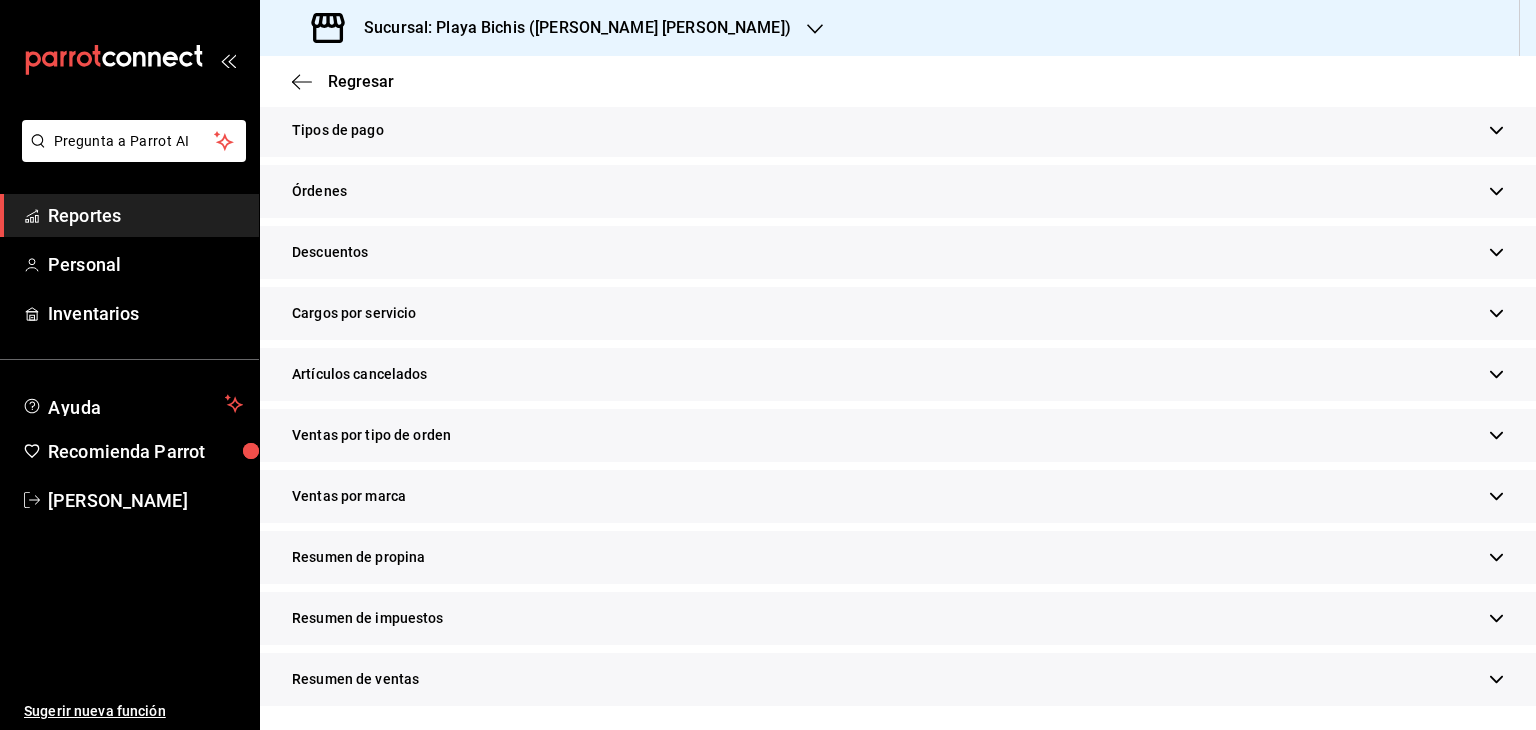 click on "Resumen de propina" at bounding box center (898, 557) 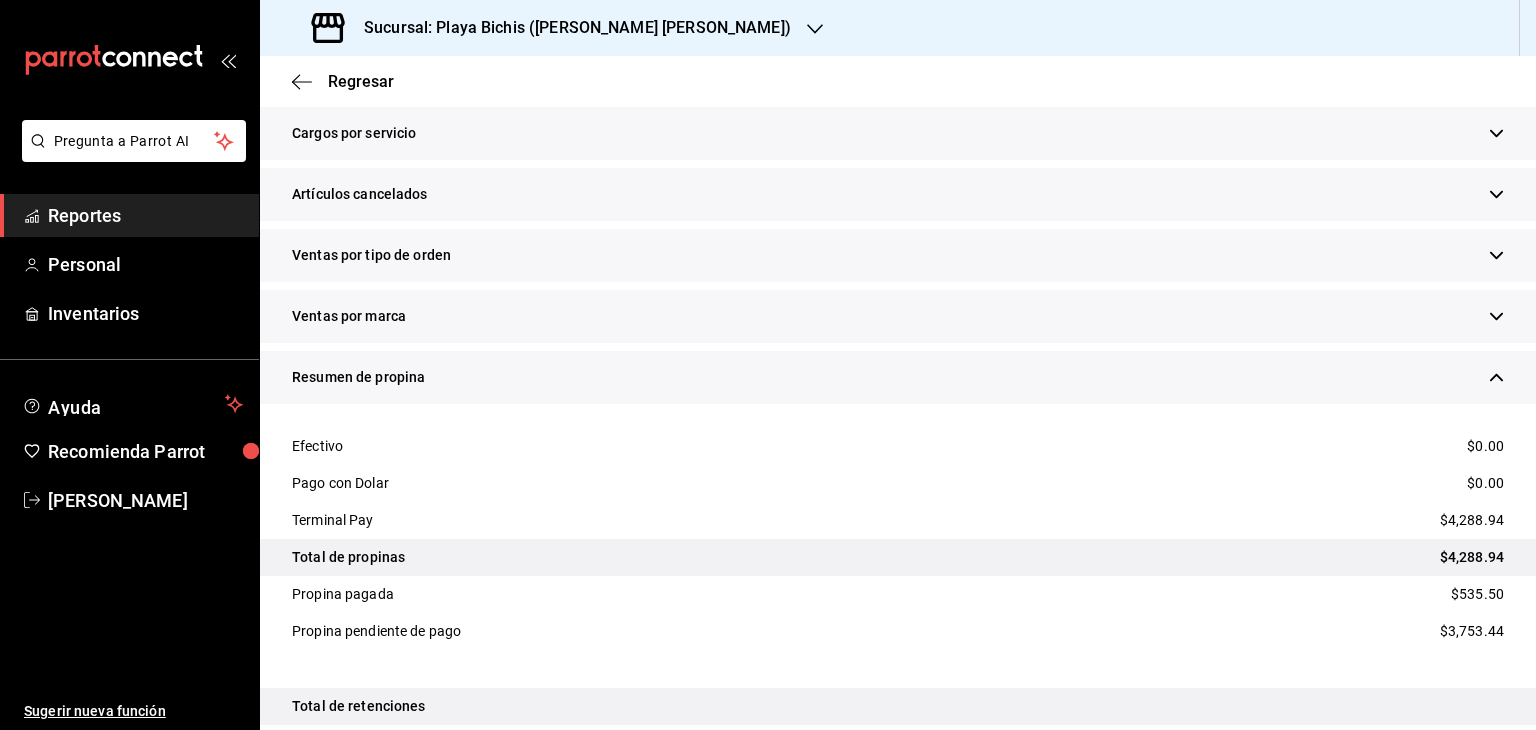 scroll, scrollTop: 757, scrollLeft: 0, axis: vertical 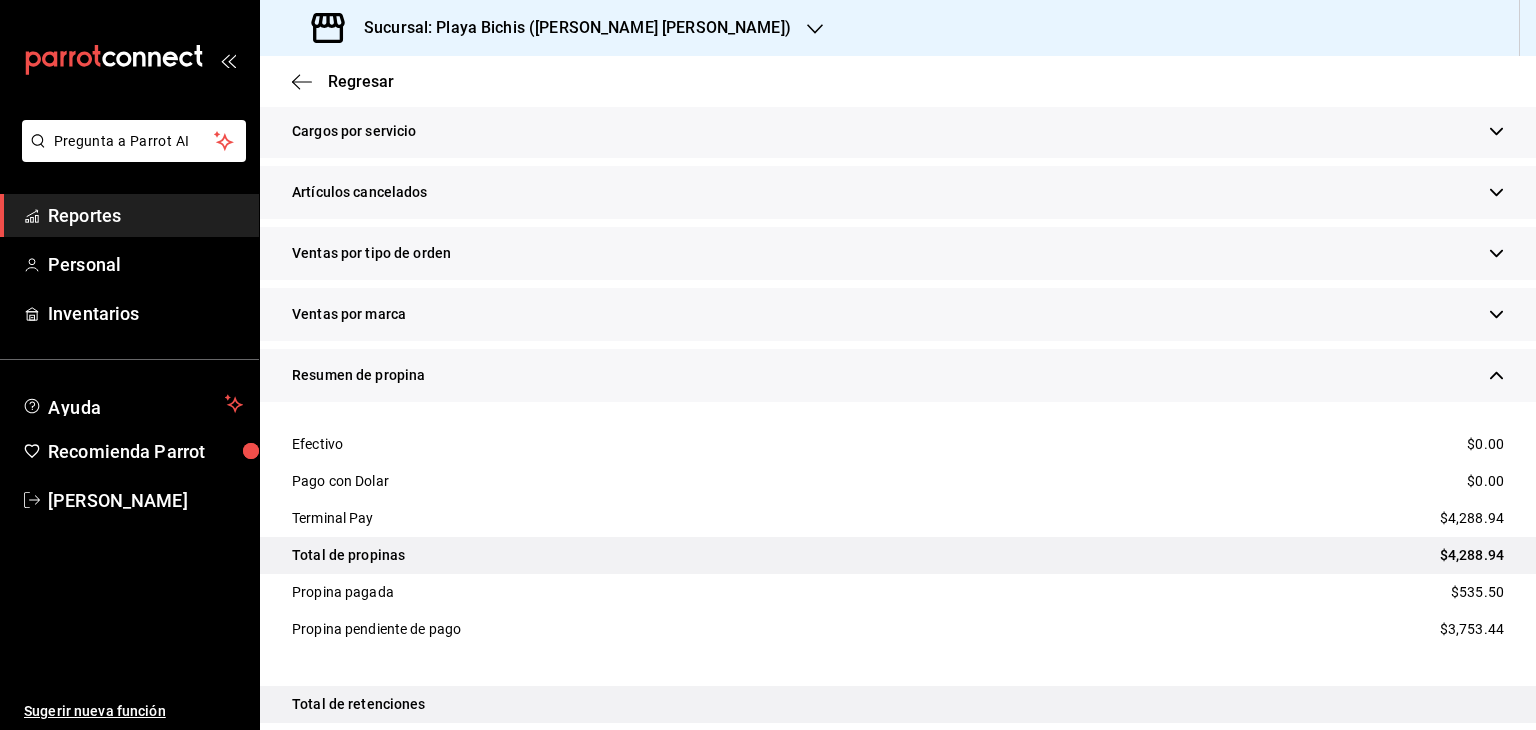 click on "Reportes" at bounding box center (145, 215) 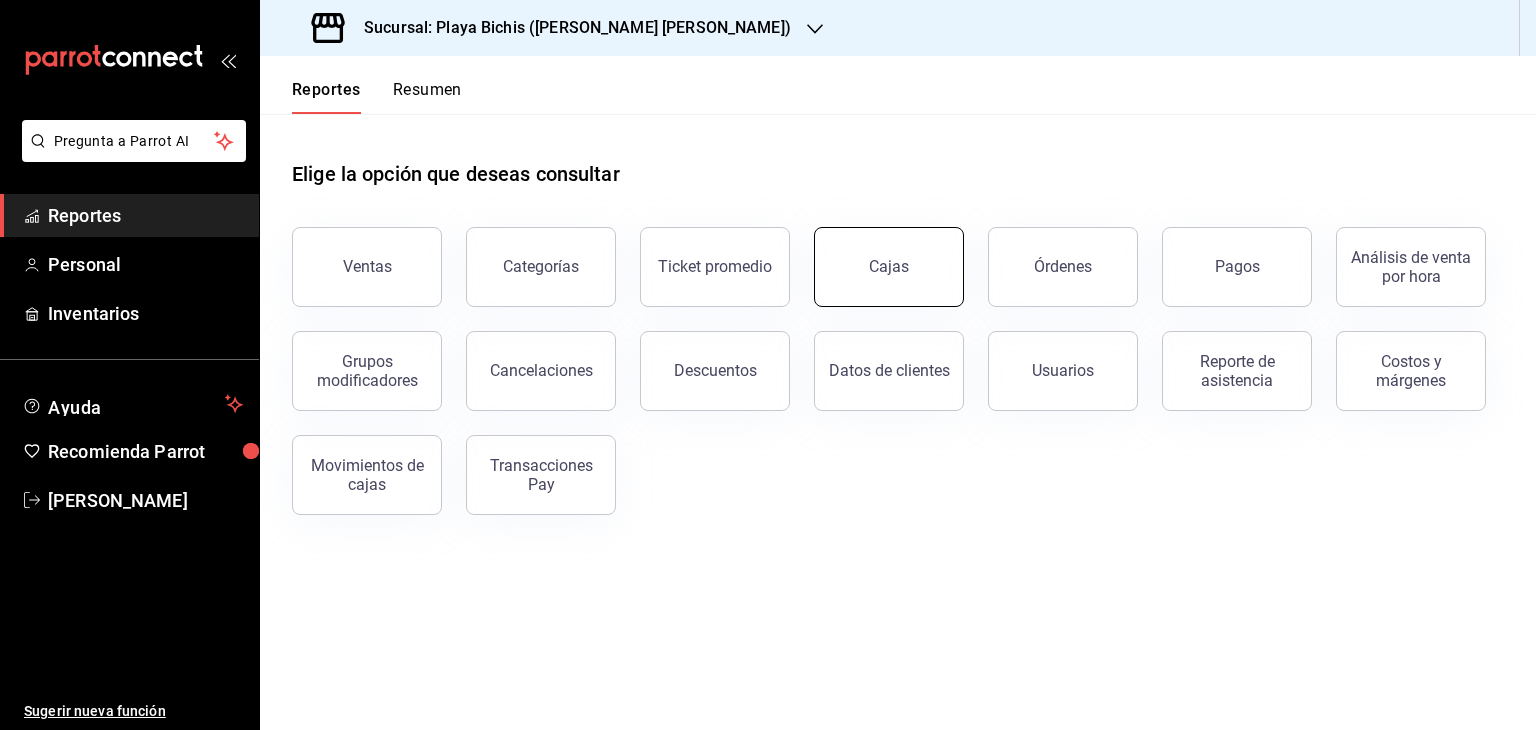 click on "Cajas" at bounding box center (889, 267) 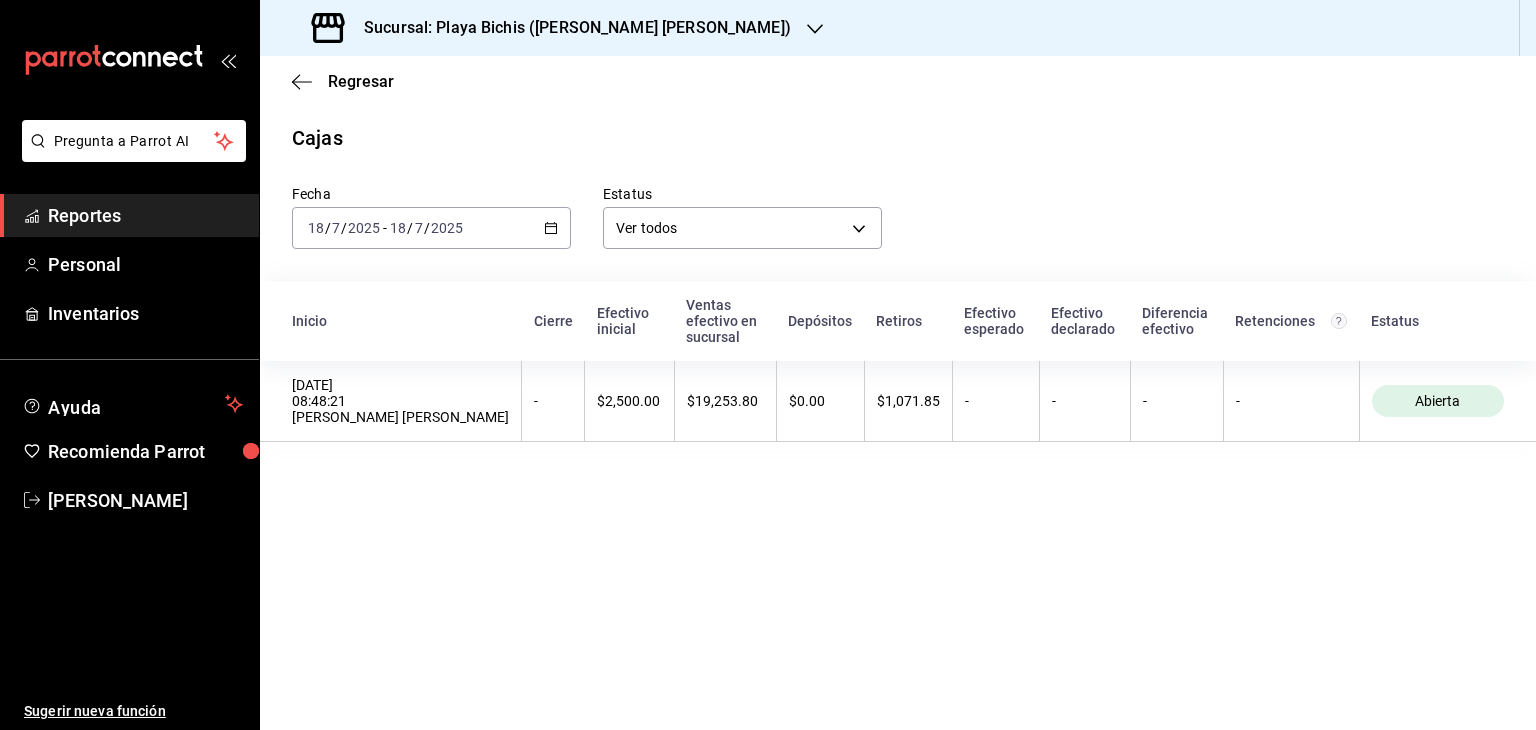 click on "Reportes" at bounding box center [145, 215] 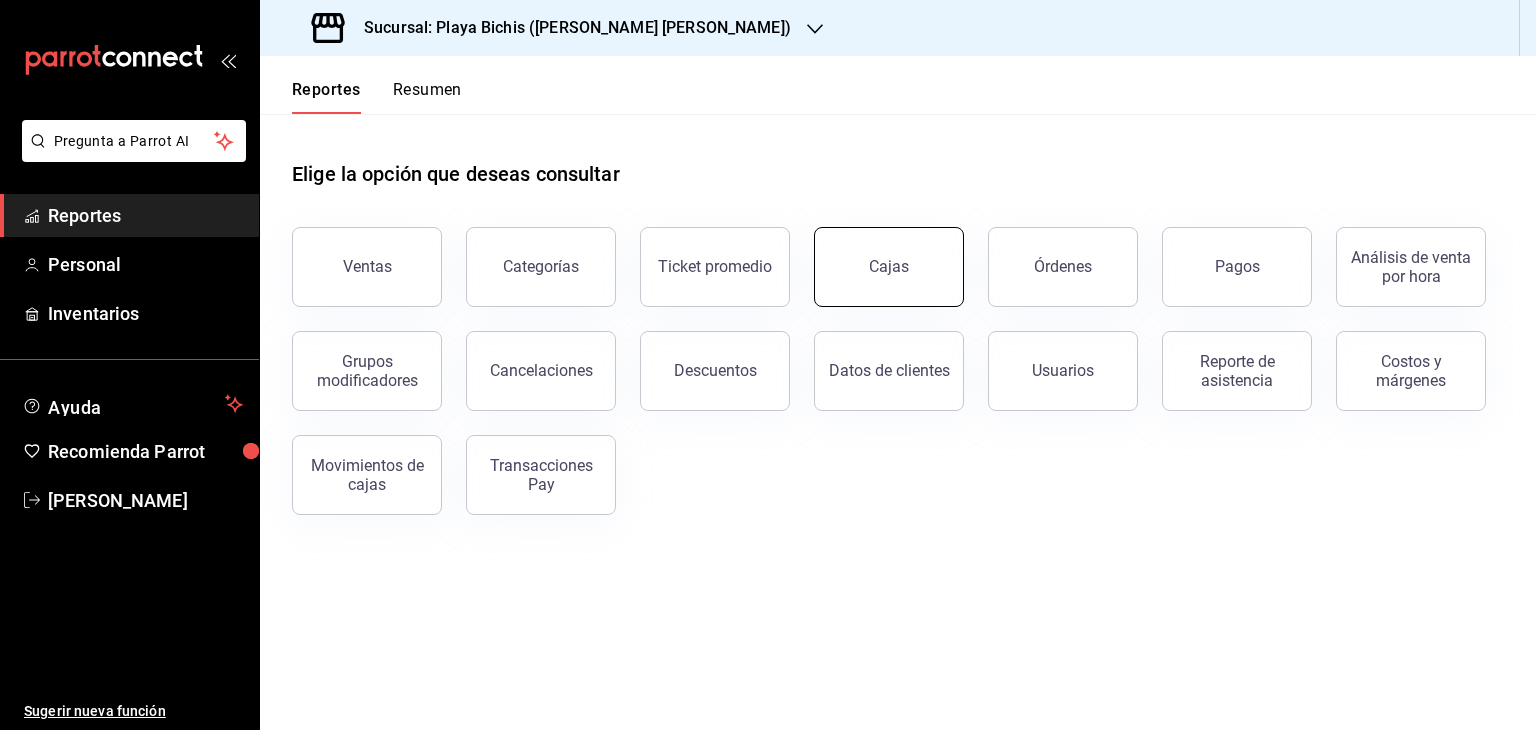 click on "Cajas" at bounding box center [889, 267] 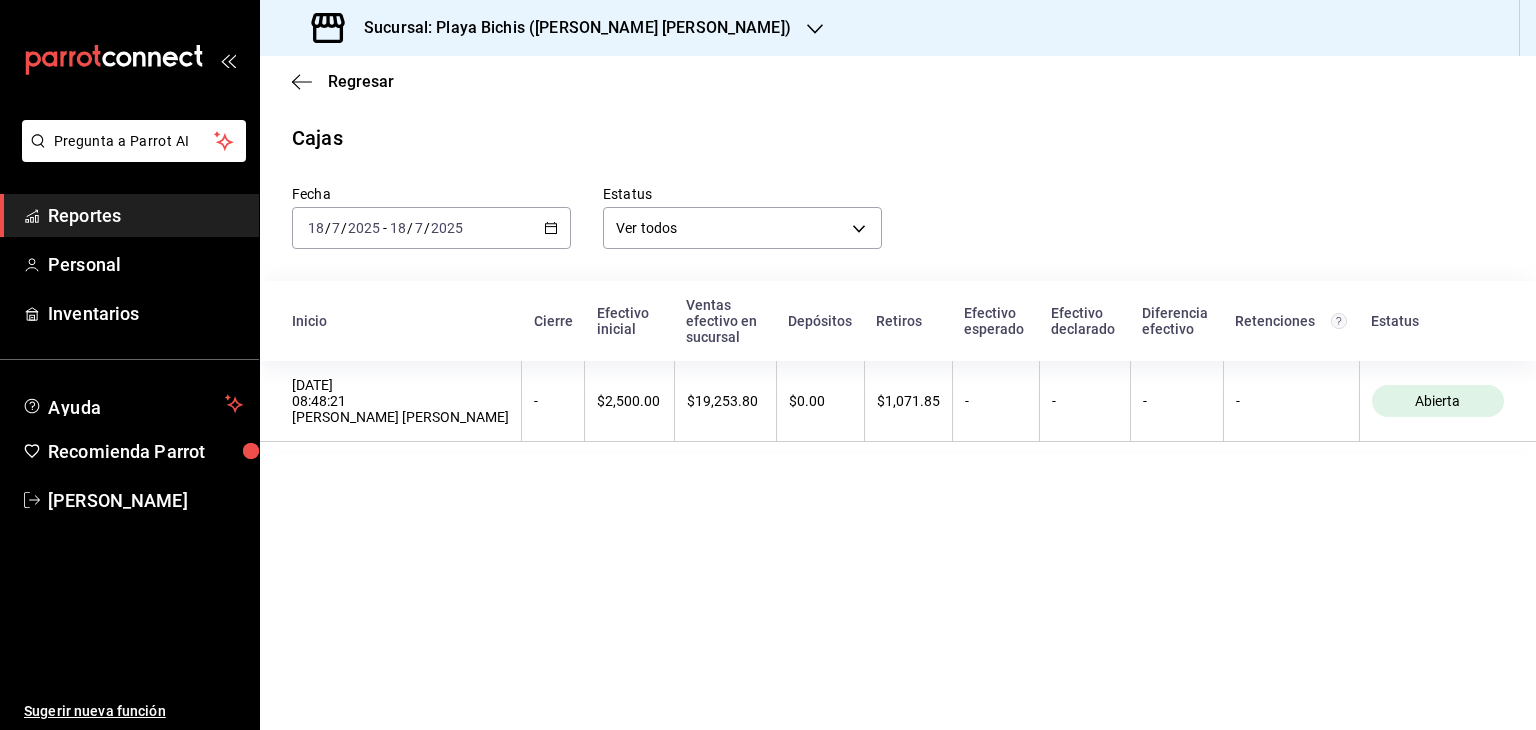 click on "[DATE] [DATE] - [DATE] [DATE]" at bounding box center (431, 228) 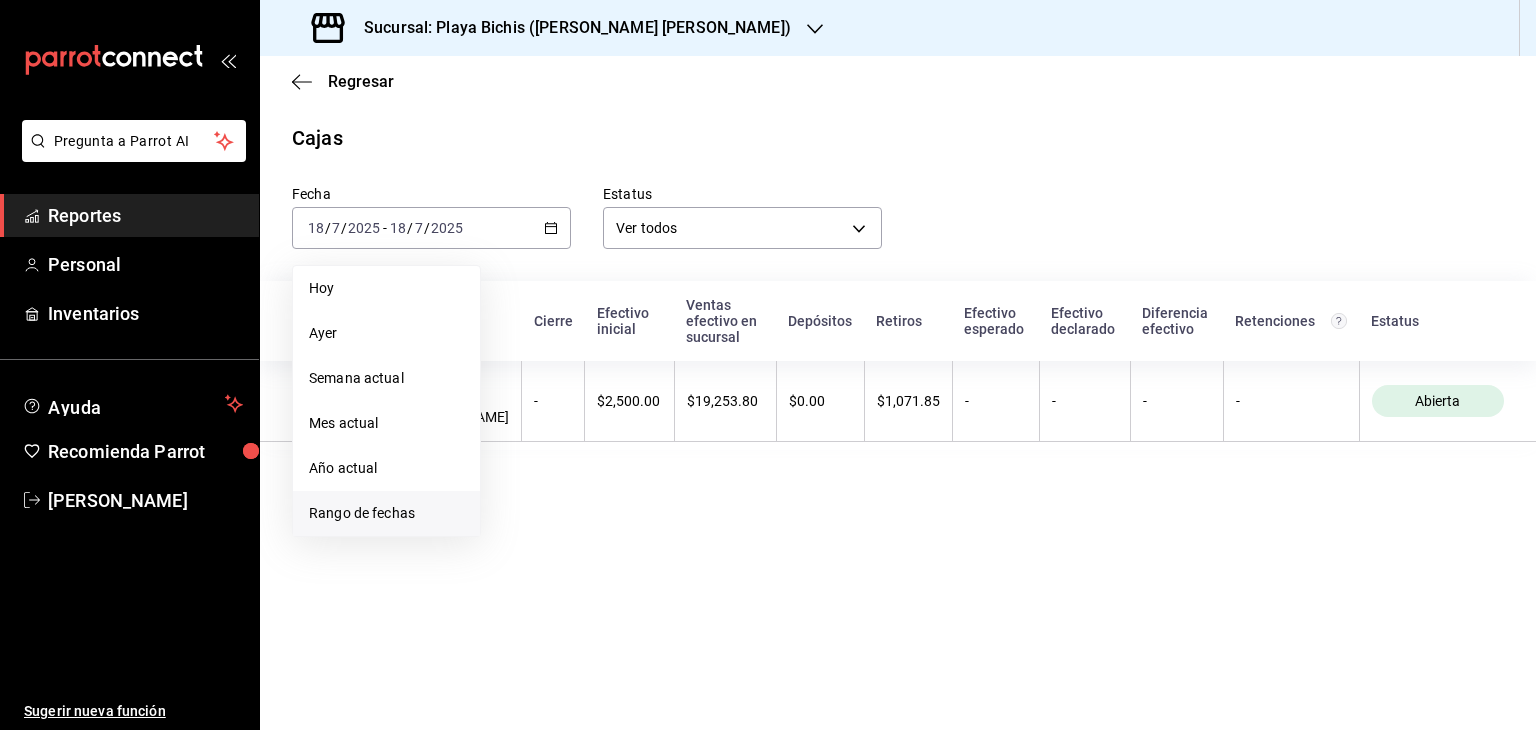 click on "Rango de fechas" at bounding box center (386, 513) 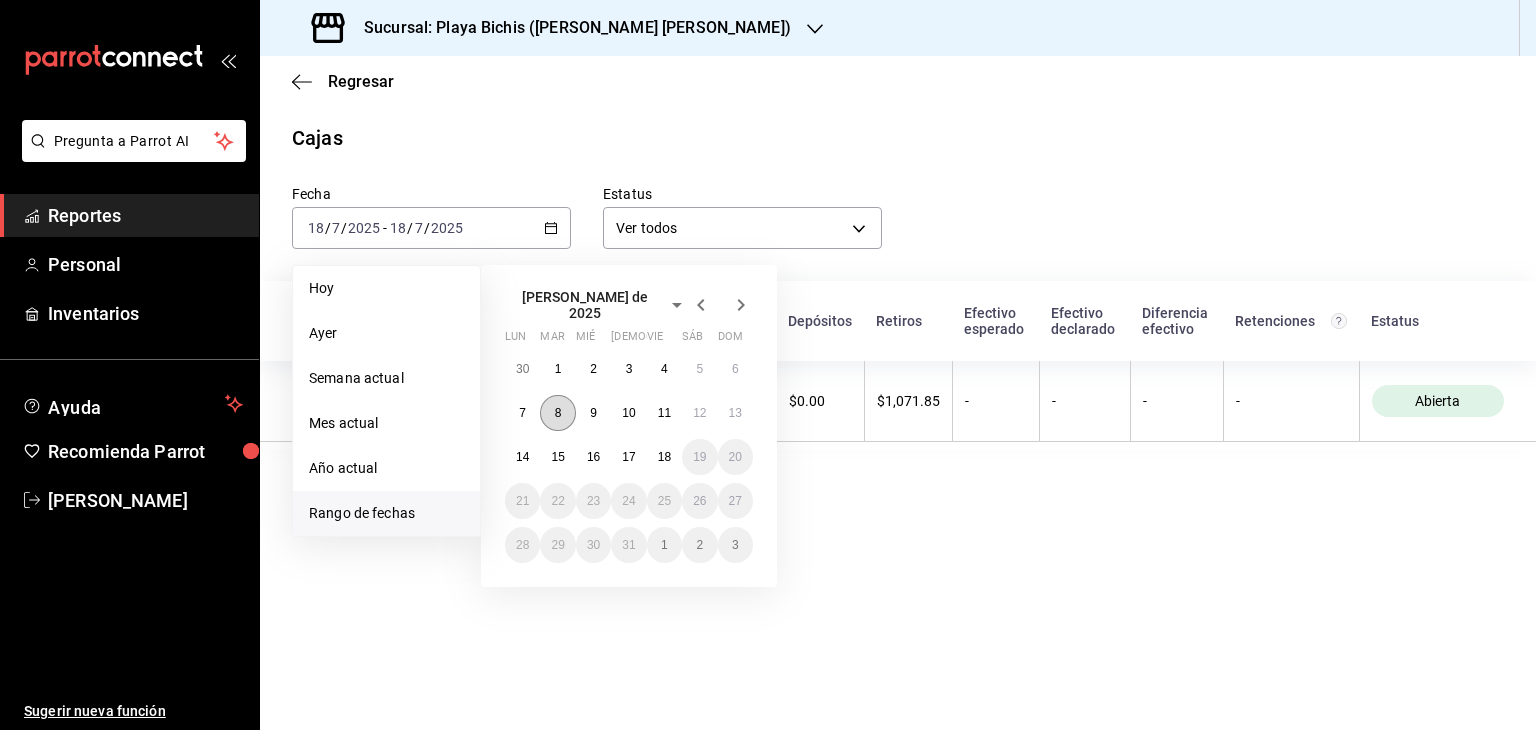 click on "8" at bounding box center [557, 413] 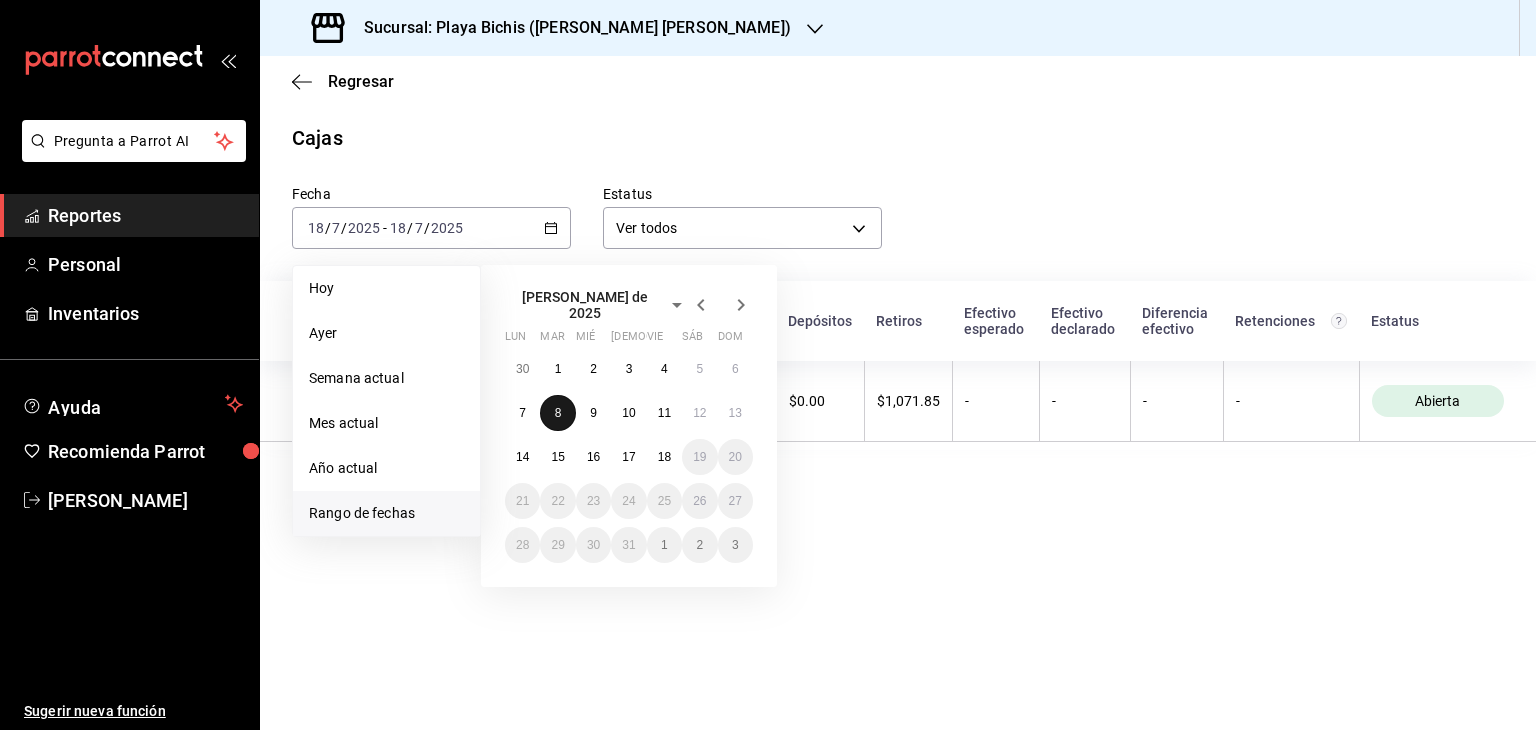 click on "8" at bounding box center [557, 413] 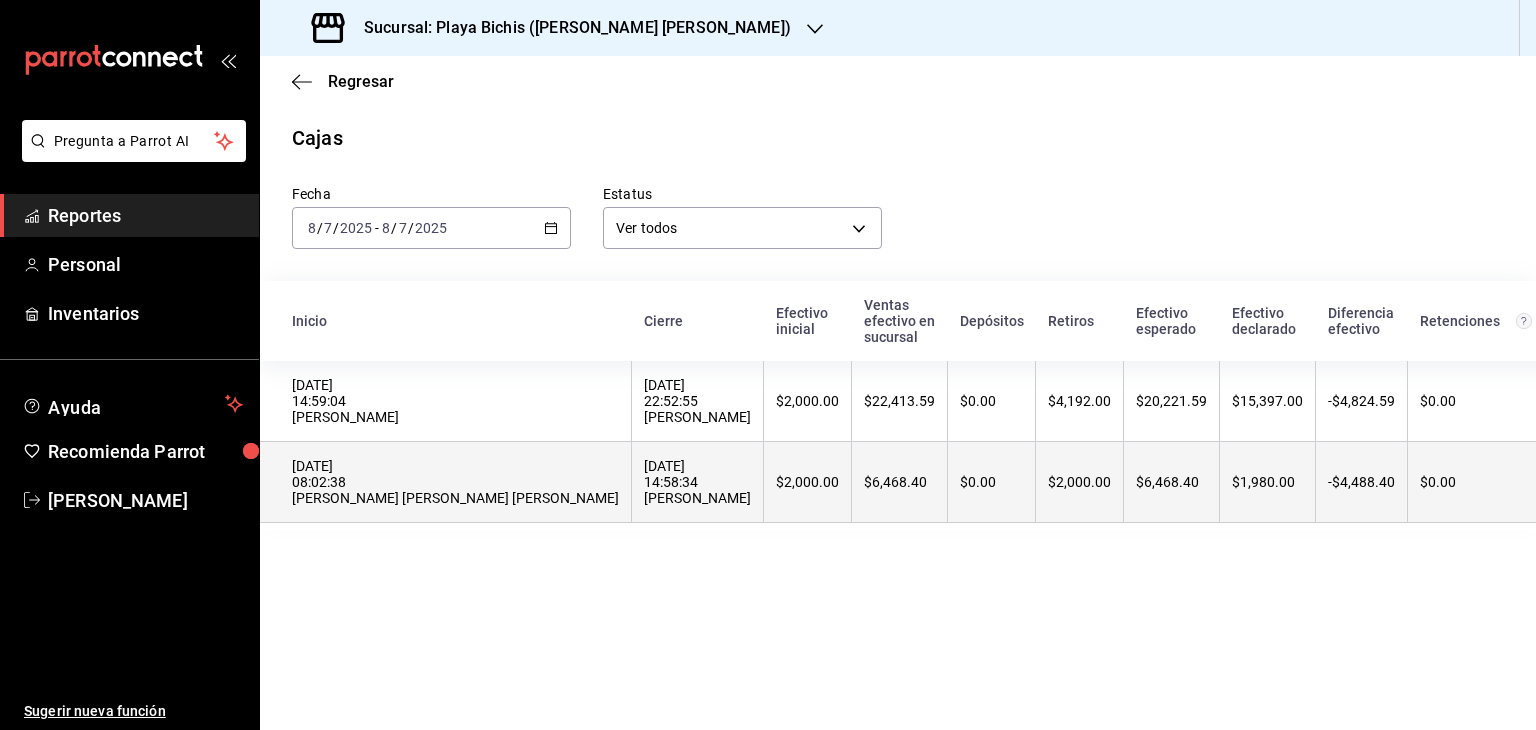 click on "$2,000.00" at bounding box center (808, 482) 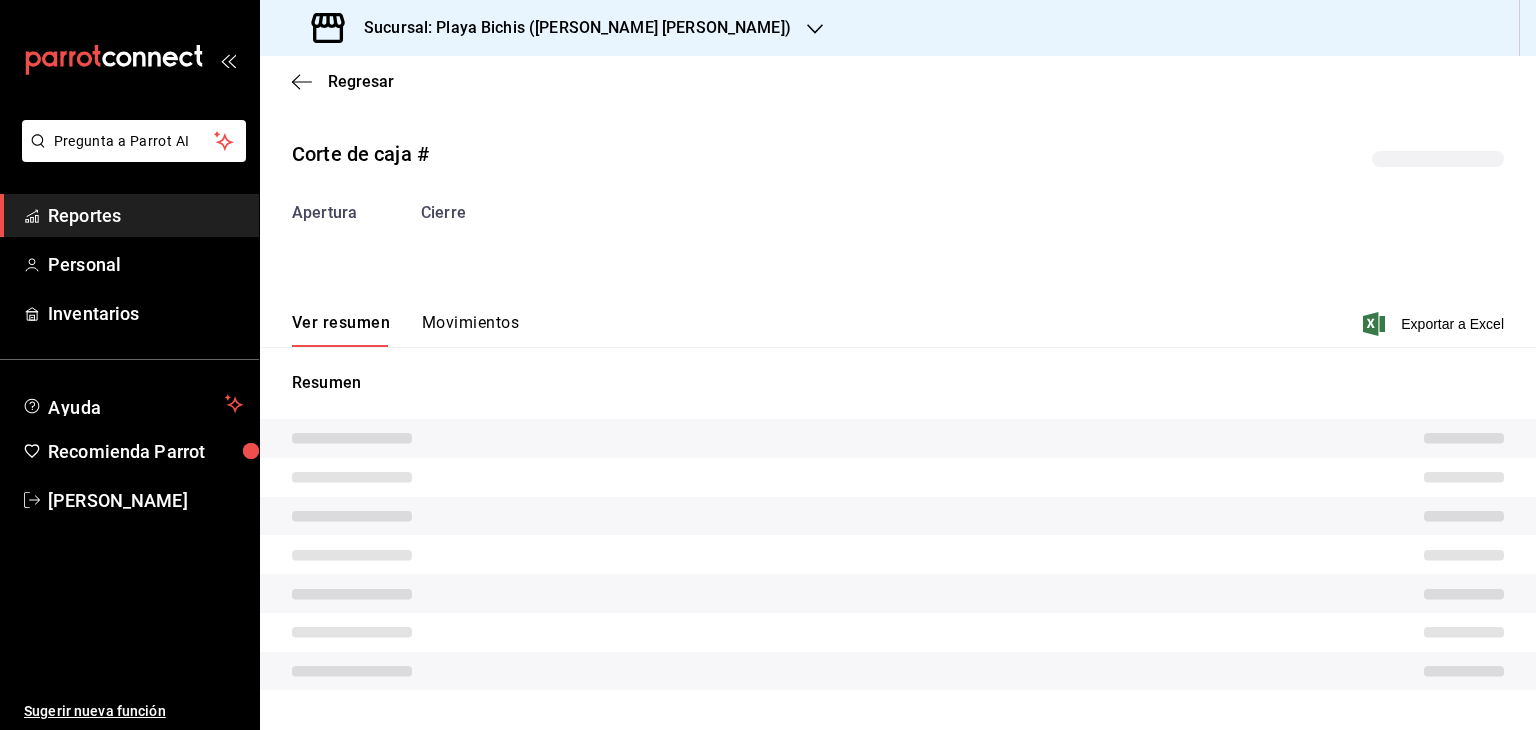 click at bounding box center [898, 477] 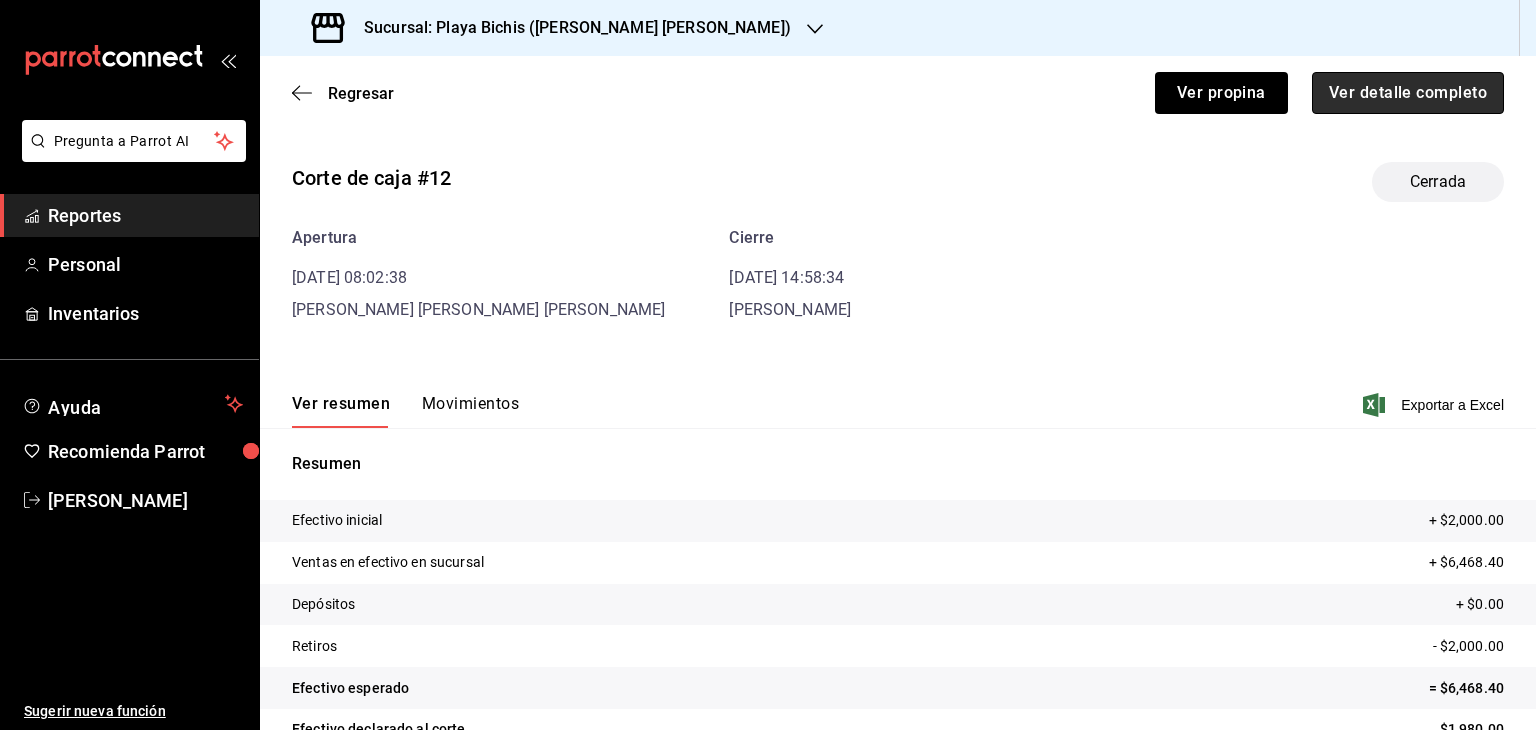 click on "Ver detalle completo" at bounding box center (1408, 93) 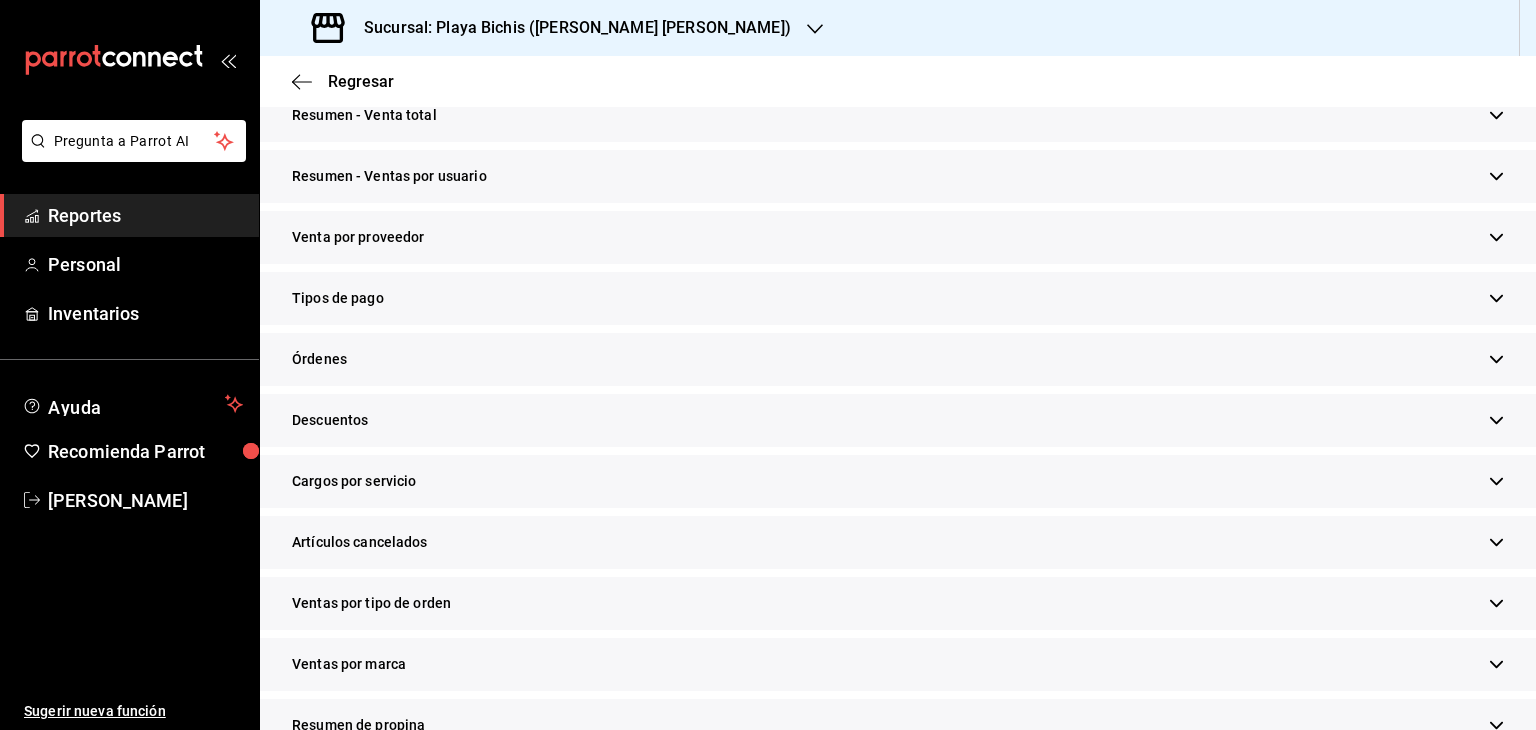 scroll, scrollTop: 427, scrollLeft: 0, axis: vertical 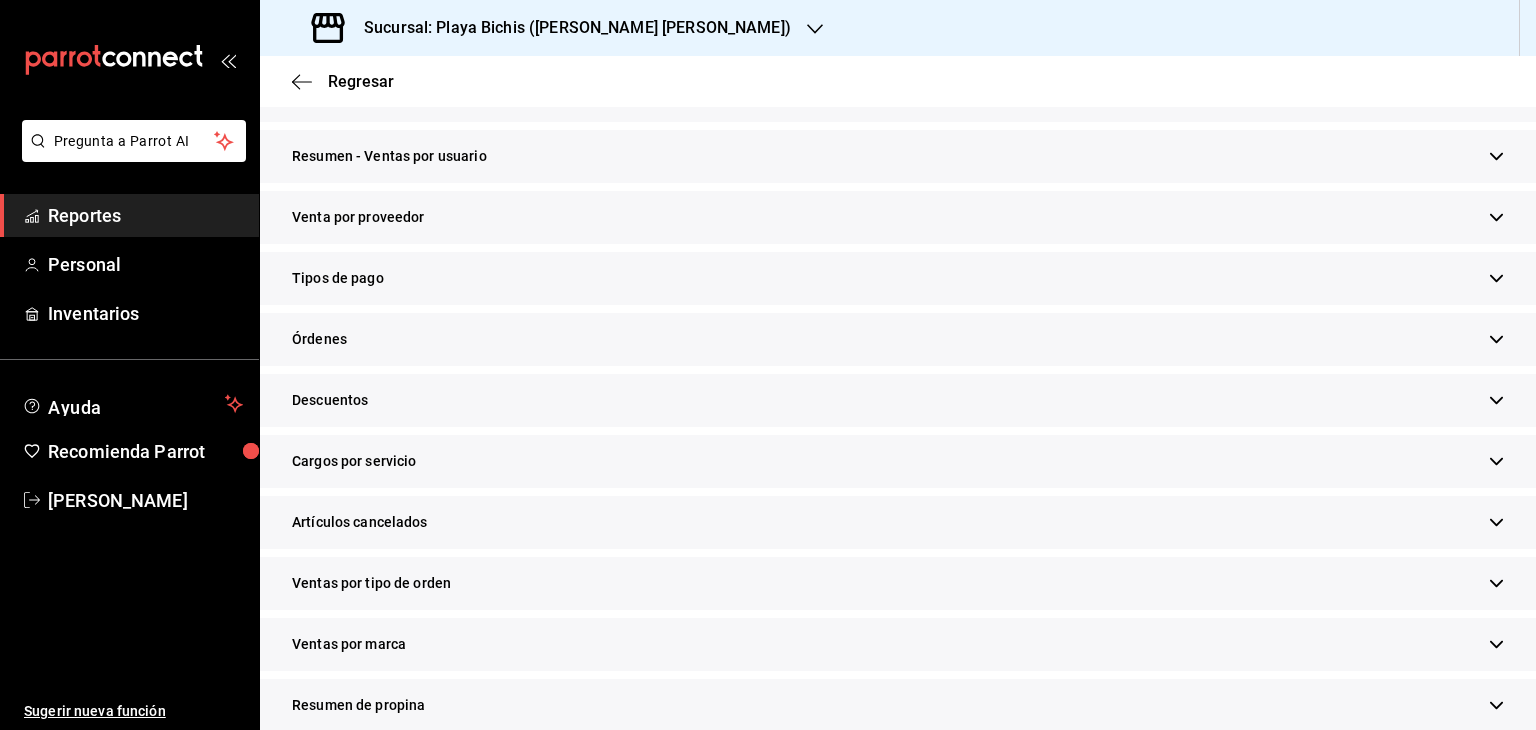 click on "Tipos de pago" at bounding box center [898, 278] 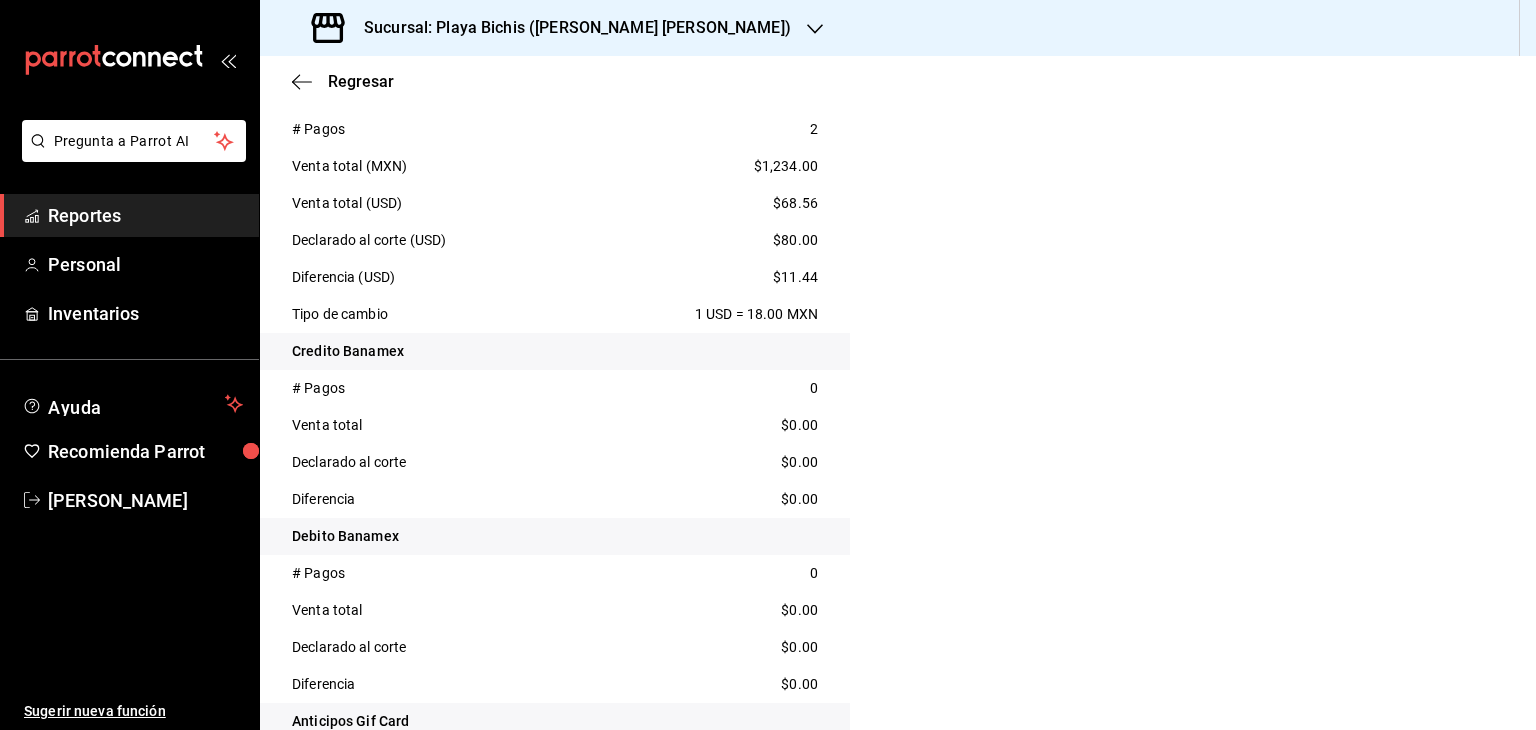 scroll, scrollTop: 911, scrollLeft: 0, axis: vertical 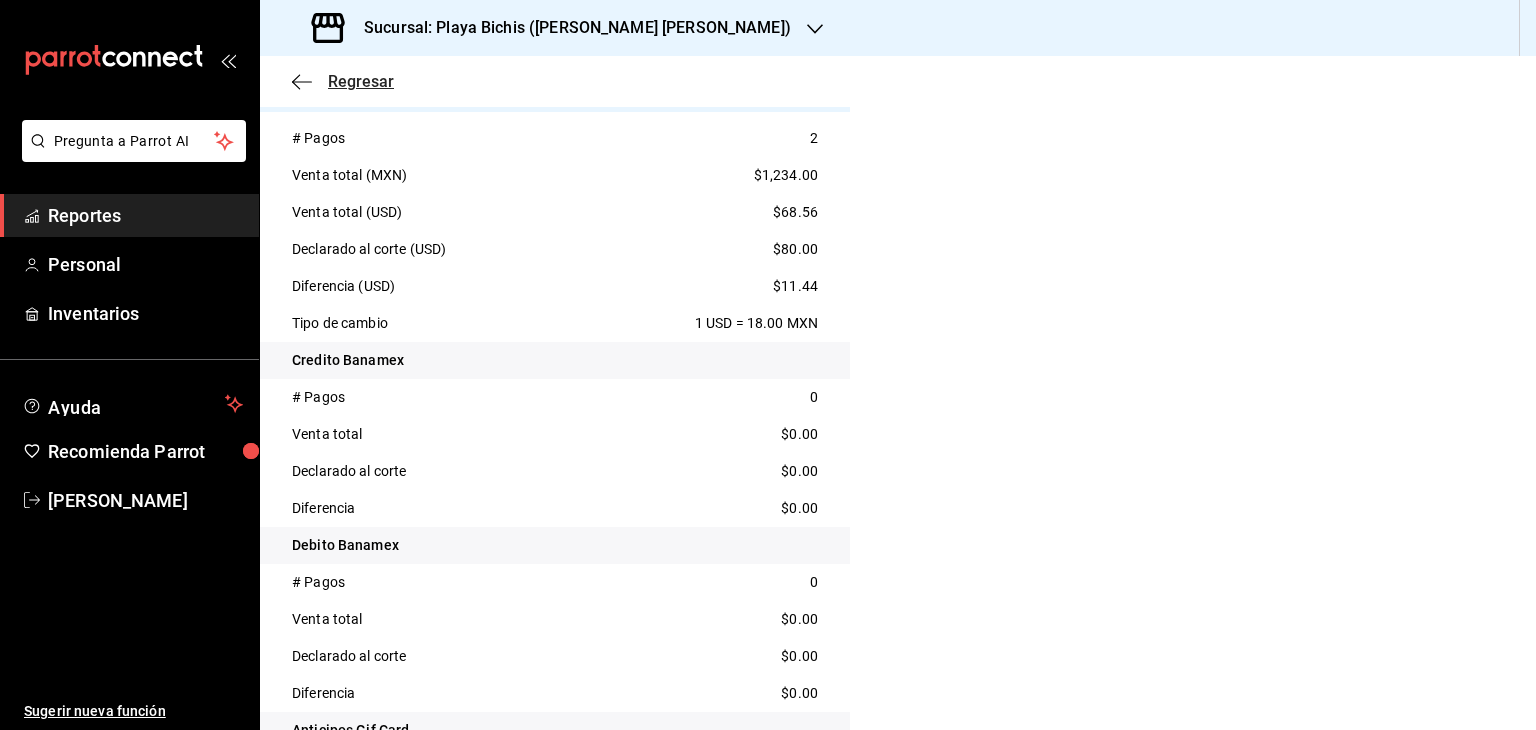 click 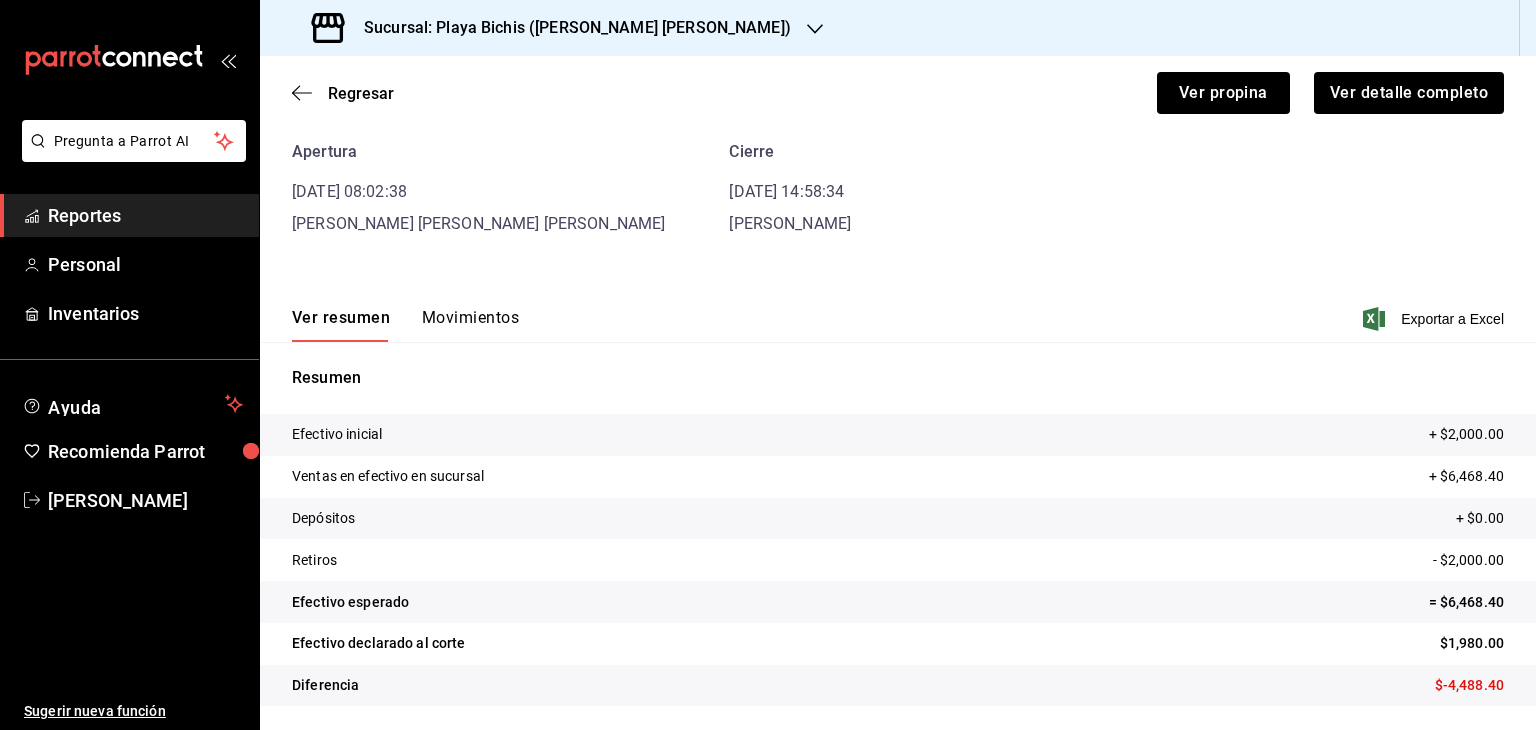 scroll, scrollTop: 87, scrollLeft: 0, axis: vertical 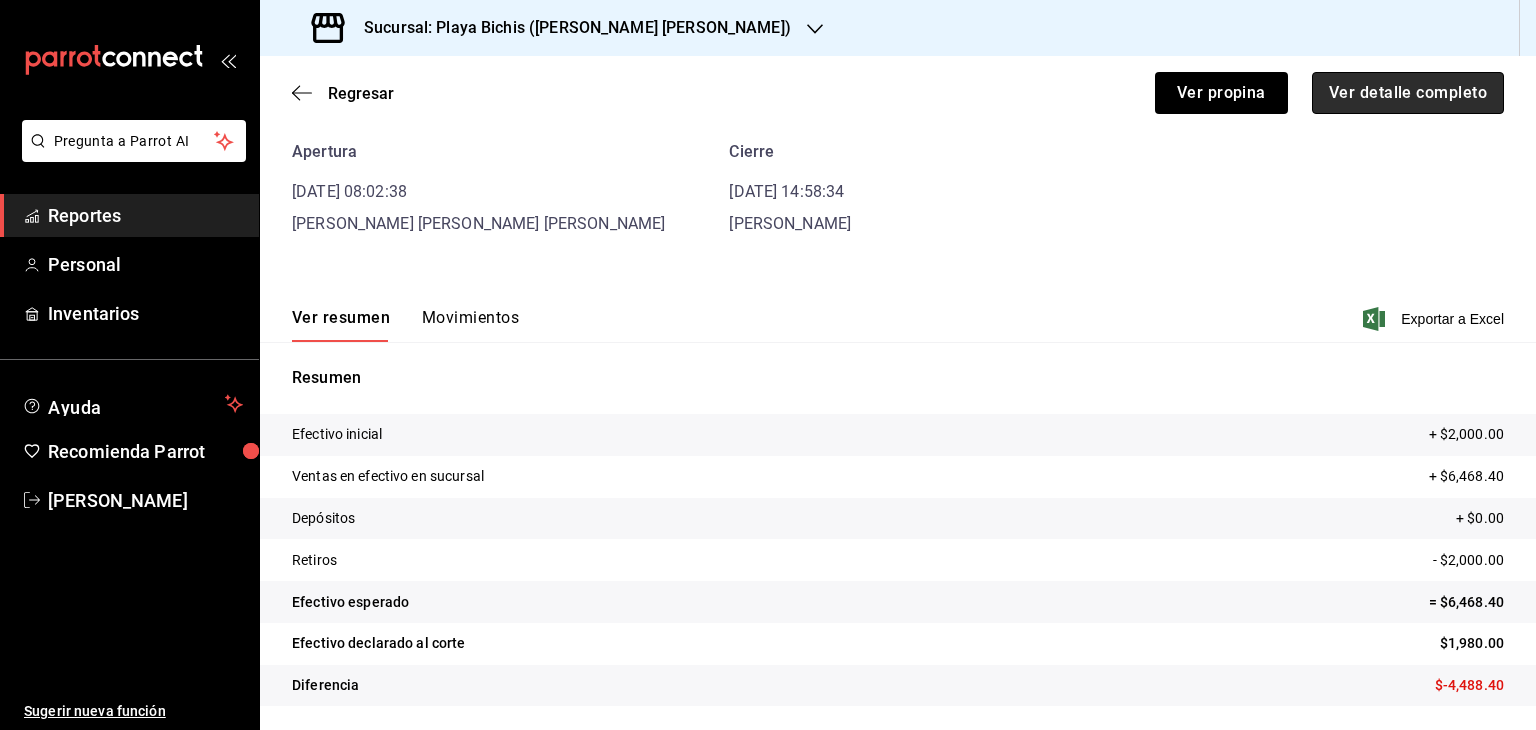 click on "Ver detalle completo" at bounding box center [1408, 93] 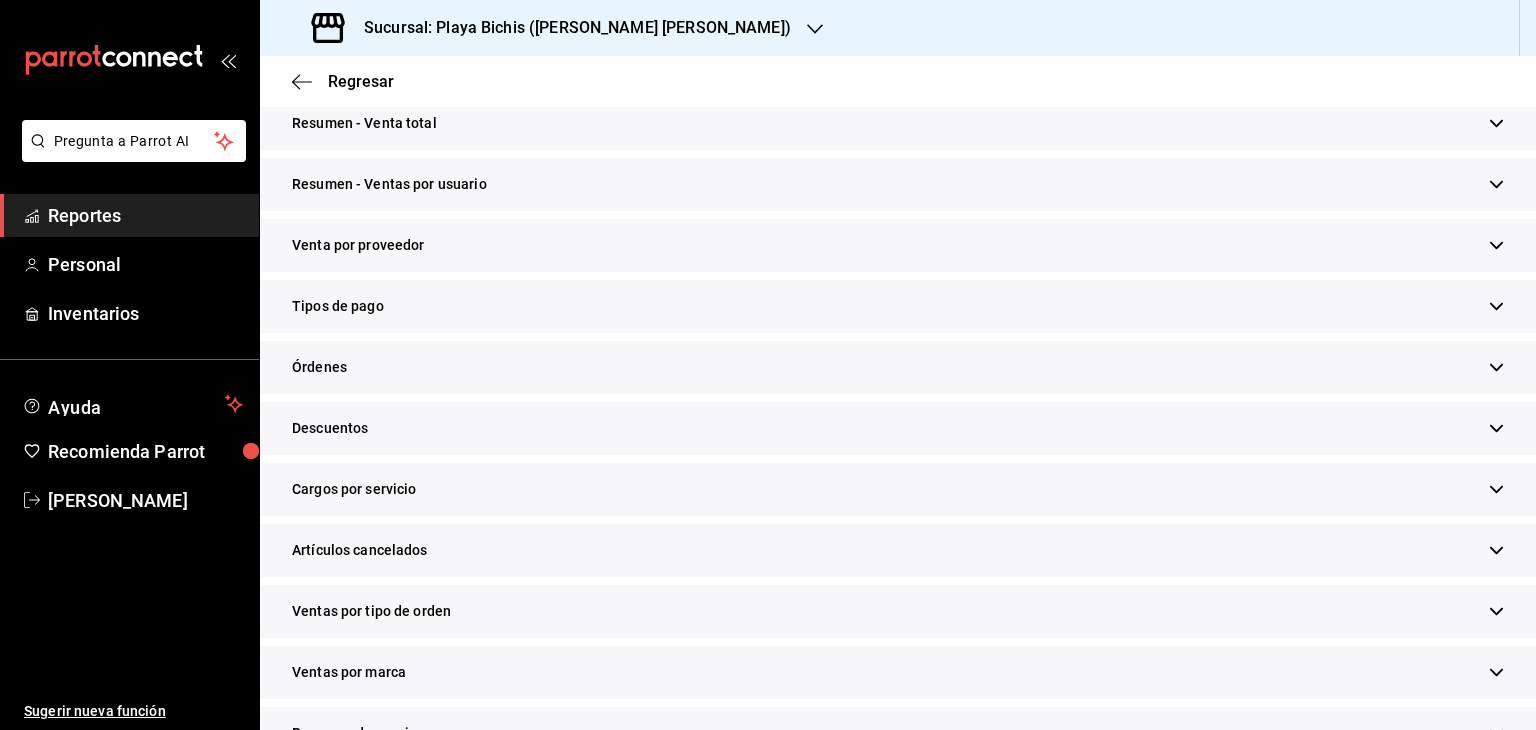 scroll, scrollTop: 414, scrollLeft: 0, axis: vertical 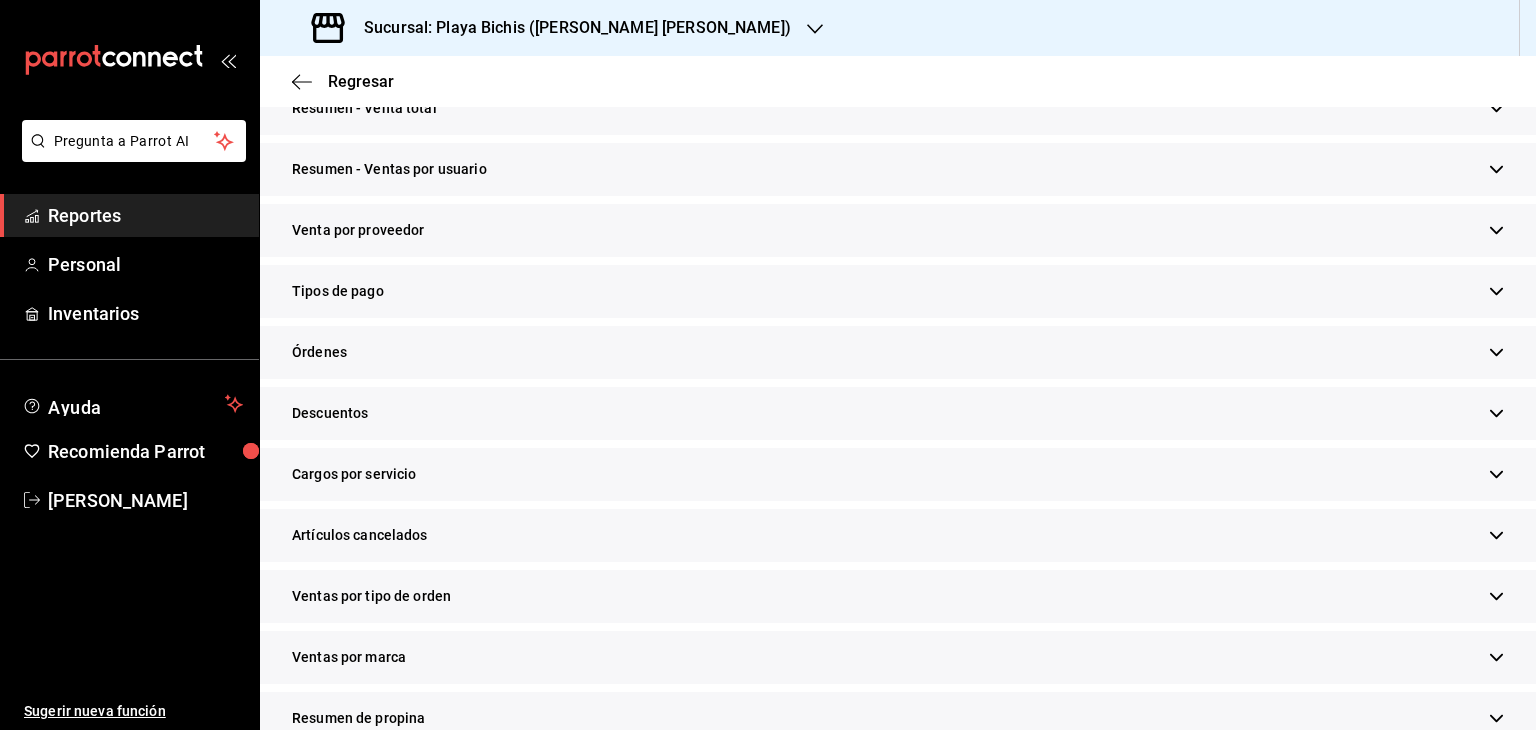 click on "Resumen de propina" at bounding box center [898, 718] 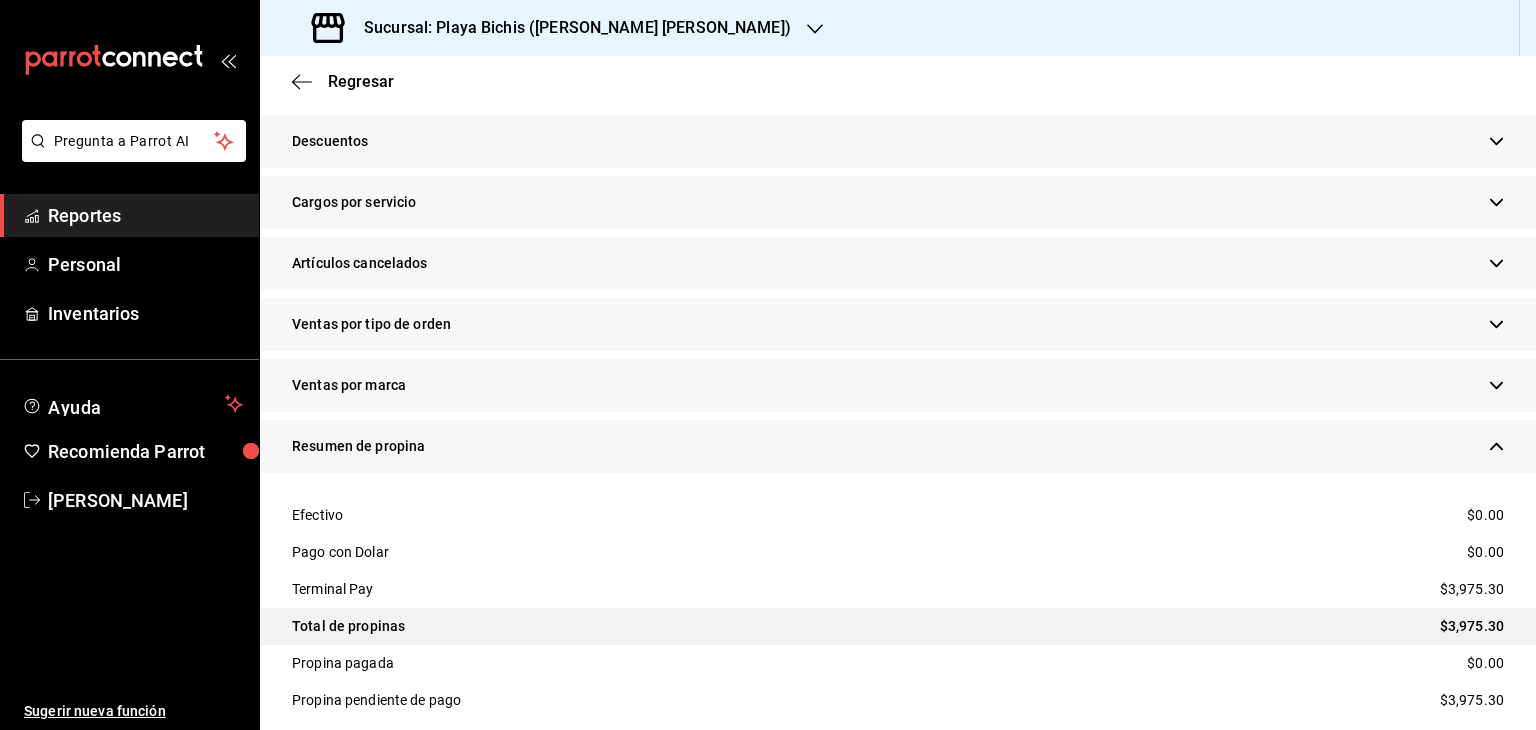 scroll, scrollTop: 688, scrollLeft: 0, axis: vertical 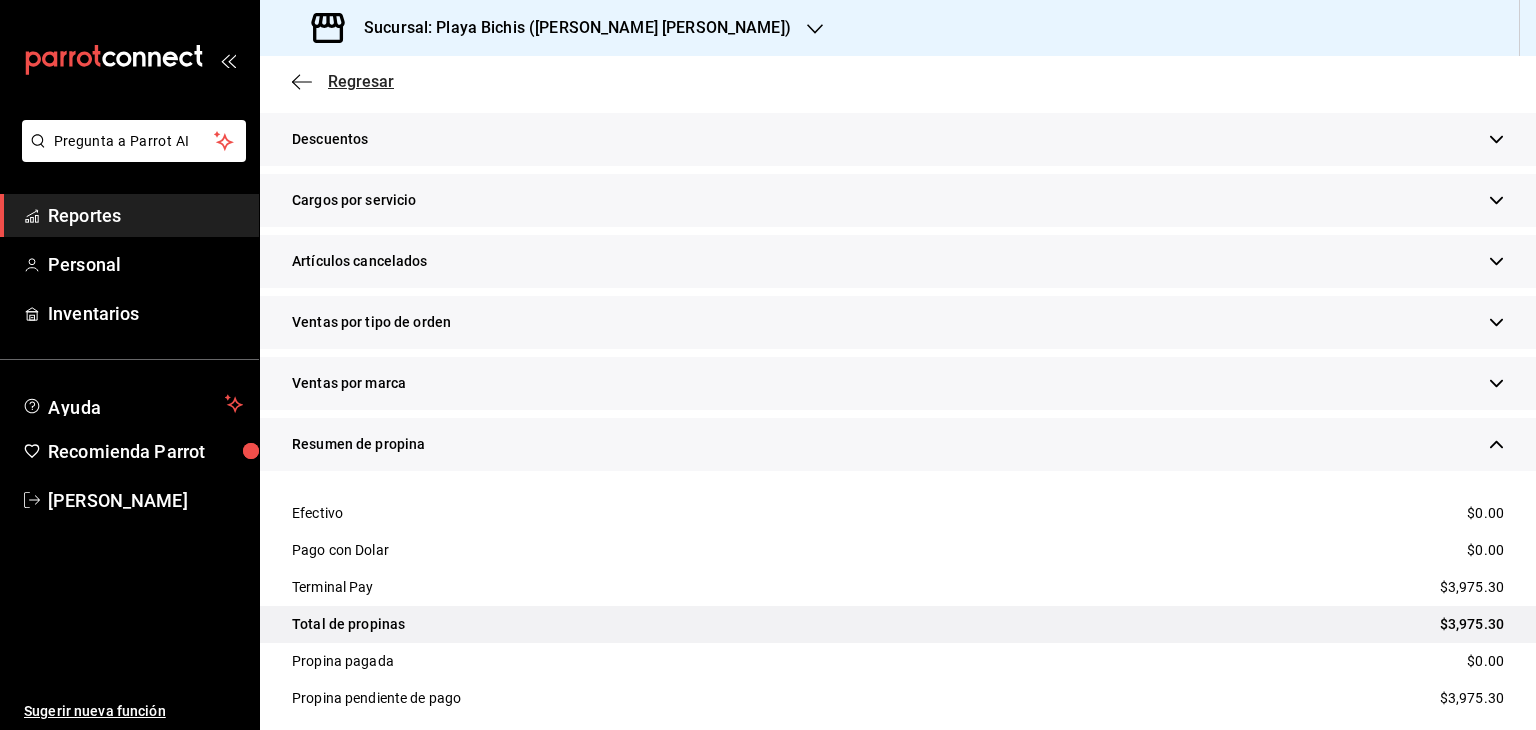 click on "Regresar" at bounding box center [361, 81] 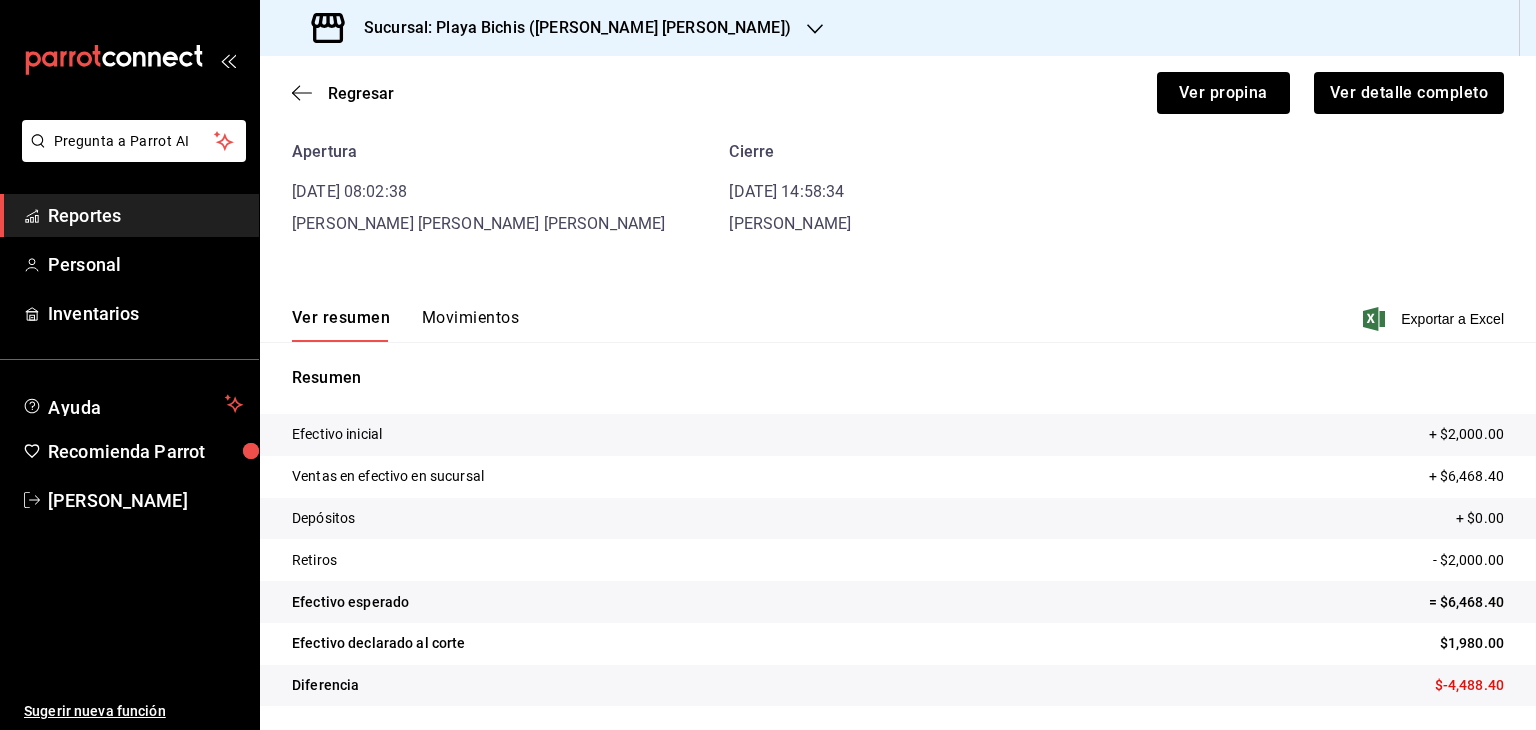 scroll, scrollTop: 87, scrollLeft: 0, axis: vertical 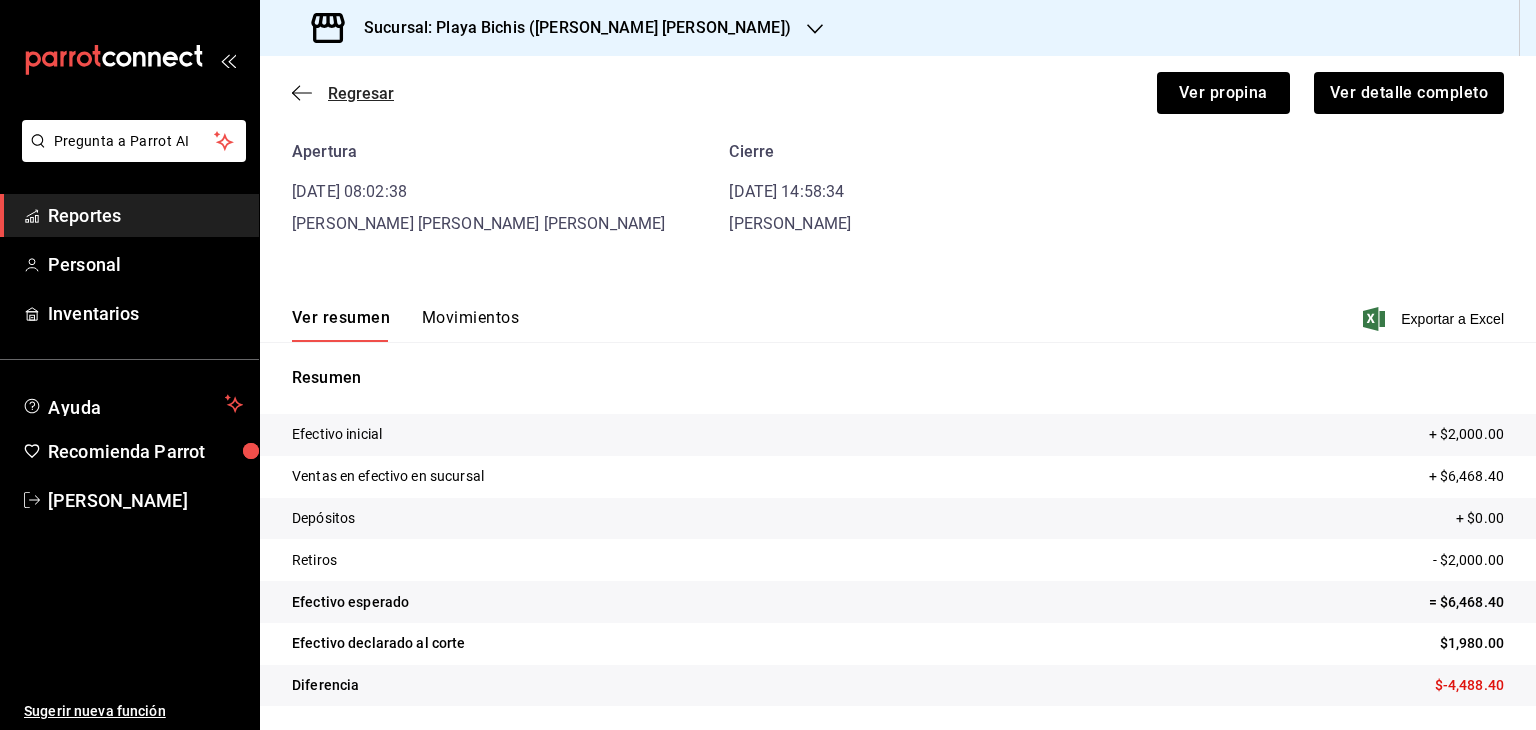 click on "Regresar" at bounding box center [361, 93] 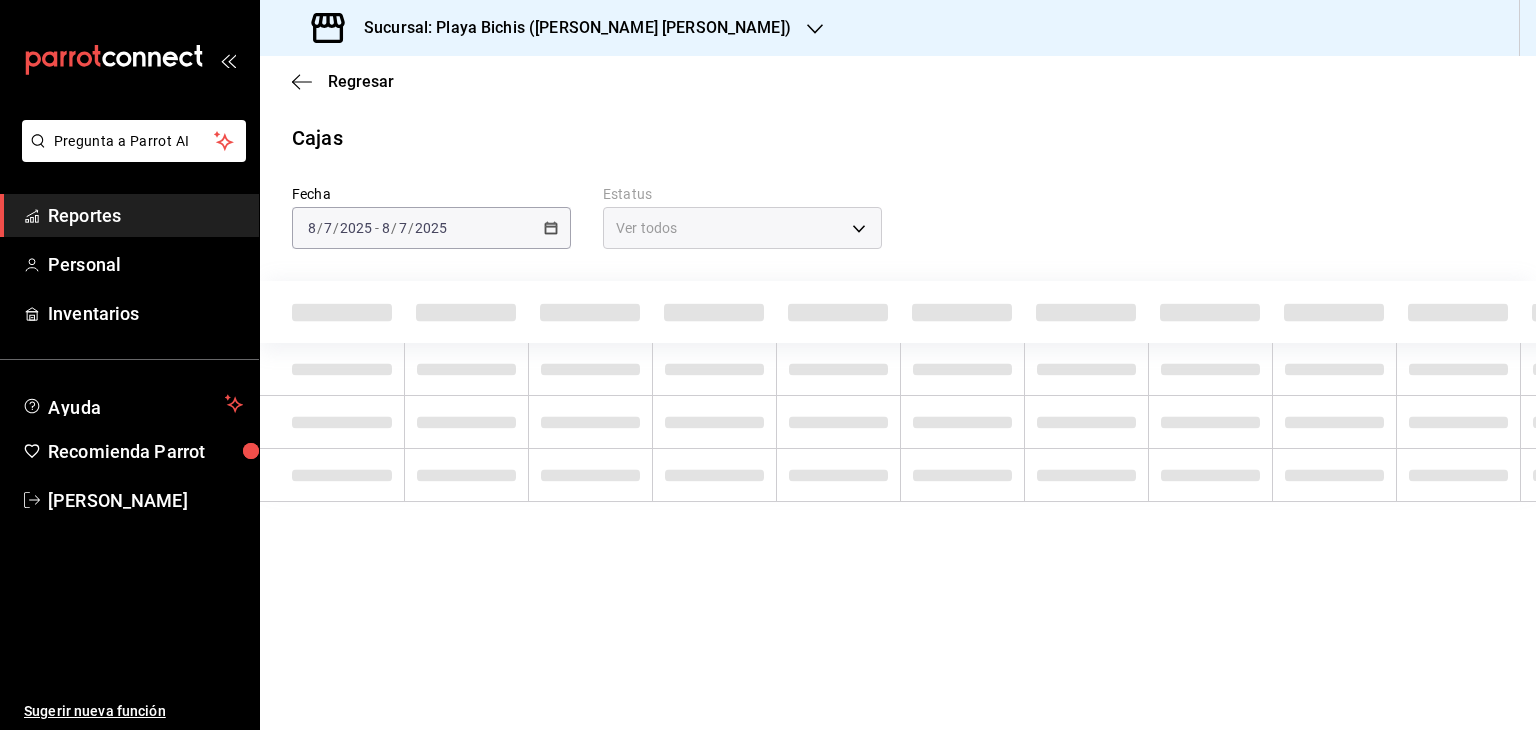 scroll, scrollTop: 0, scrollLeft: 0, axis: both 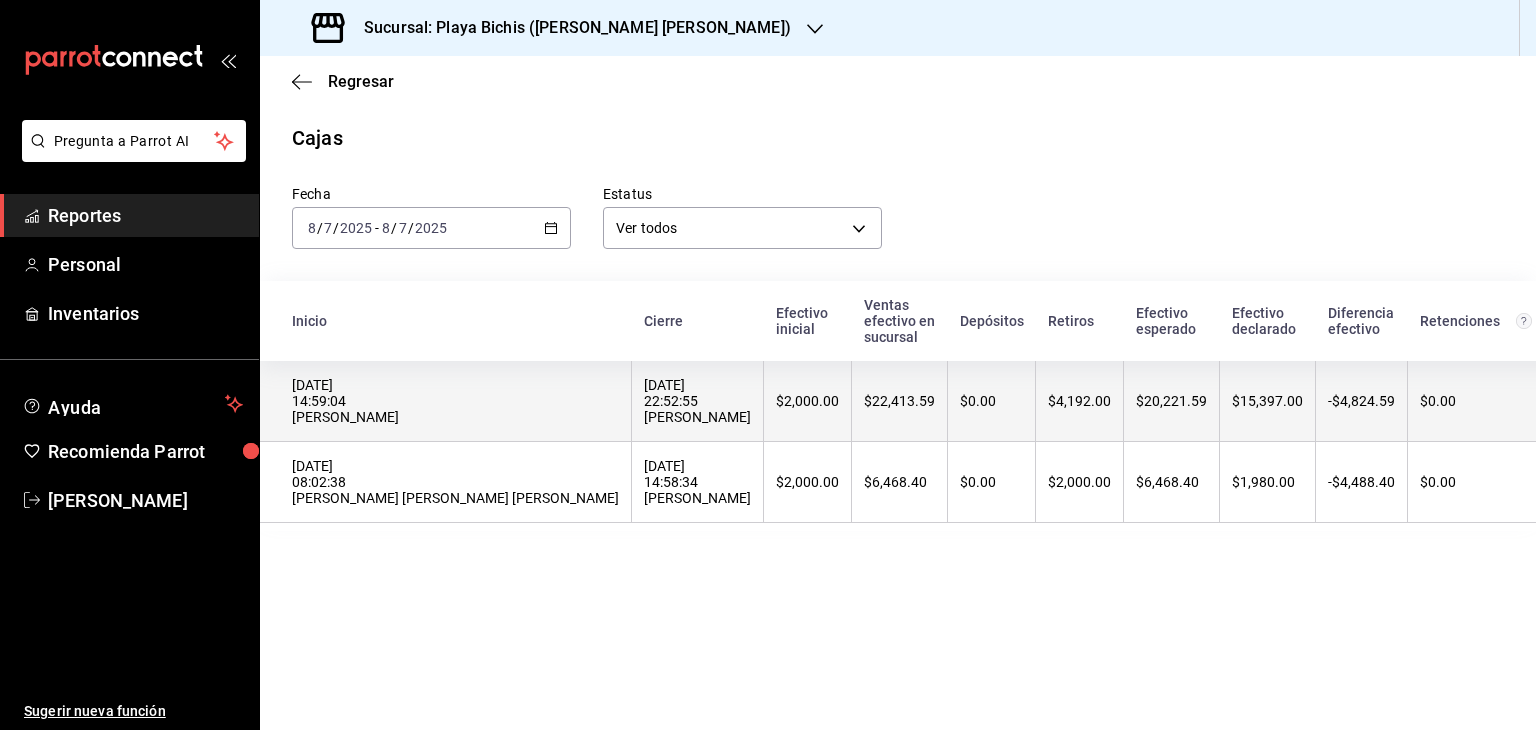 click on "[DATE]
22:52:55
[PERSON_NAME]" at bounding box center (697, 401) 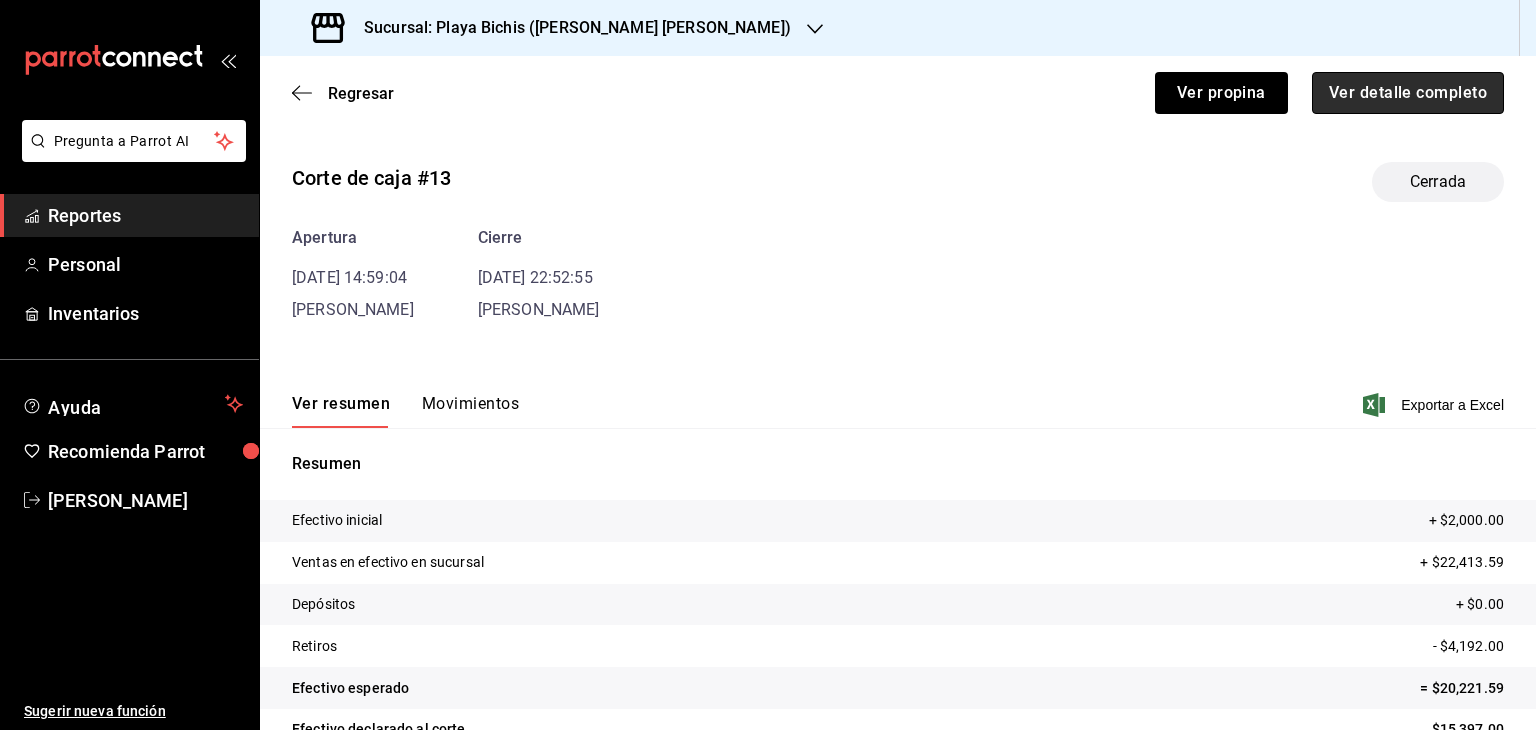 click on "Ver detalle completo" at bounding box center (1408, 93) 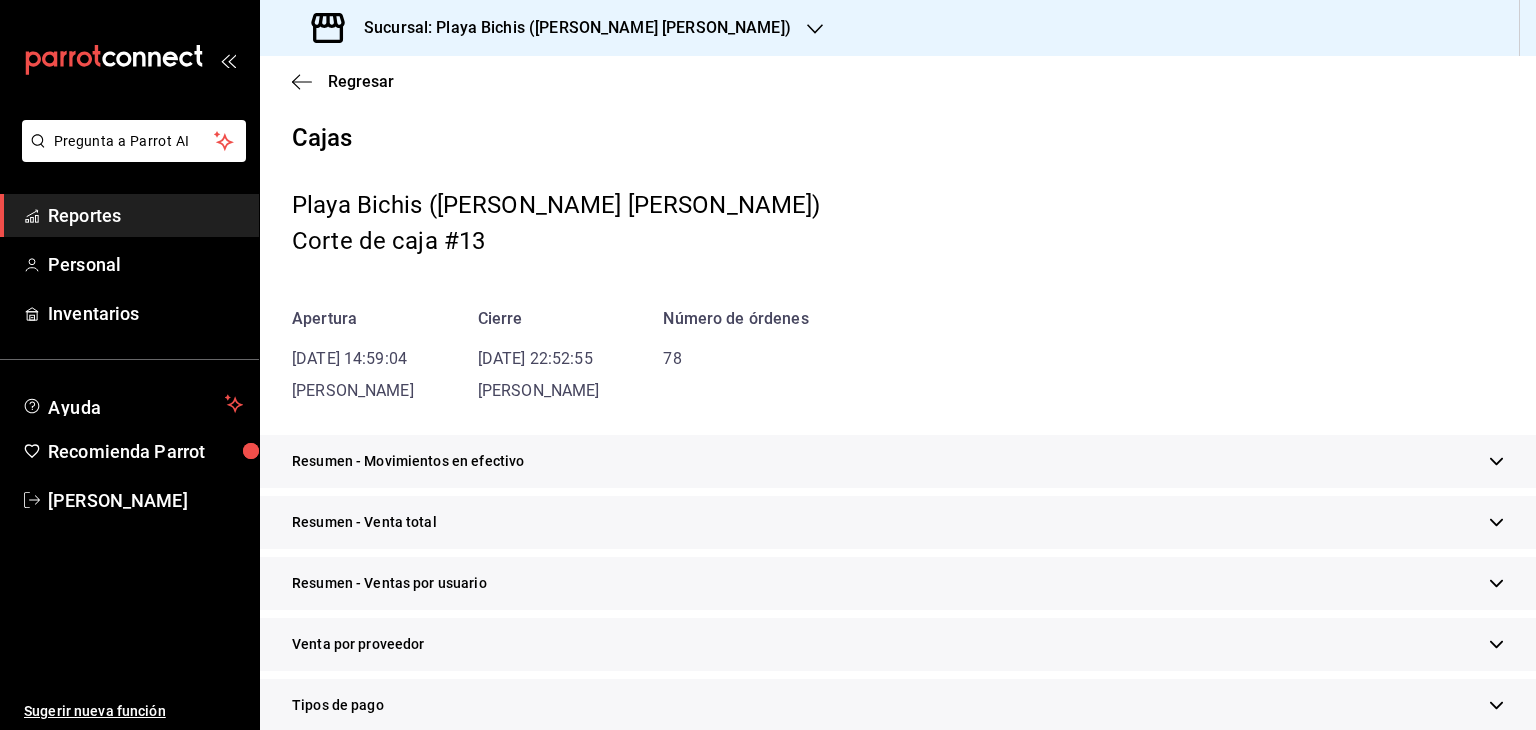 scroll, scrollTop: 575, scrollLeft: 0, axis: vertical 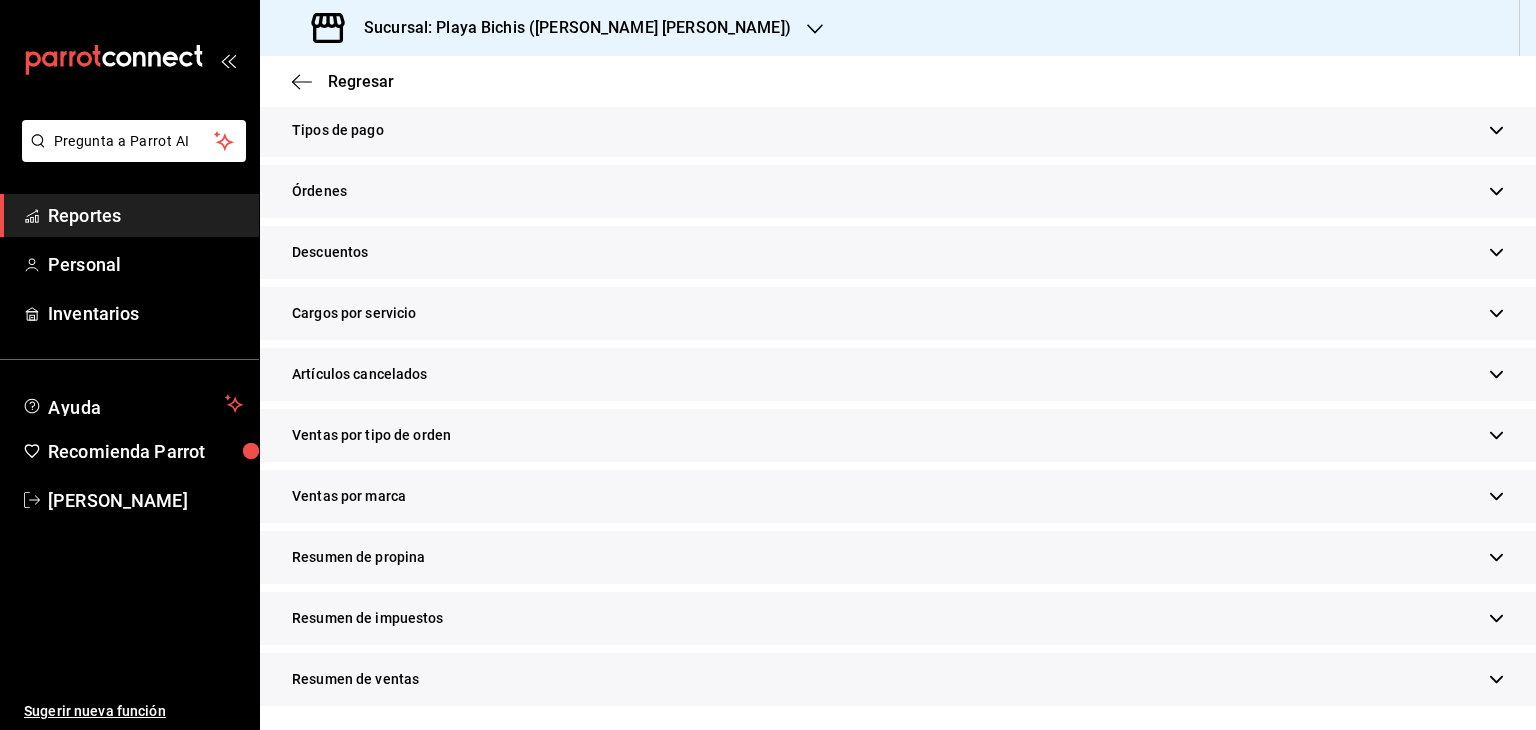 click on "Resumen de propina" at bounding box center (898, 557) 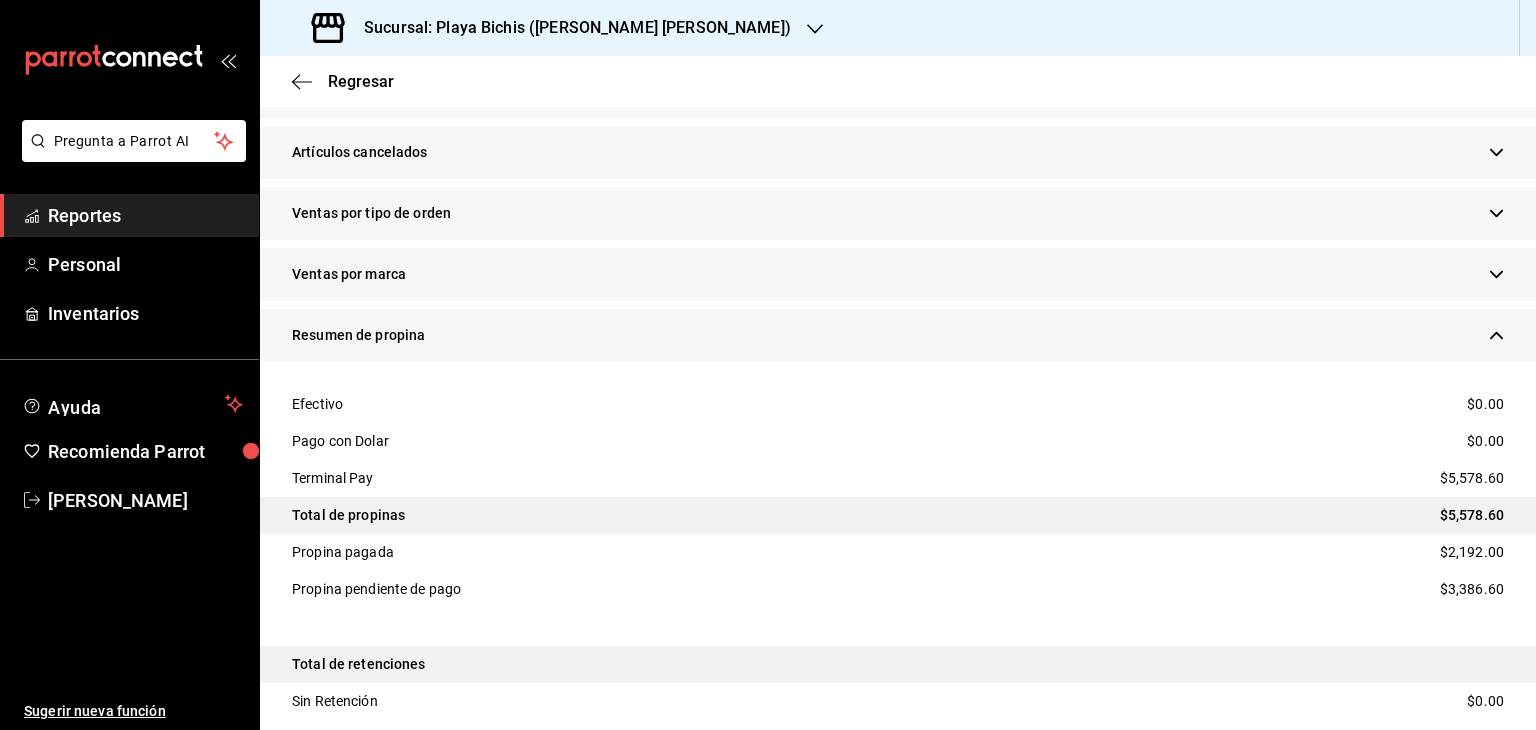 scroll, scrollTop: 800, scrollLeft: 0, axis: vertical 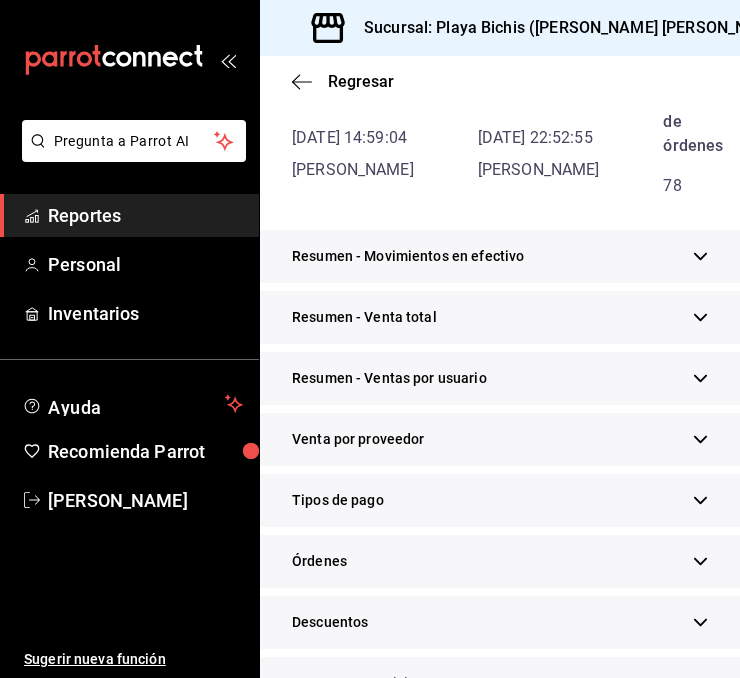 click 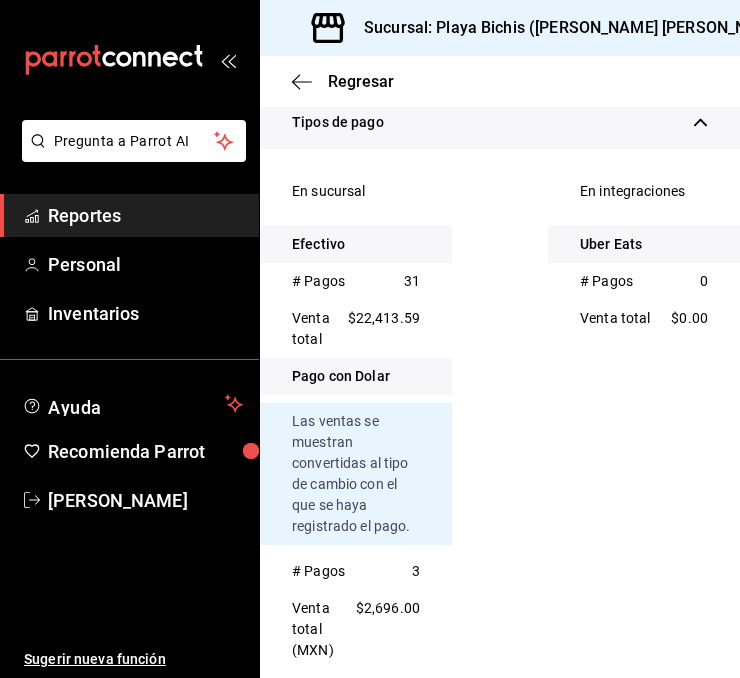 scroll, scrollTop: 635, scrollLeft: 0, axis: vertical 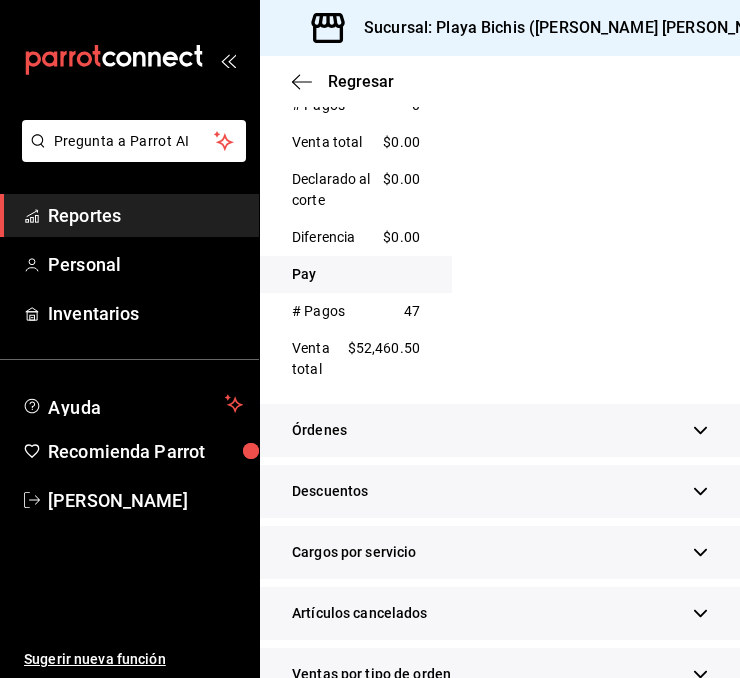 click on "Reportes" at bounding box center (145, 215) 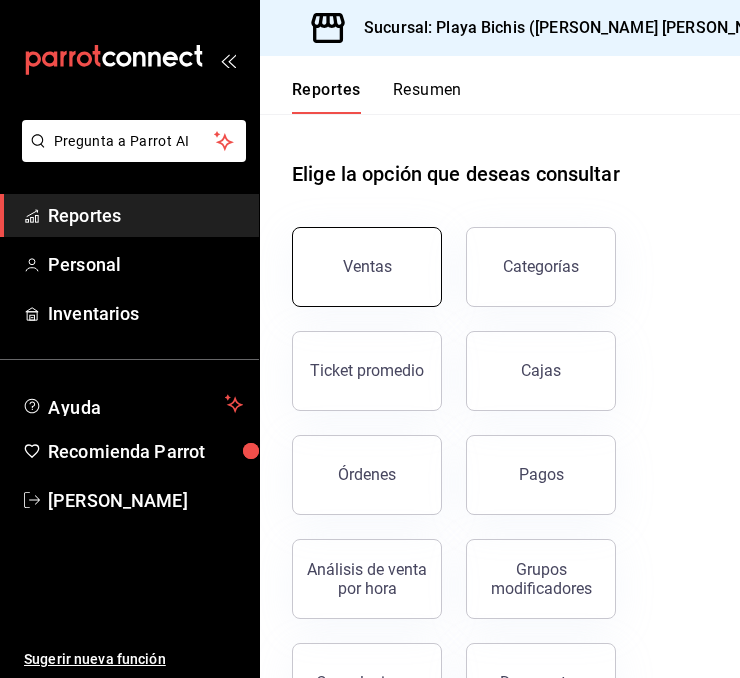 click on "Ventas" at bounding box center (367, 267) 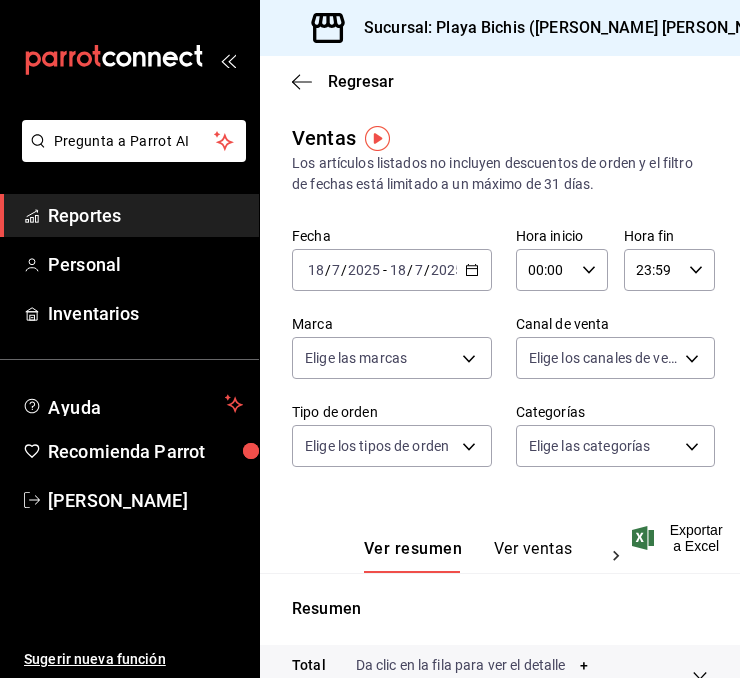 click on "Reportes" at bounding box center (145, 215) 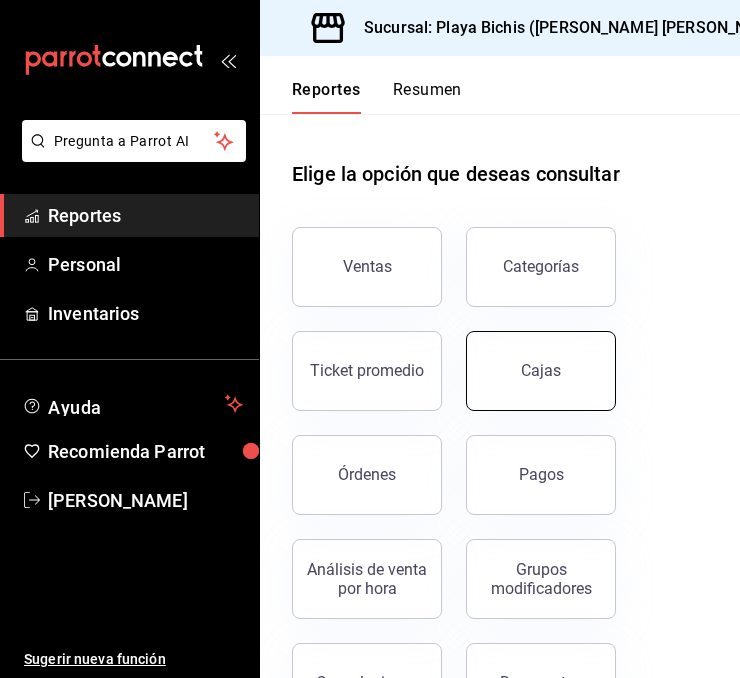 click on "Cajas" at bounding box center (541, 371) 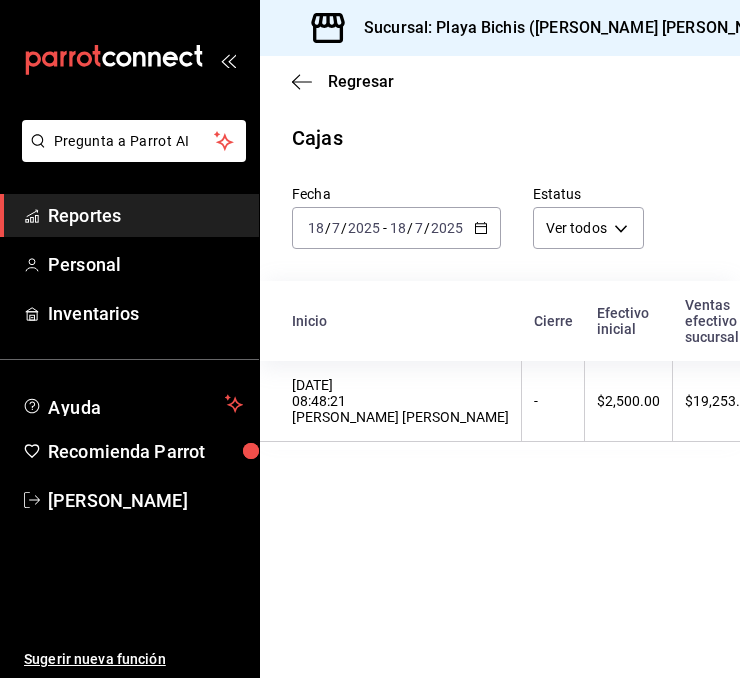 click 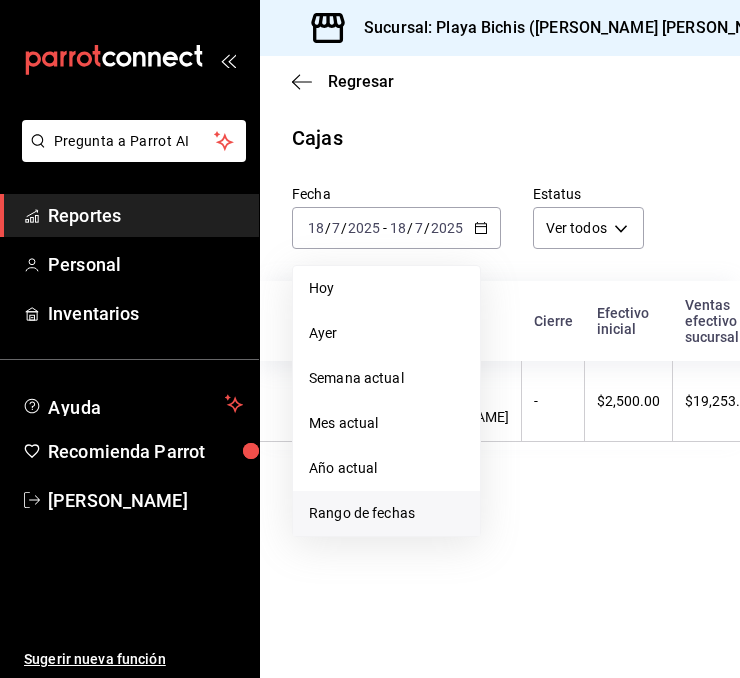 click on "Rango de fechas" at bounding box center [386, 513] 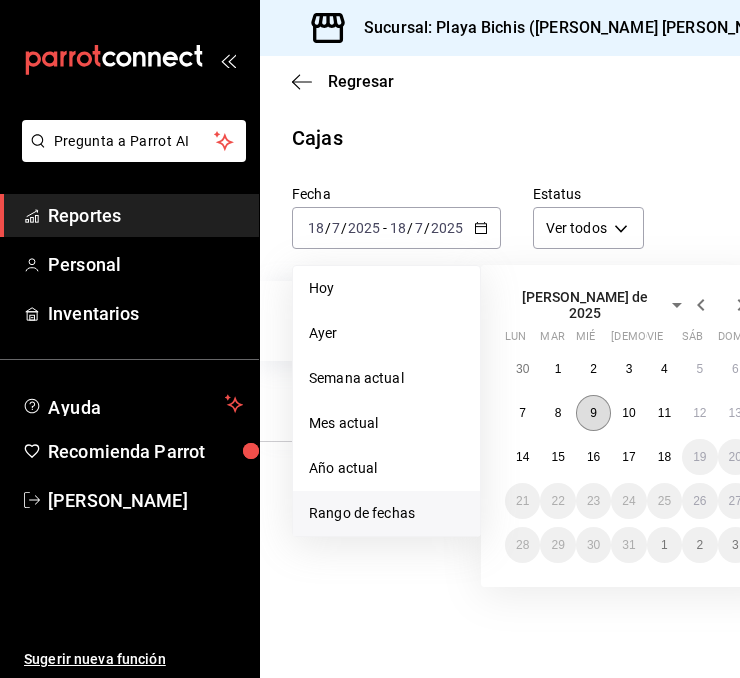 click on "9" at bounding box center [593, 413] 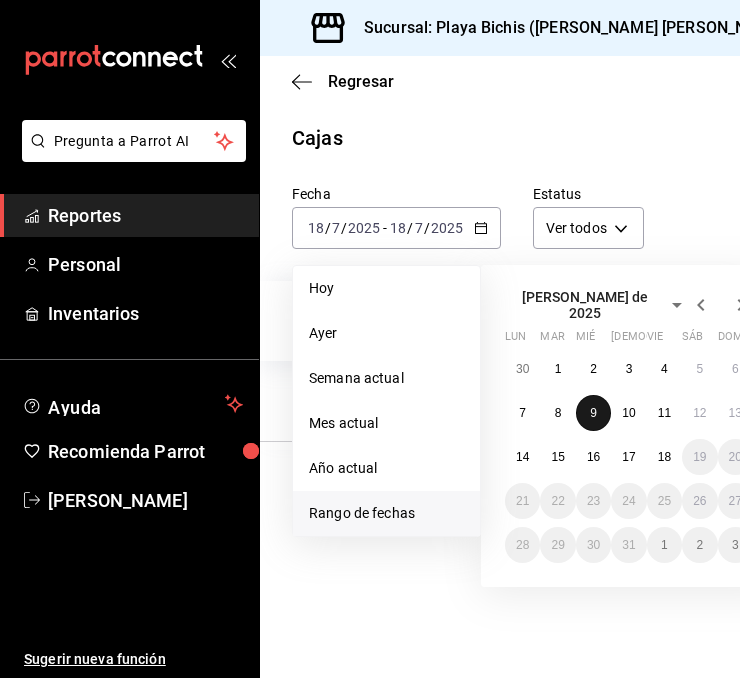click on "9" at bounding box center (593, 413) 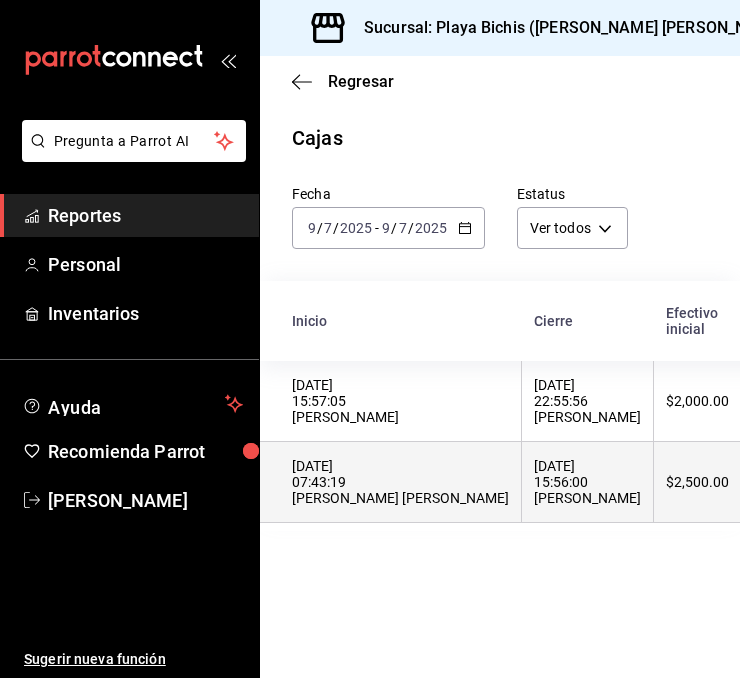 click on "[DATE]
07:43:19
[PERSON_NAME] [PERSON_NAME]" at bounding box center [400, 482] 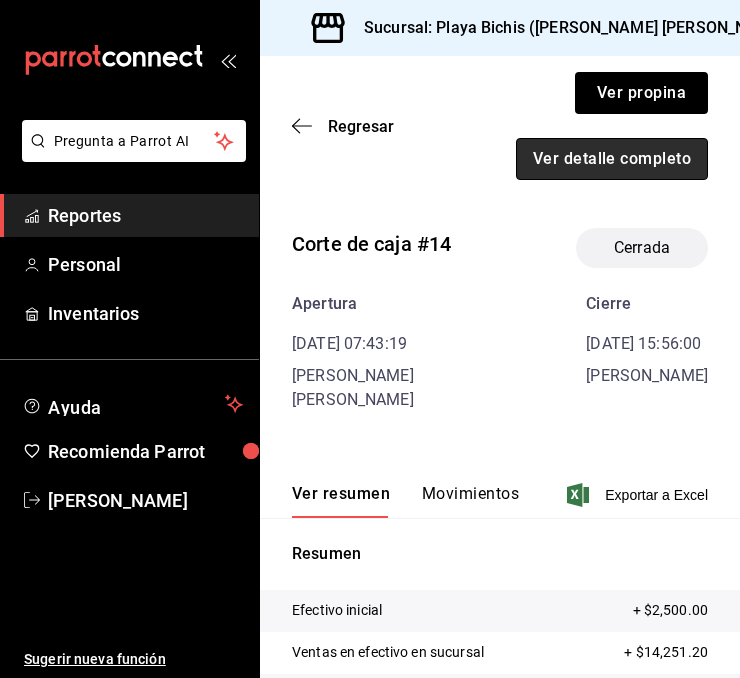 drag, startPoint x: 622, startPoint y: 160, endPoint x: 560, endPoint y: 163, distance: 62.072536 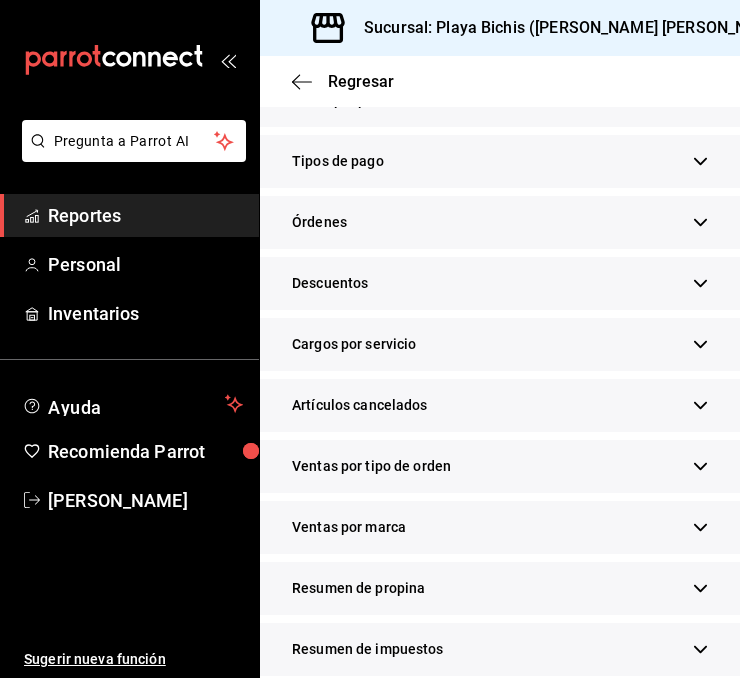 scroll, scrollTop: 627, scrollLeft: 0, axis: vertical 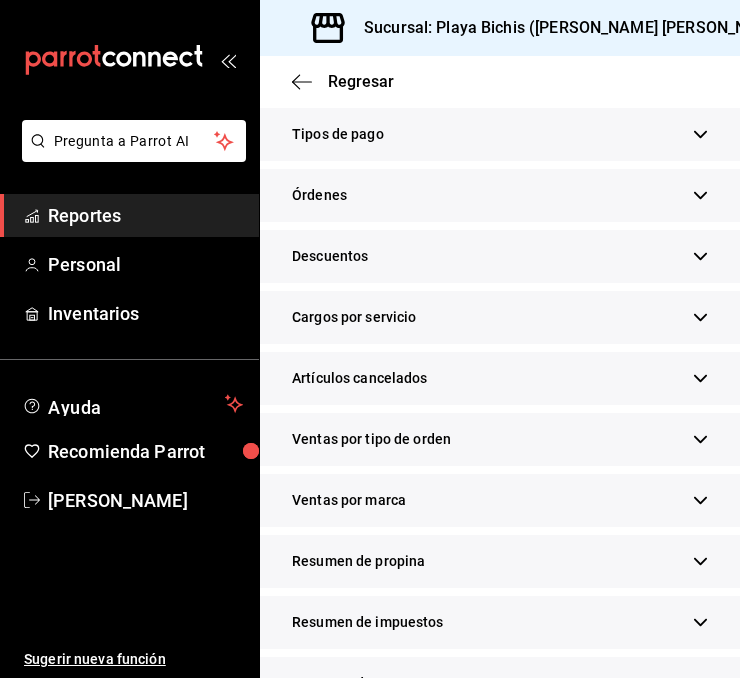click on "Resumen de propina" at bounding box center (500, 561) 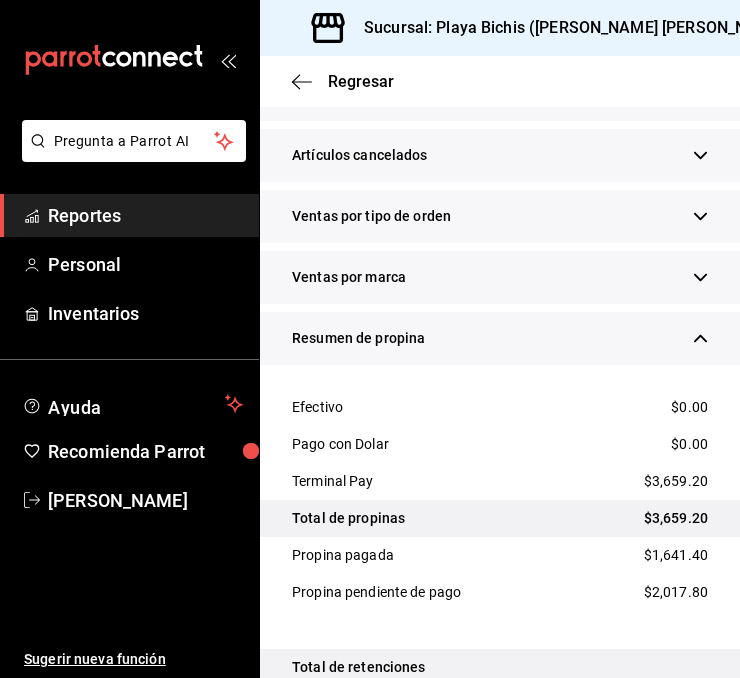 scroll, scrollTop: 870, scrollLeft: 0, axis: vertical 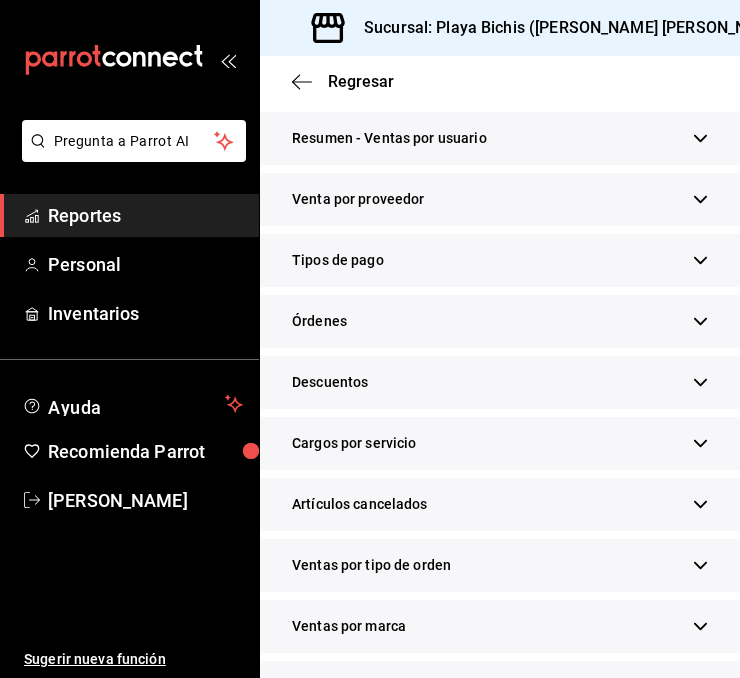click 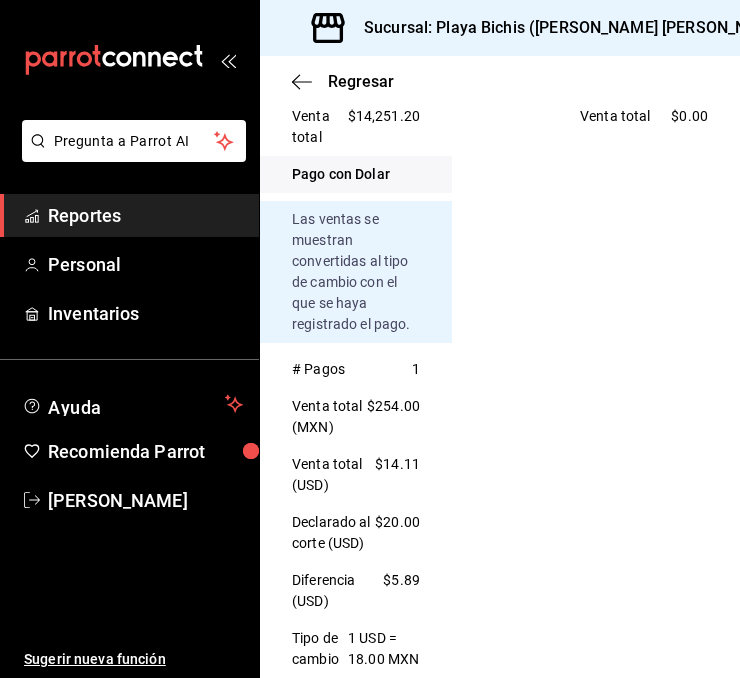 scroll, scrollTop: 854, scrollLeft: 0, axis: vertical 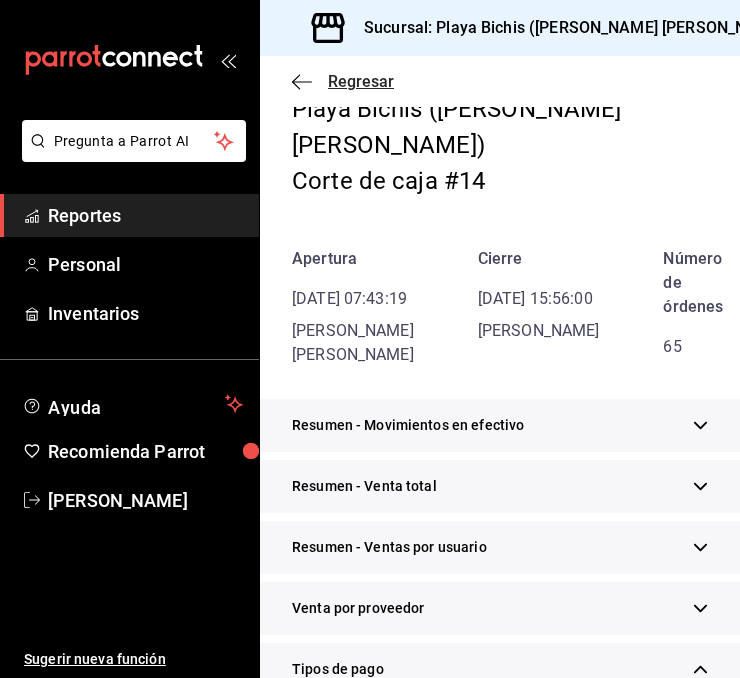 click on "Regresar" at bounding box center [361, 81] 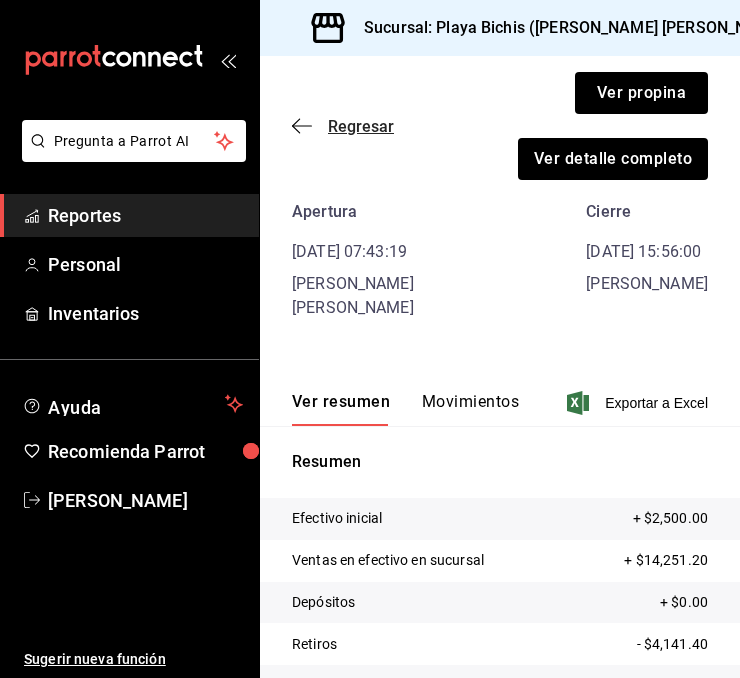 click on "Regresar" at bounding box center [361, 126] 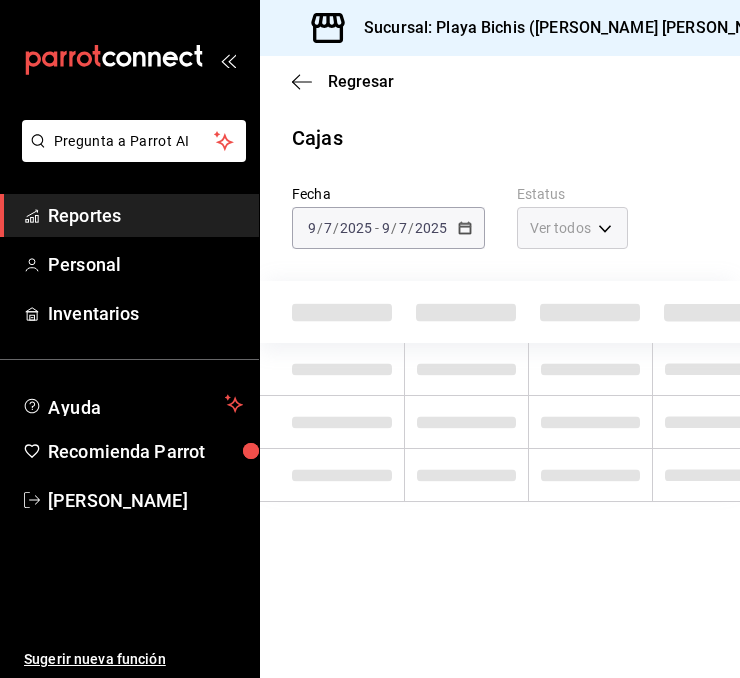 scroll, scrollTop: 0, scrollLeft: 0, axis: both 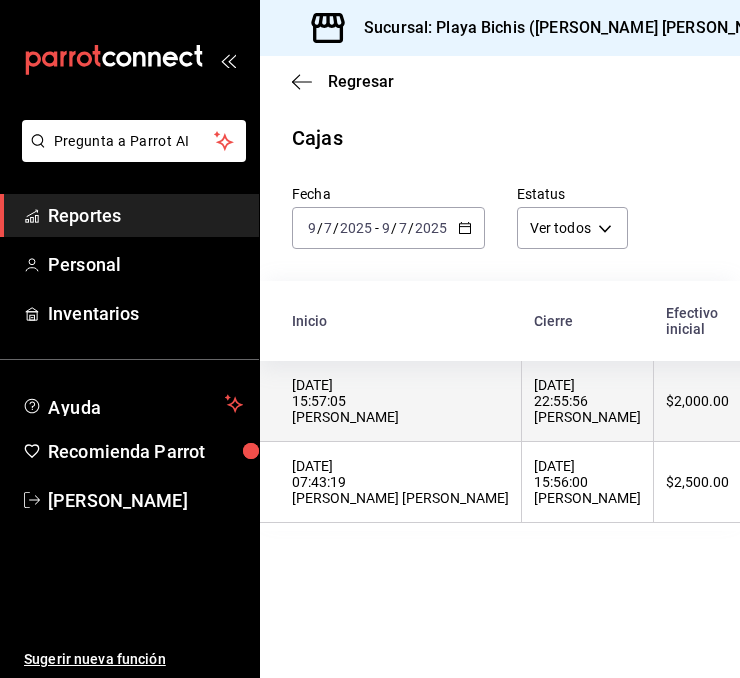 click on "[DATE]
22:55:56
[PERSON_NAME]" at bounding box center [587, 401] 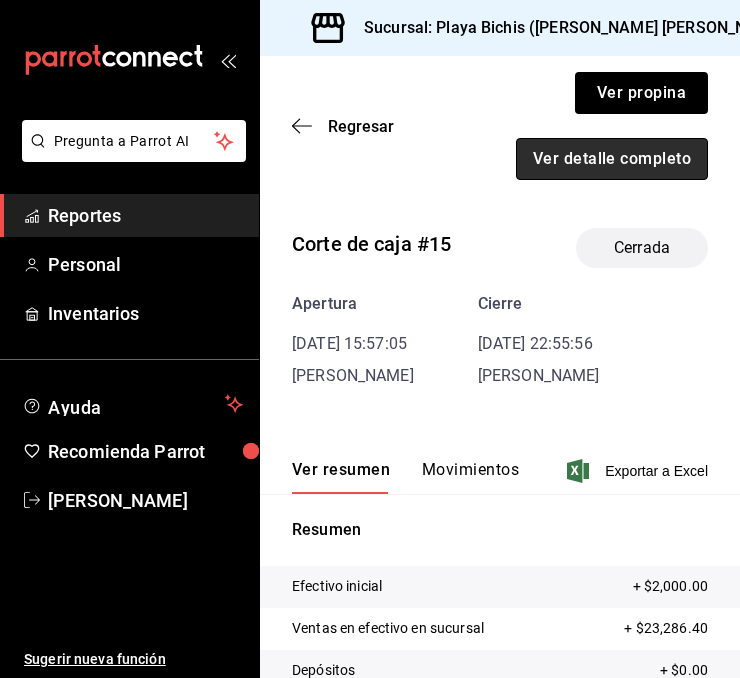 click on "Ver detalle completo" at bounding box center (612, 159) 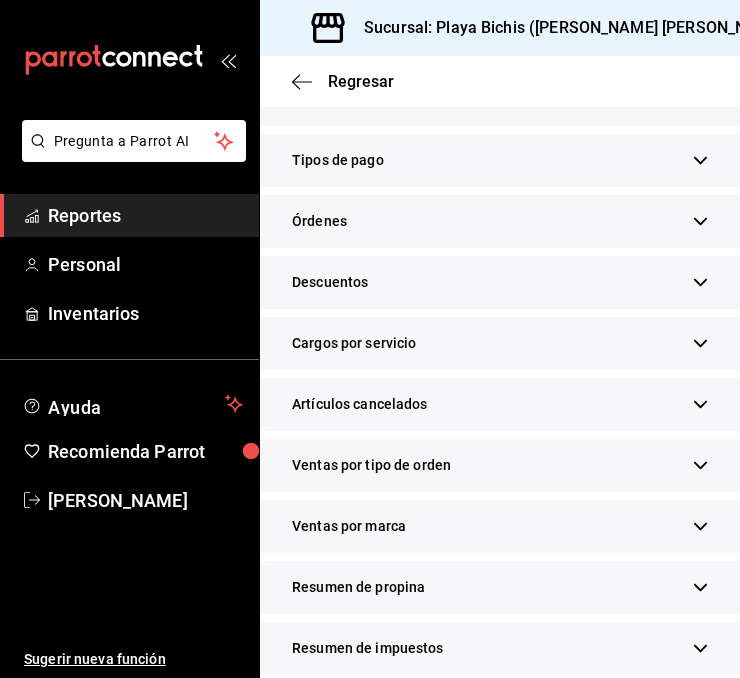 scroll, scrollTop: 600, scrollLeft: 0, axis: vertical 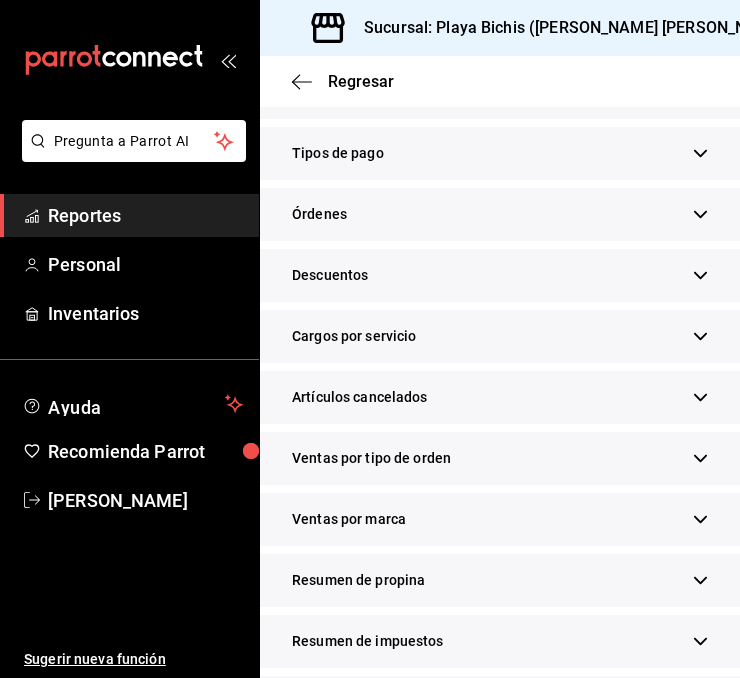 click on "Resumen de propina" at bounding box center [500, 580] 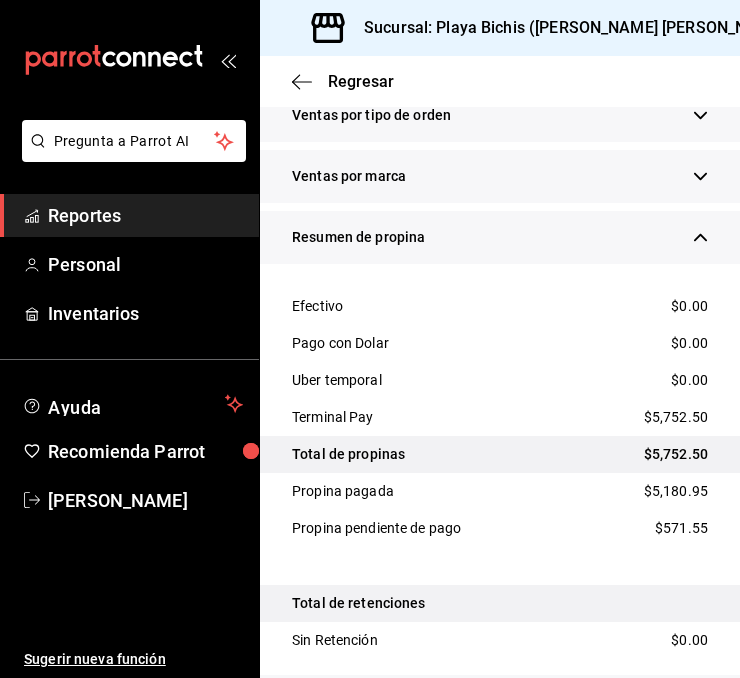 scroll, scrollTop: 959, scrollLeft: 0, axis: vertical 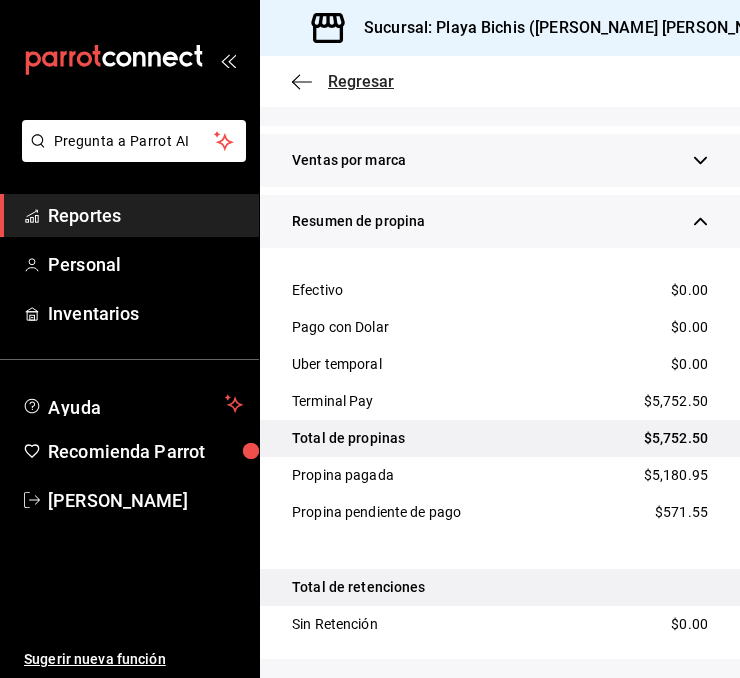 click on "Regresar" at bounding box center [361, 81] 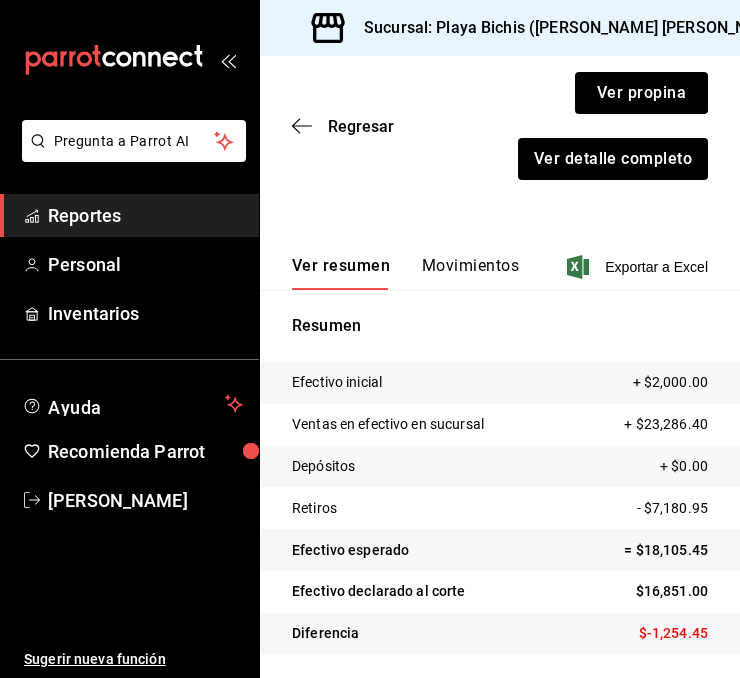scroll, scrollTop: 228, scrollLeft: 0, axis: vertical 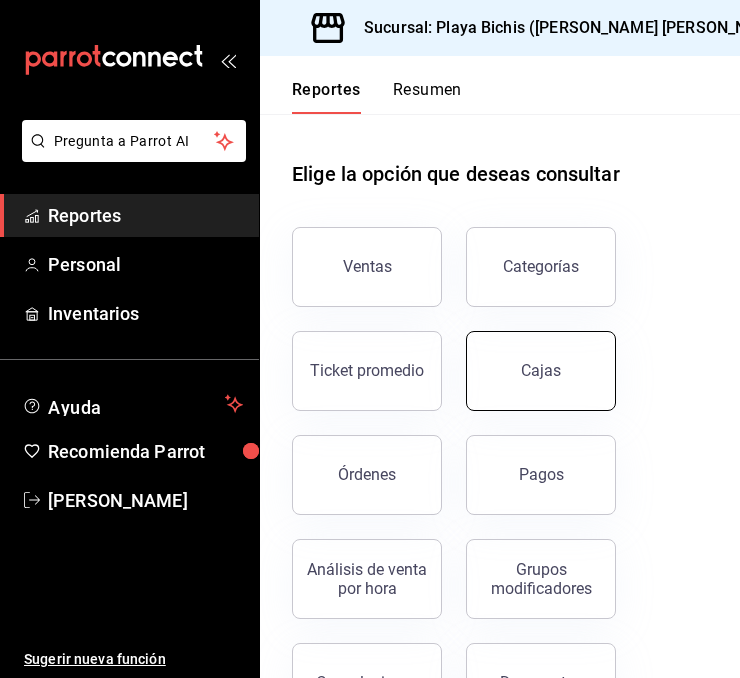 click on "Cajas" at bounding box center [541, 371] 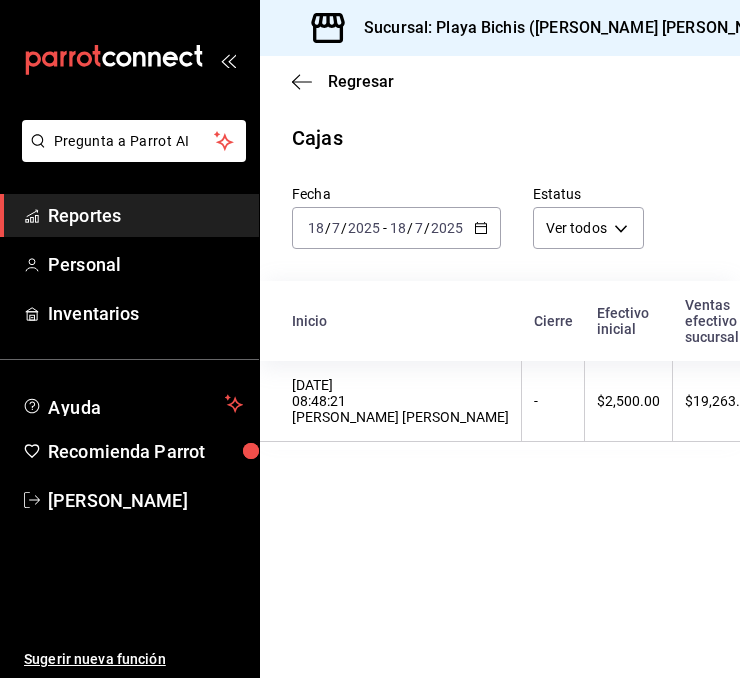 click 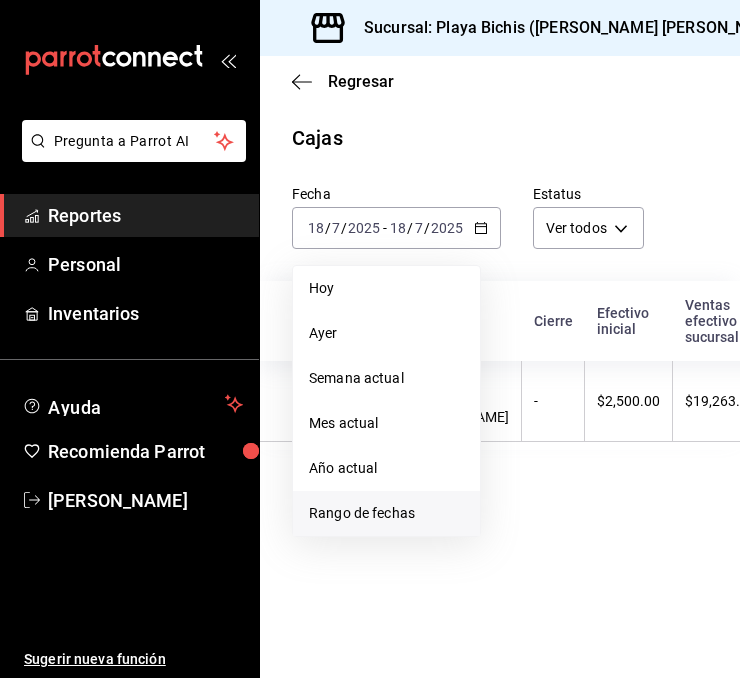 click on "Rango de fechas" at bounding box center [386, 513] 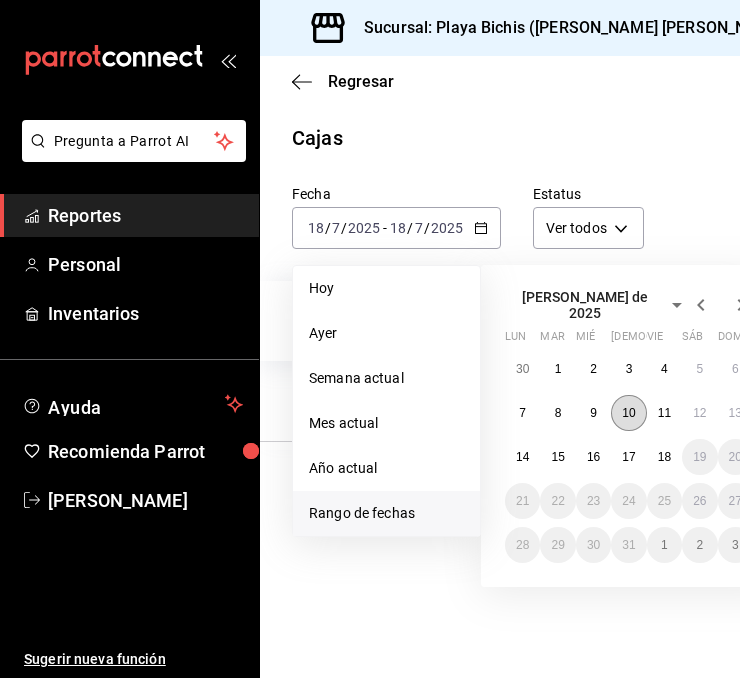 click on "10" at bounding box center (628, 413) 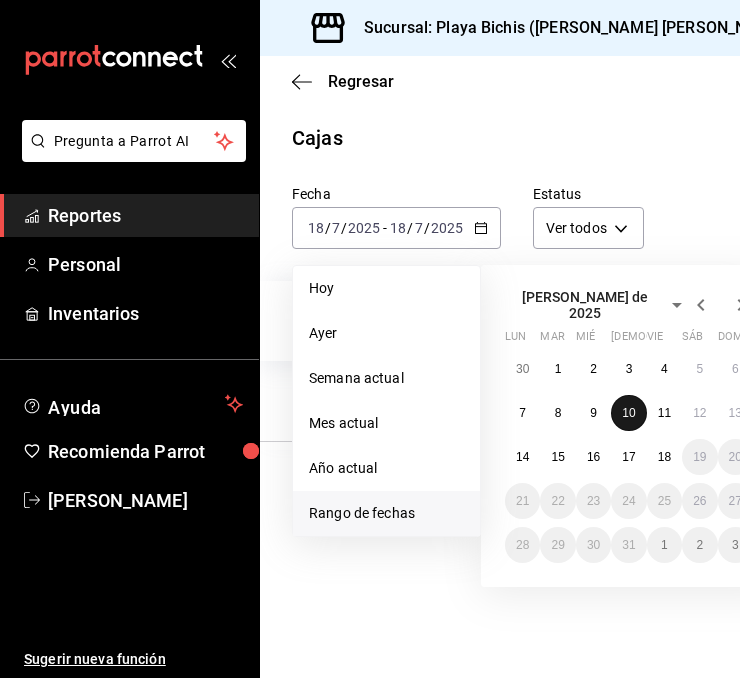 click on "10" at bounding box center [628, 413] 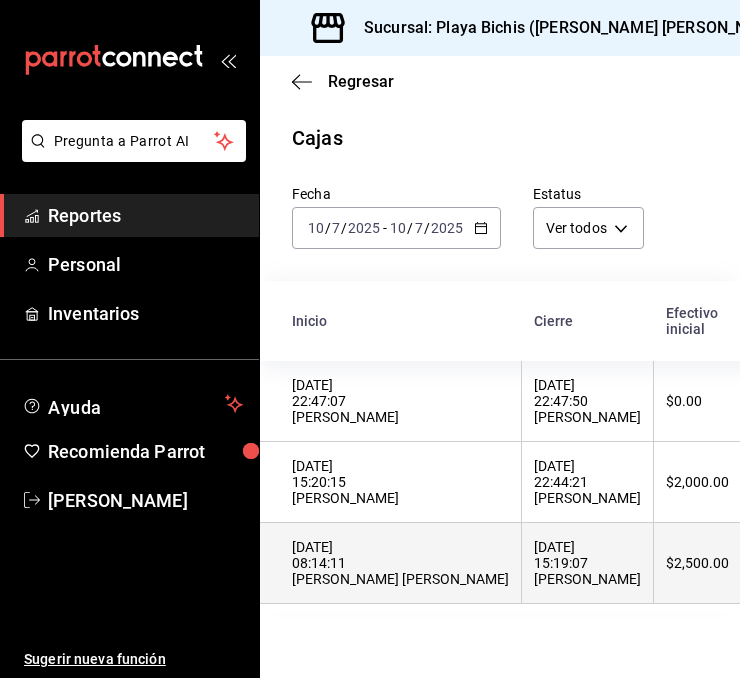 click on "[DATE]
15:19:07
[PERSON_NAME]" at bounding box center [587, 563] 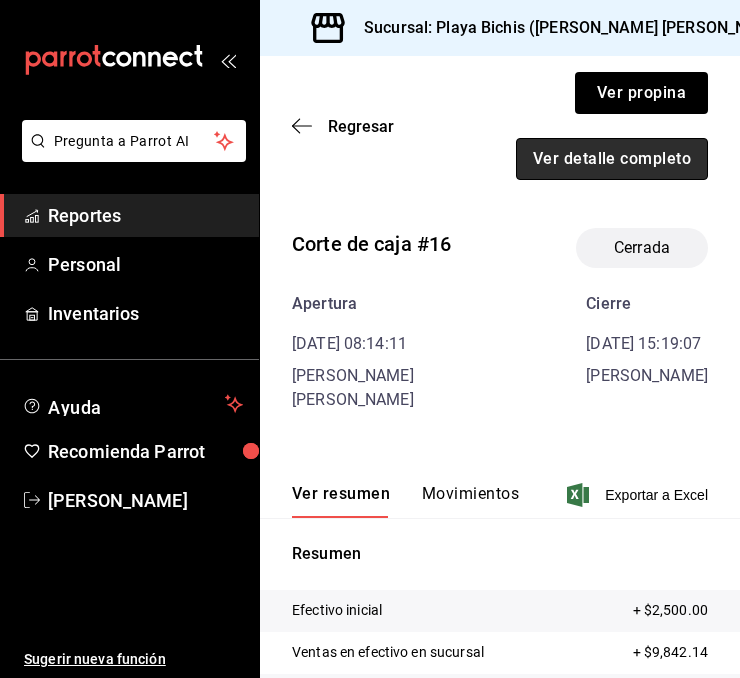 click on "Ver detalle completo" at bounding box center (612, 159) 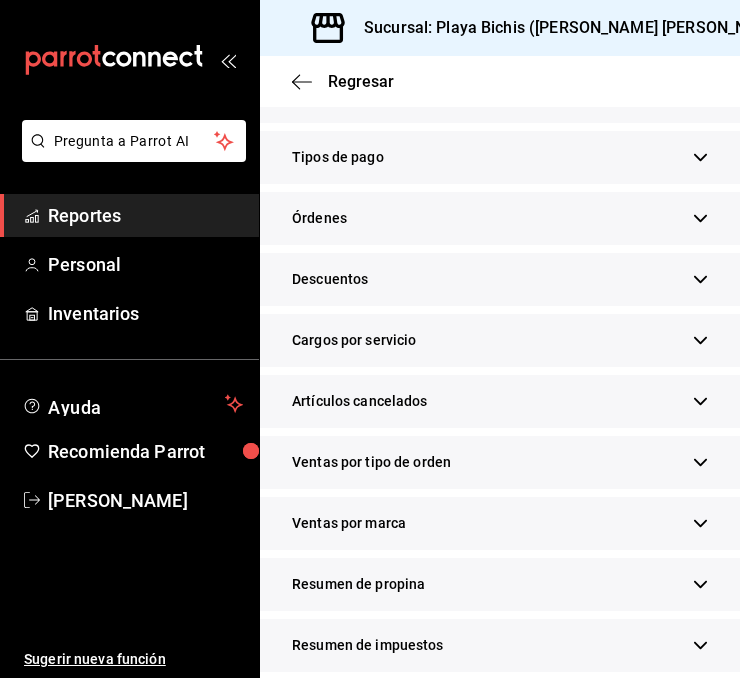 scroll, scrollTop: 614, scrollLeft: 0, axis: vertical 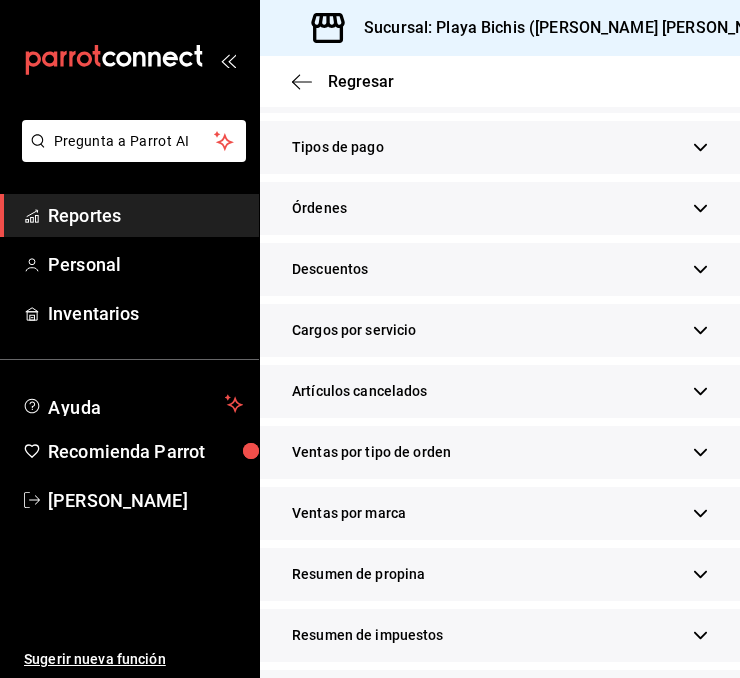click on "Resumen de propina" at bounding box center (500, 574) 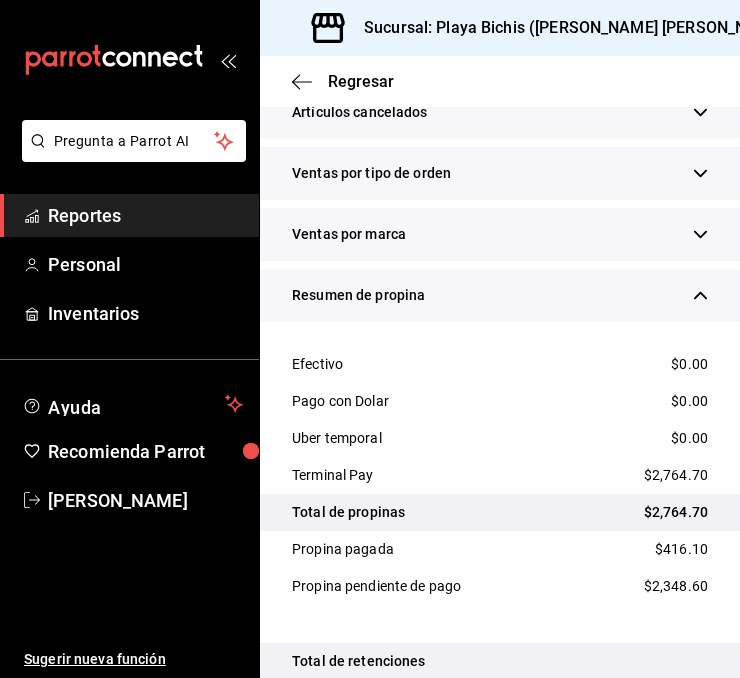 scroll, scrollTop: 896, scrollLeft: 0, axis: vertical 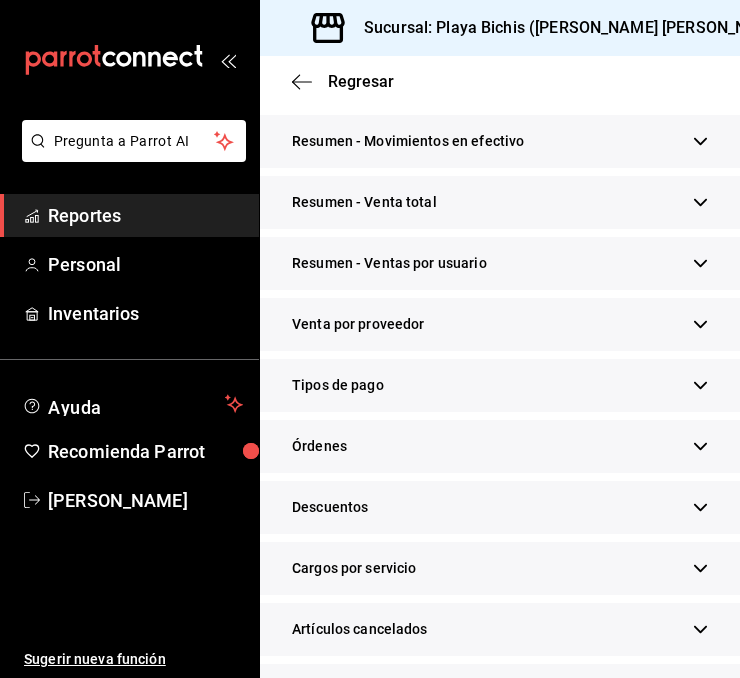 click on "Tipos de pago" at bounding box center (500, 385) 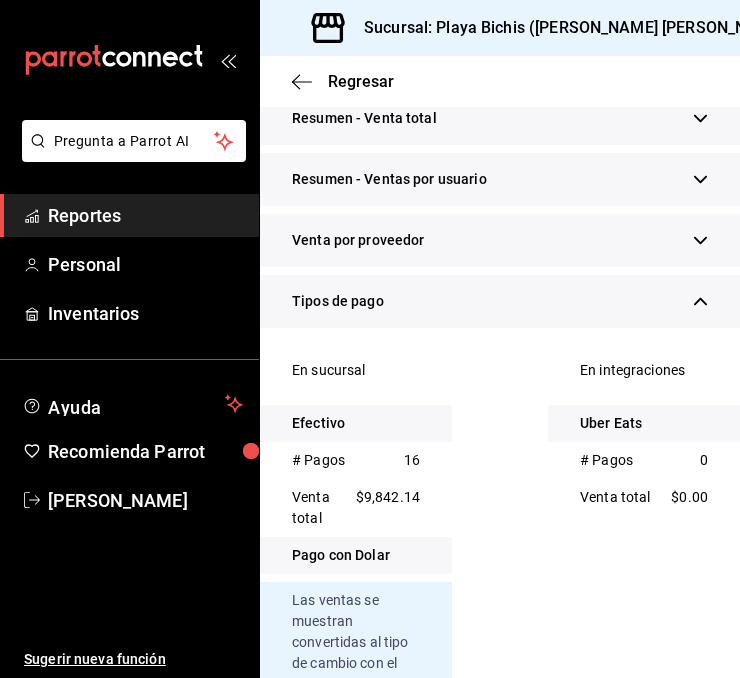 scroll, scrollTop: 508, scrollLeft: 0, axis: vertical 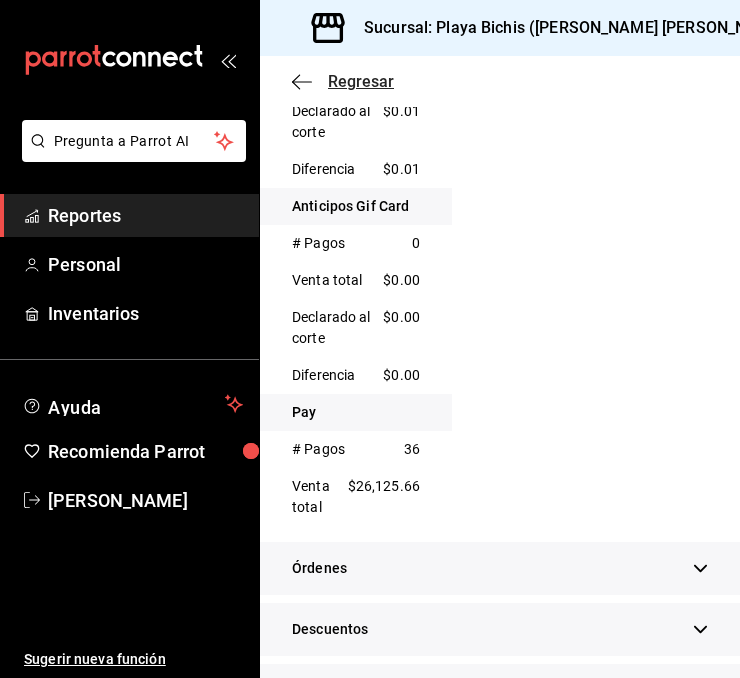 click on "Regresar" at bounding box center (361, 81) 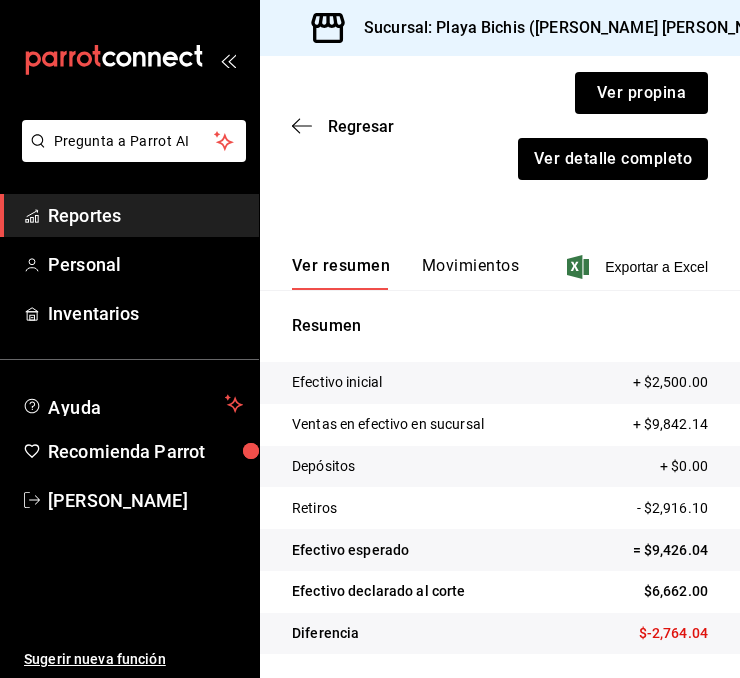scroll, scrollTop: 228, scrollLeft: 0, axis: vertical 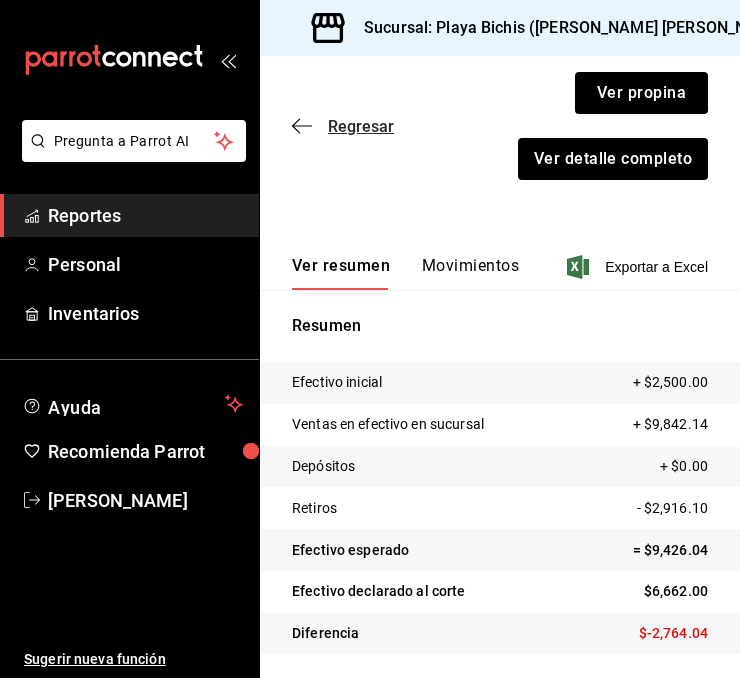 click on "Regresar" at bounding box center [361, 126] 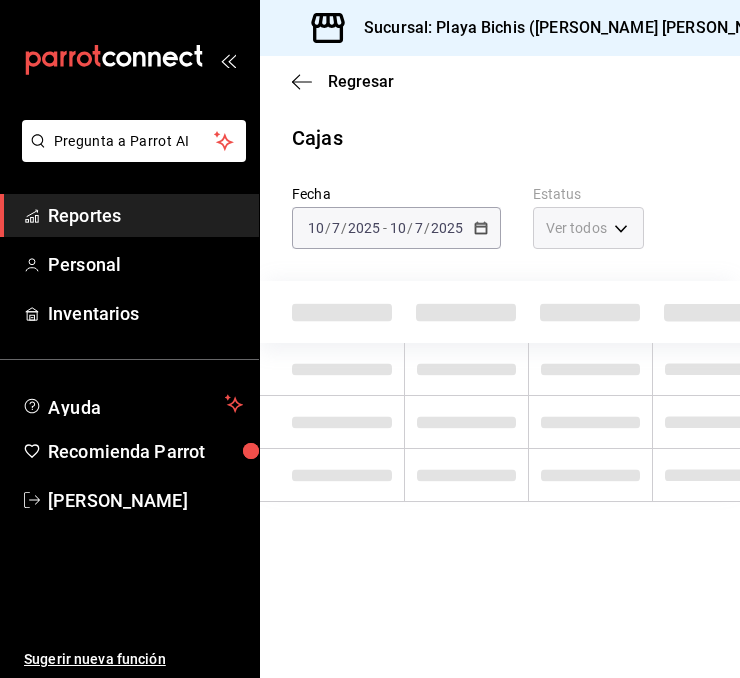 scroll, scrollTop: 0, scrollLeft: 0, axis: both 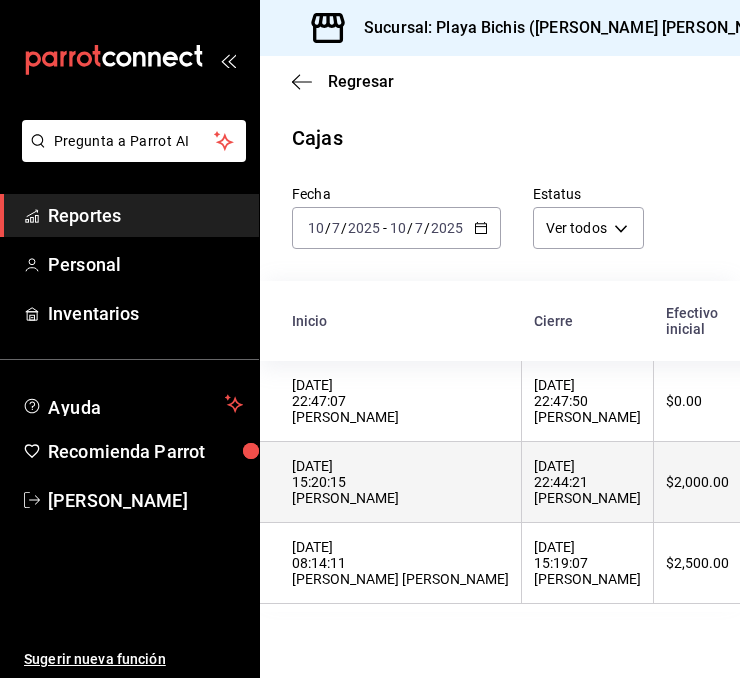 click on "[DATE]
15:20:15
[PERSON_NAME]" at bounding box center [400, 482] 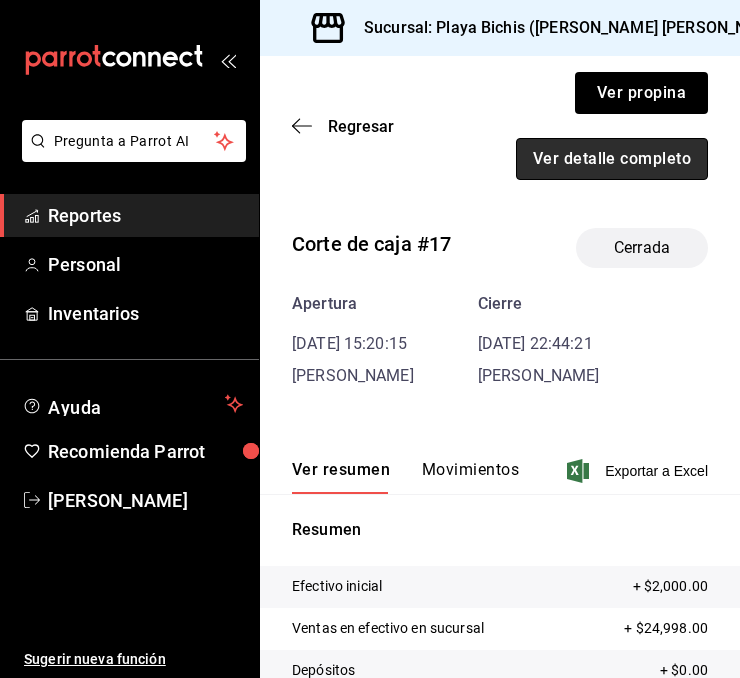 click on "Ver detalle completo" at bounding box center [612, 159] 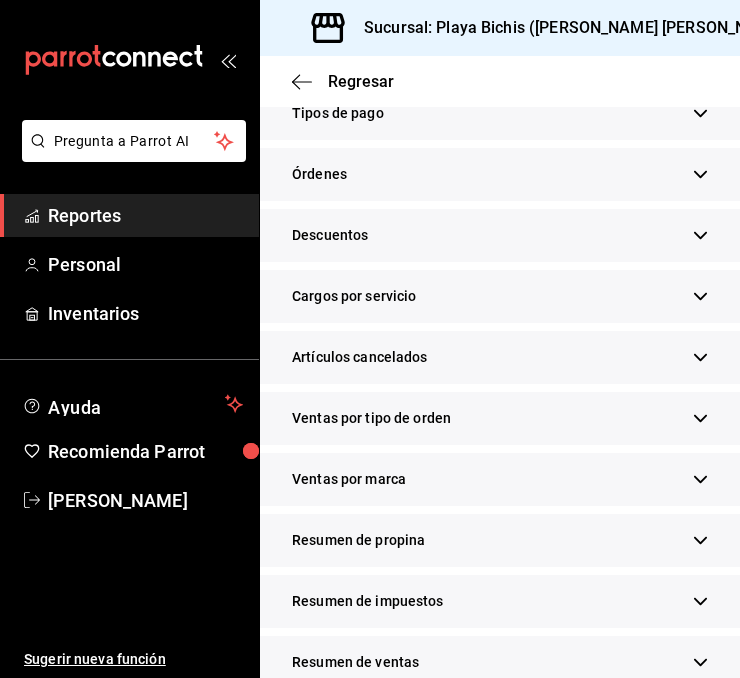 scroll, scrollTop: 656, scrollLeft: 0, axis: vertical 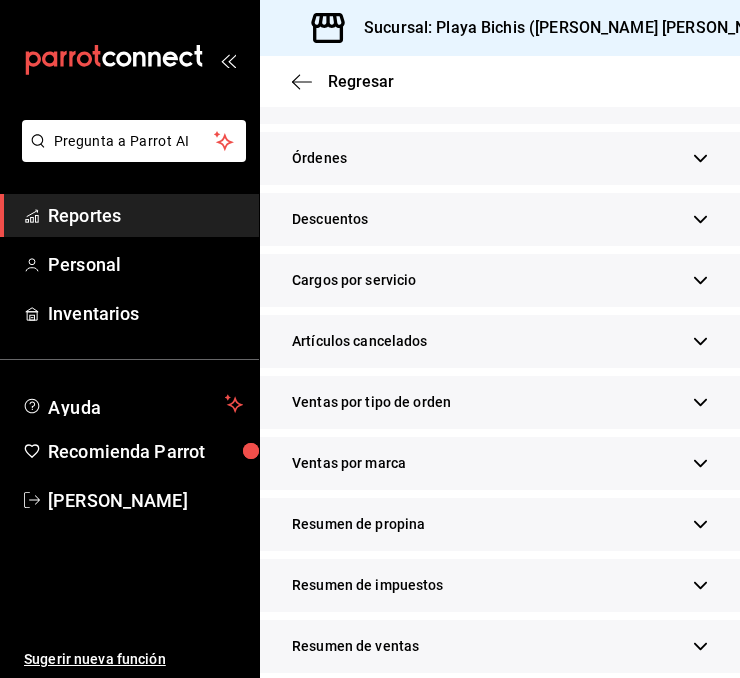 click on "Resumen de propina" at bounding box center [500, 524] 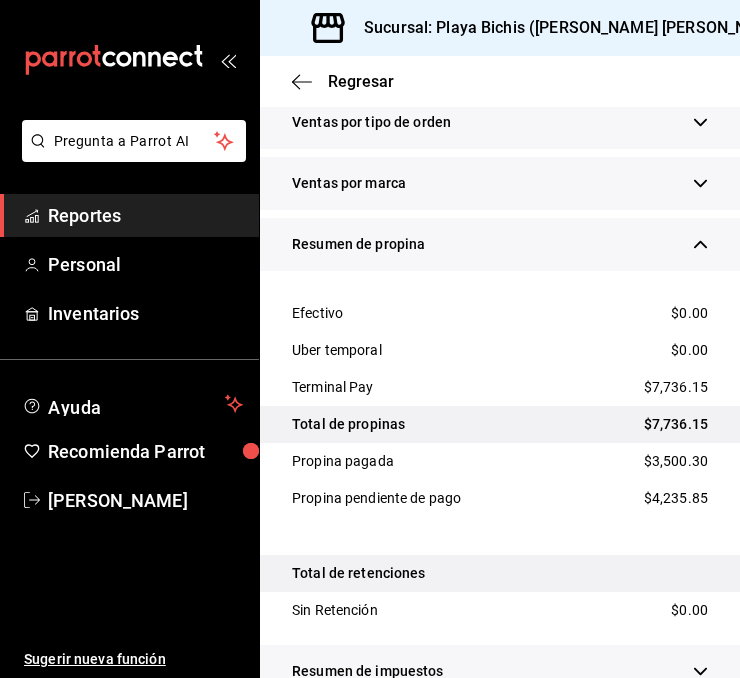 scroll, scrollTop: 938, scrollLeft: 0, axis: vertical 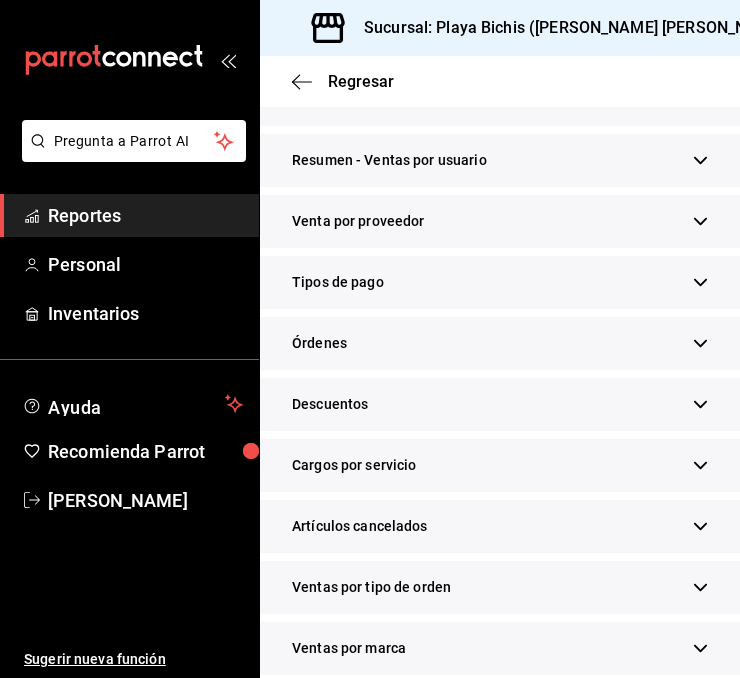 click on "Tipos de pago" at bounding box center [500, 282] 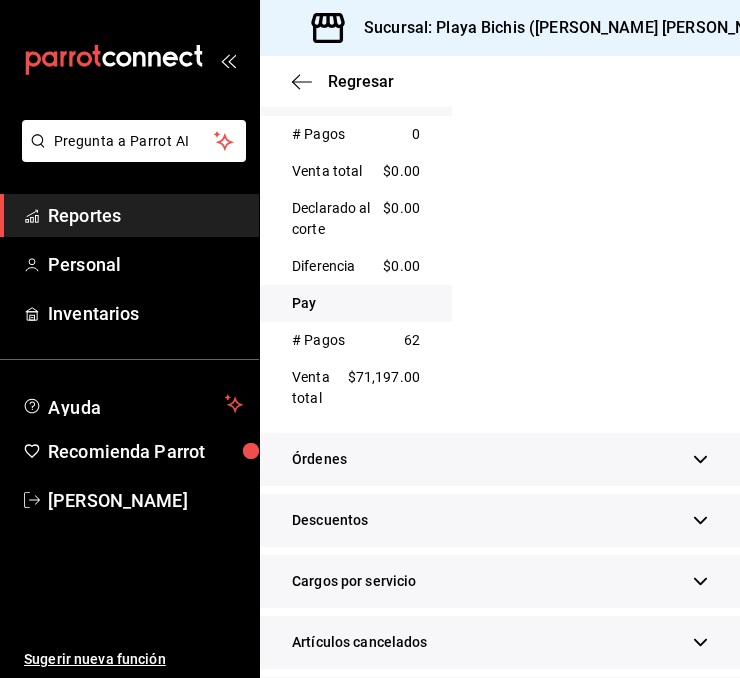 scroll, scrollTop: 1848, scrollLeft: 0, axis: vertical 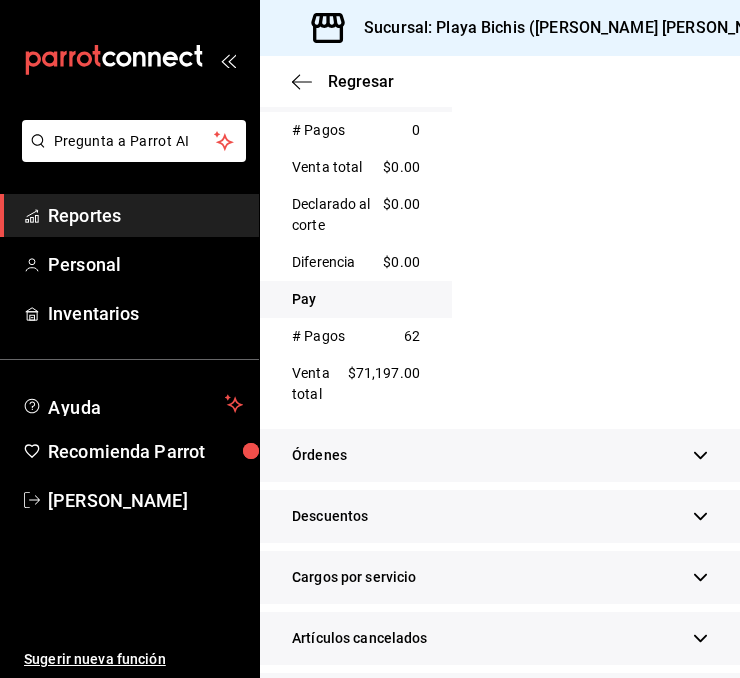 click 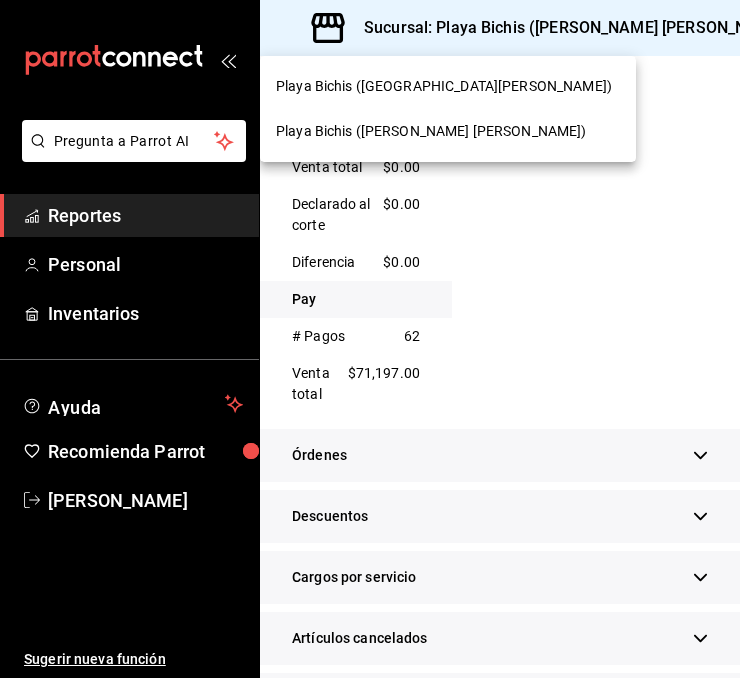click at bounding box center [370, 339] 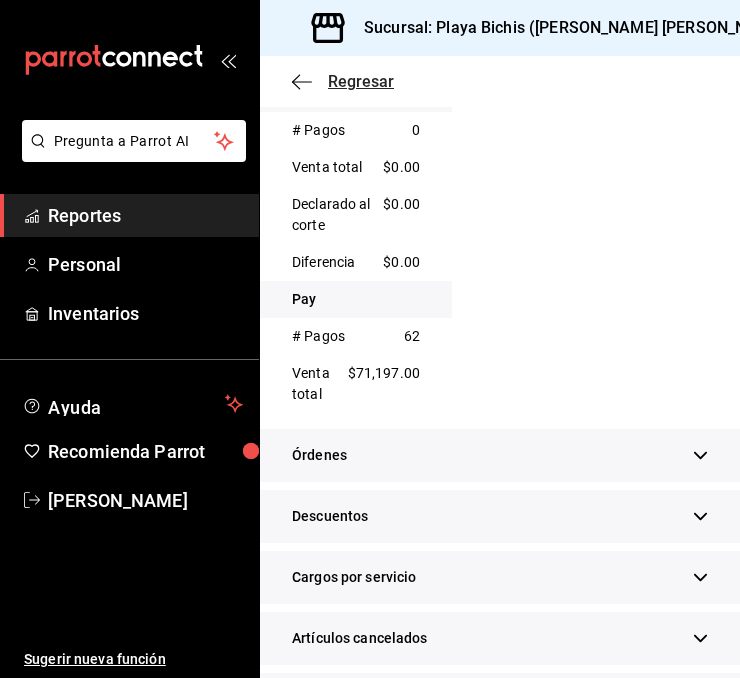 click on "Regresar" at bounding box center (361, 81) 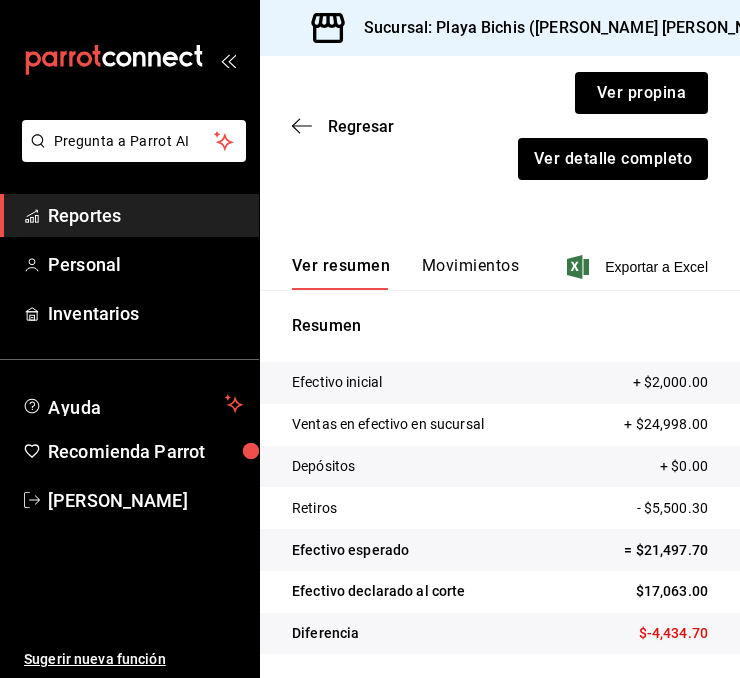 scroll, scrollTop: 228, scrollLeft: 0, axis: vertical 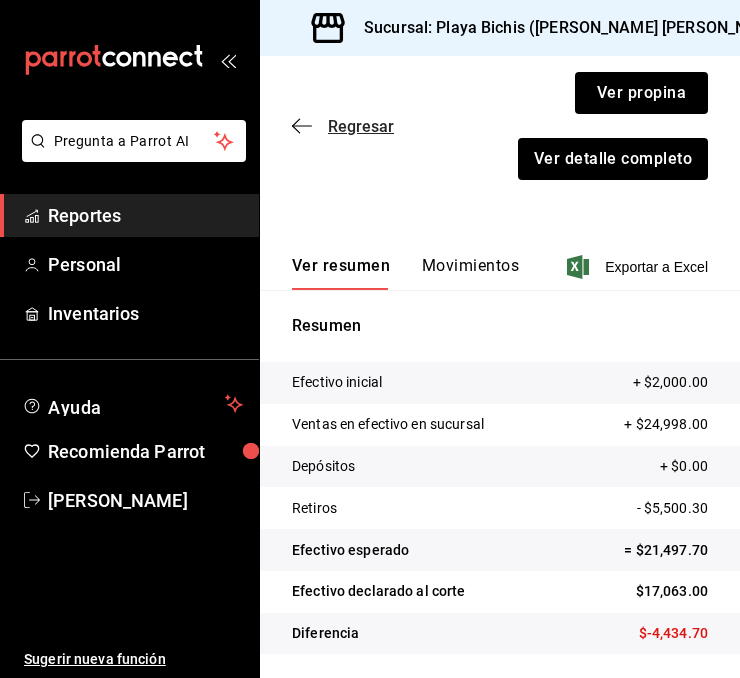 click on "Regresar" at bounding box center [361, 126] 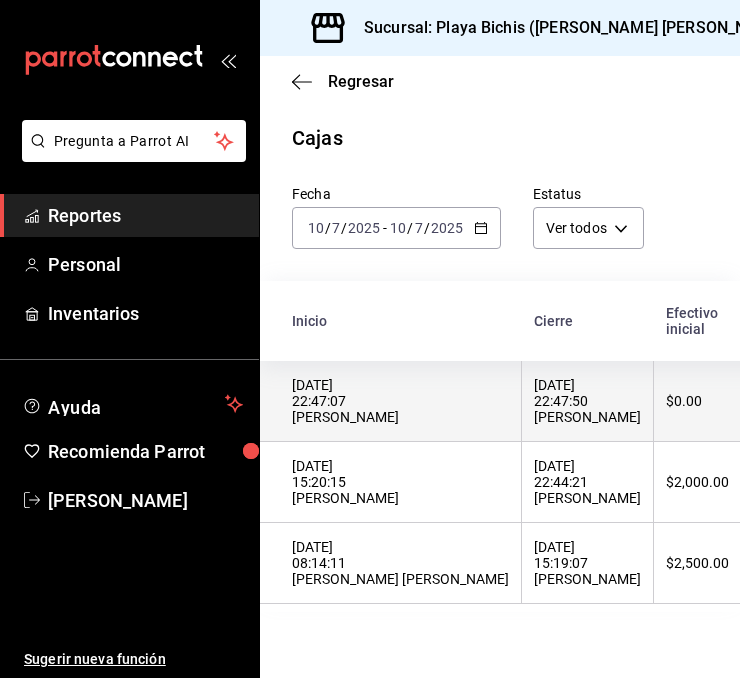 click on "[DATE]
22:47:50
[PERSON_NAME]" at bounding box center [587, 401] 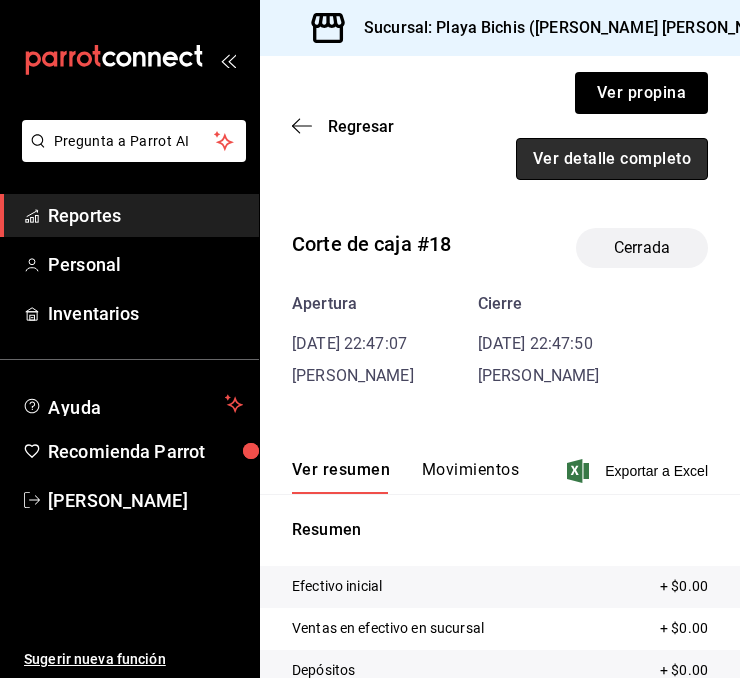 click on "Ver detalle completo" at bounding box center (612, 159) 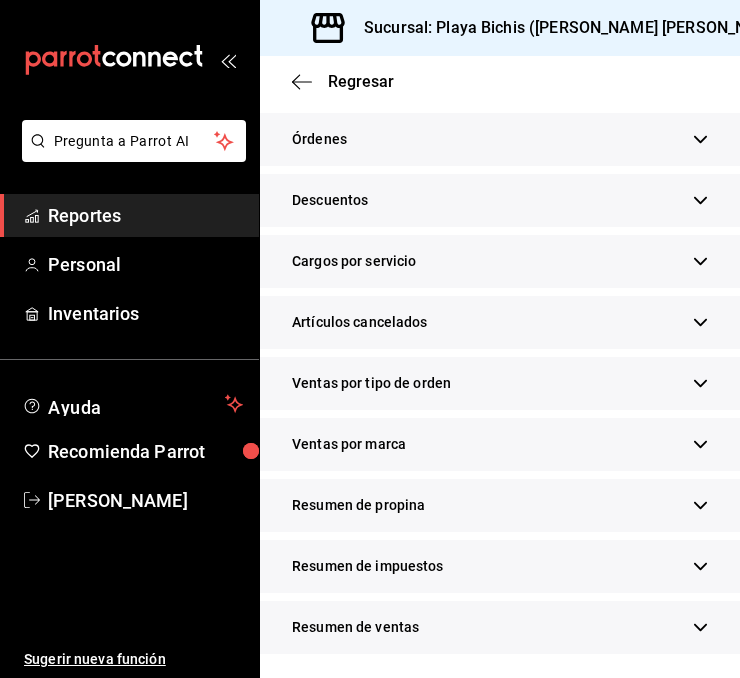 scroll, scrollTop: 718, scrollLeft: 0, axis: vertical 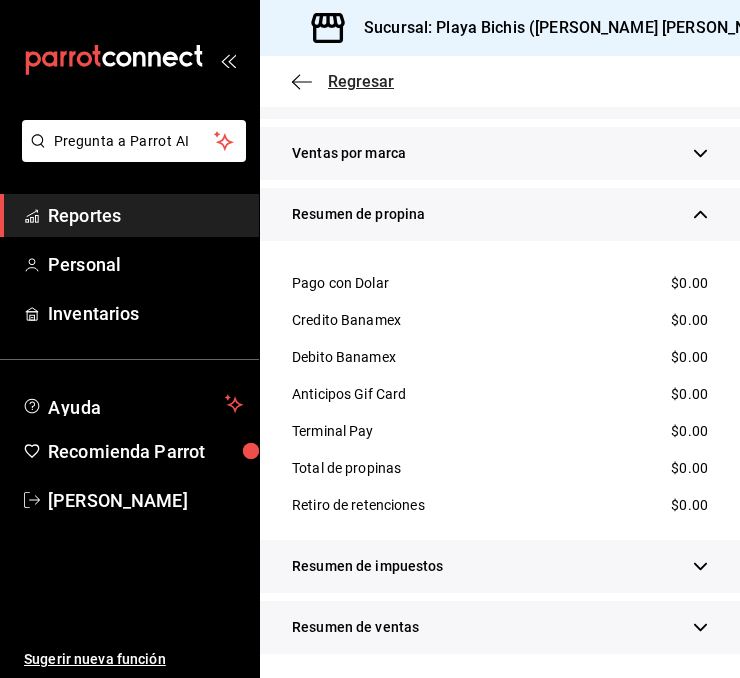click on "Regresar" at bounding box center (361, 81) 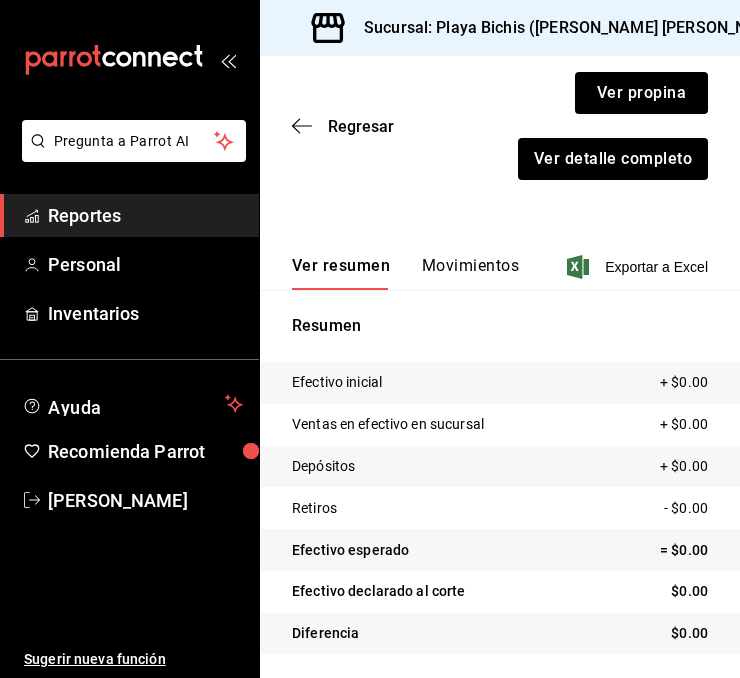 scroll, scrollTop: 228, scrollLeft: 0, axis: vertical 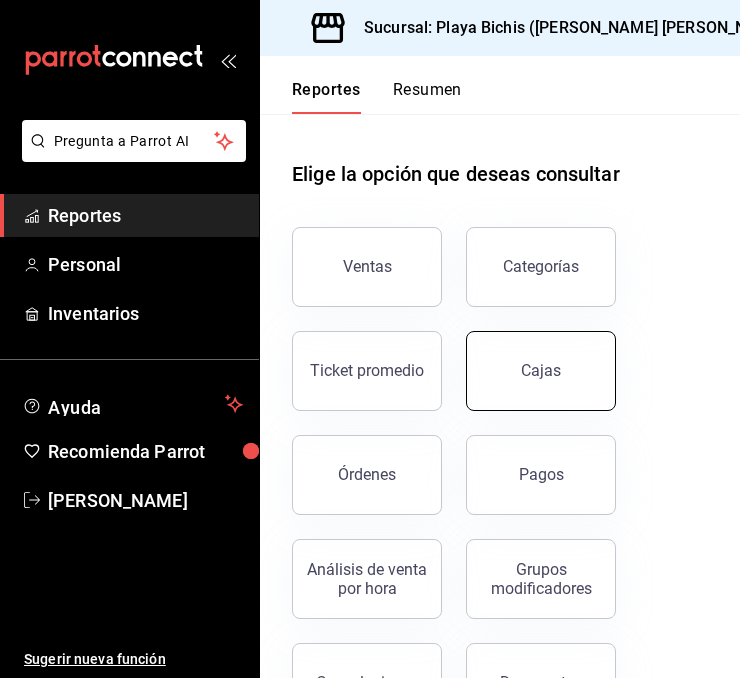 click on "Cajas" at bounding box center (541, 371) 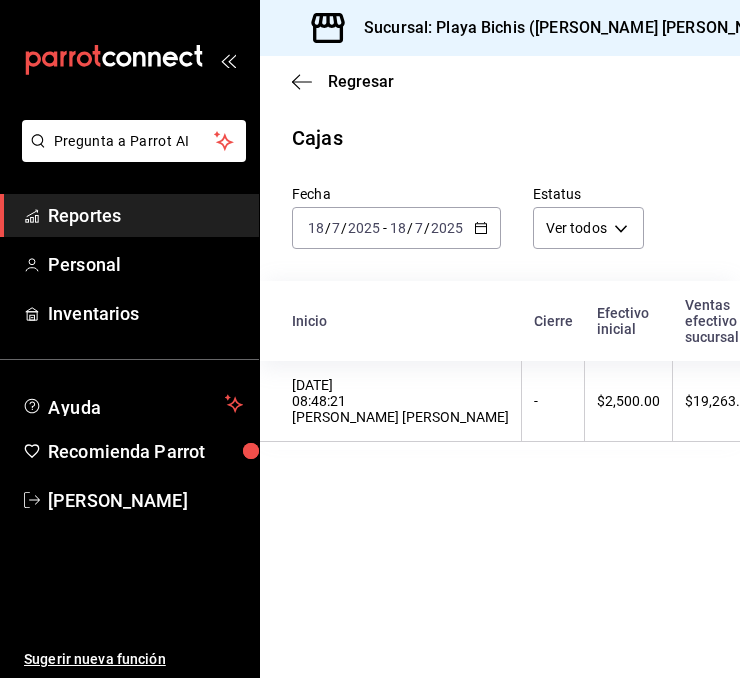 click 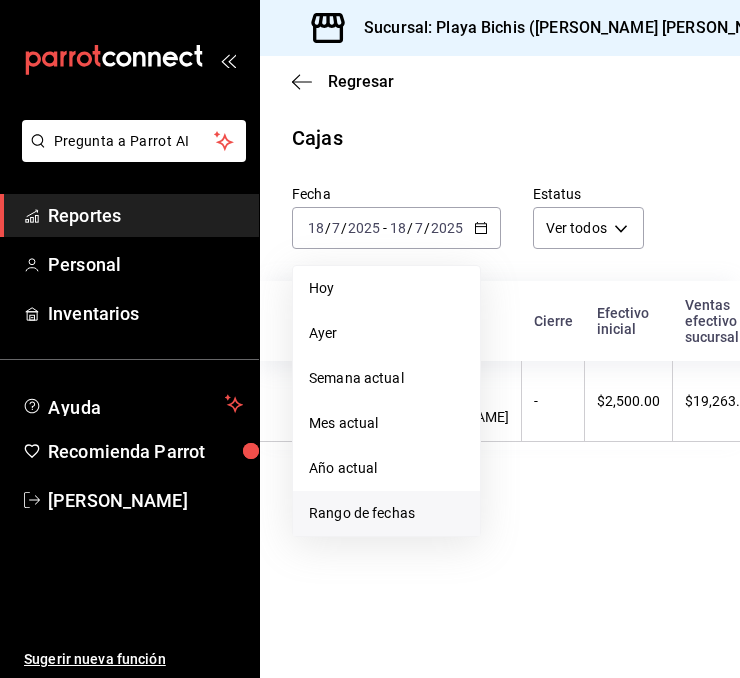 click on "Rango de fechas" at bounding box center [386, 513] 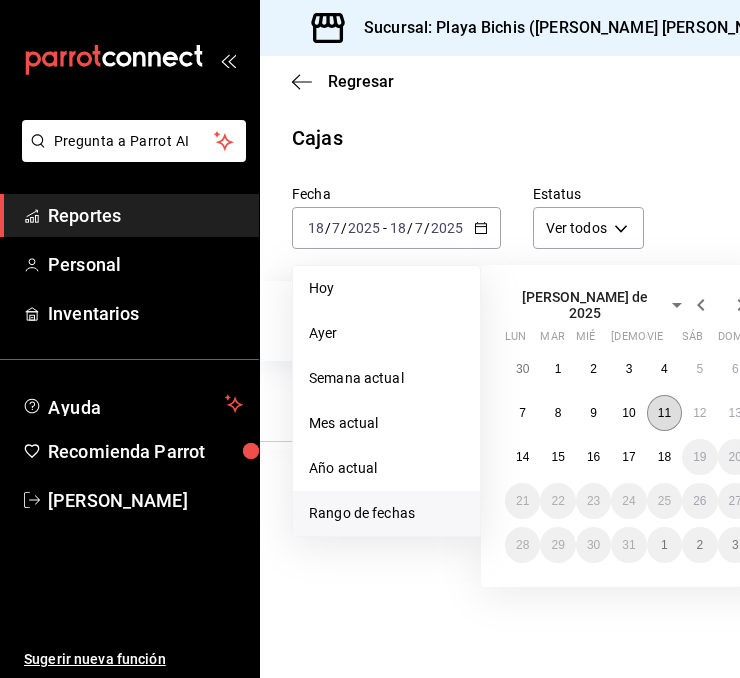 click on "11" at bounding box center (664, 413) 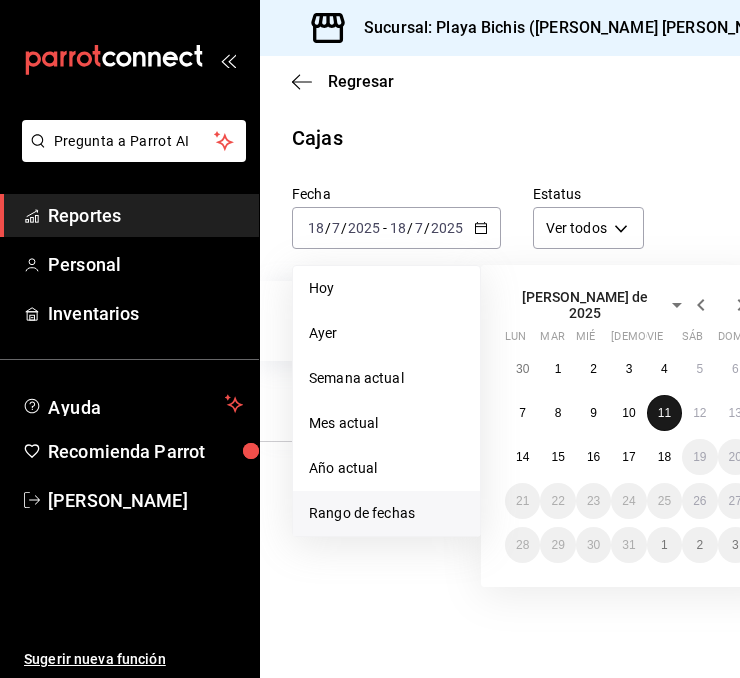 click on "11" at bounding box center [664, 413] 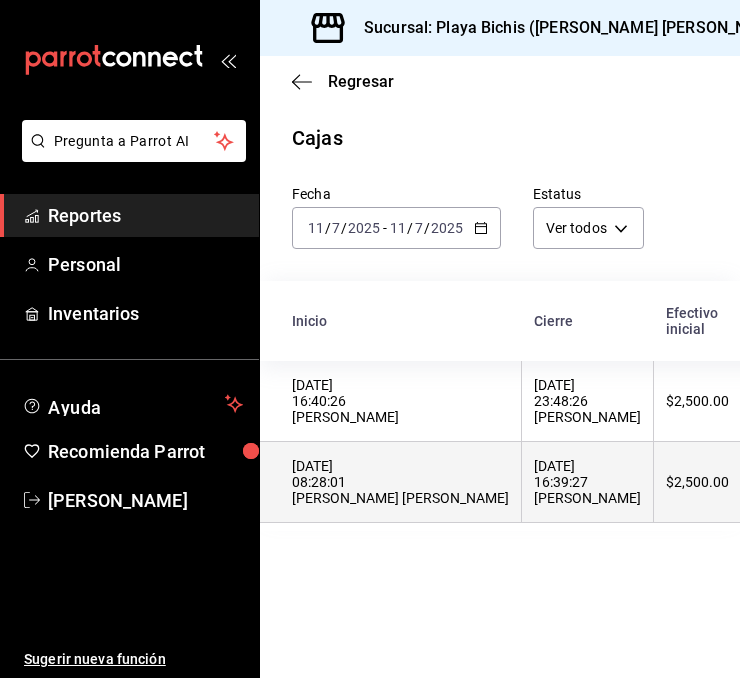 click on "[DATE]
16:39:27
[PERSON_NAME]" at bounding box center (587, 482) 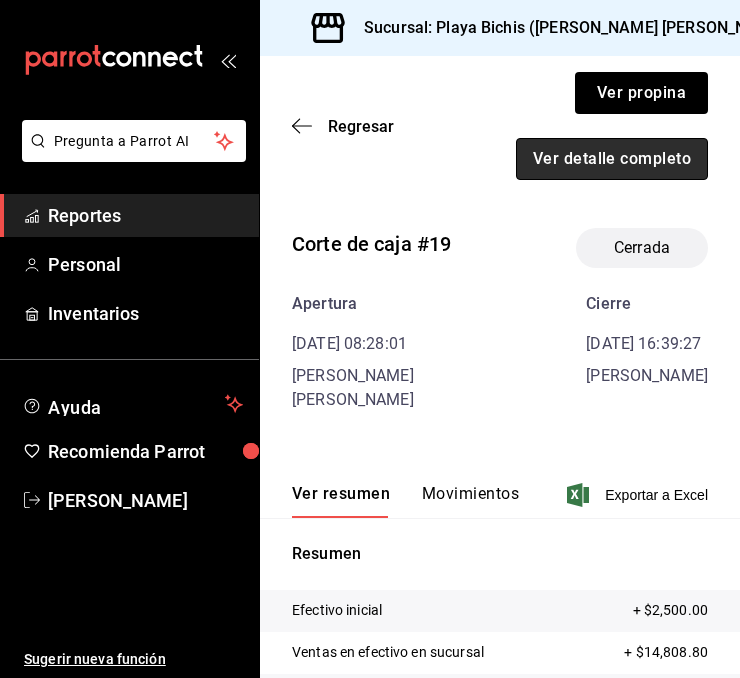 click on "Ver detalle completo" at bounding box center (612, 159) 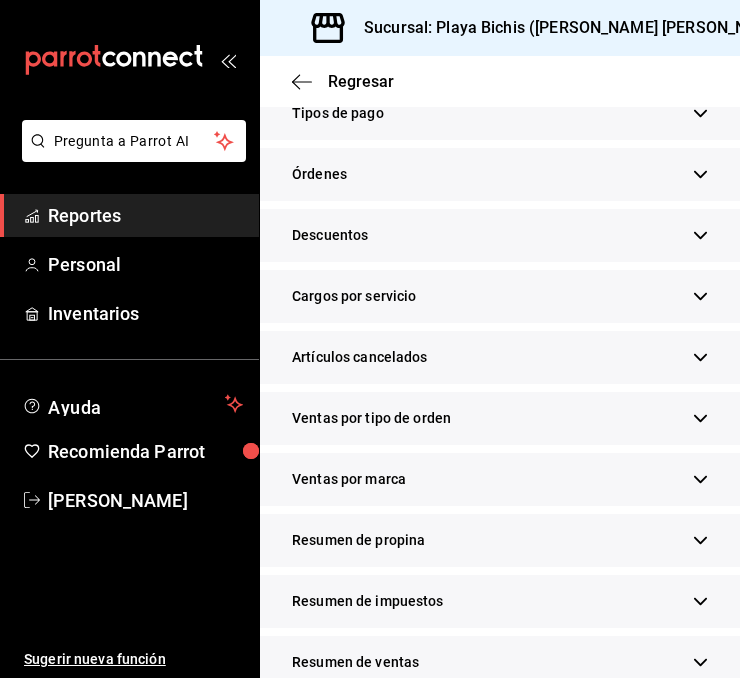 scroll, scrollTop: 694, scrollLeft: 0, axis: vertical 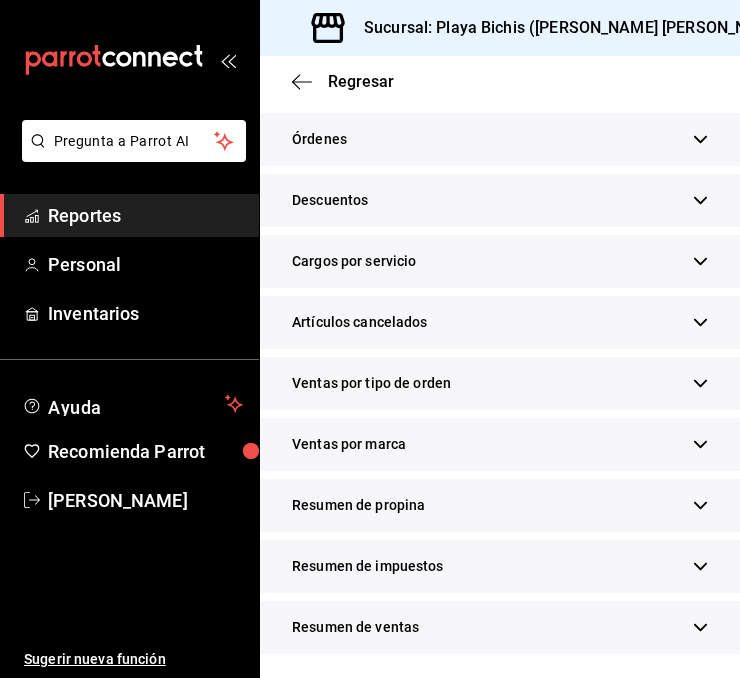 click on "Resumen de propina" at bounding box center (500, 505) 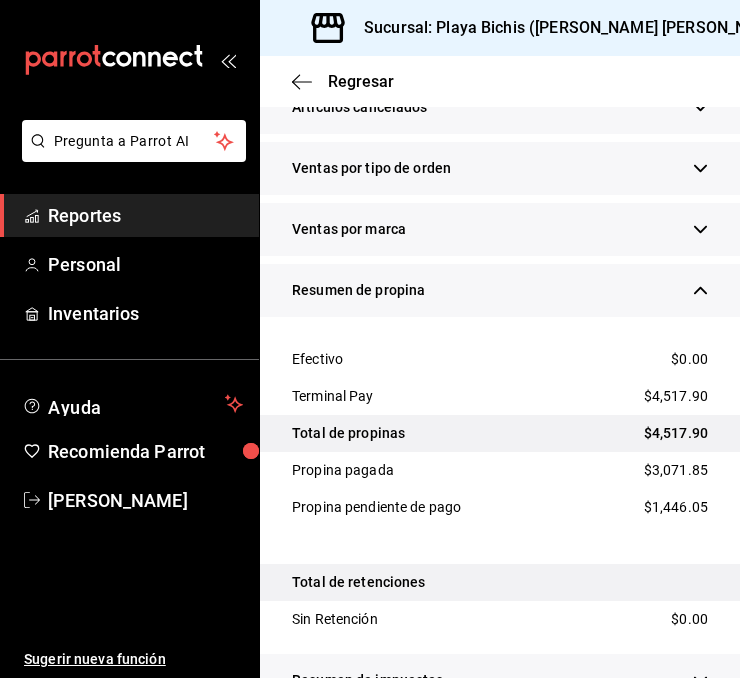 scroll, scrollTop: 919, scrollLeft: 0, axis: vertical 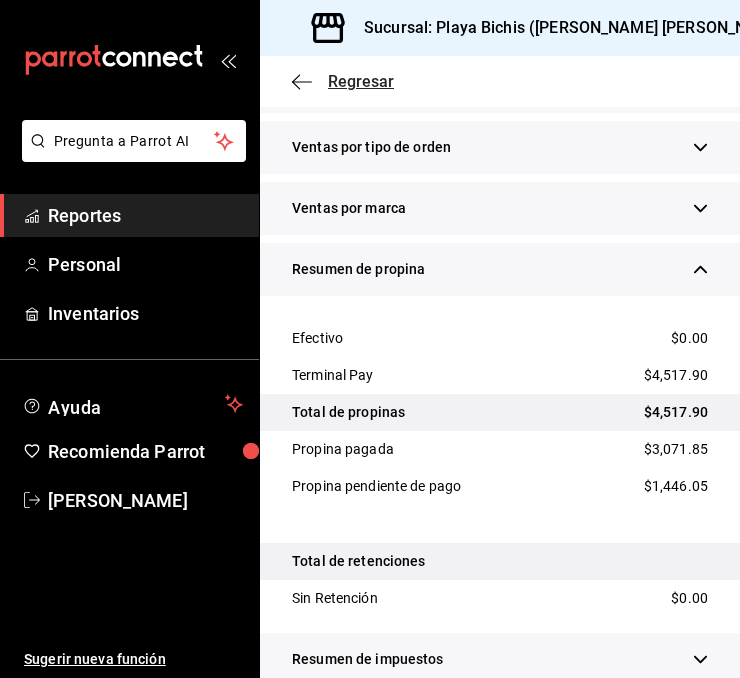 click on "Regresar" at bounding box center [361, 81] 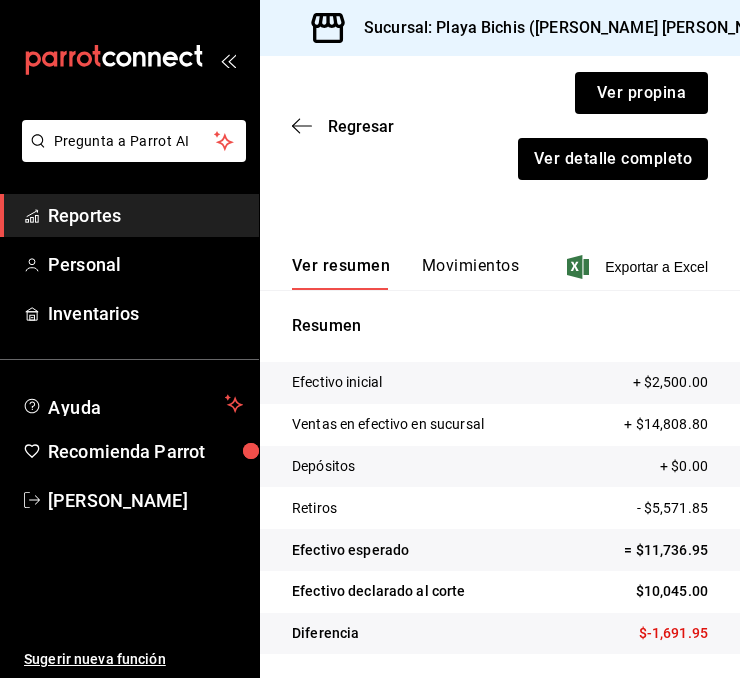 scroll, scrollTop: 228, scrollLeft: 0, axis: vertical 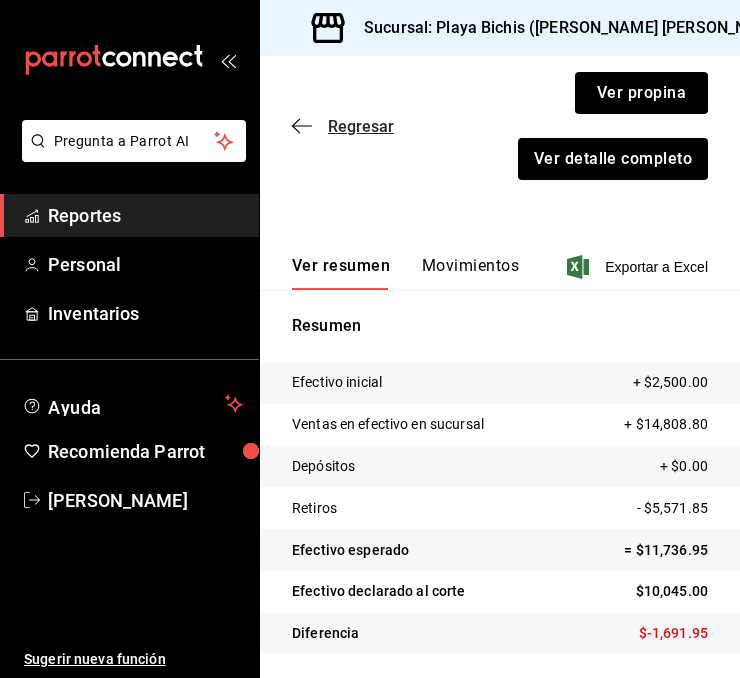 click on "Regresar" at bounding box center [361, 126] 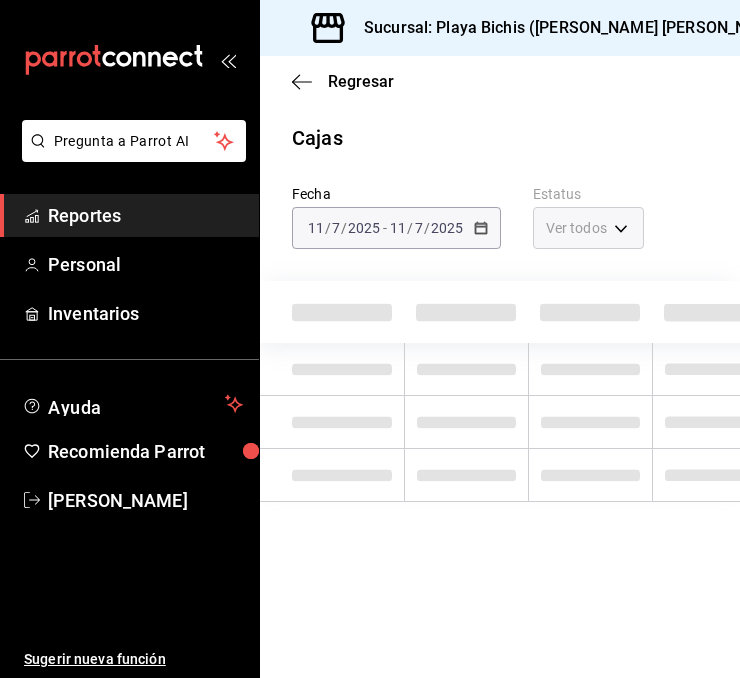 scroll, scrollTop: 0, scrollLeft: 0, axis: both 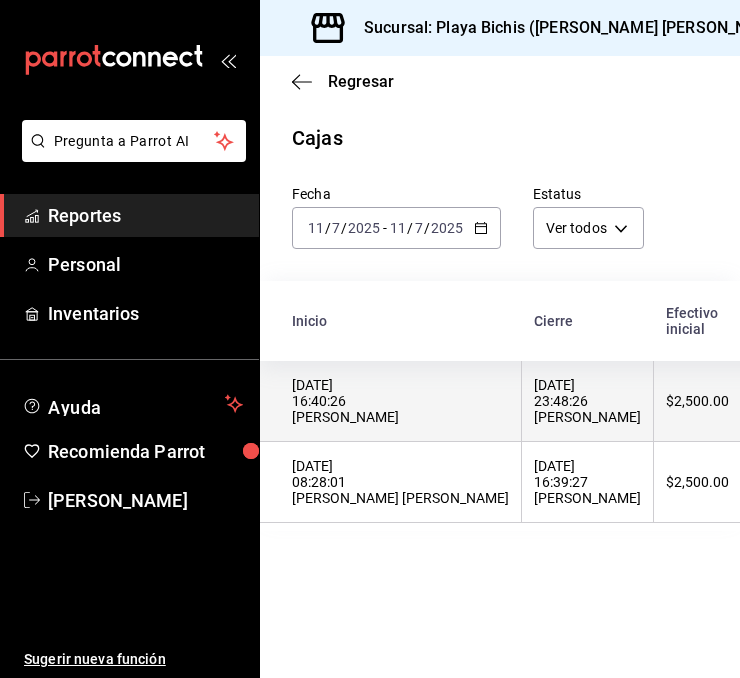 click on "[DATE]
23:48:26
[PERSON_NAME]" at bounding box center [587, 401] 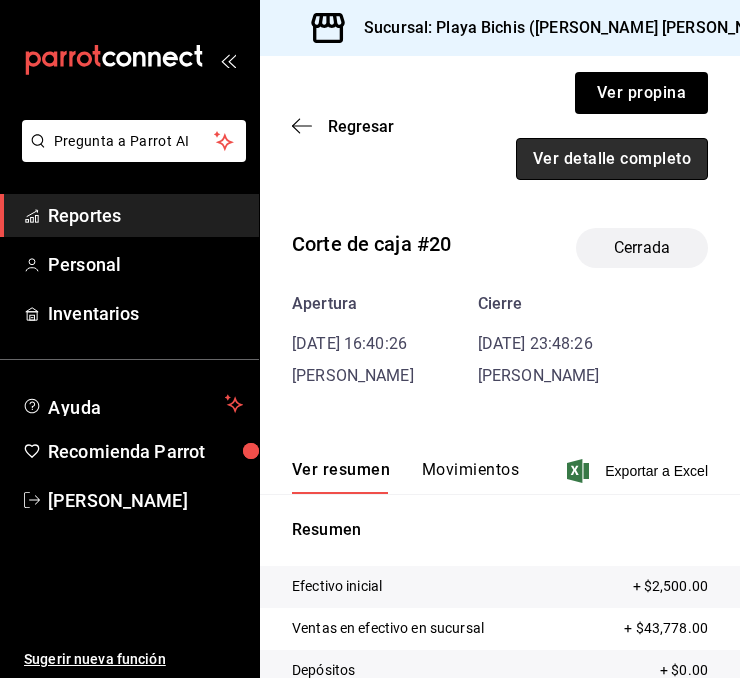 click on "Ver detalle completo" at bounding box center [612, 159] 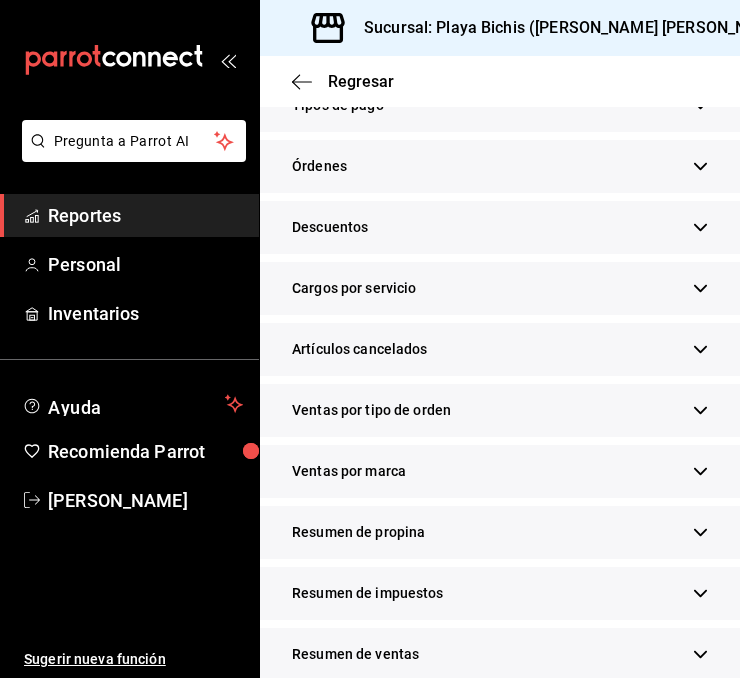 scroll, scrollTop: 694, scrollLeft: 0, axis: vertical 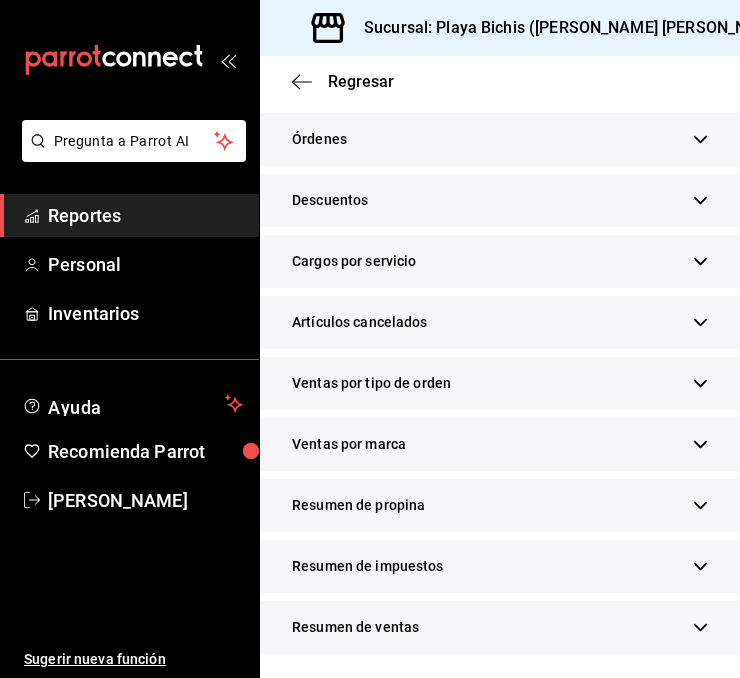 click on "Resumen de propina" at bounding box center [500, 505] 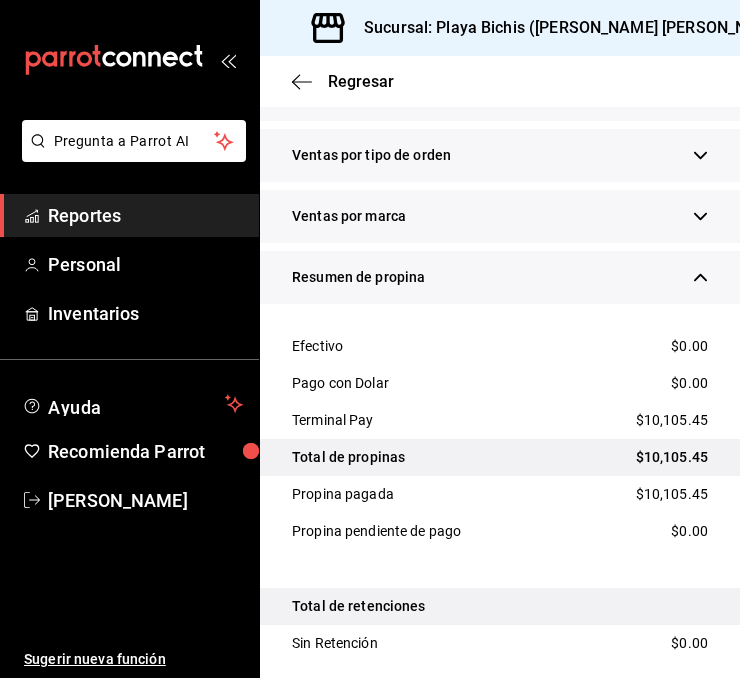 scroll, scrollTop: 921, scrollLeft: 0, axis: vertical 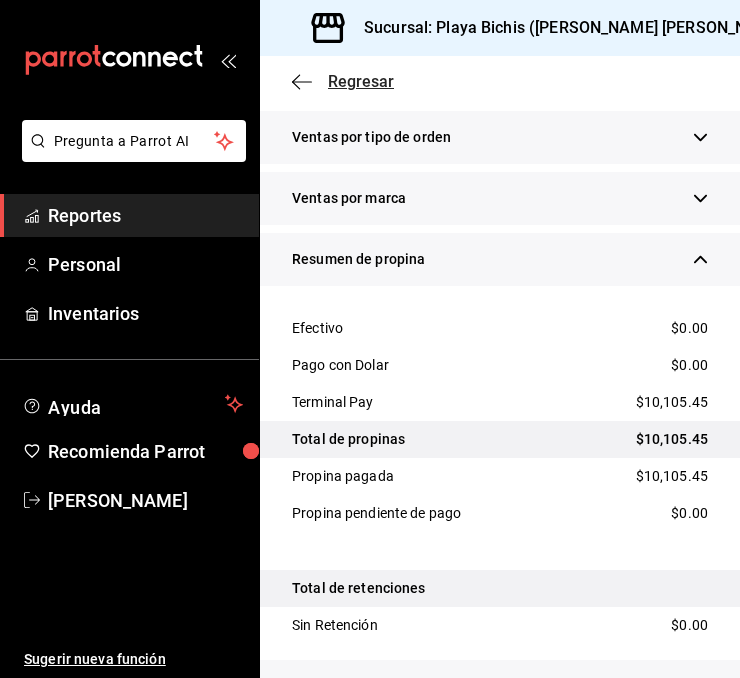 click on "Regresar" at bounding box center [361, 81] 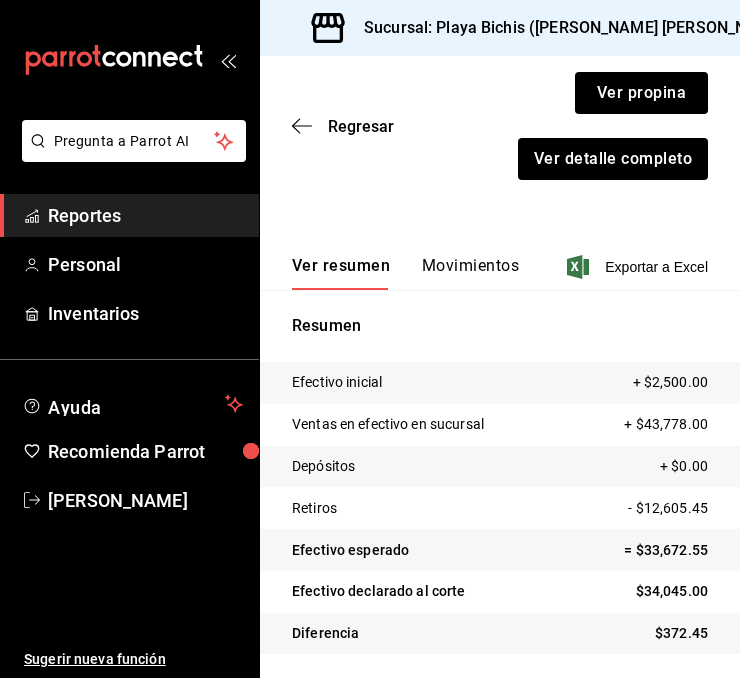 scroll, scrollTop: 228, scrollLeft: 0, axis: vertical 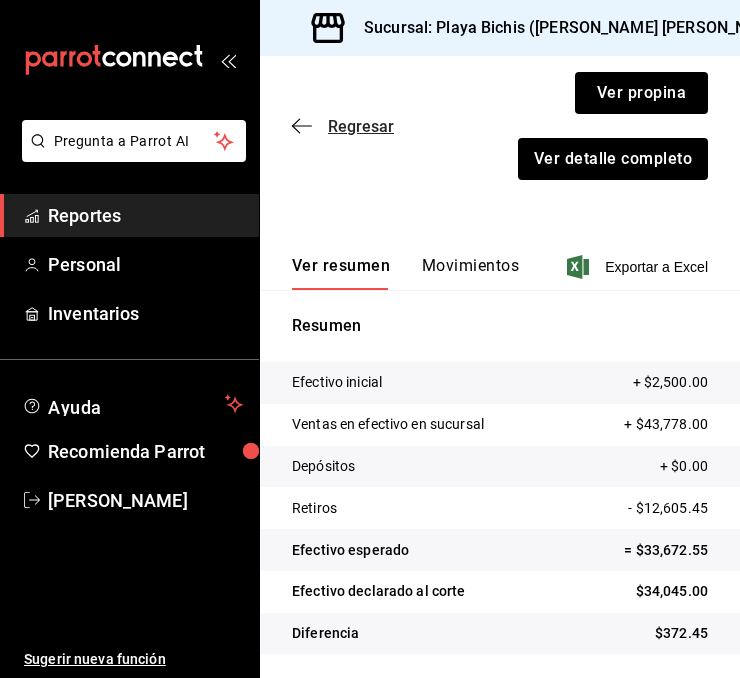 click on "Regresar" at bounding box center [361, 126] 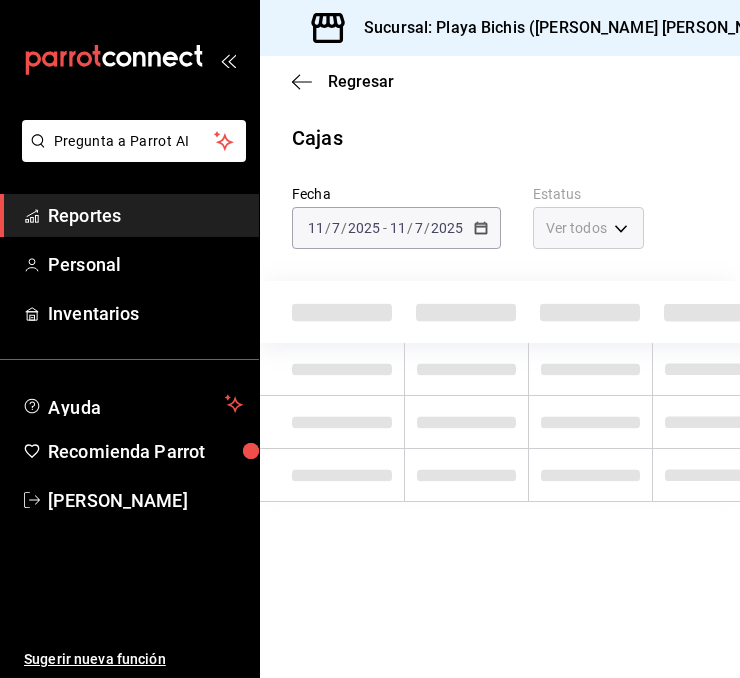 scroll, scrollTop: 0, scrollLeft: 0, axis: both 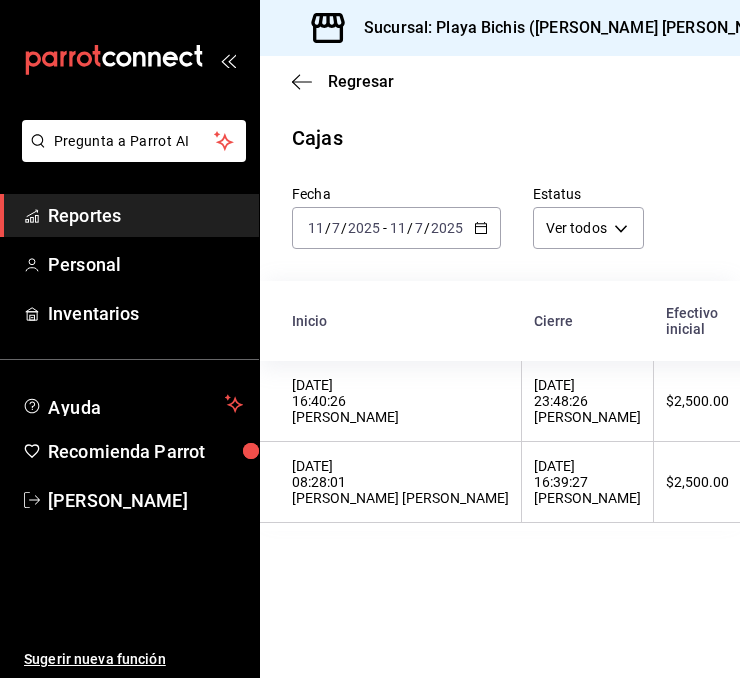 click 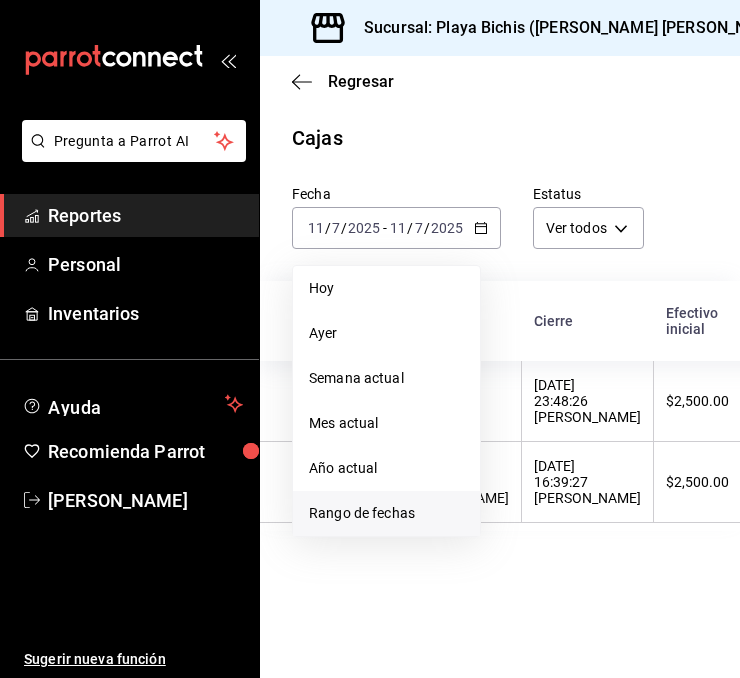 click on "Rango de fechas" at bounding box center [386, 513] 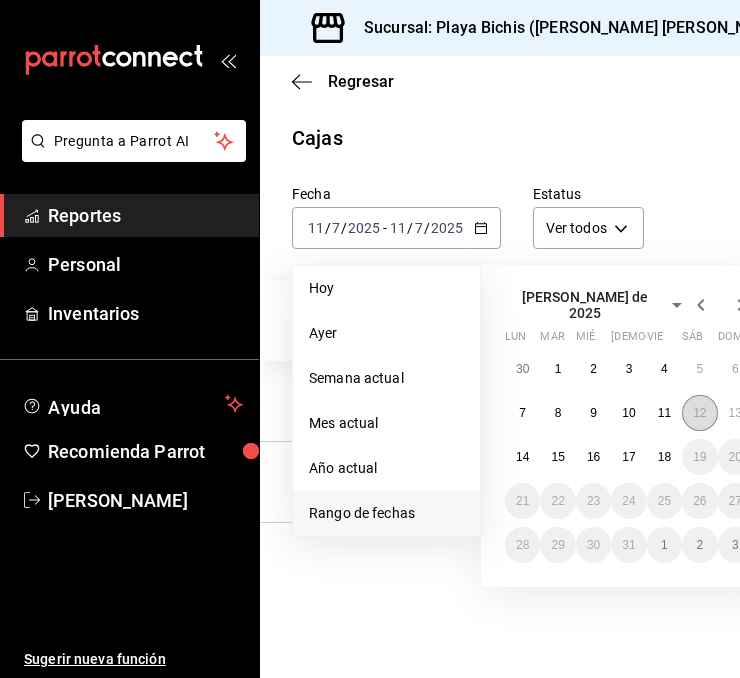 click on "12" at bounding box center [699, 413] 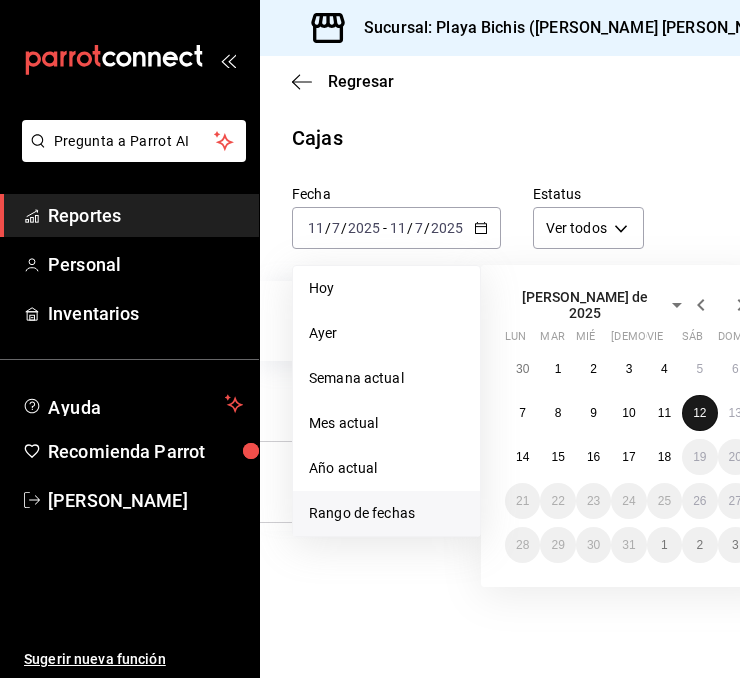 click on "12" at bounding box center (699, 413) 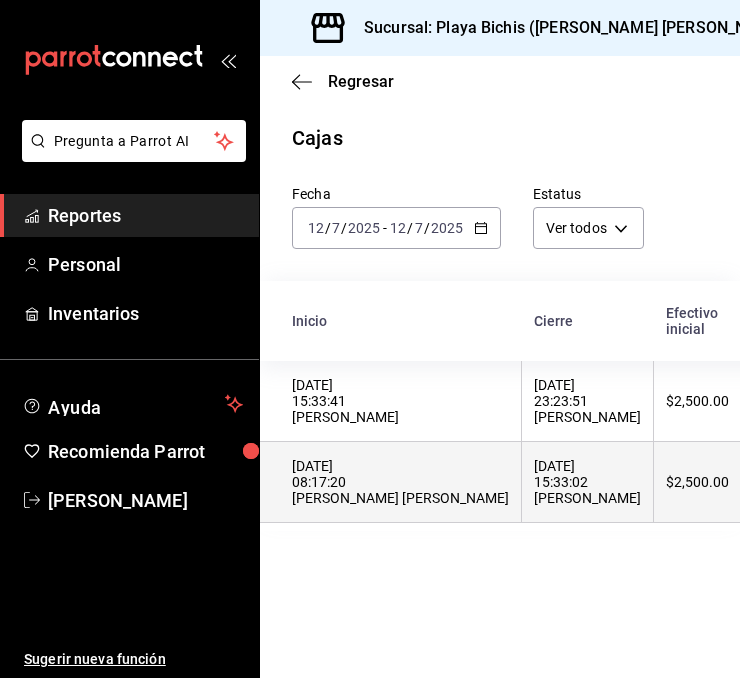 click on "[DATE]
15:33:02
[PERSON_NAME]" at bounding box center (587, 482) 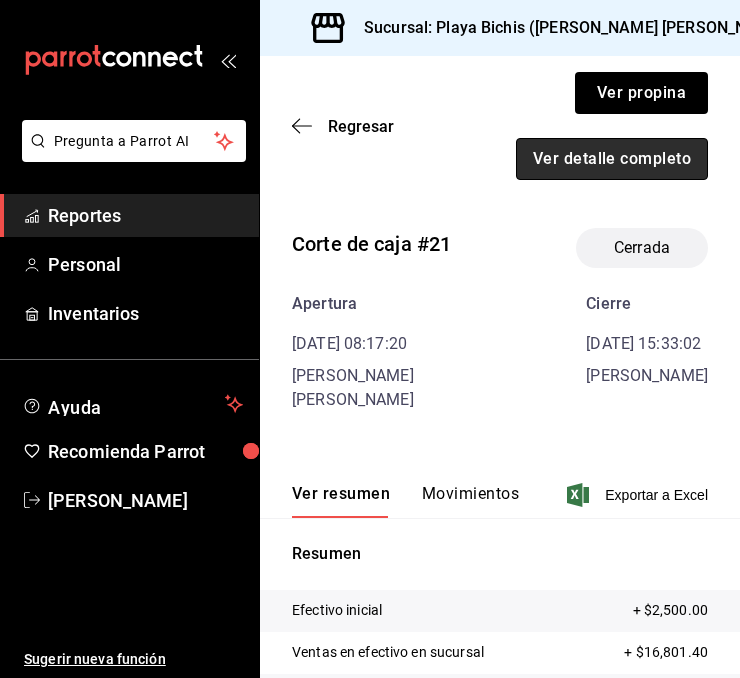 click on "Ver detalle completo" at bounding box center [612, 159] 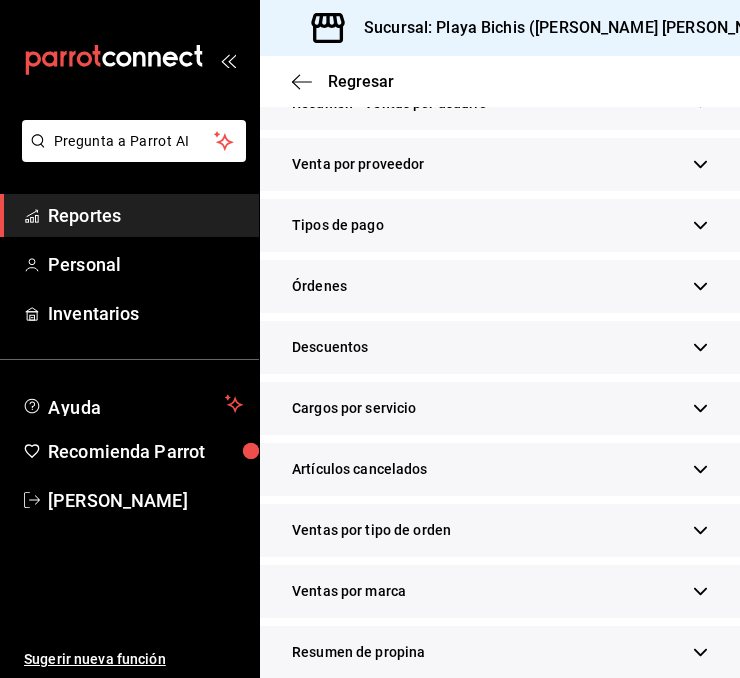 scroll, scrollTop: 539, scrollLeft: 0, axis: vertical 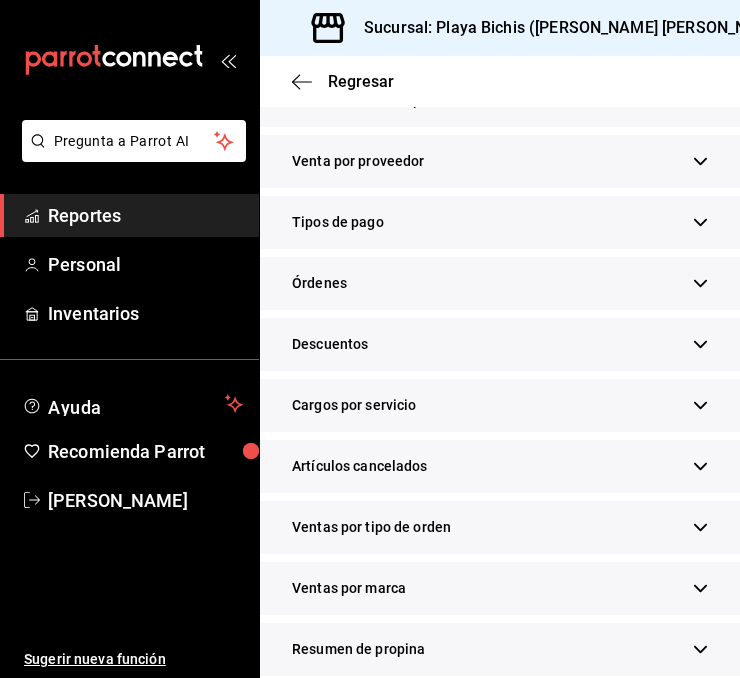 click on "Resumen de propina" at bounding box center (500, 649) 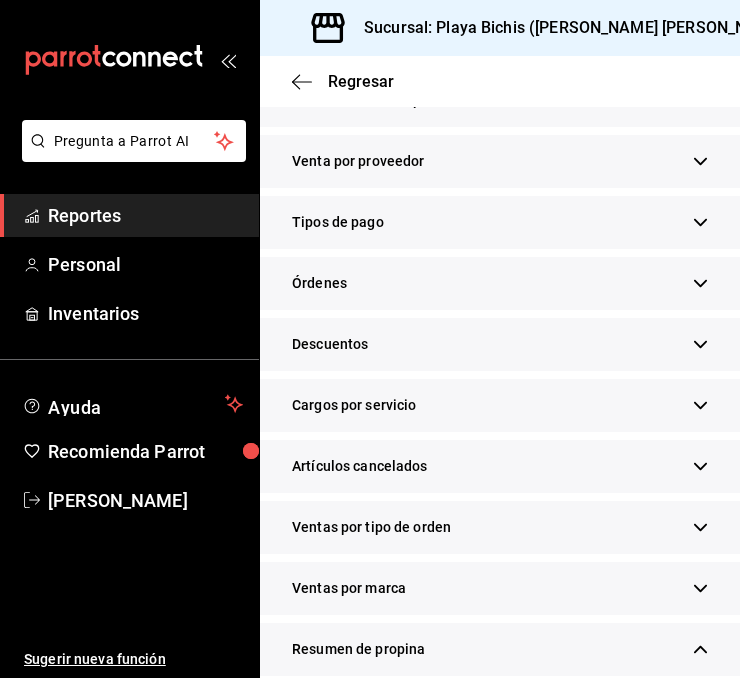 click on "Resumen de propina" at bounding box center [500, 649] 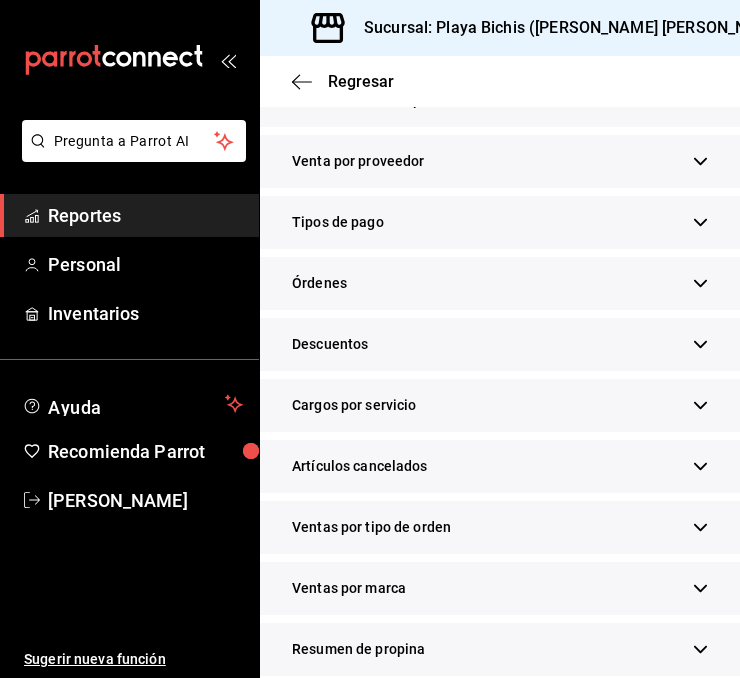 click on "Resumen de propina" at bounding box center [500, 649] 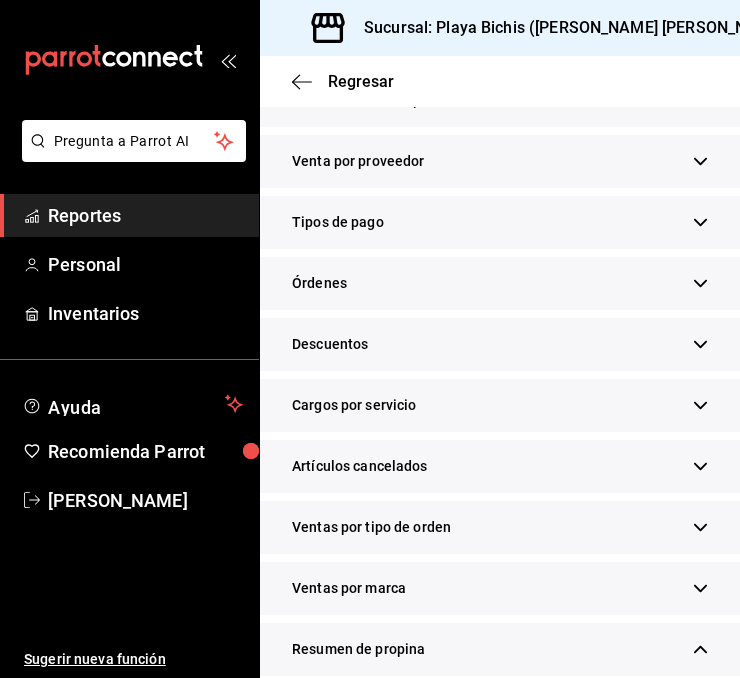 click on "Resumen de propina" at bounding box center (500, 649) 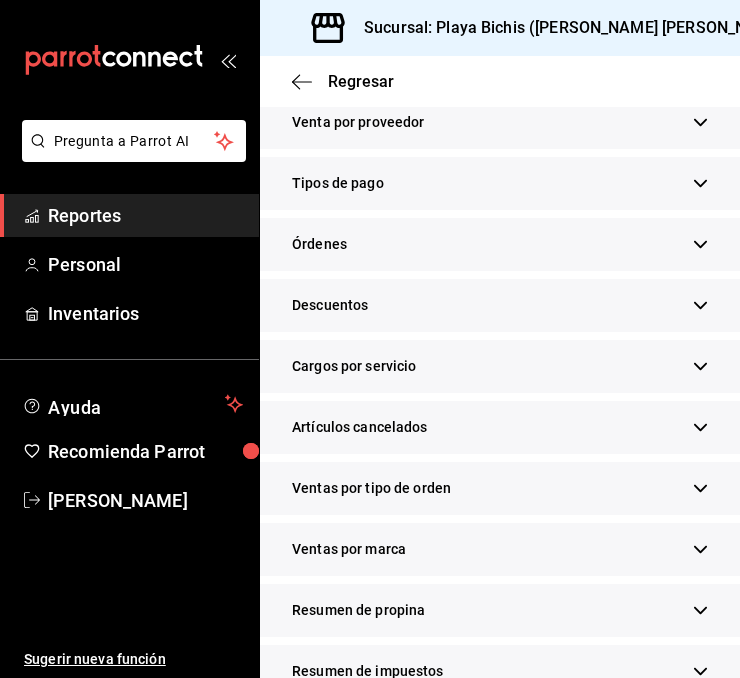 scroll, scrollTop: 588, scrollLeft: 0, axis: vertical 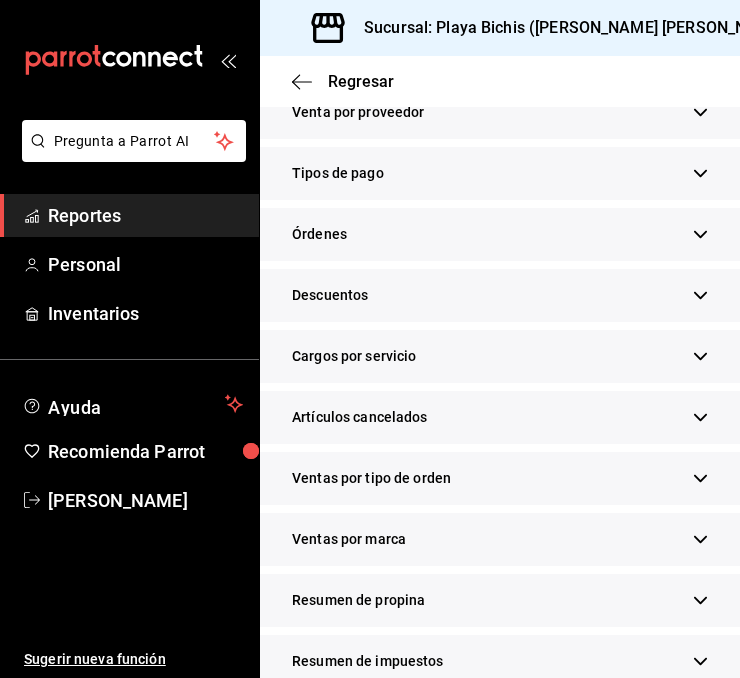 click on "Resumen de propina" at bounding box center [500, 600] 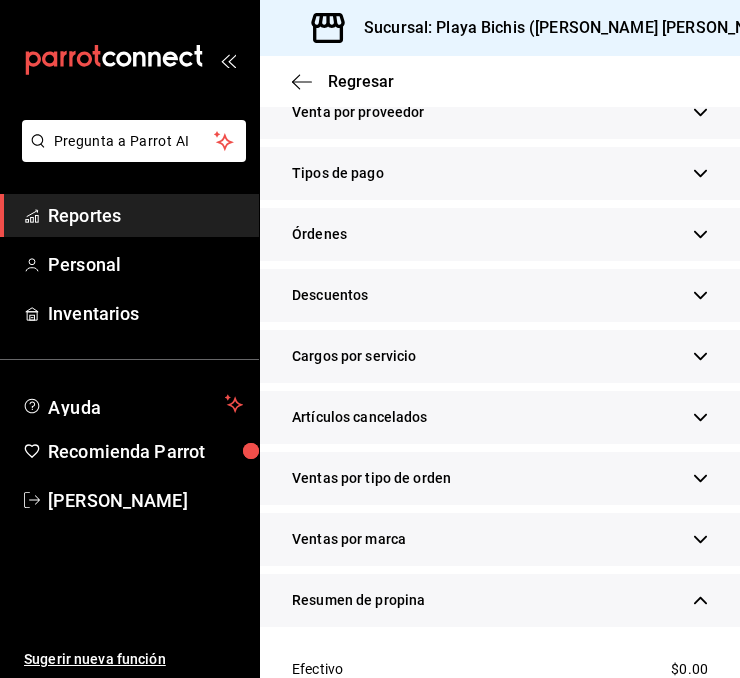 click 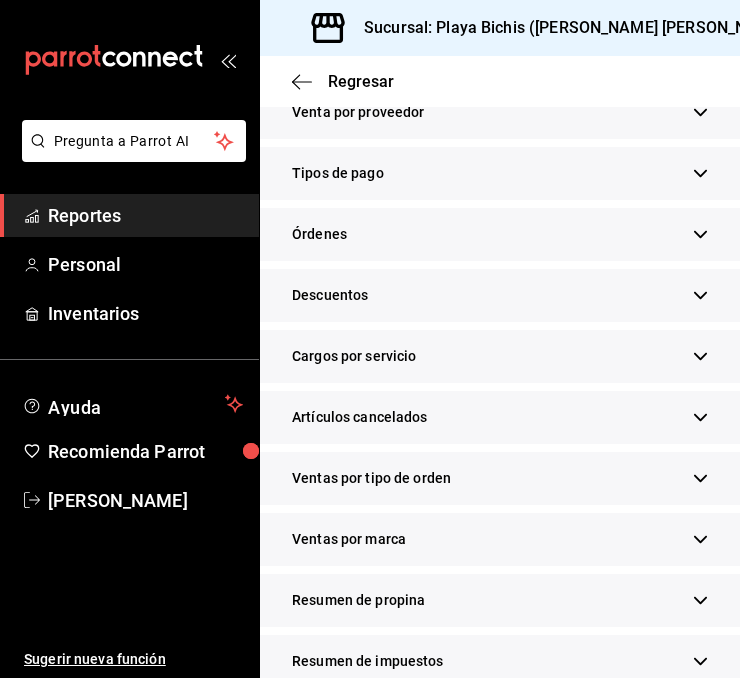 click 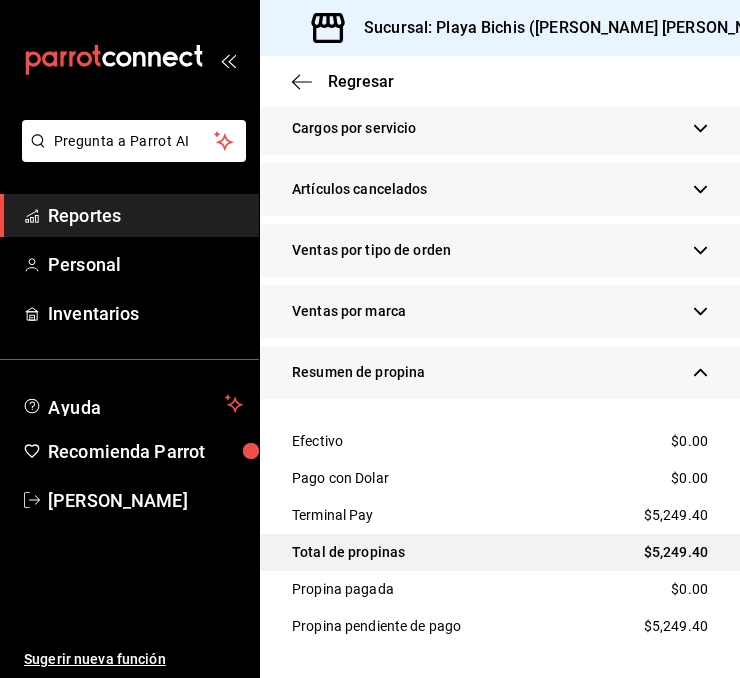 scroll, scrollTop: 820, scrollLeft: 0, axis: vertical 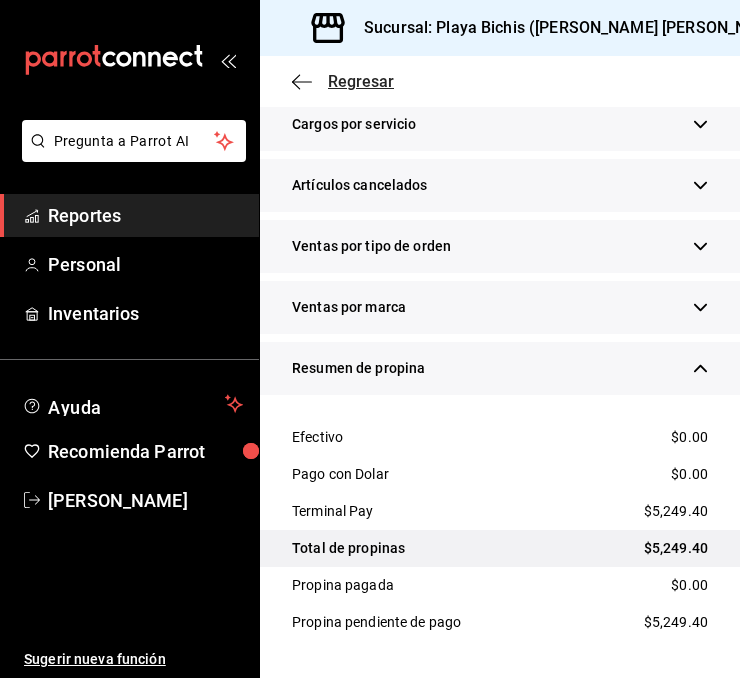 click on "Regresar" at bounding box center (361, 81) 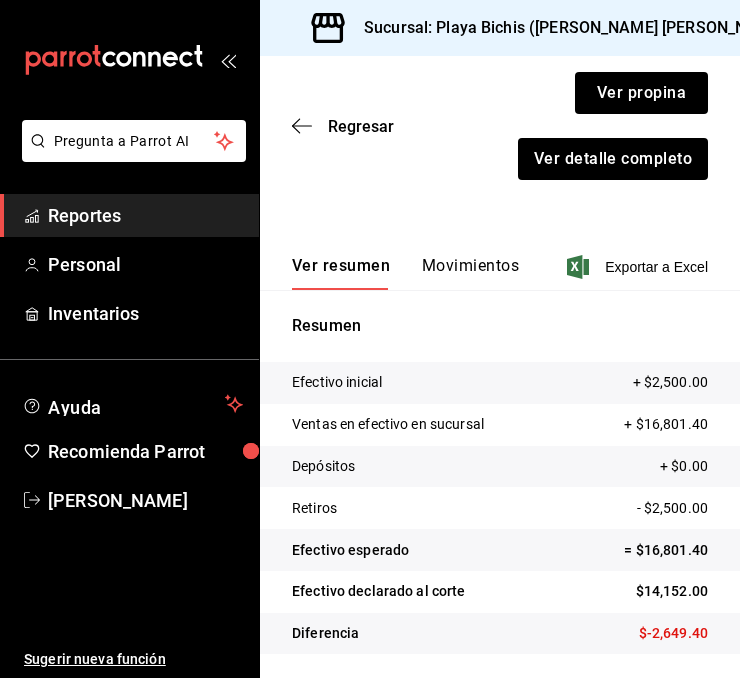 scroll, scrollTop: 228, scrollLeft: 0, axis: vertical 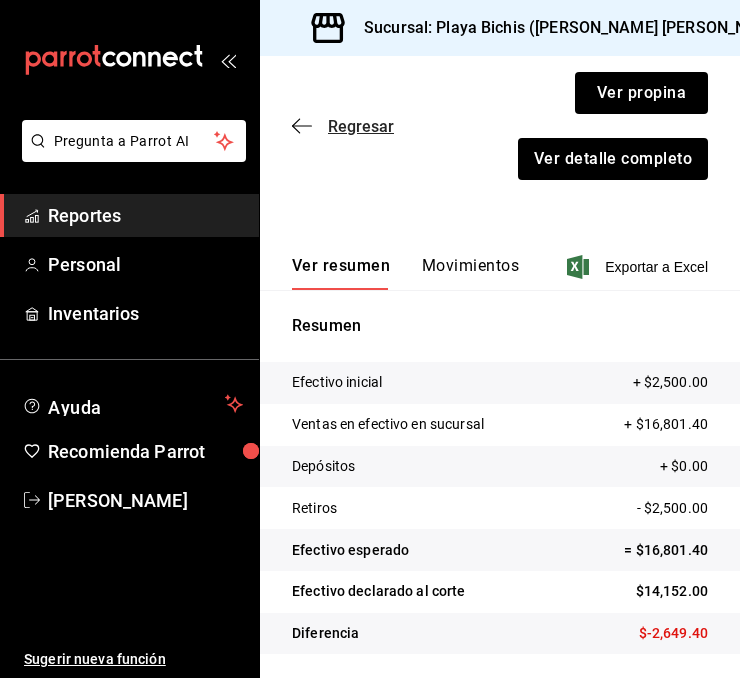 click on "Regresar" at bounding box center (361, 126) 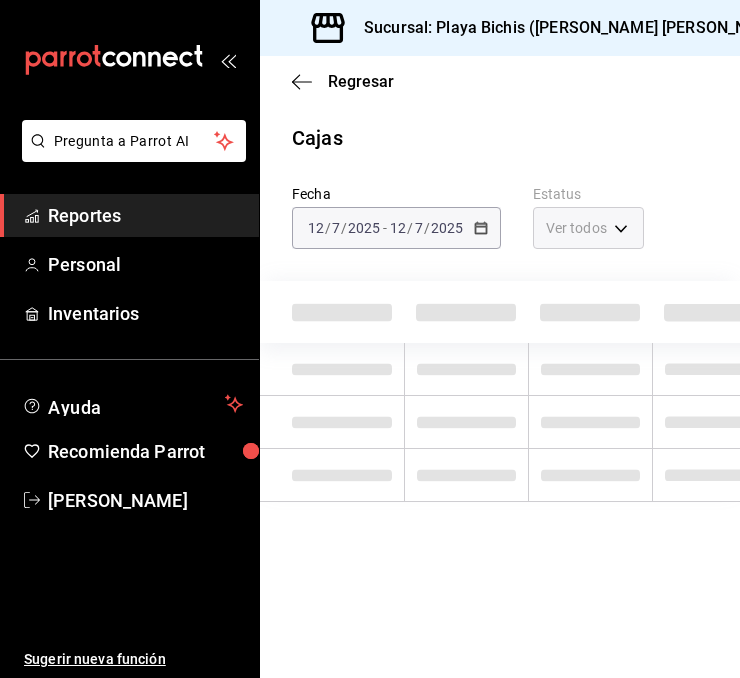 scroll, scrollTop: 0, scrollLeft: 0, axis: both 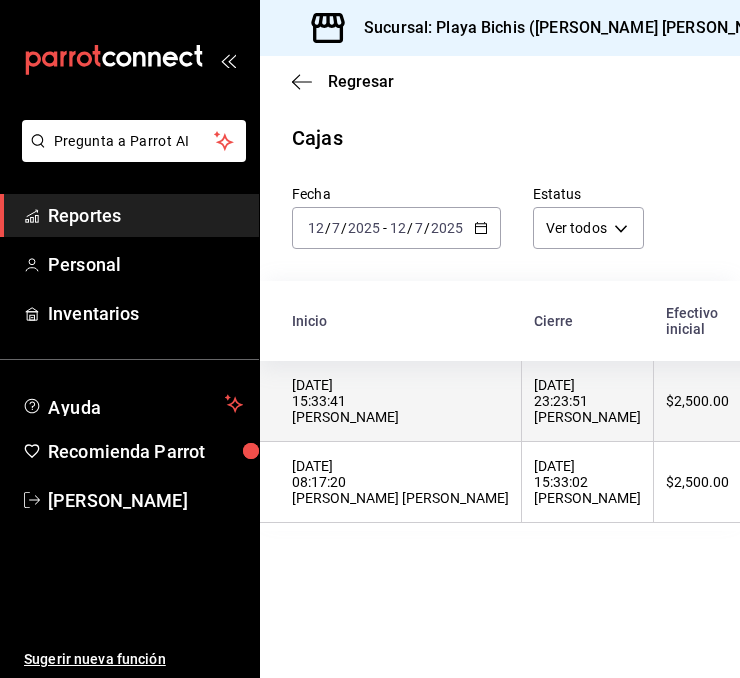 click on "[DATE]
23:23:51
[PERSON_NAME]" at bounding box center (587, 401) 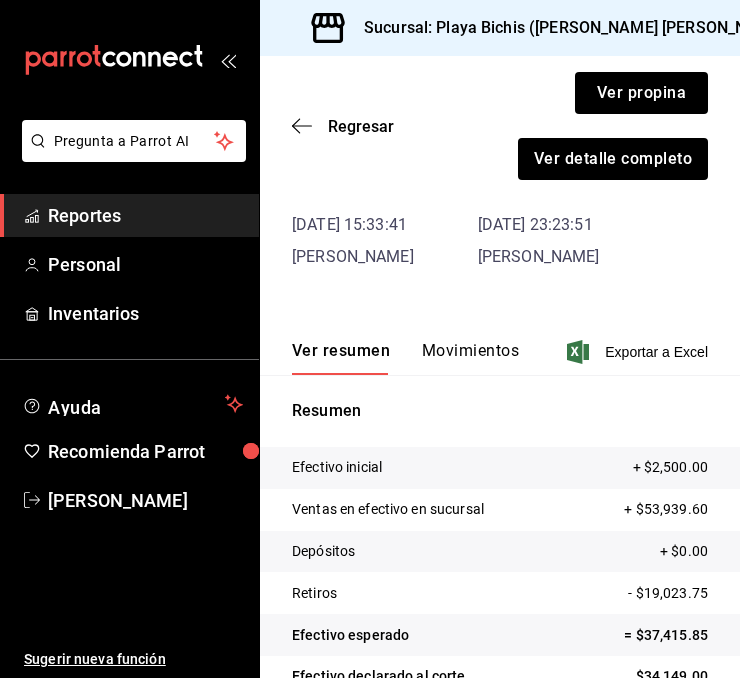 scroll, scrollTop: 118, scrollLeft: 0, axis: vertical 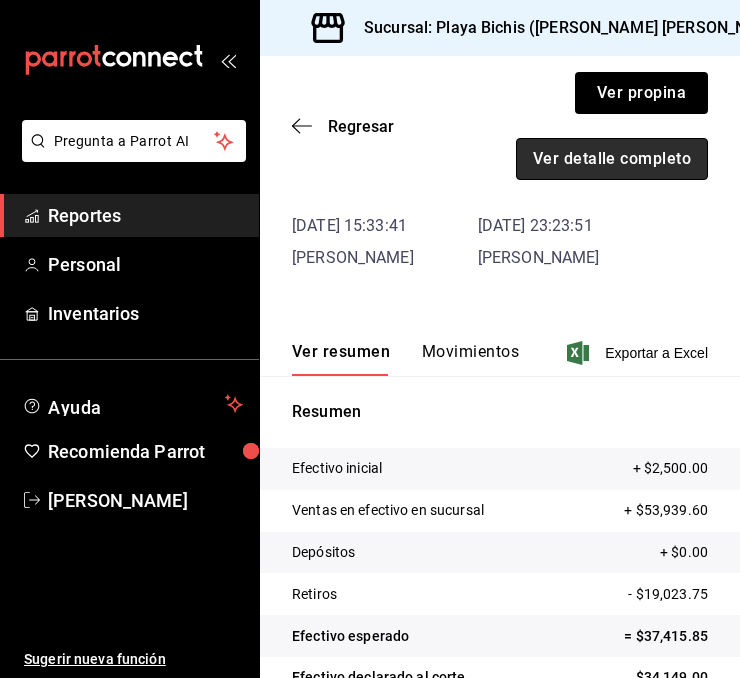 click on "Ver detalle completo" at bounding box center (612, 159) 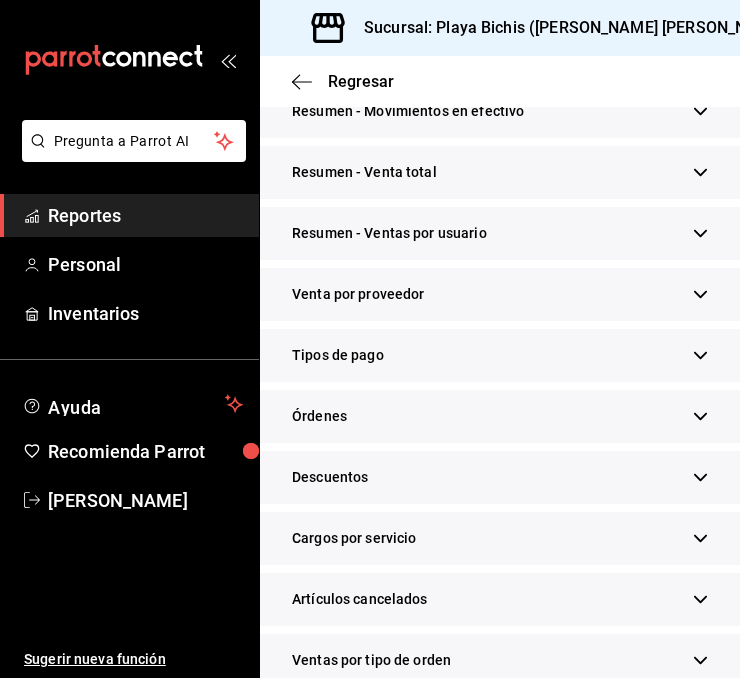 scroll, scrollTop: 403, scrollLeft: 0, axis: vertical 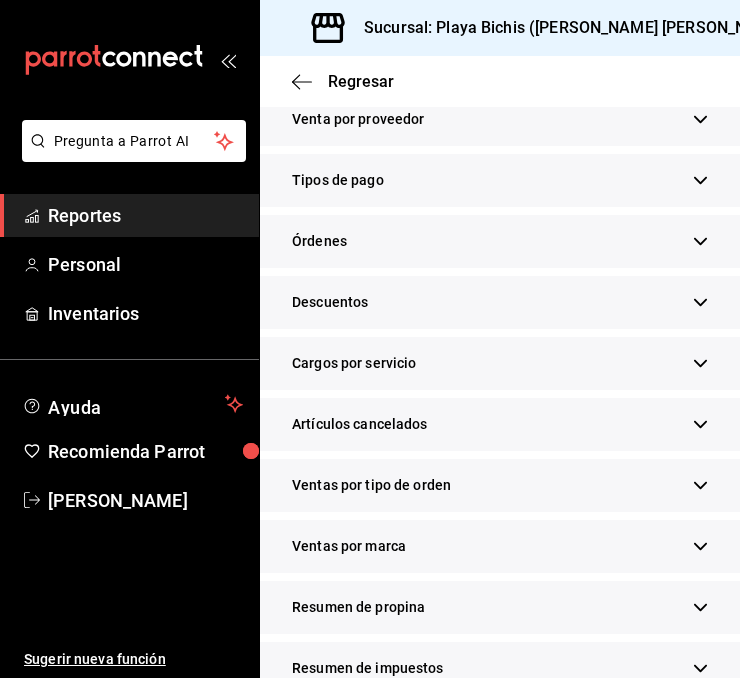 click on "Resumen de propina" at bounding box center [500, 607] 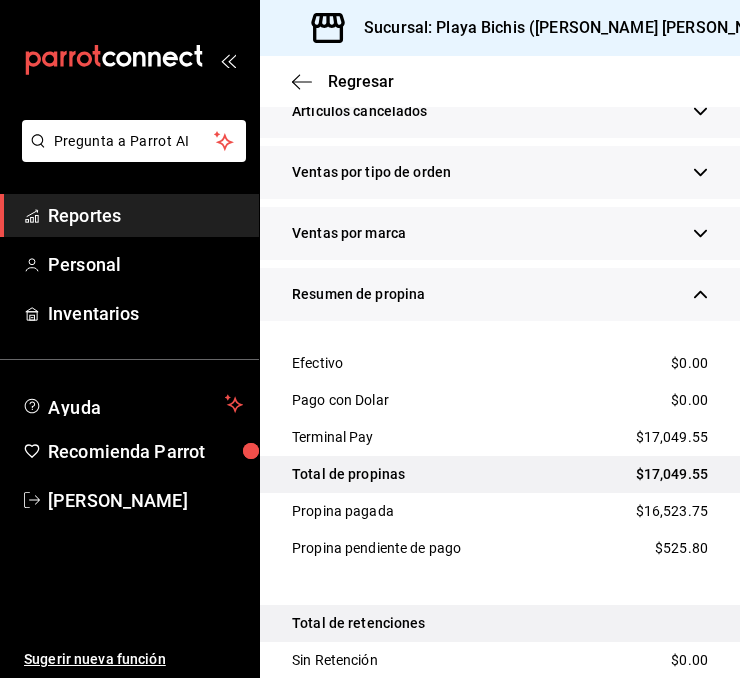 scroll, scrollTop: 897, scrollLeft: 0, axis: vertical 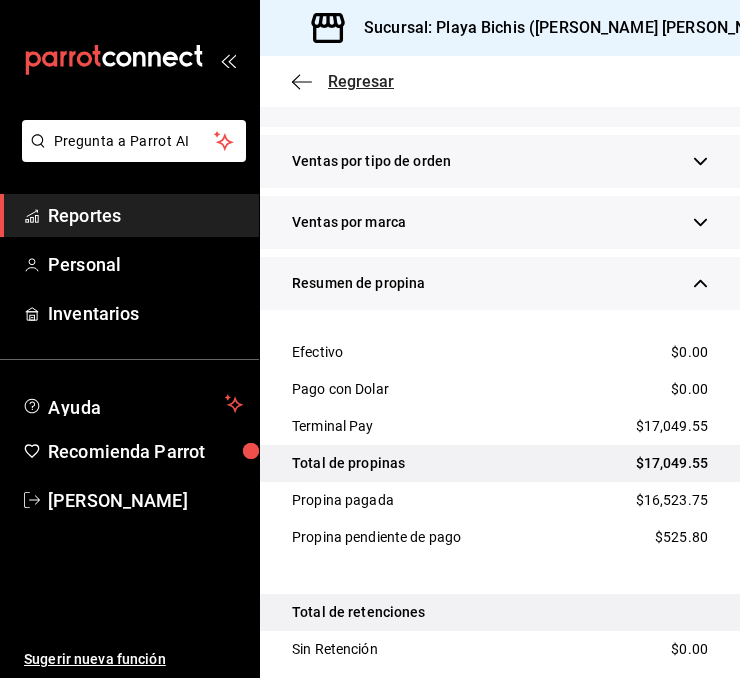 click on "Regresar" at bounding box center (361, 81) 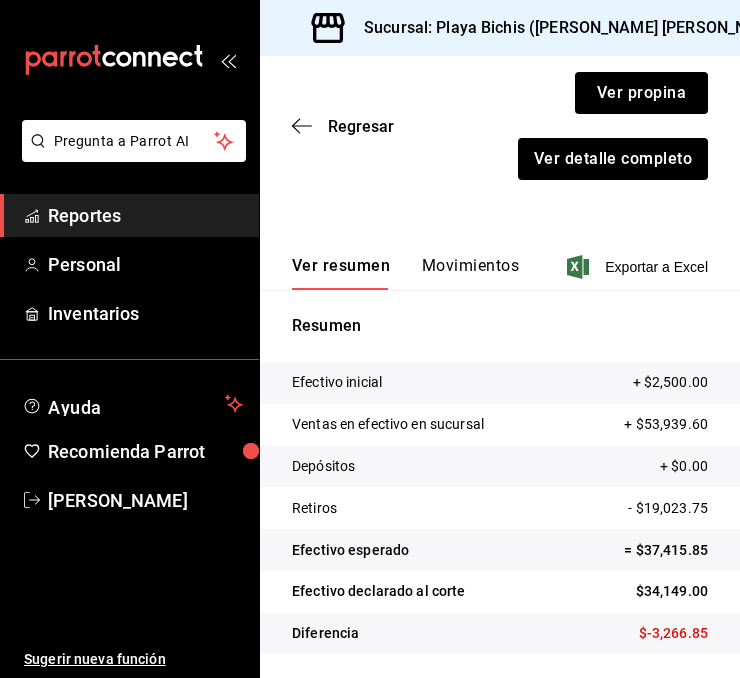 scroll, scrollTop: 228, scrollLeft: 0, axis: vertical 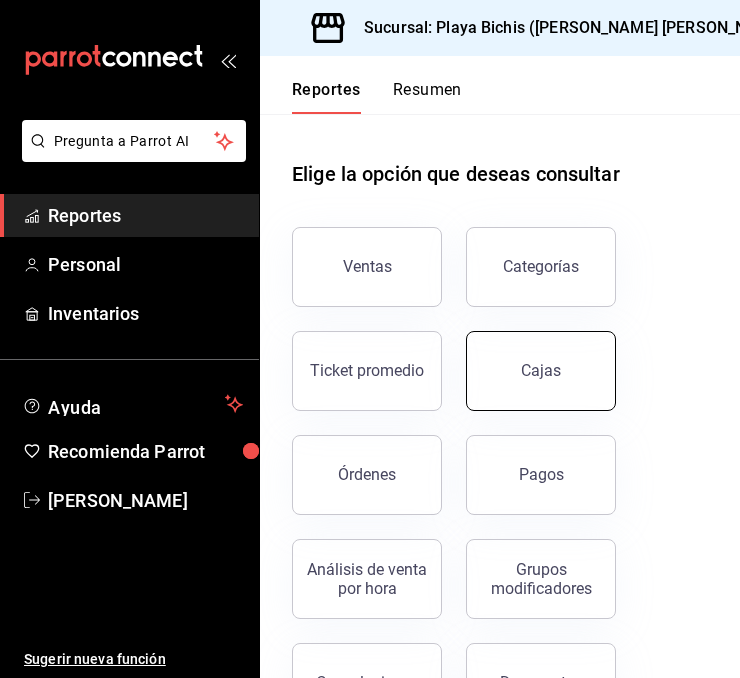 click on "Cajas" at bounding box center [541, 370] 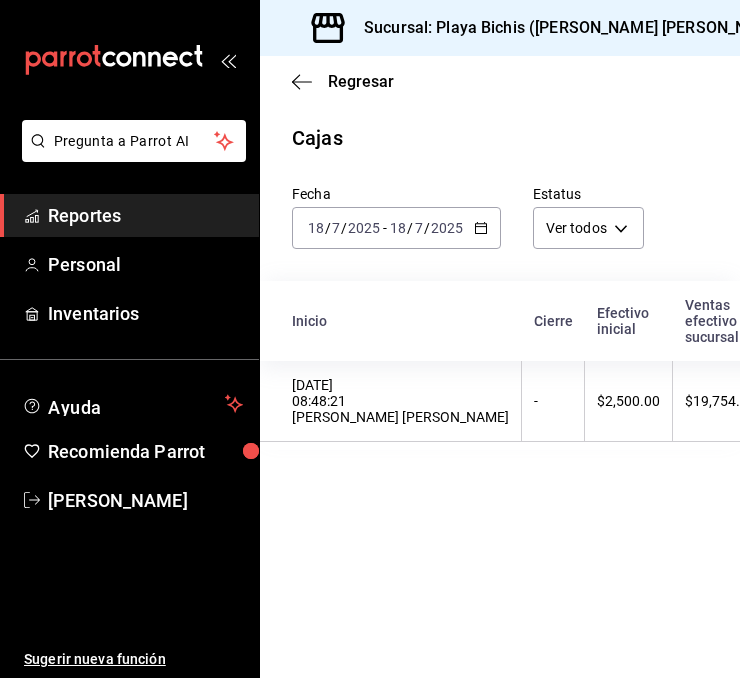 click 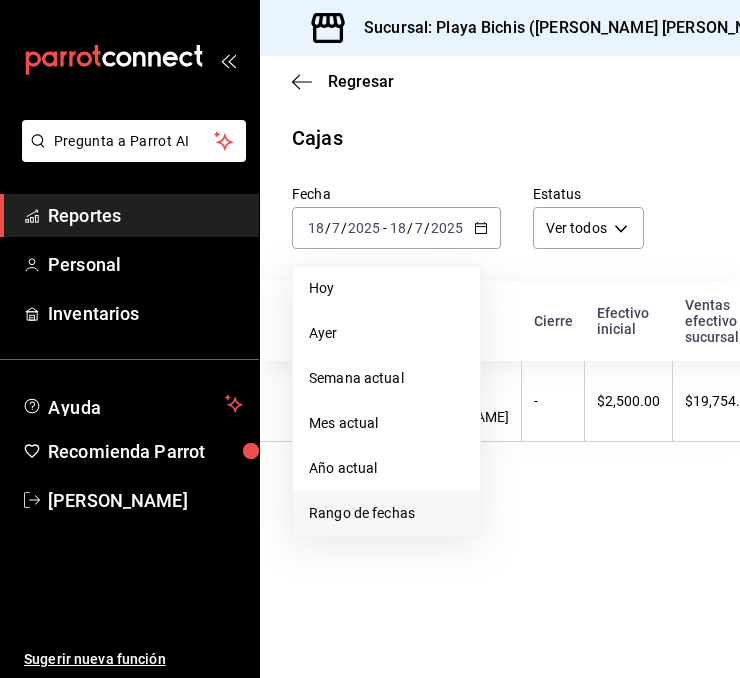 click on "Rango de fechas" at bounding box center (386, 513) 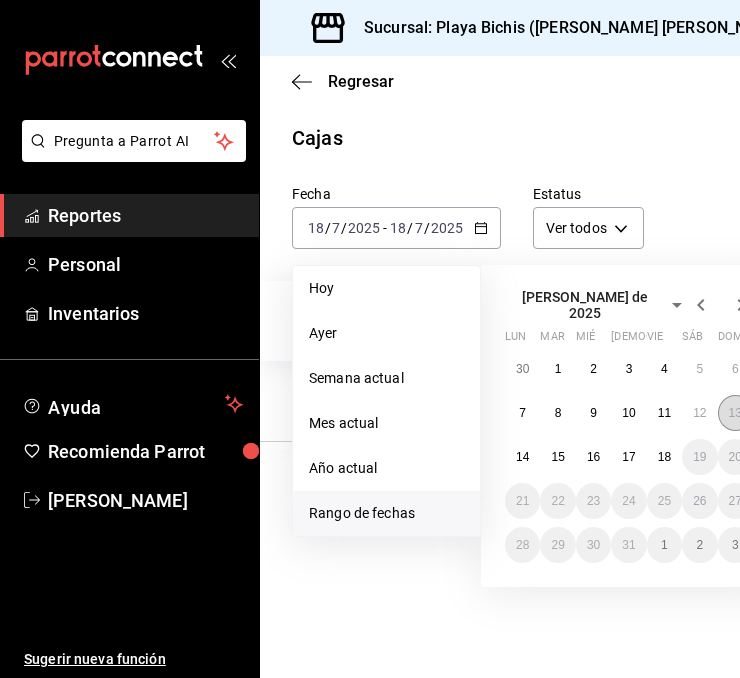 click on "13" at bounding box center (735, 413) 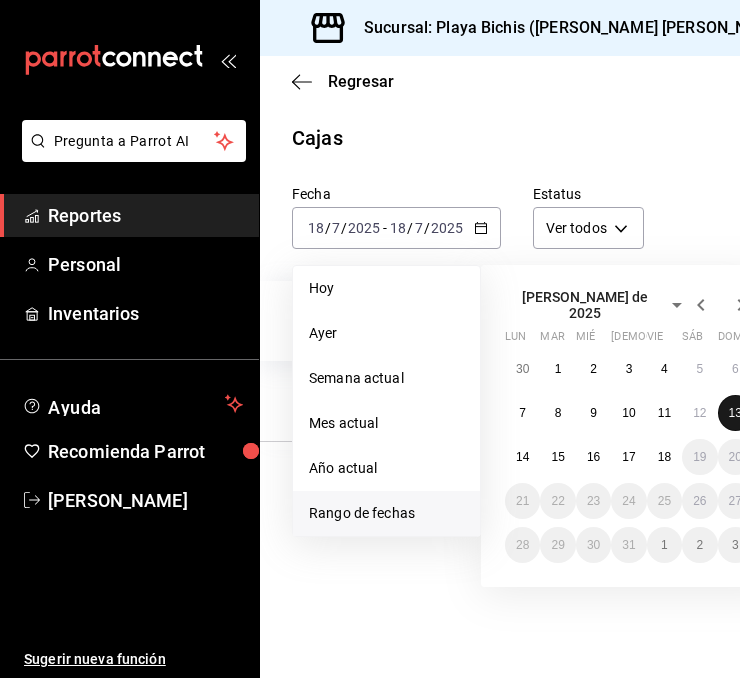 click on "13" at bounding box center [735, 413] 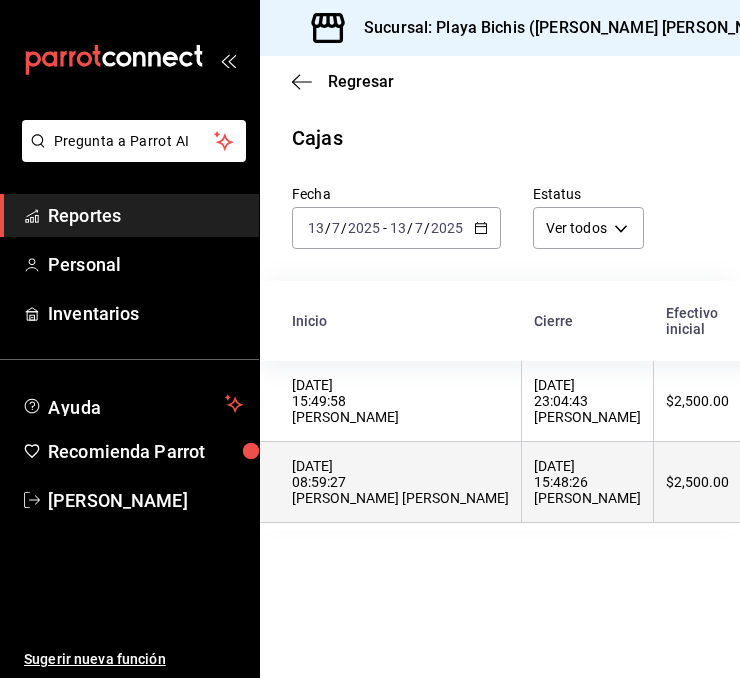 click on "[DATE]
15:48:26
[PERSON_NAME]" at bounding box center (587, 482) 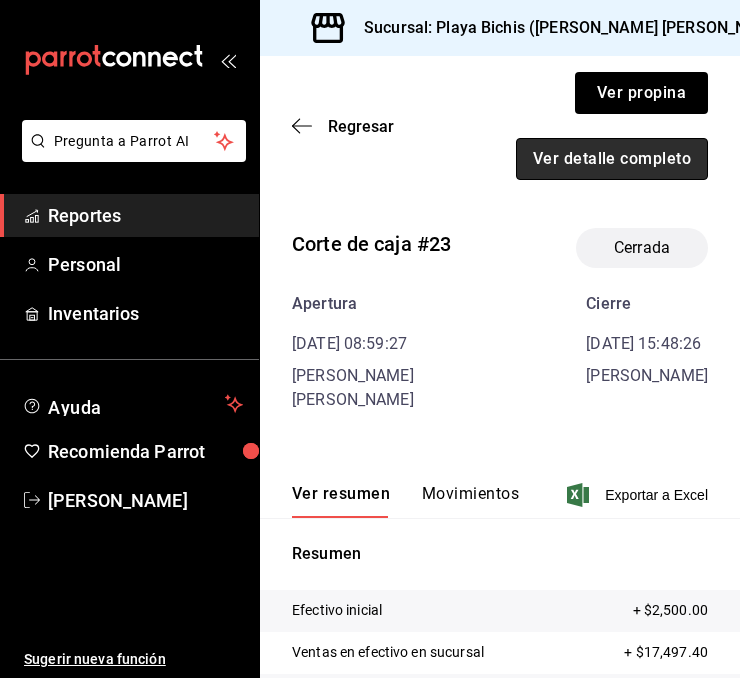 click on "Ver detalle completo" at bounding box center [612, 159] 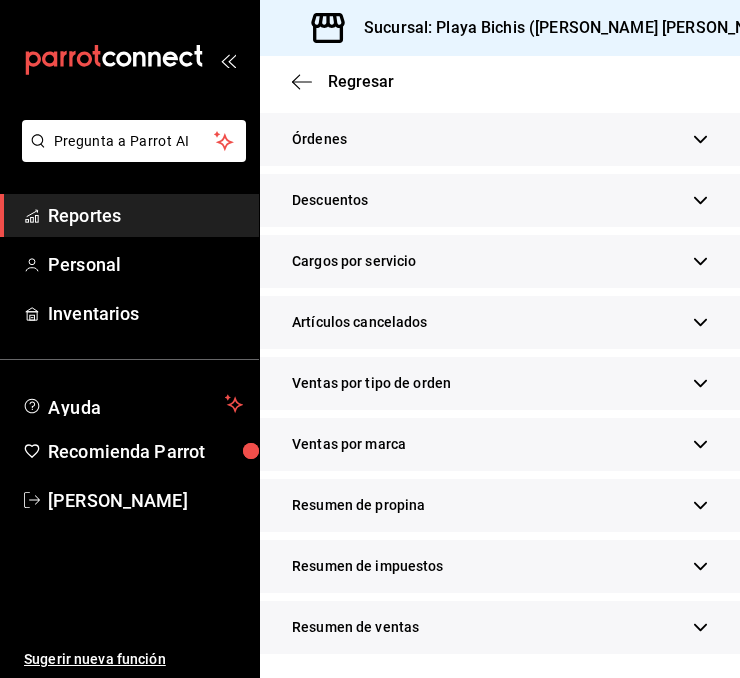 scroll, scrollTop: 694, scrollLeft: 0, axis: vertical 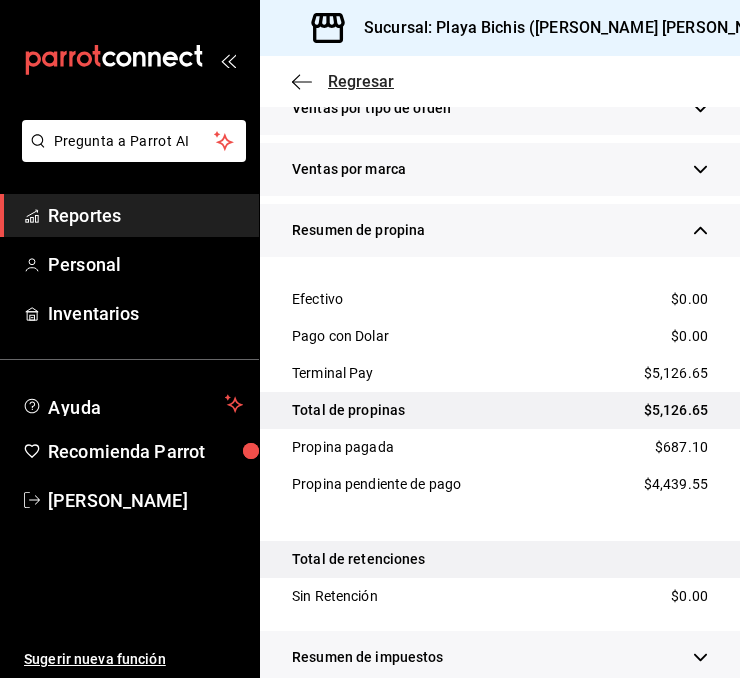 click on "Regresar" at bounding box center [361, 81] 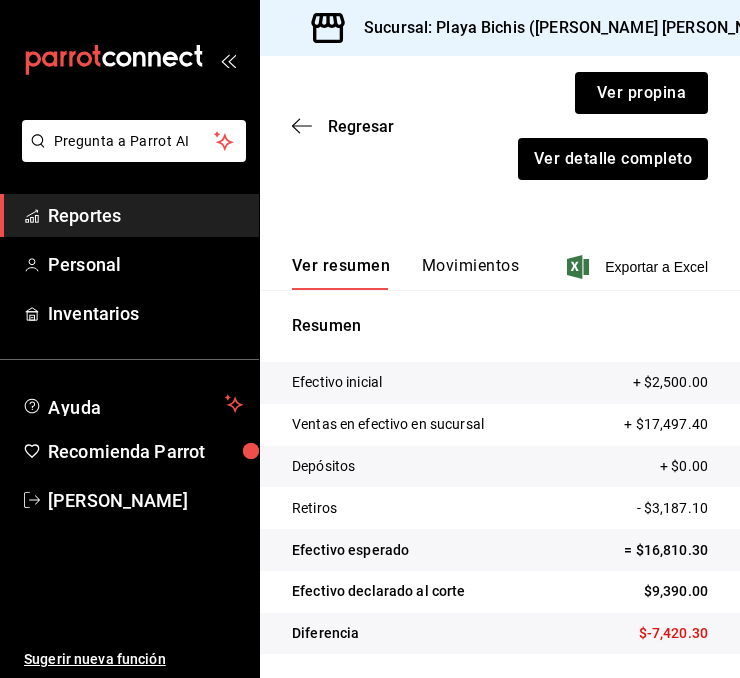 scroll, scrollTop: 228, scrollLeft: 0, axis: vertical 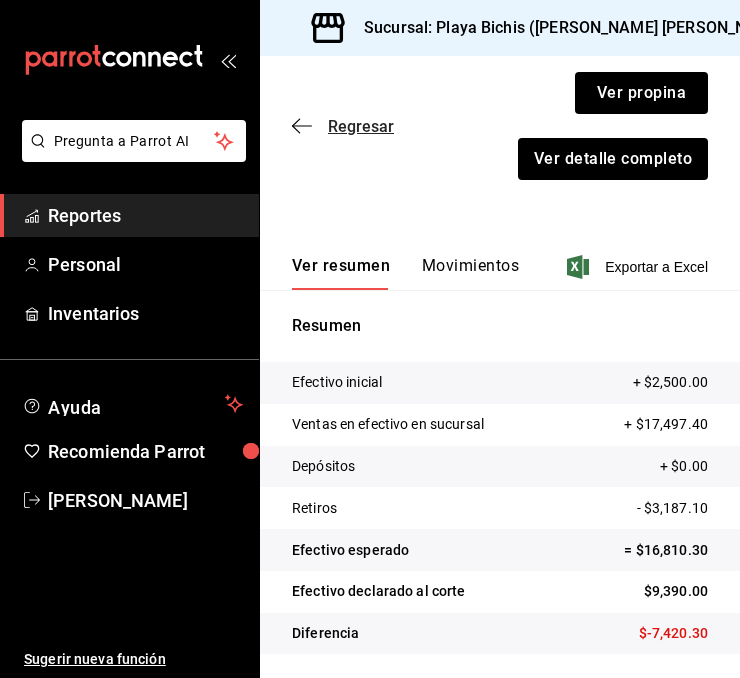 click on "Regresar" at bounding box center (361, 126) 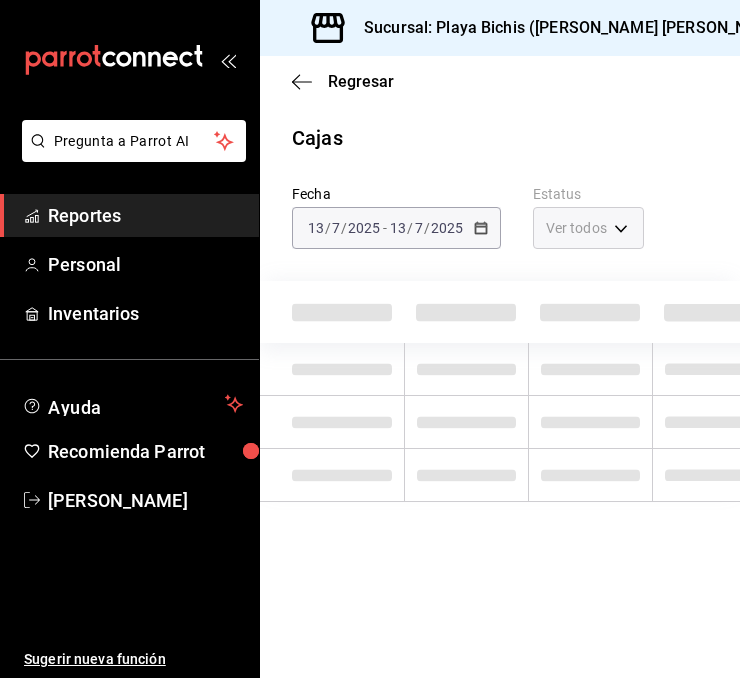 scroll, scrollTop: 0, scrollLeft: 0, axis: both 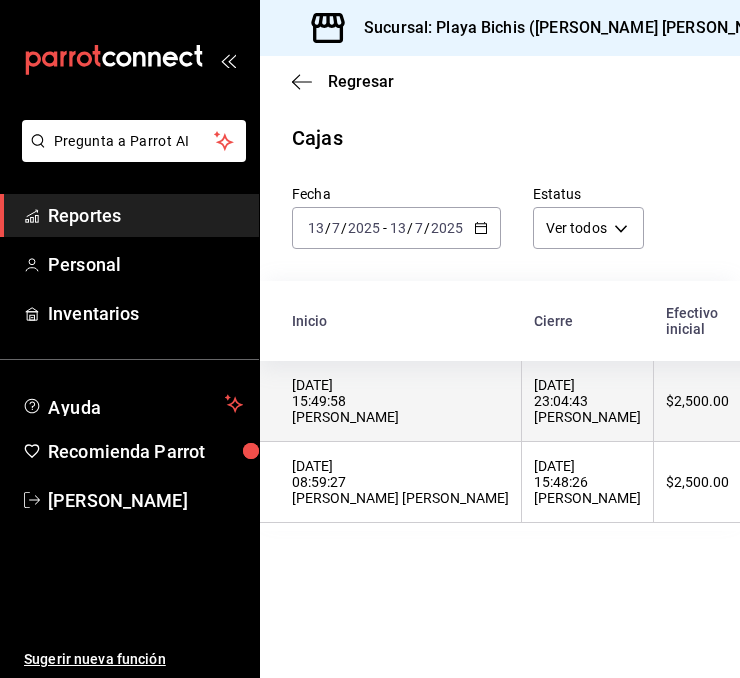click on "[DATE]
23:04:43
[PERSON_NAME]" at bounding box center (587, 401) 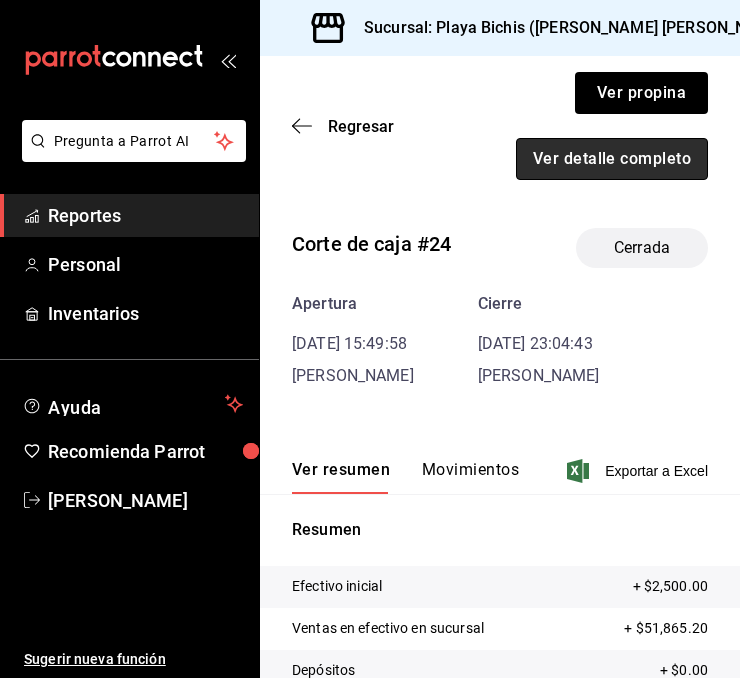 click on "Ver detalle completo" at bounding box center [612, 159] 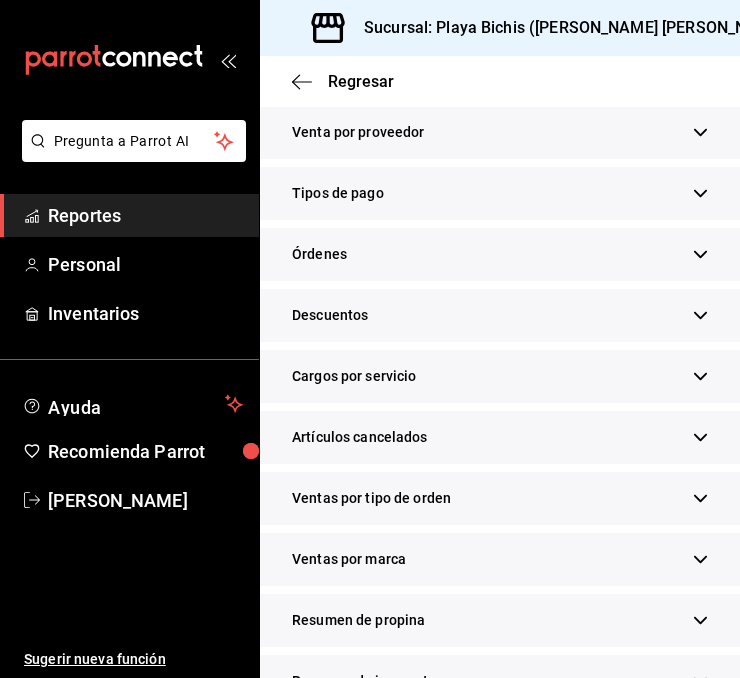 scroll, scrollTop: 564, scrollLeft: 0, axis: vertical 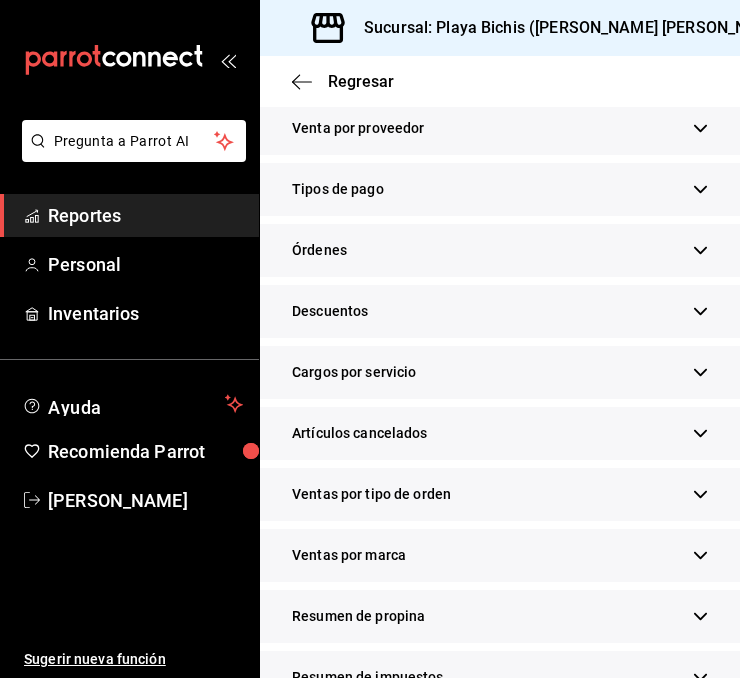click on "Resumen de propina" at bounding box center (500, 616) 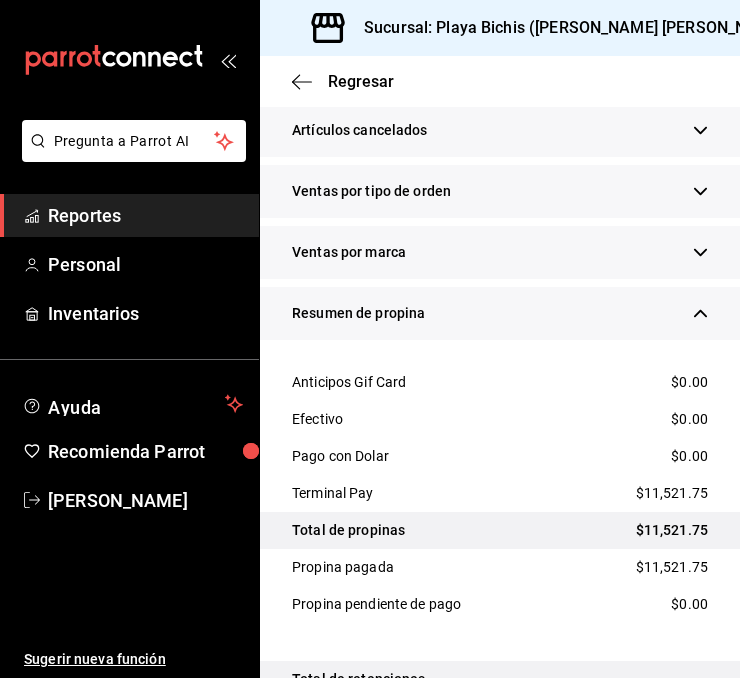 scroll, scrollTop: 852, scrollLeft: 0, axis: vertical 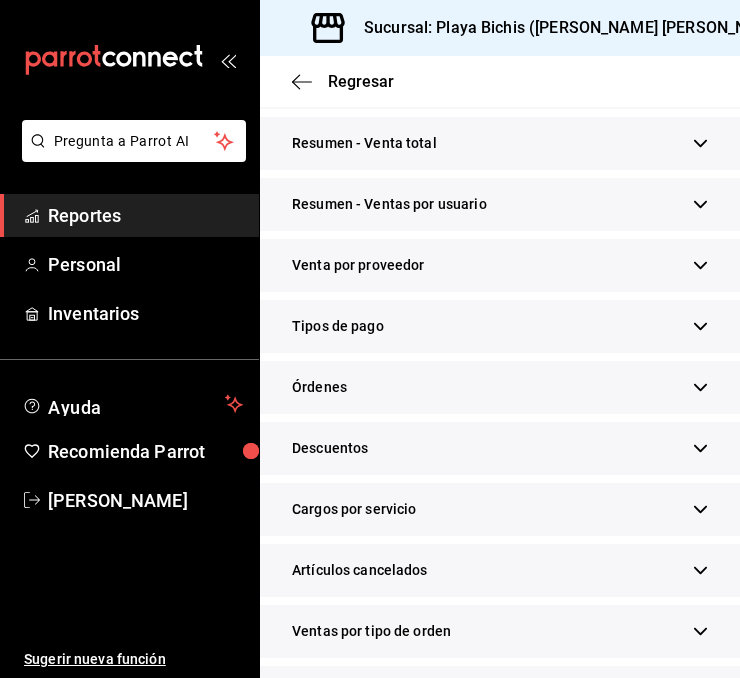 click on "Tipos de pago" at bounding box center (500, 326) 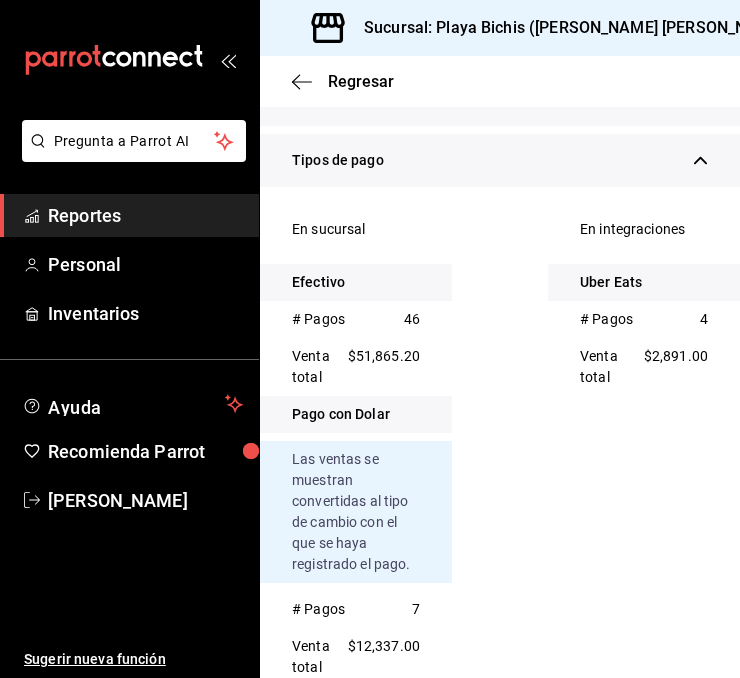 scroll, scrollTop: 588, scrollLeft: 0, axis: vertical 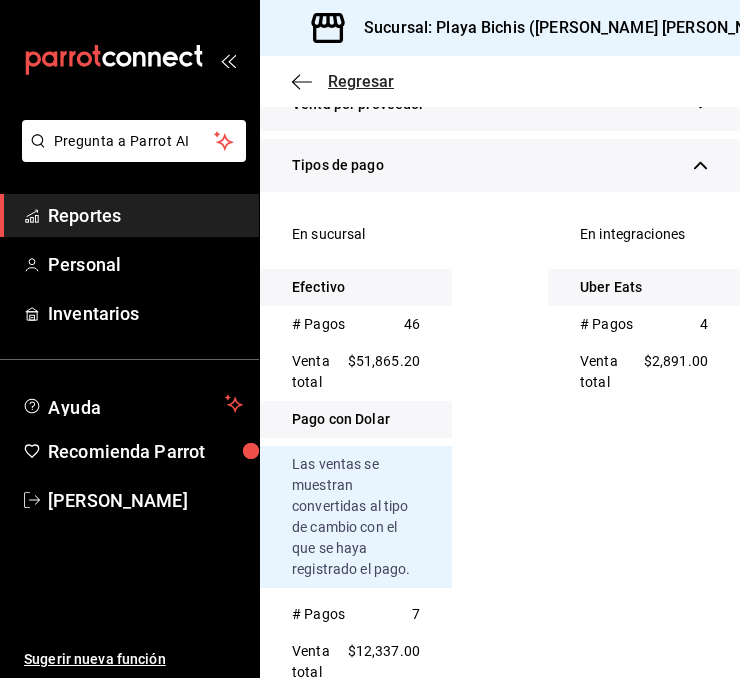 click on "Regresar" at bounding box center (361, 81) 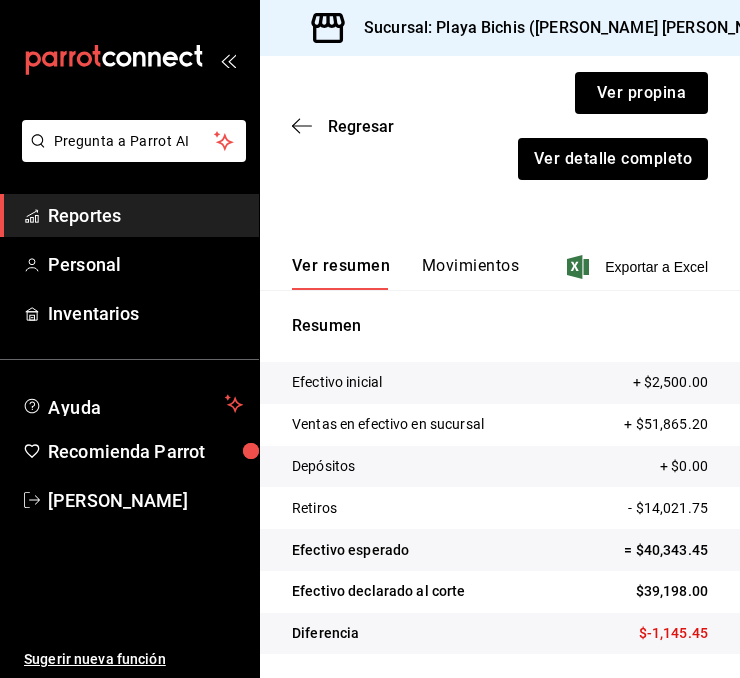 click on "Regresar Ver propina Ver detalle completo" at bounding box center (500, 126) 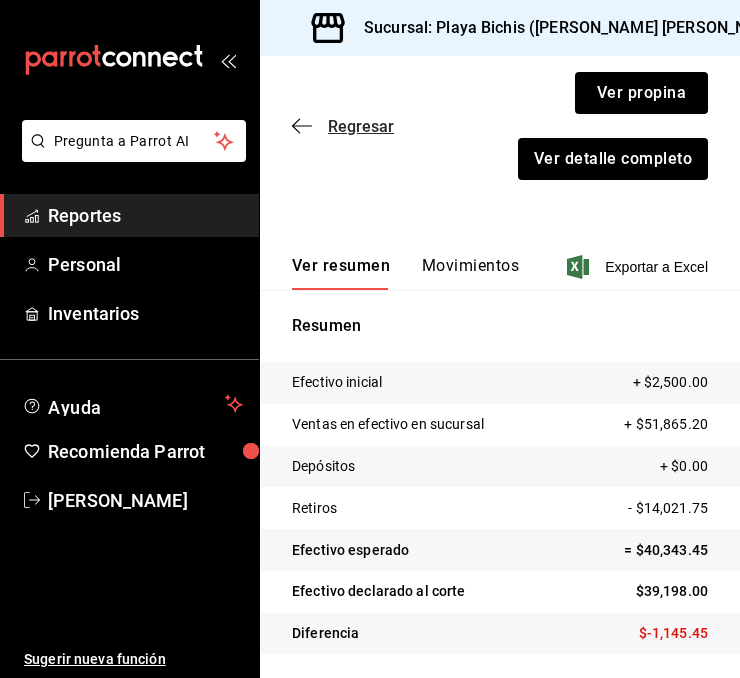 click on "Regresar" at bounding box center (361, 126) 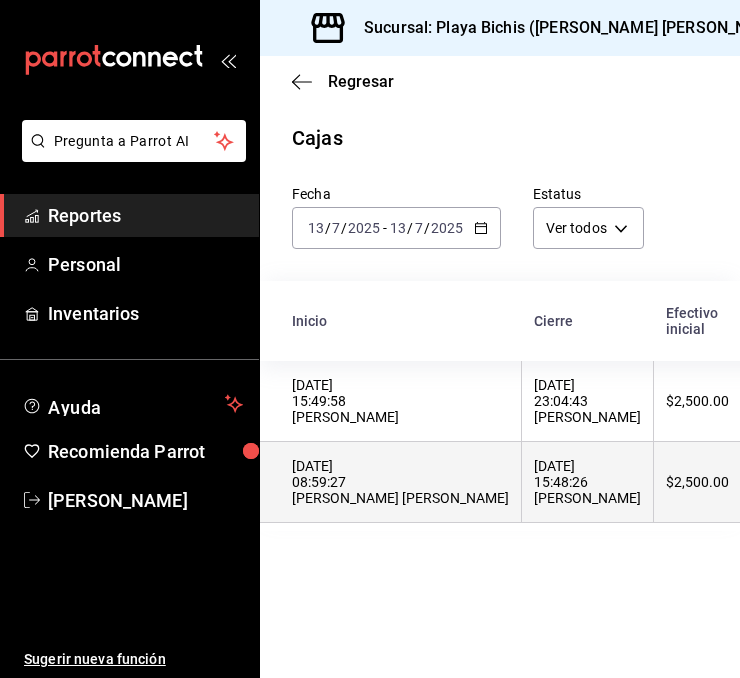 click on "[DATE]
08:59:27
[PERSON_NAME] [PERSON_NAME]" at bounding box center (400, 482) 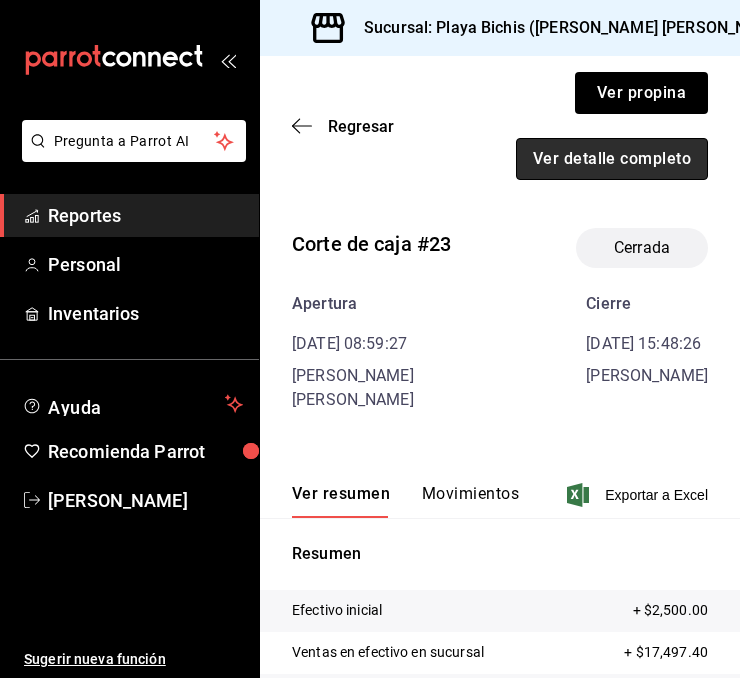 click on "Ver detalle completo" at bounding box center (612, 159) 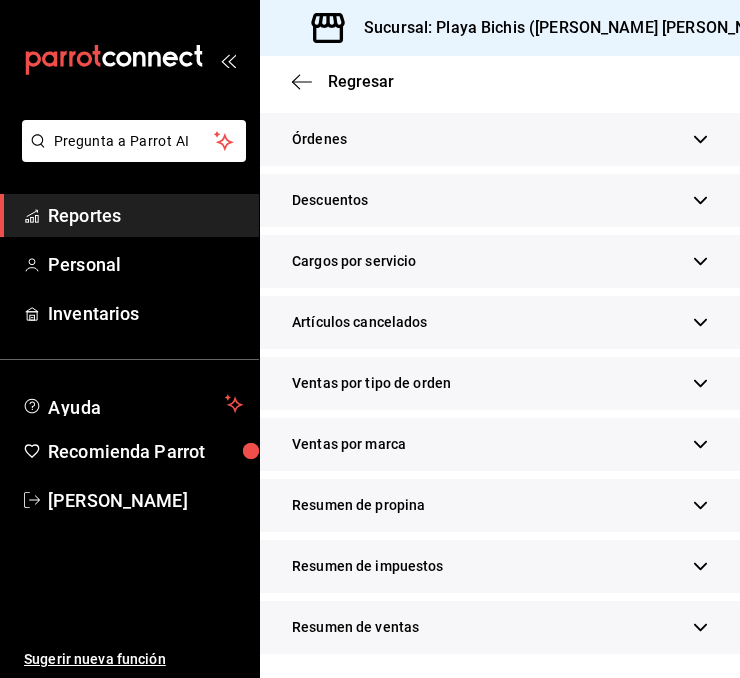 scroll, scrollTop: 694, scrollLeft: 0, axis: vertical 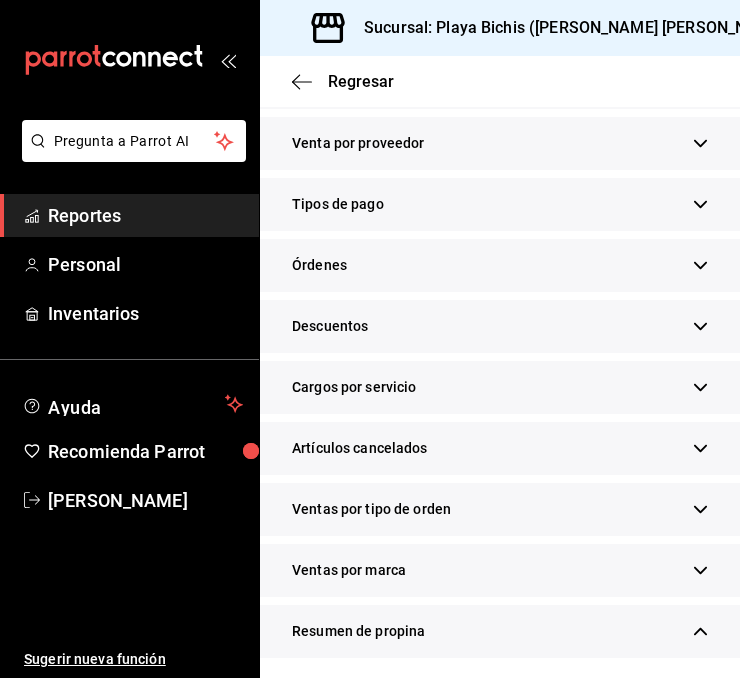 click on "Tipos de pago" at bounding box center (500, 204) 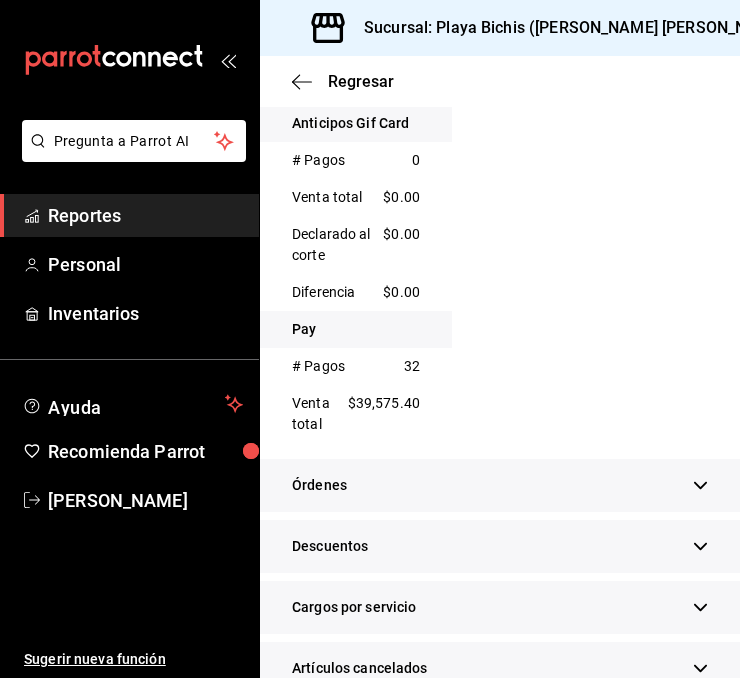 scroll, scrollTop: 1913, scrollLeft: 0, axis: vertical 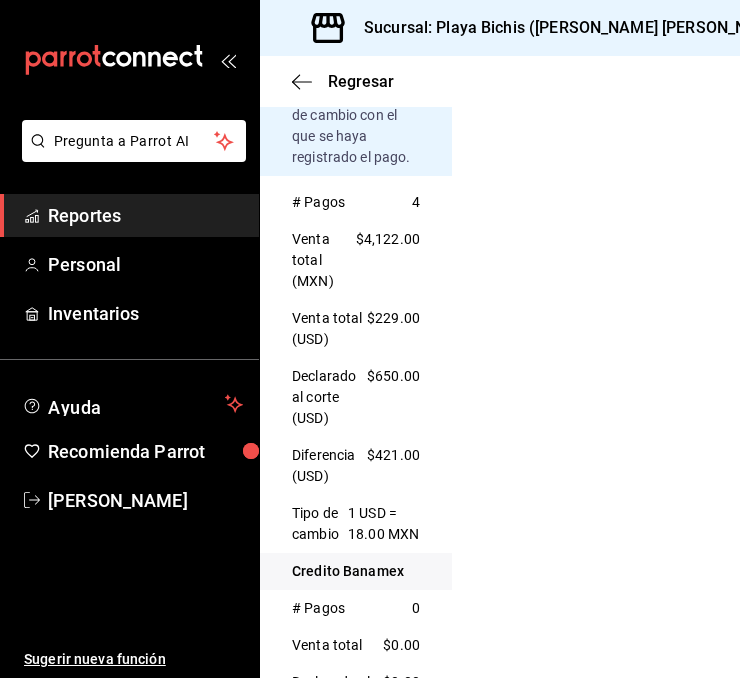 click on "Reportes" at bounding box center (145, 215) 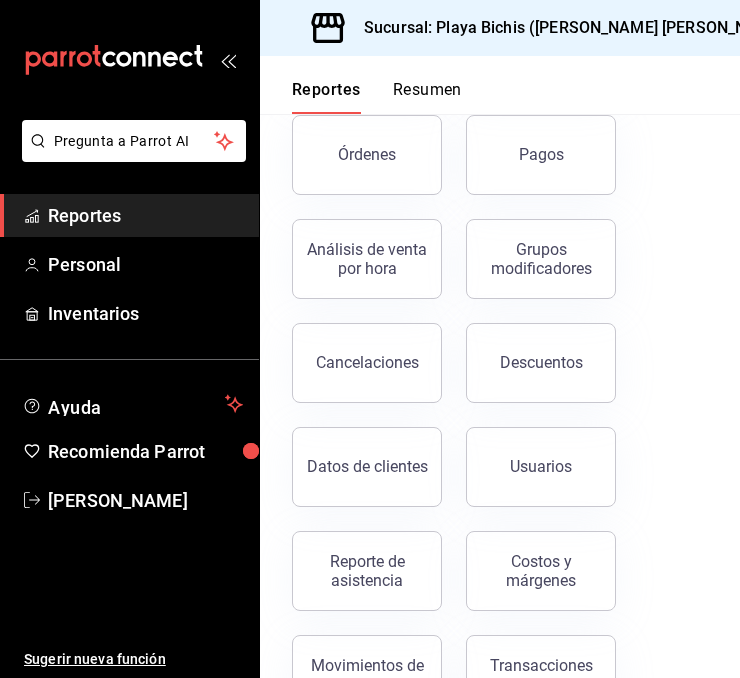 scroll, scrollTop: 388, scrollLeft: 0, axis: vertical 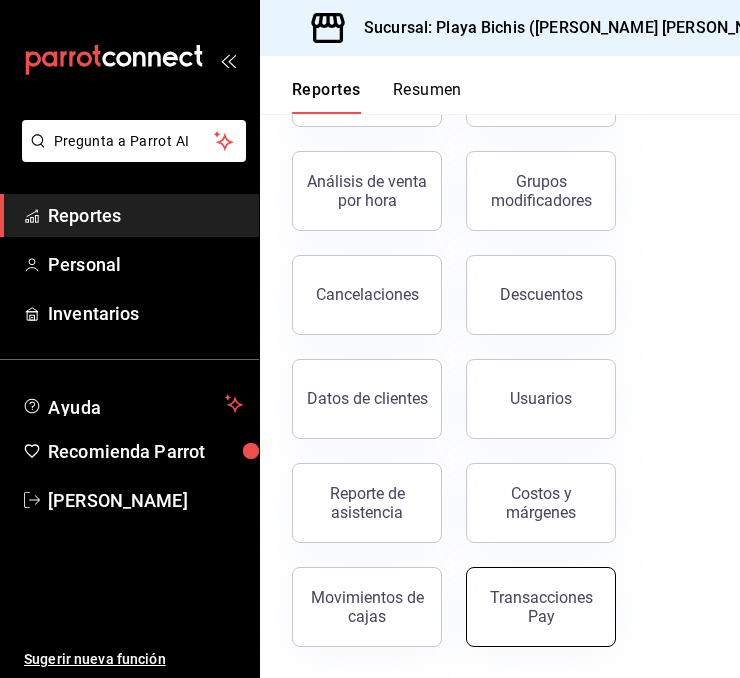 click on "Transacciones Pay" at bounding box center [541, 607] 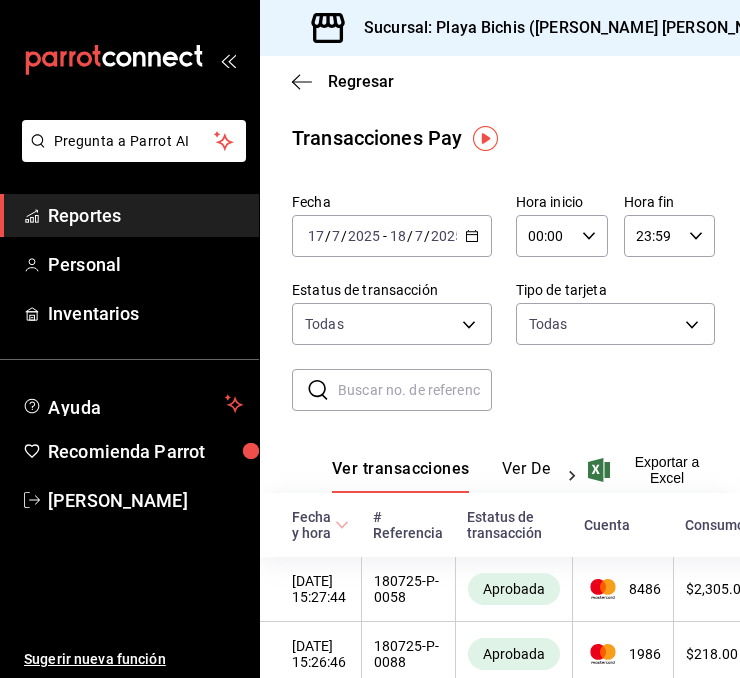 click on "Reportes" at bounding box center [145, 215] 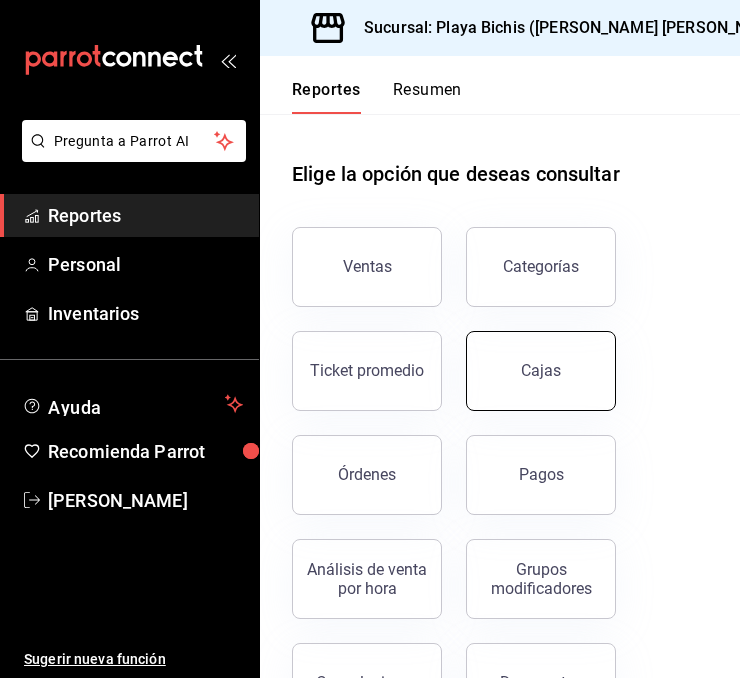 click on "Cajas" at bounding box center (541, 371) 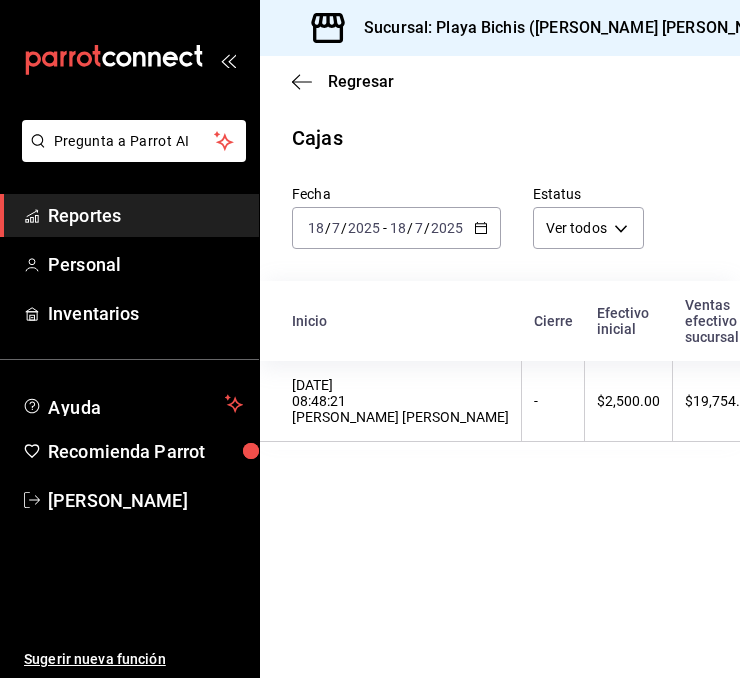 click 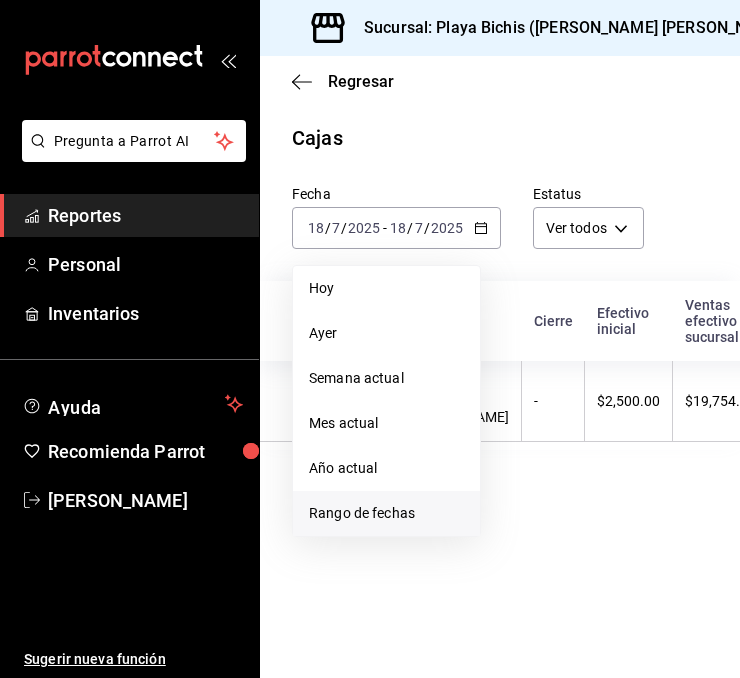 click on "Rango de fechas" at bounding box center [386, 513] 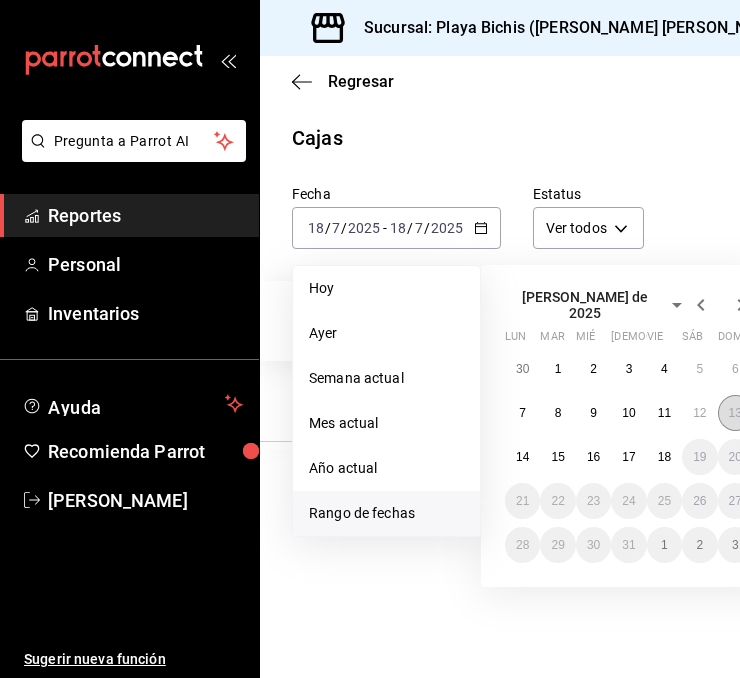 click on "13" at bounding box center (735, 413) 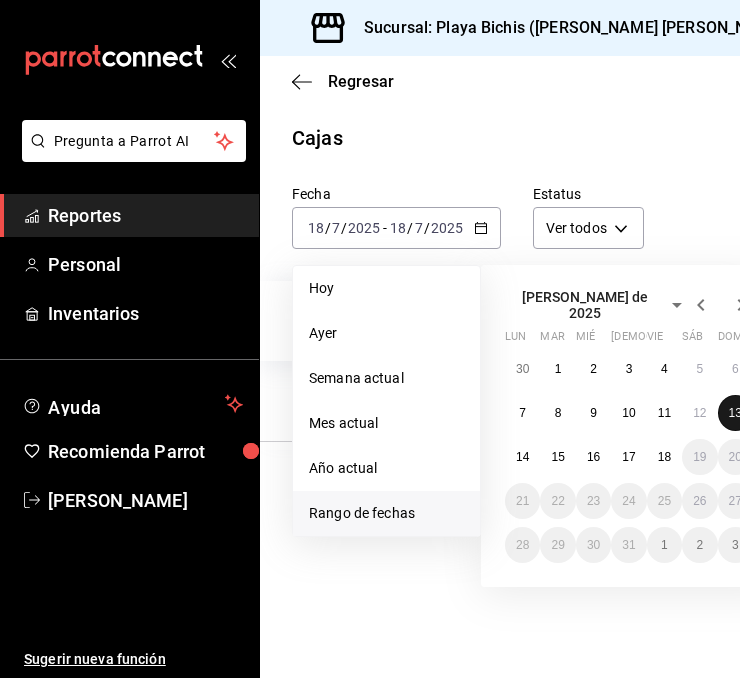 click on "13" at bounding box center [735, 413] 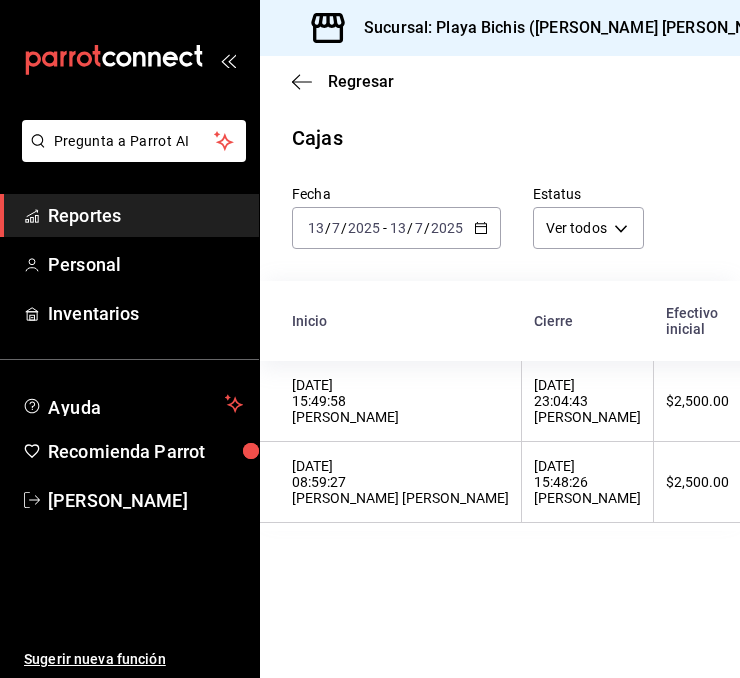 click on "Reportes" at bounding box center [145, 215] 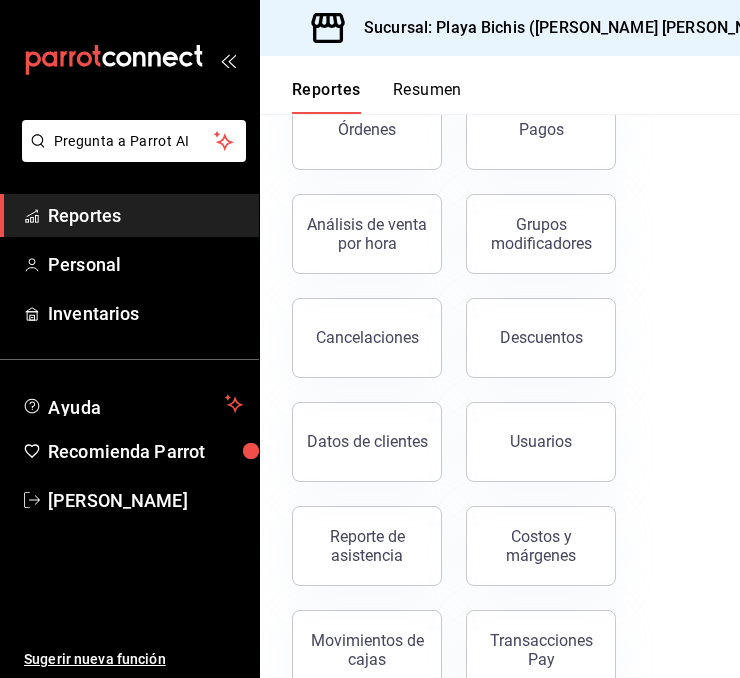 scroll, scrollTop: 363, scrollLeft: 0, axis: vertical 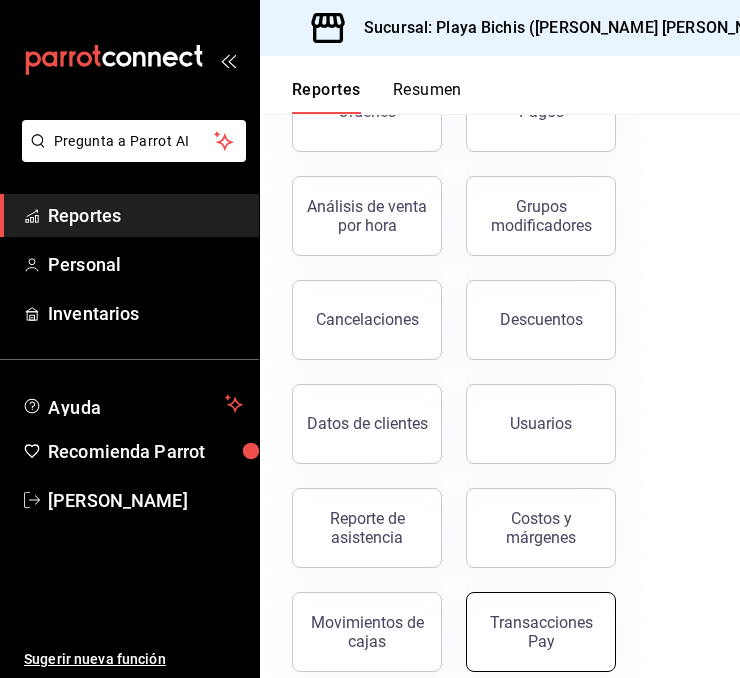 click on "Transacciones Pay" at bounding box center [541, 632] 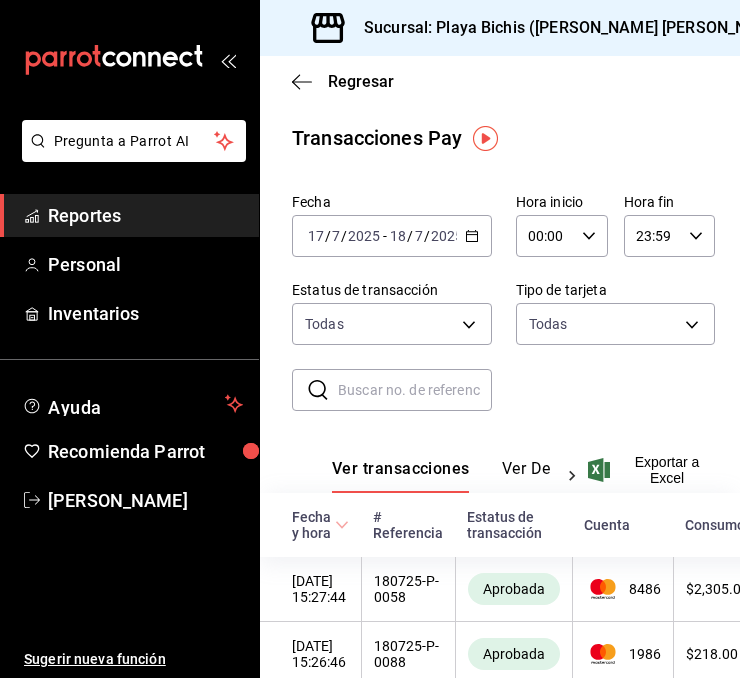 click 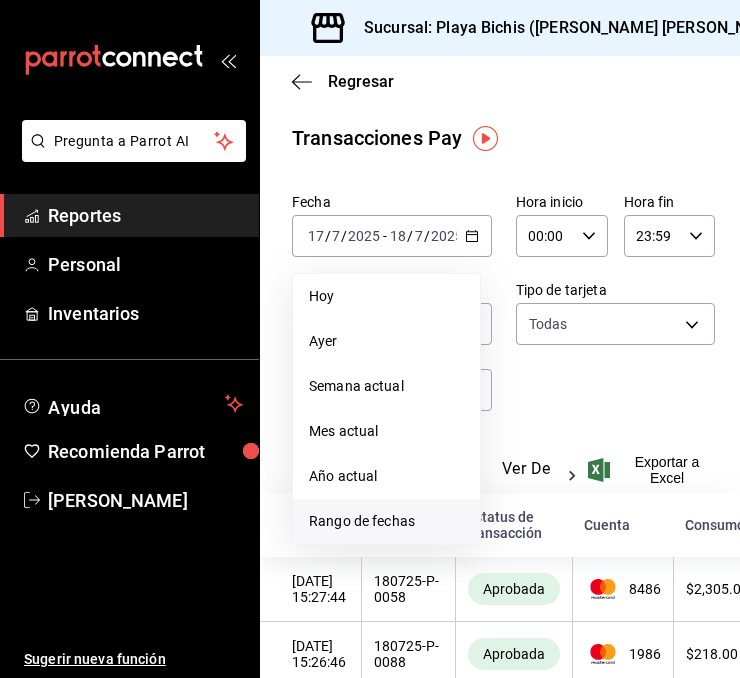 click on "Rango de fechas" at bounding box center (386, 521) 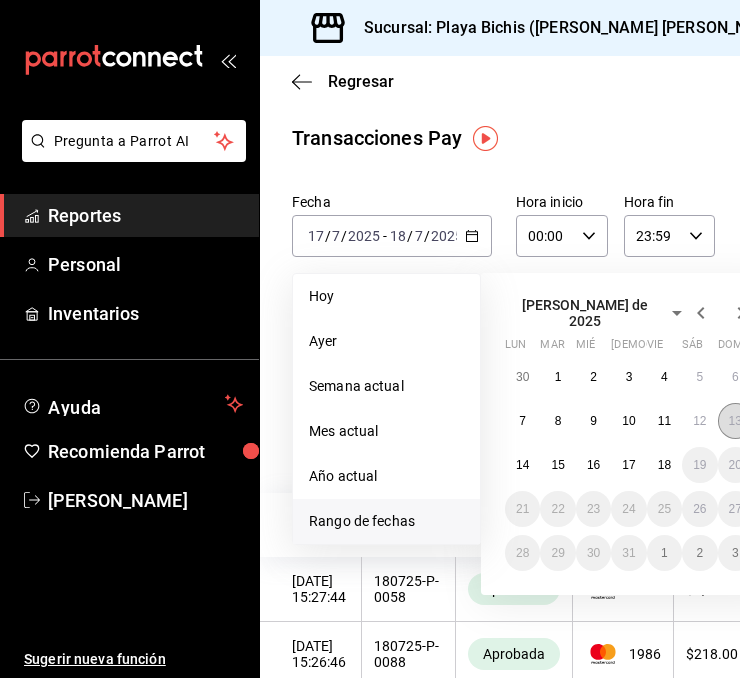 click on "13" at bounding box center (735, 421) 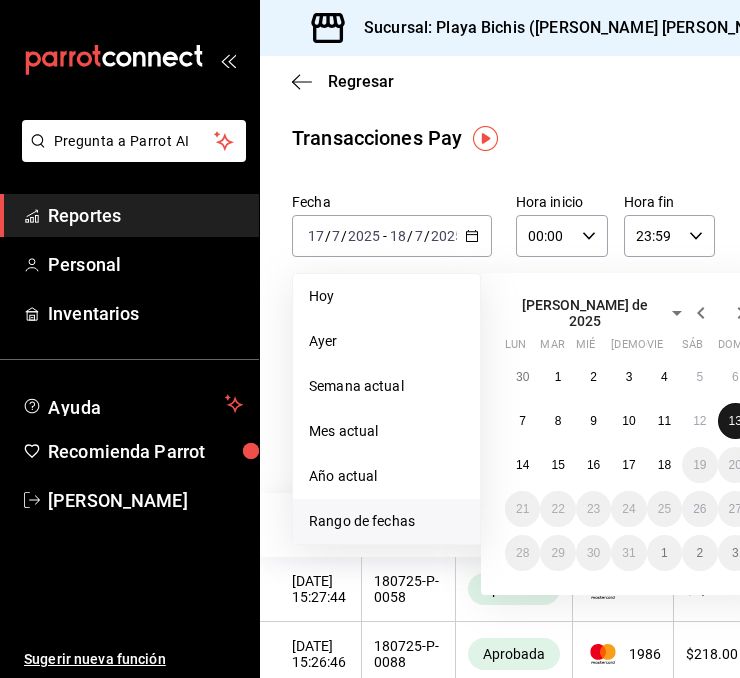 click on "13" at bounding box center [735, 421] 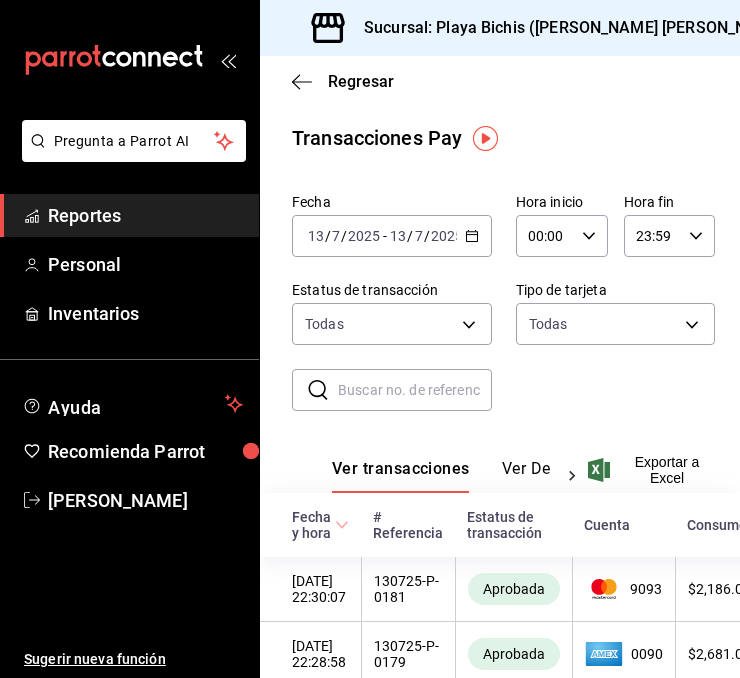 click on "23:59 Hora fin" at bounding box center (670, 236) 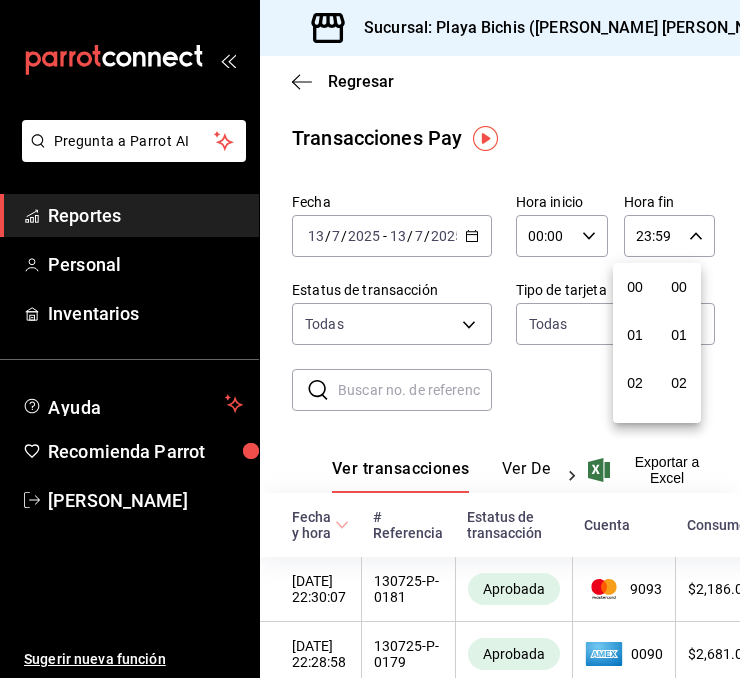 scroll, scrollTop: 1011, scrollLeft: 0, axis: vertical 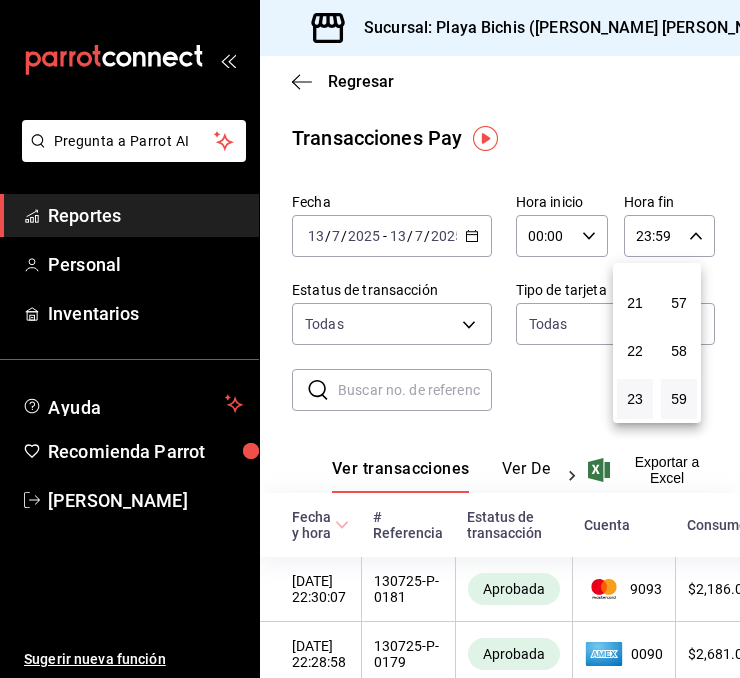 click at bounding box center (370, 339) 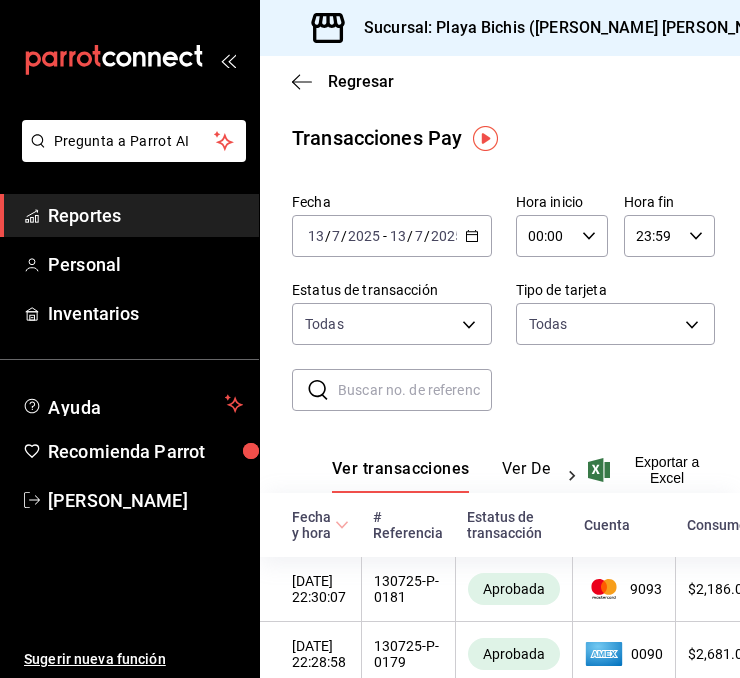 click on "23:59" at bounding box center [653, 236] 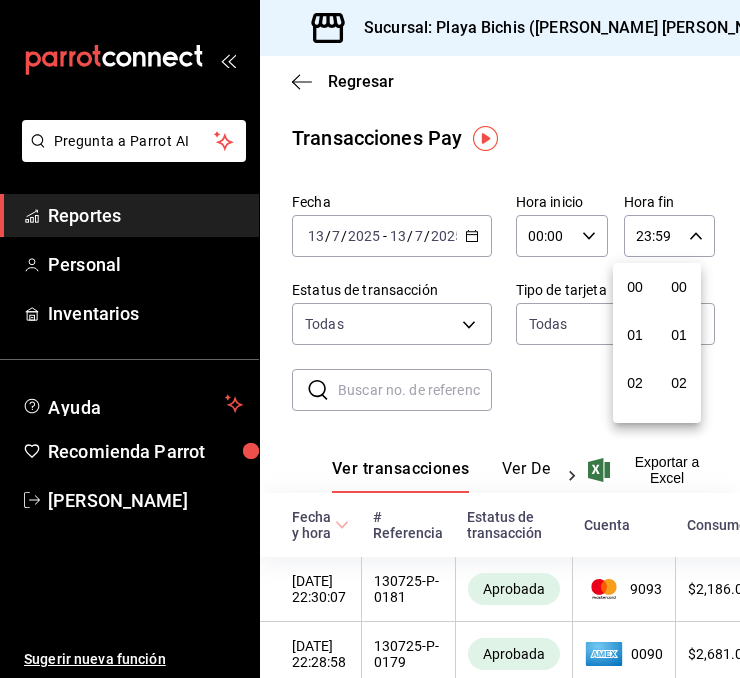 scroll, scrollTop: 1011, scrollLeft: 0, axis: vertical 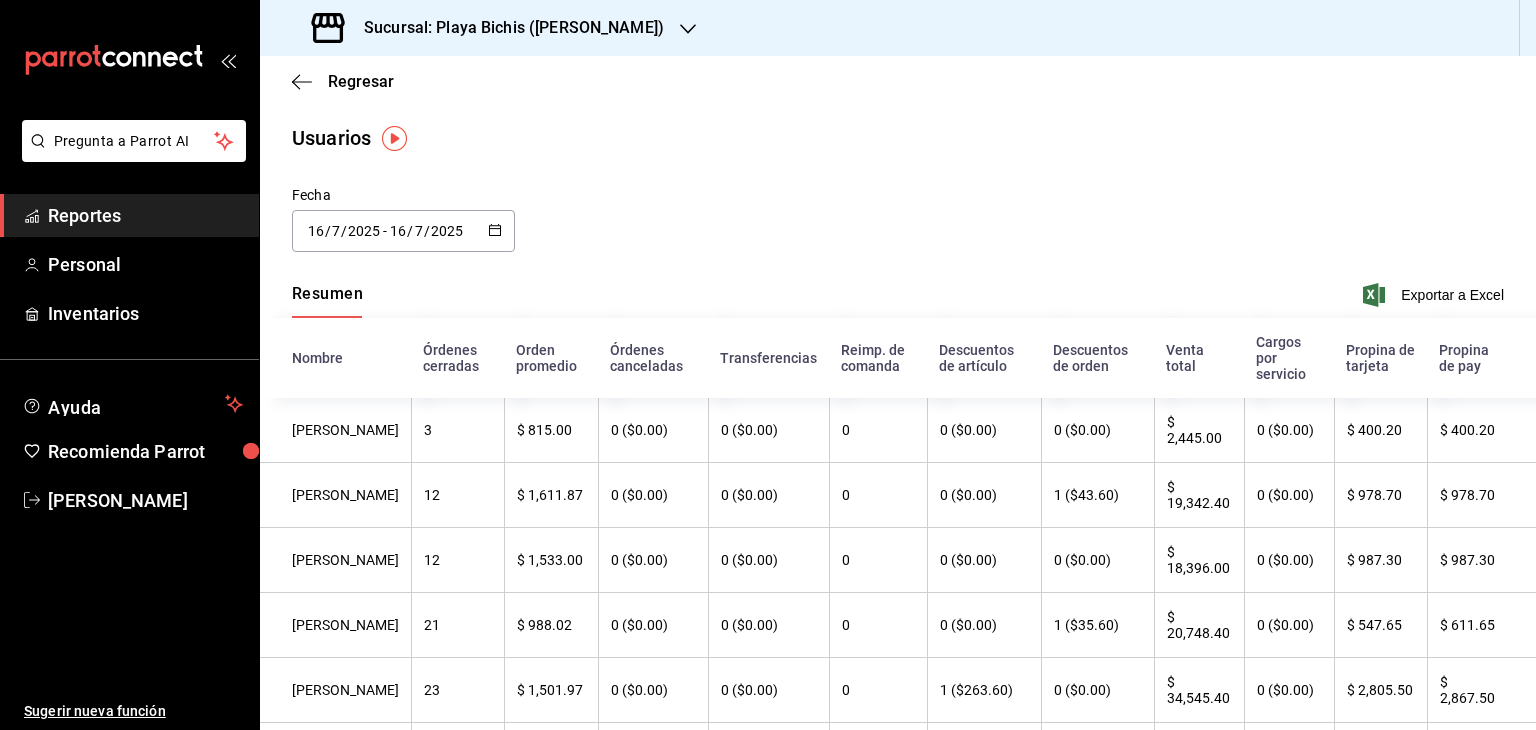 click 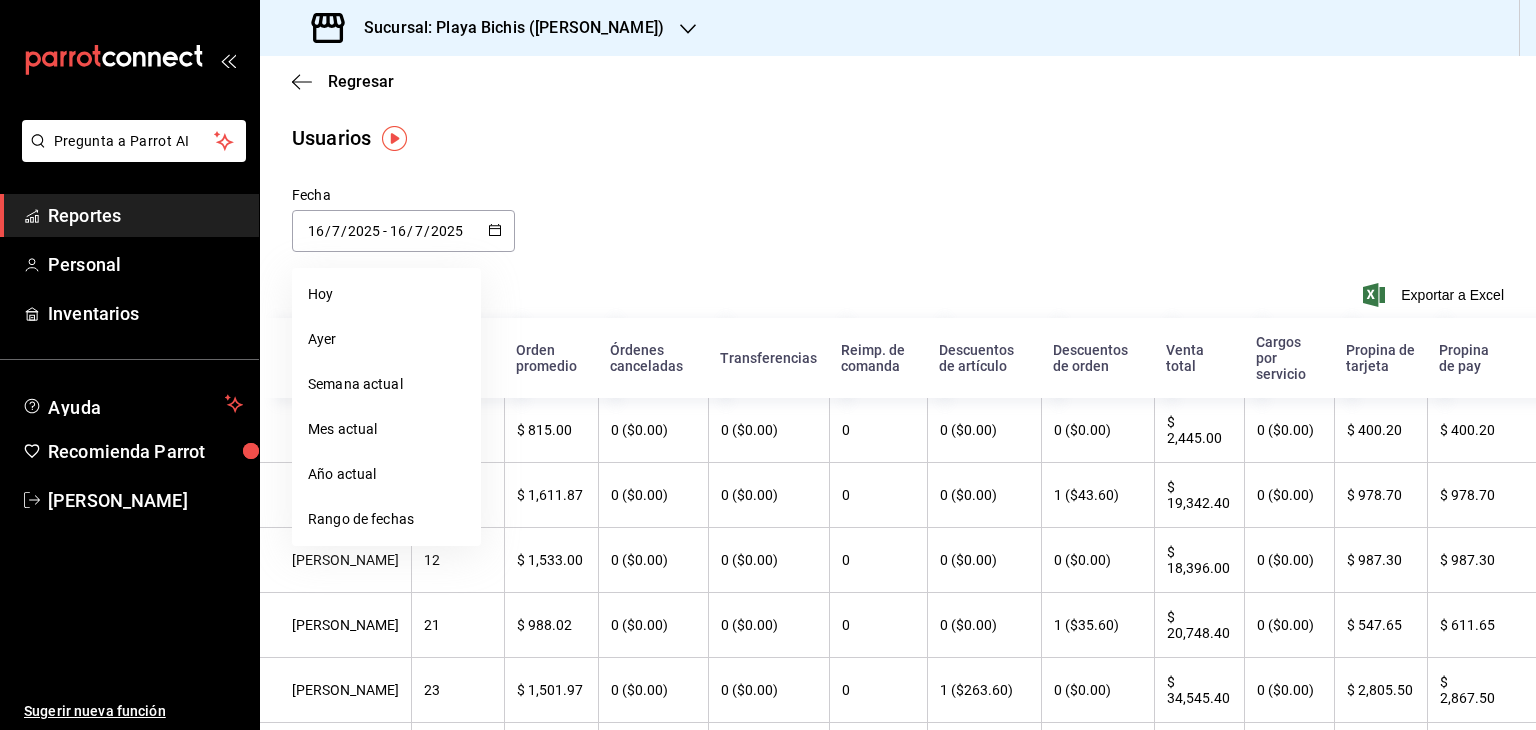 click on "Reportes" at bounding box center [145, 215] 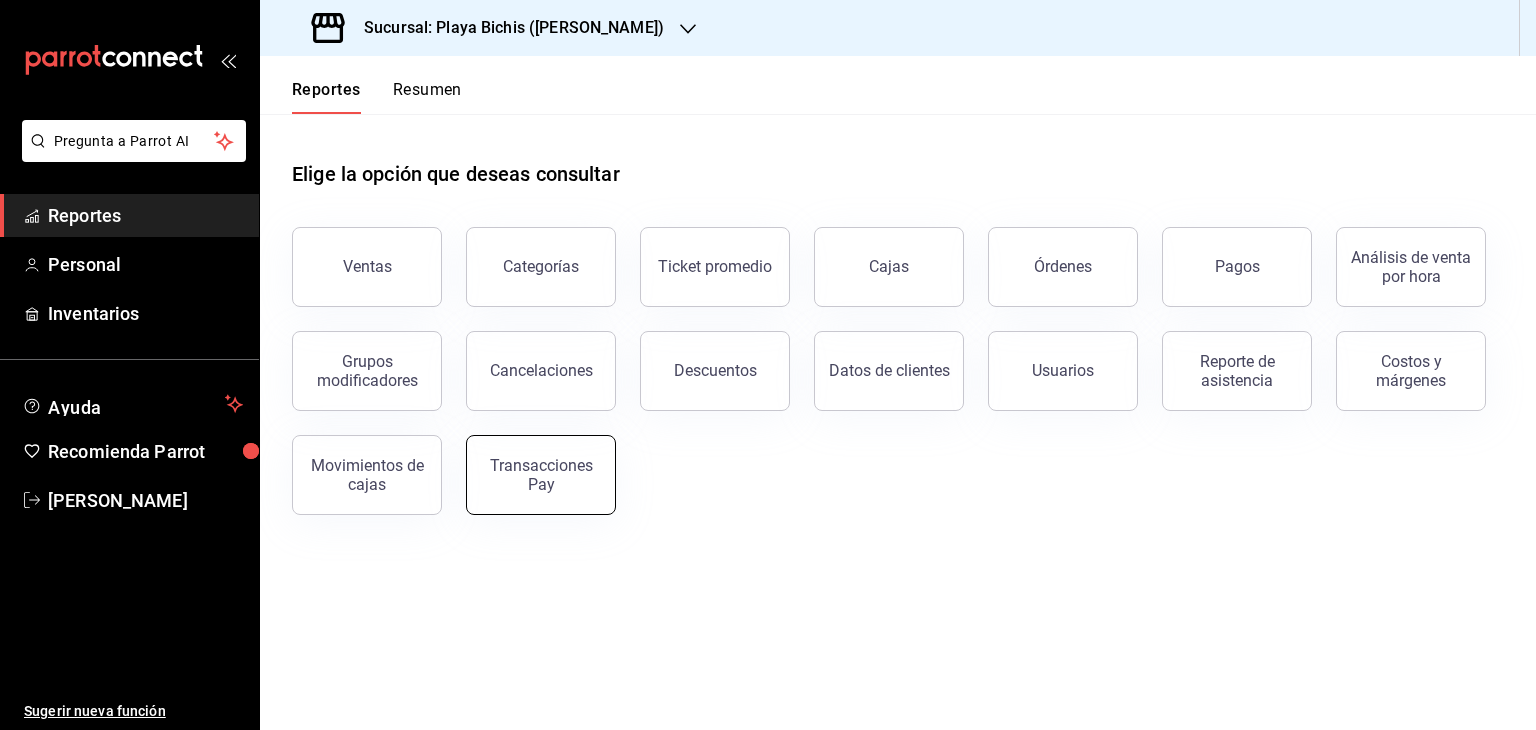 click on "Transacciones Pay" at bounding box center [541, 475] 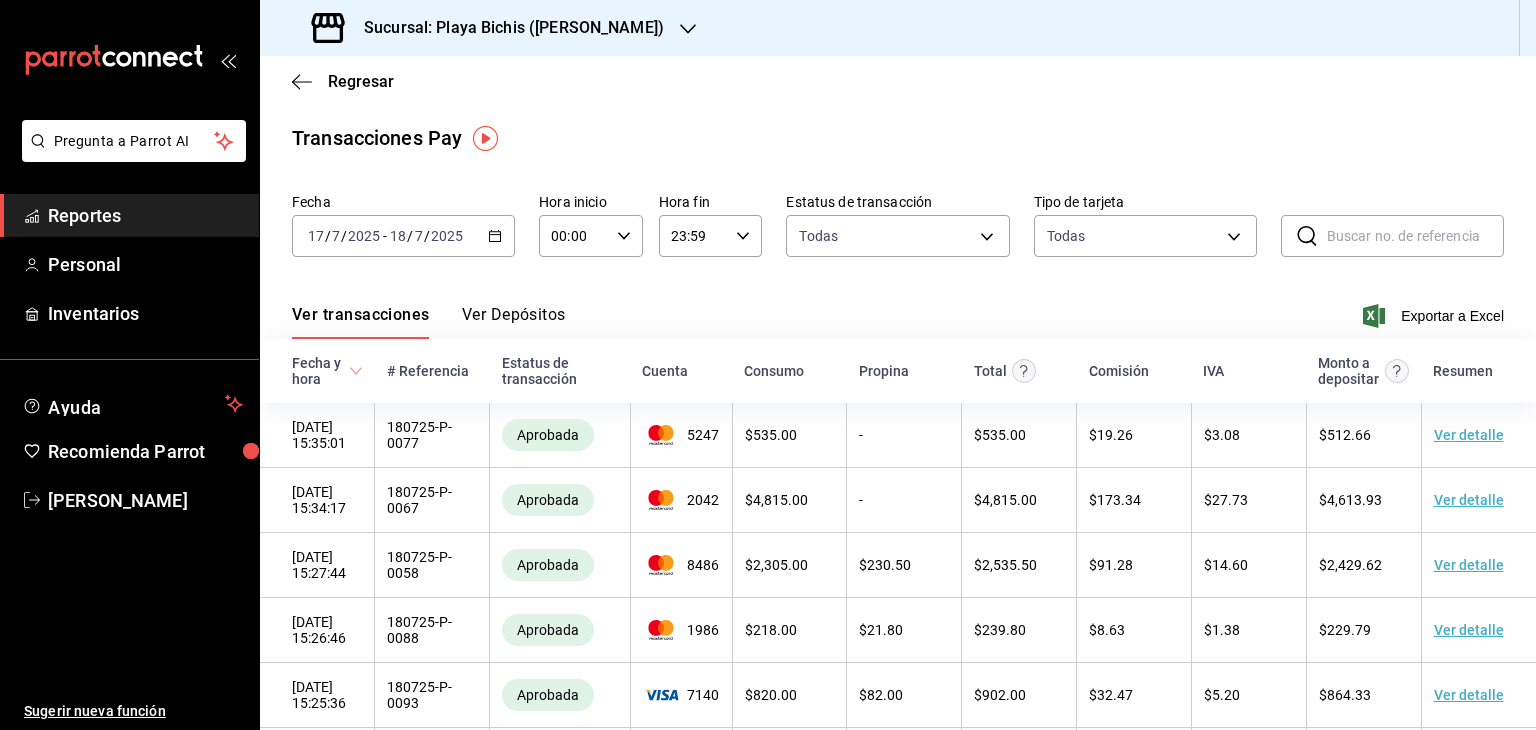 click 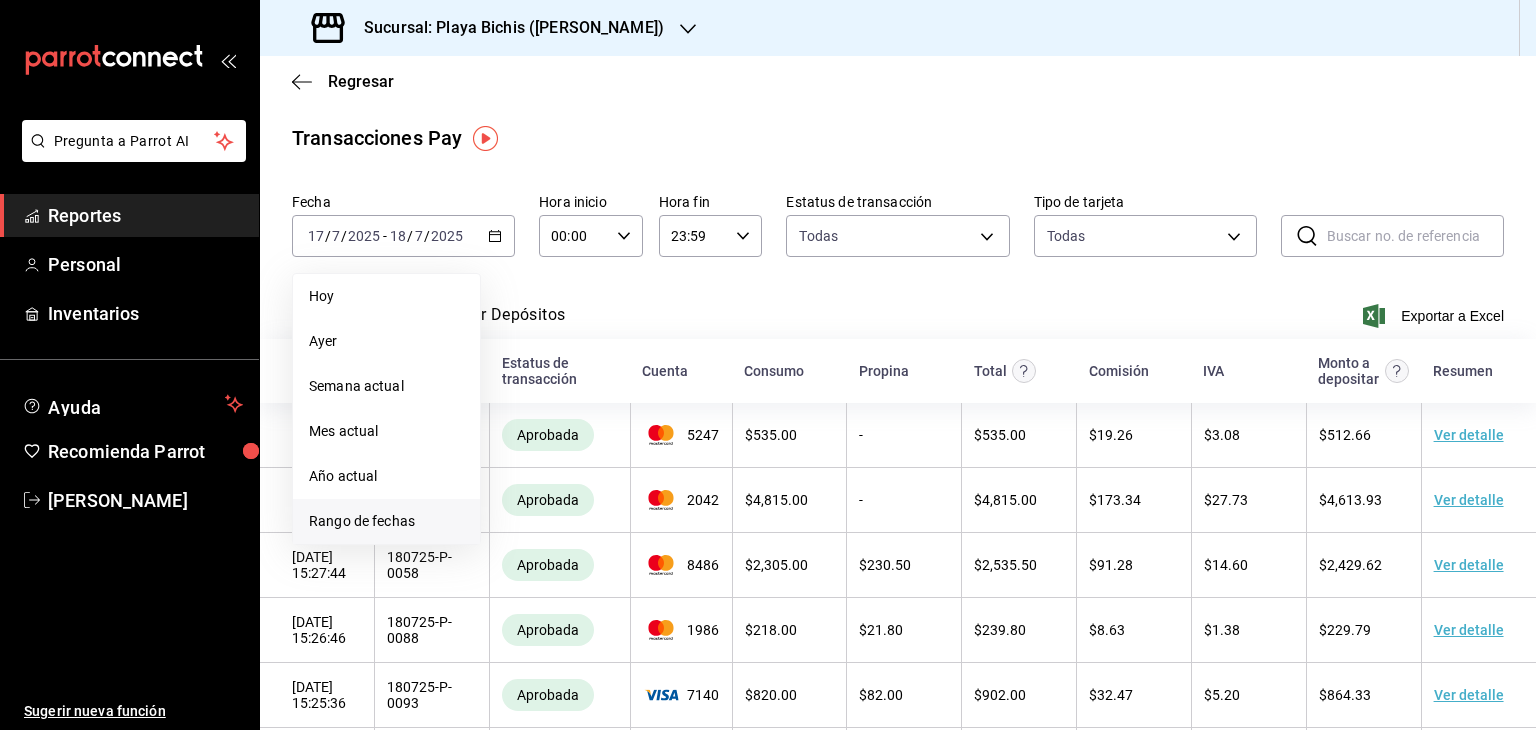 click on "Rango de fechas" at bounding box center [386, 521] 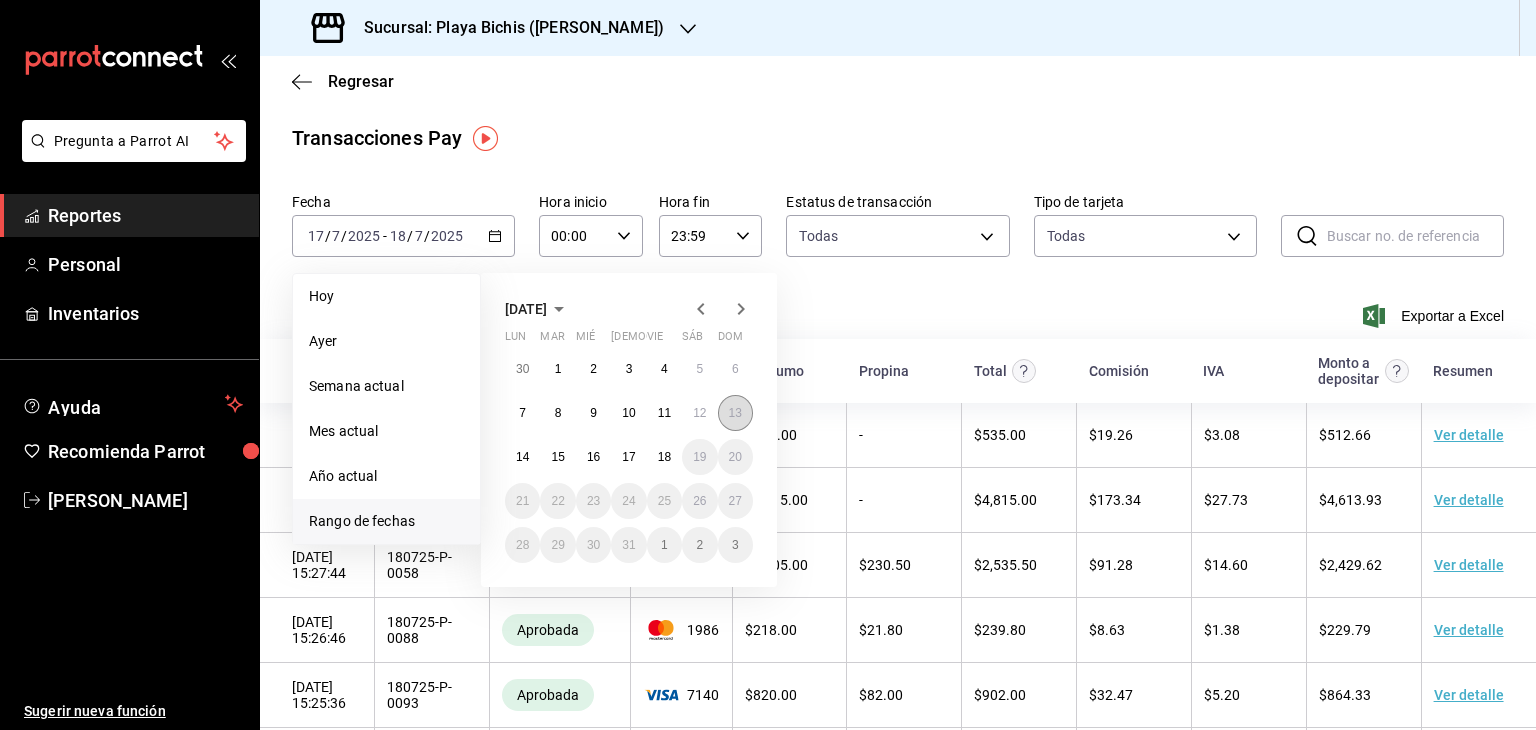 click on "13" at bounding box center [735, 413] 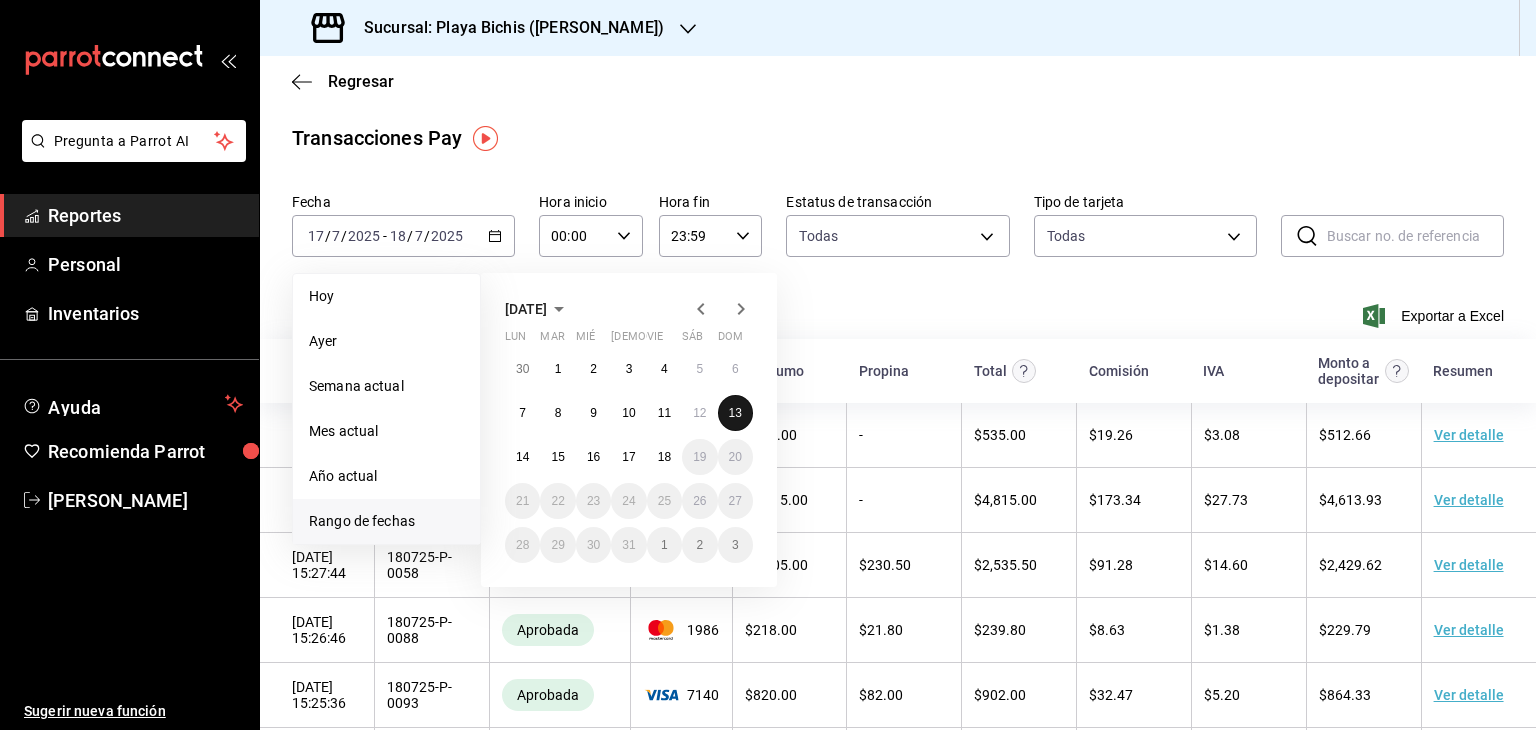 click on "13" at bounding box center [735, 413] 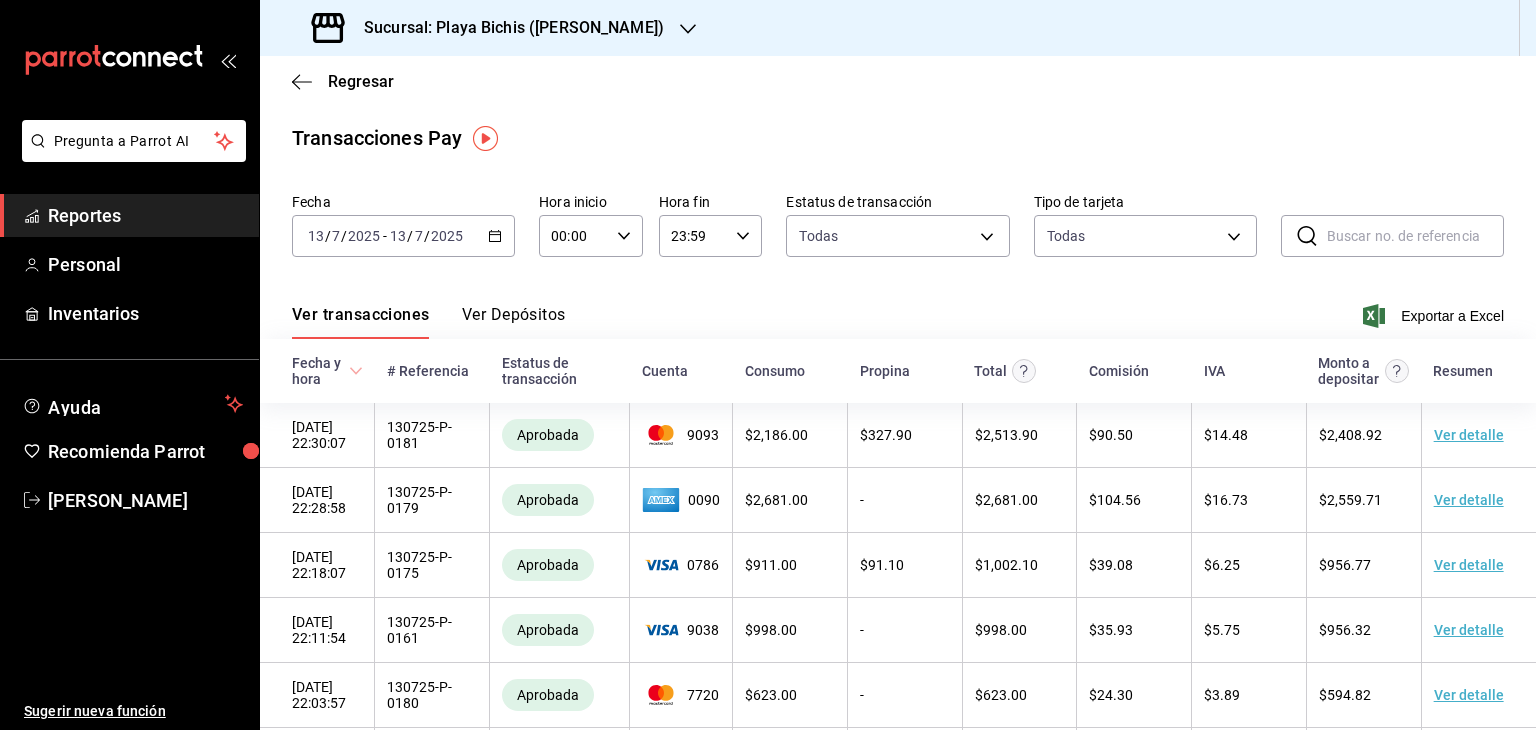 click on "Ver transacciones Ver Depósitos Exportar a Excel" at bounding box center [898, 310] 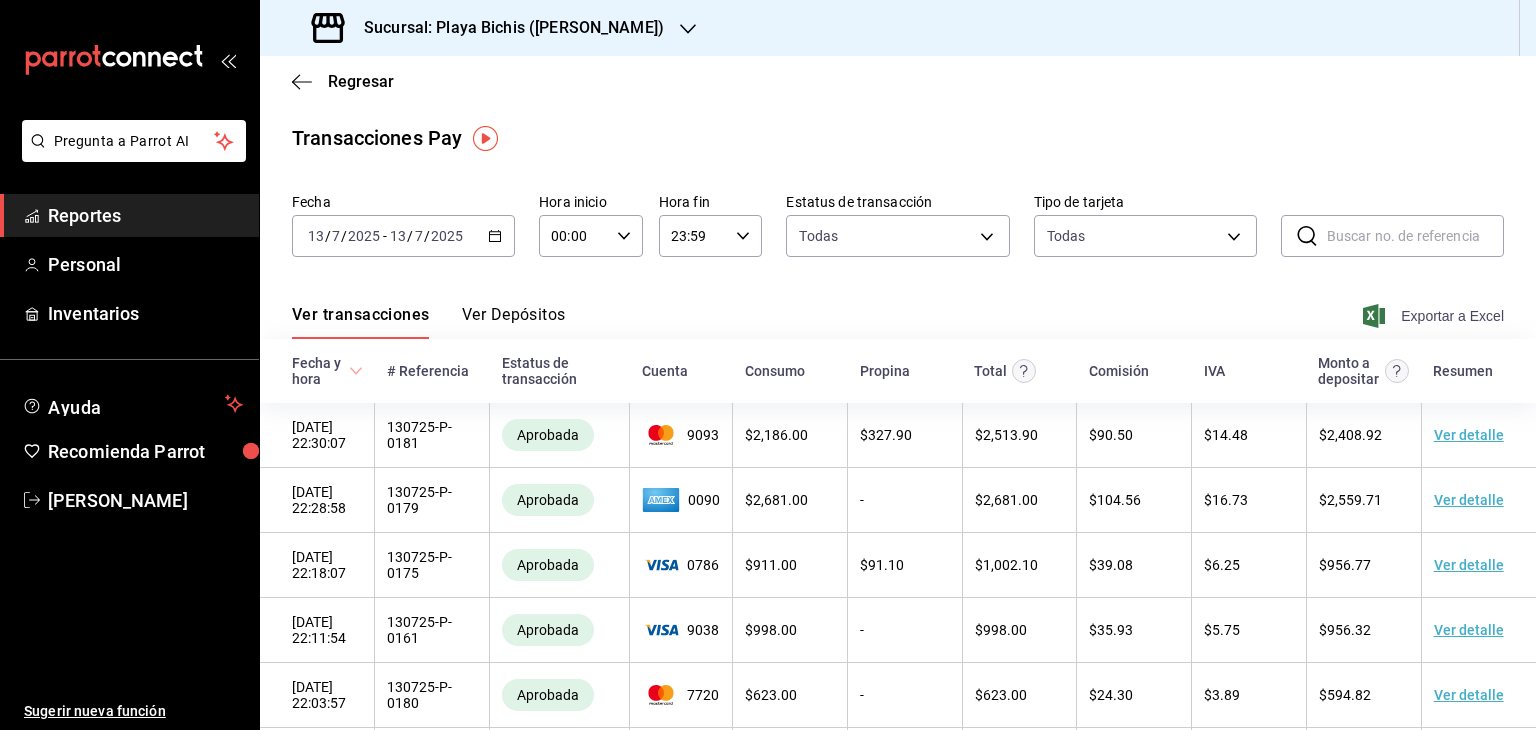 click on "Exportar a Excel" at bounding box center [1435, 316] 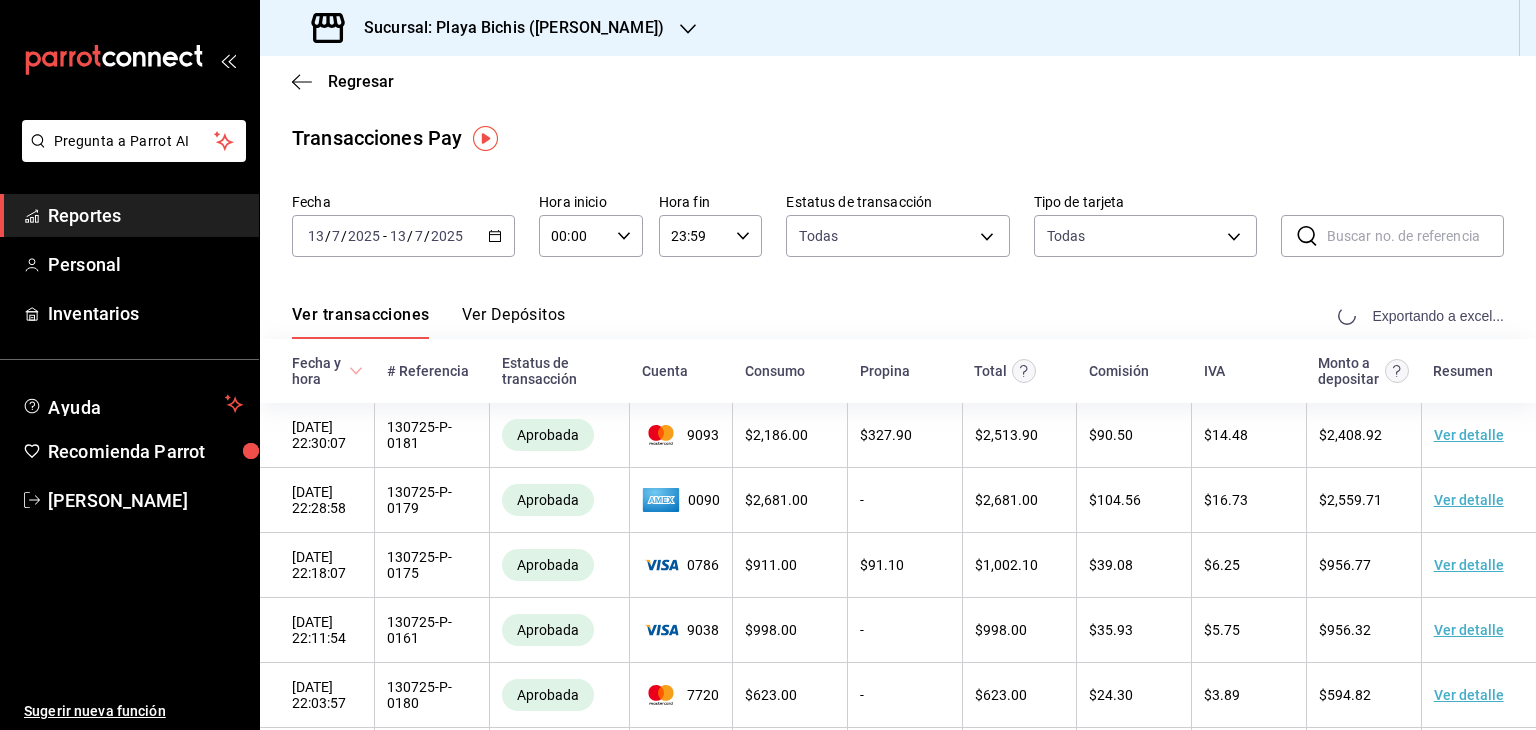 click on "Exportando a excel..." at bounding box center (1423, 316) 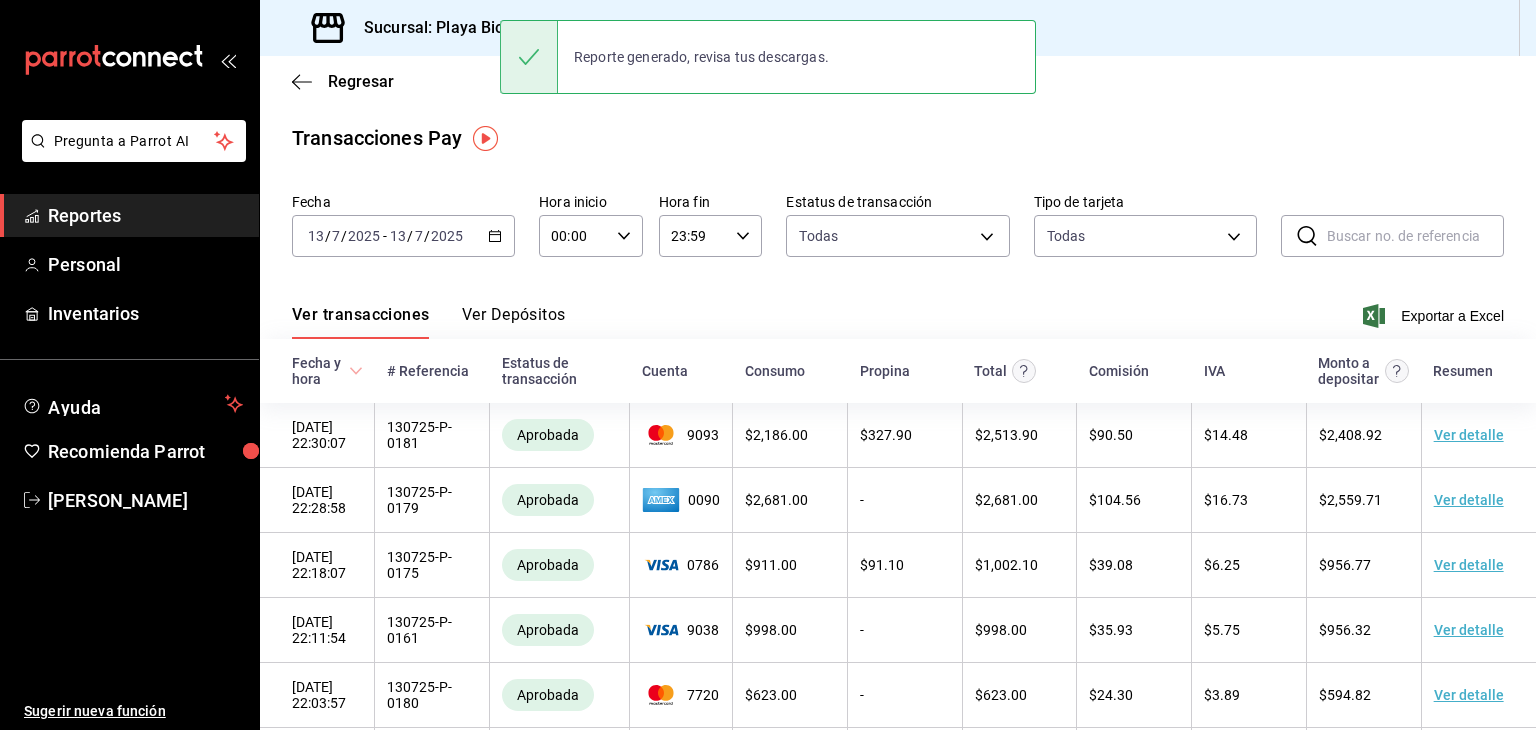 click on "Transacciones Pay" at bounding box center [898, 138] 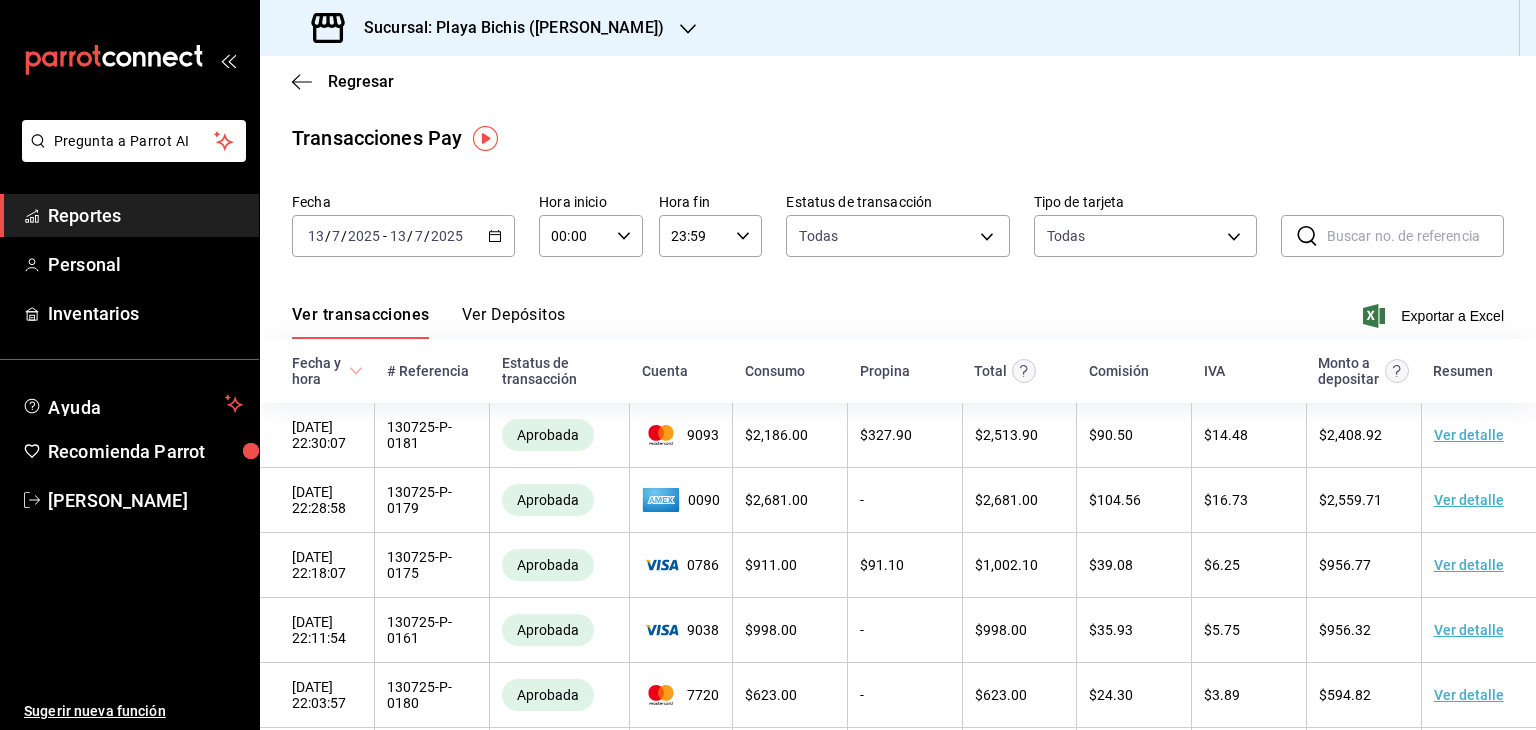 click on "Ver Depósitos" at bounding box center (514, 322) 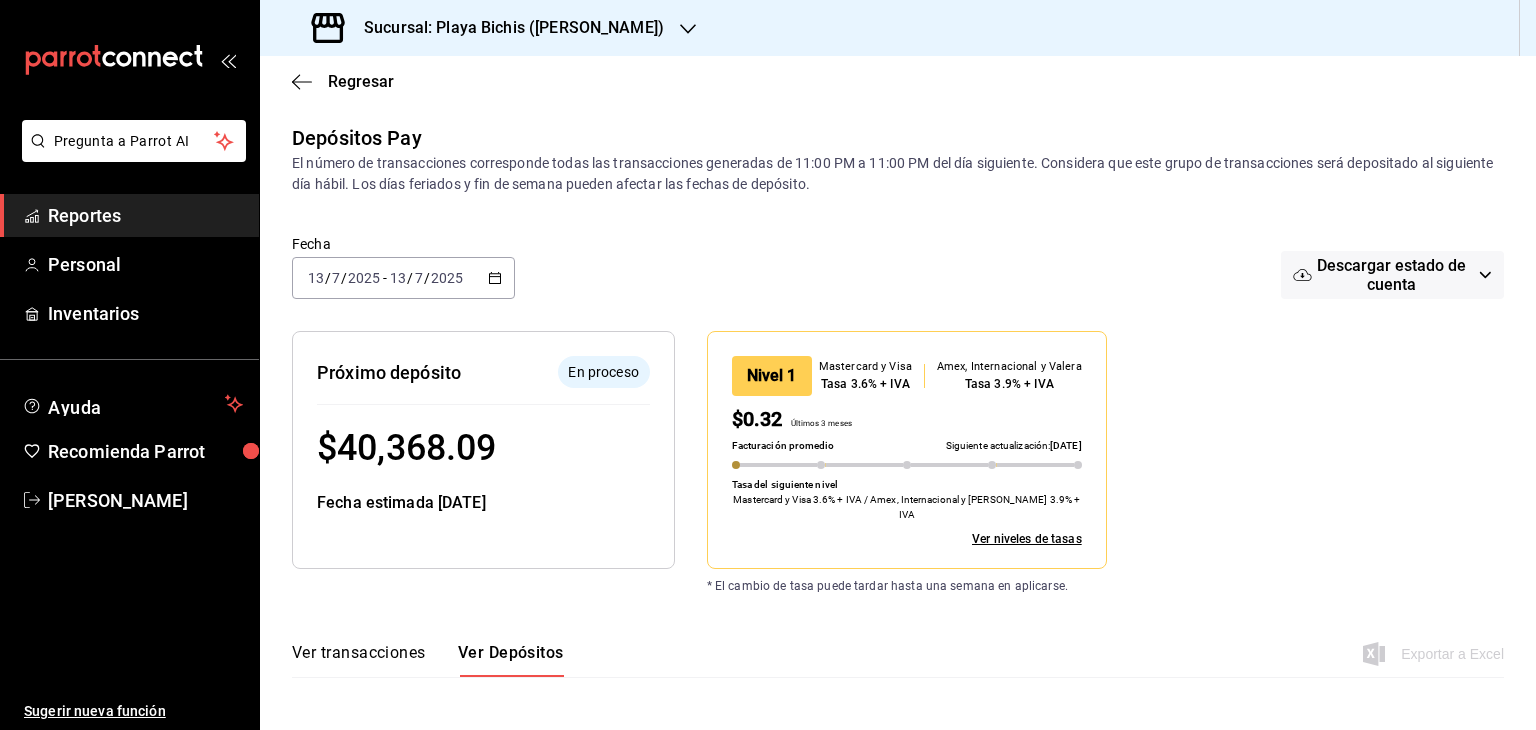click on "Próximo depósito En proceso $ 40,368.09 Fecha estimada 21/07/25" at bounding box center (483, 450) 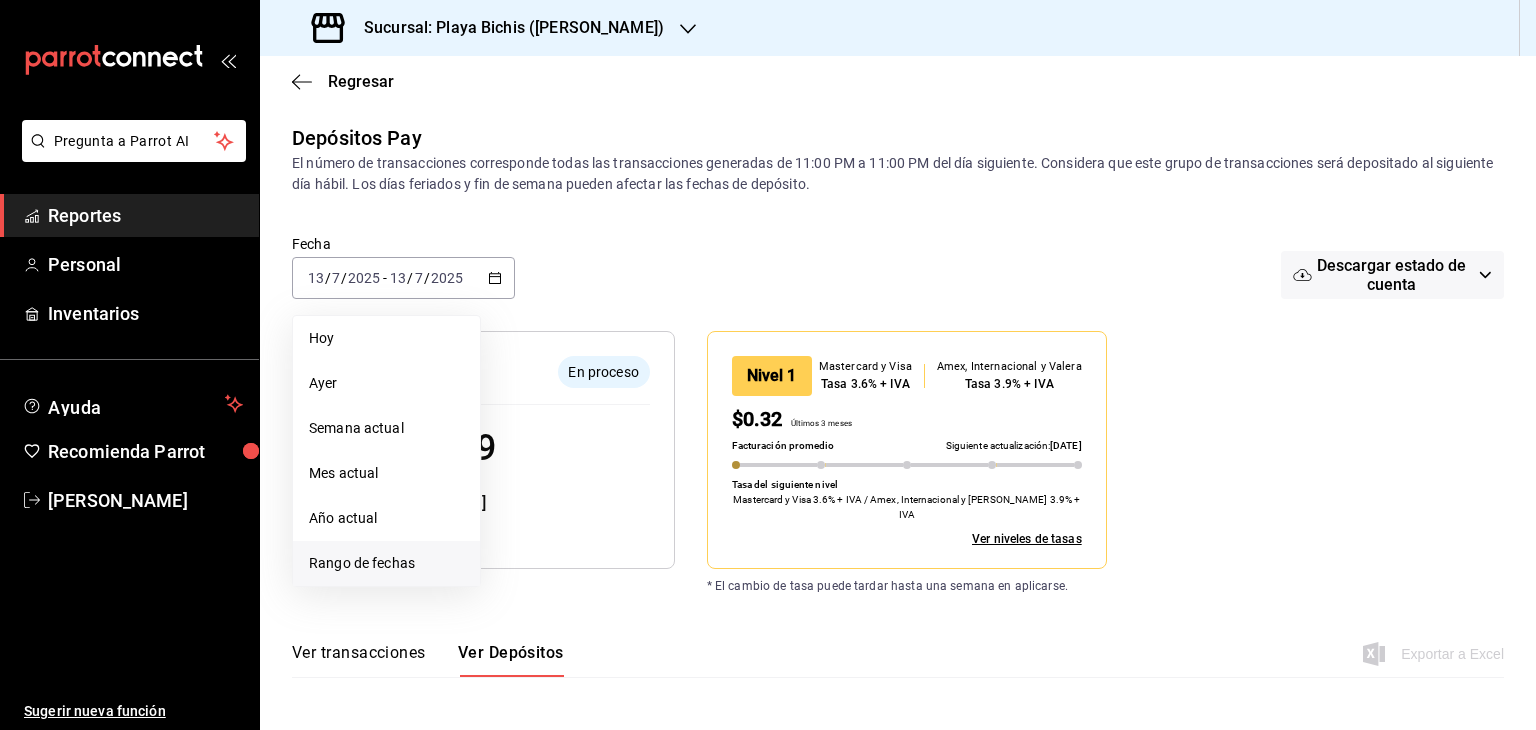 click on "Rango de fechas" at bounding box center [386, 563] 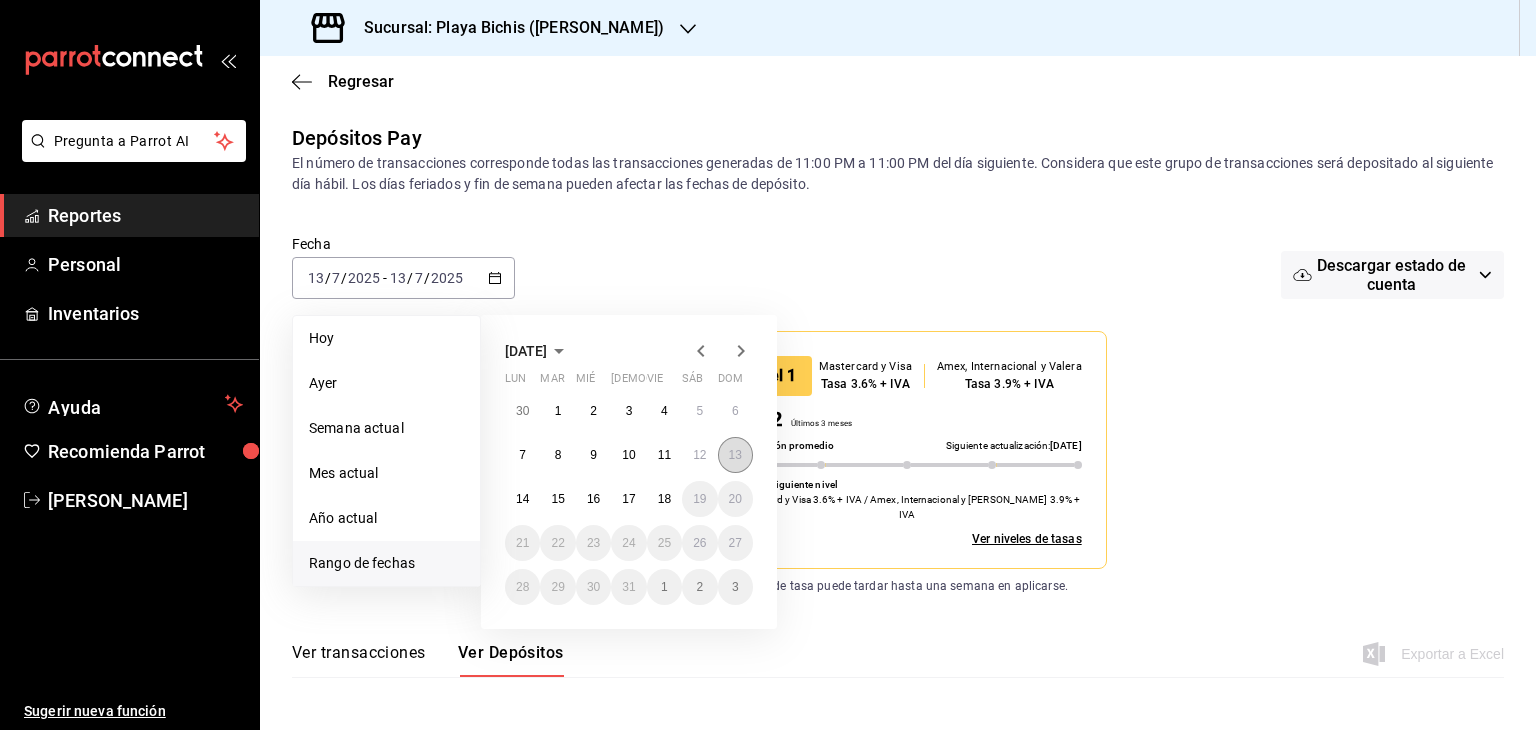 click on "13" at bounding box center (735, 455) 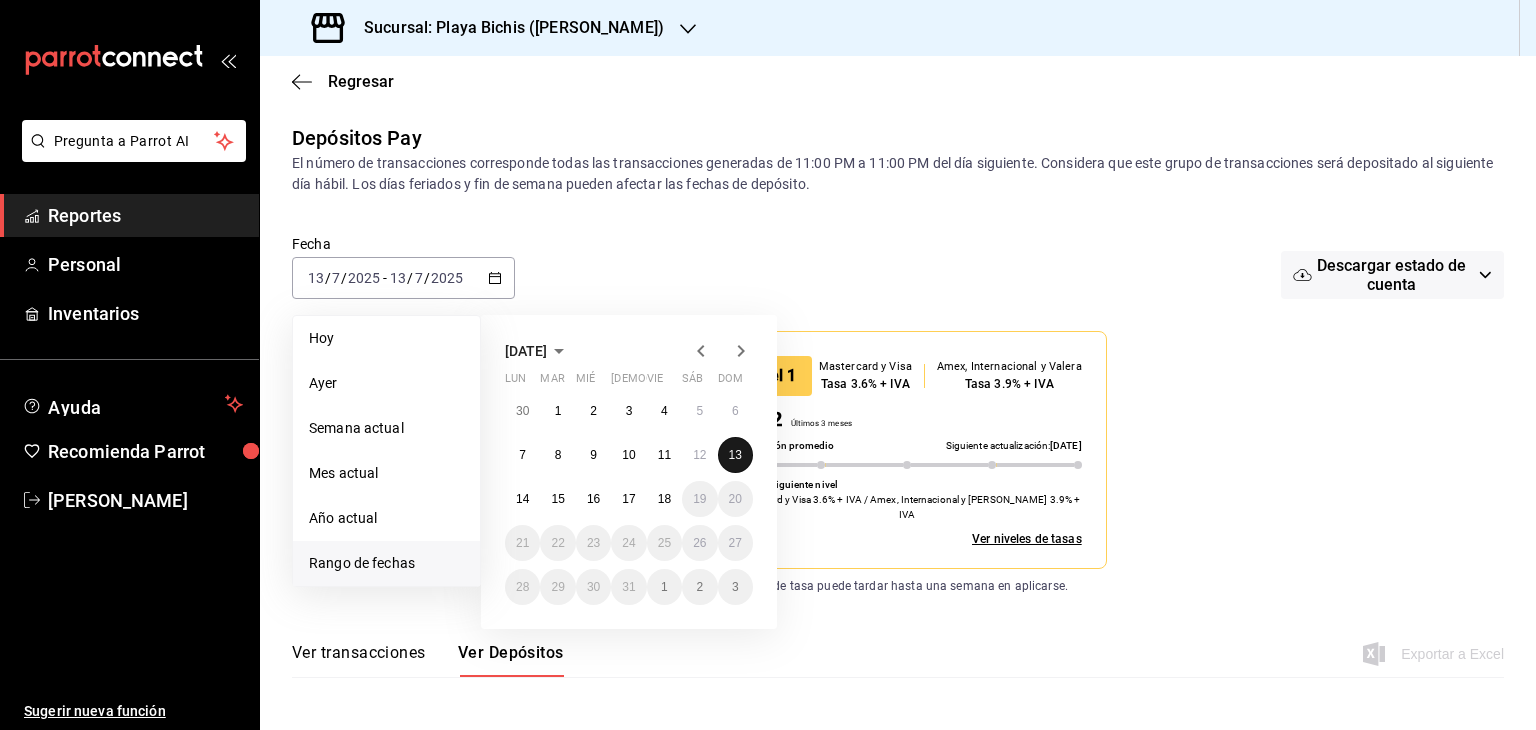 click on "13" at bounding box center (735, 455) 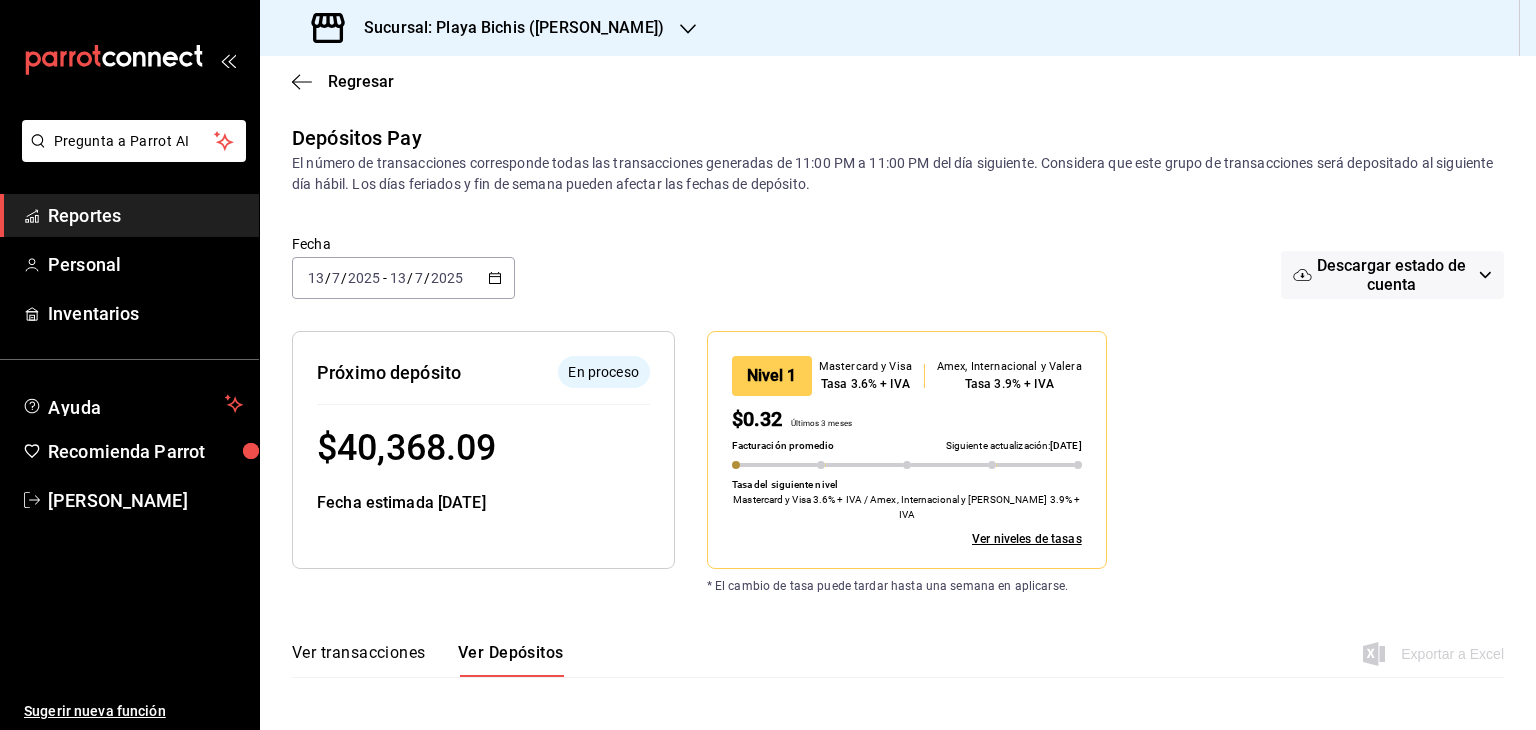 click on "Nivel 1 Mastercard y Visa Tasa 3.6% + IVA Amex, Internacional y Valera Tasa 3.9% + IVA $0.32 Últimos 3 meses Facturación promedio Siguiente actualización:  01/08/2025 Tasa del siguiente nivel Mastercard y Visa 3.6% + IVA / Amex, Internacional y Valera 3.9% + IVA Ver niveles de tasas" at bounding box center (986, 434) 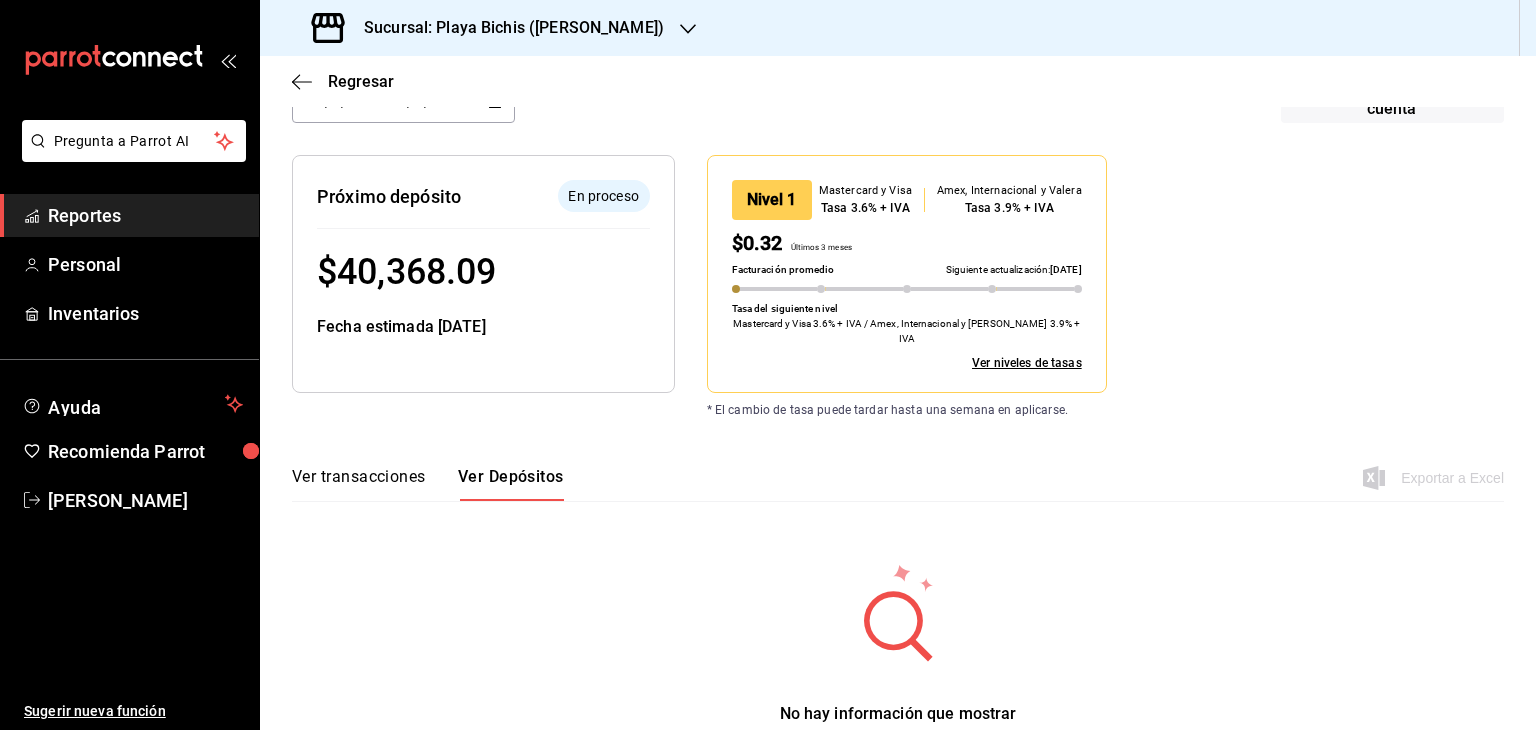 scroll, scrollTop: 176, scrollLeft: 0, axis: vertical 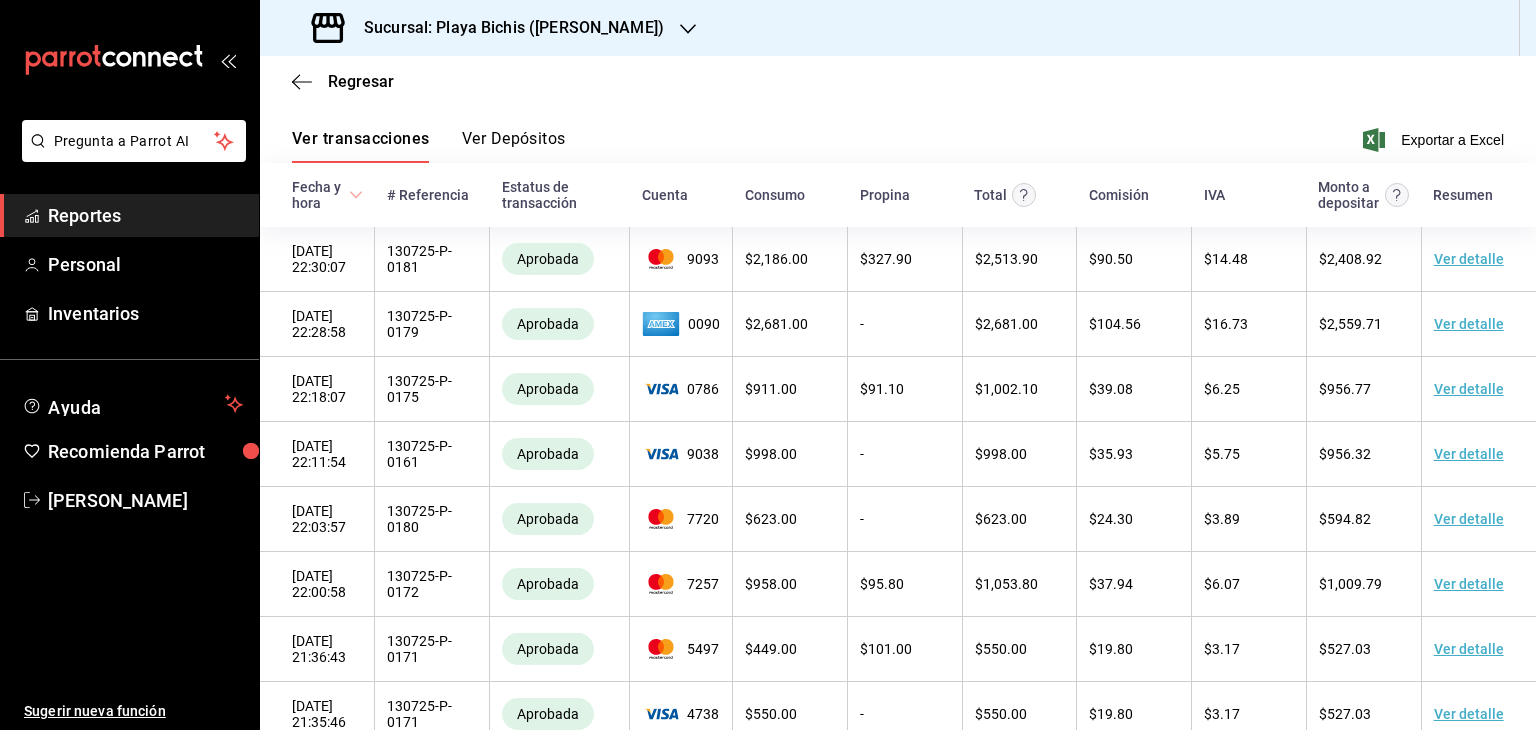click on "Ver Depósitos" at bounding box center [514, 146] 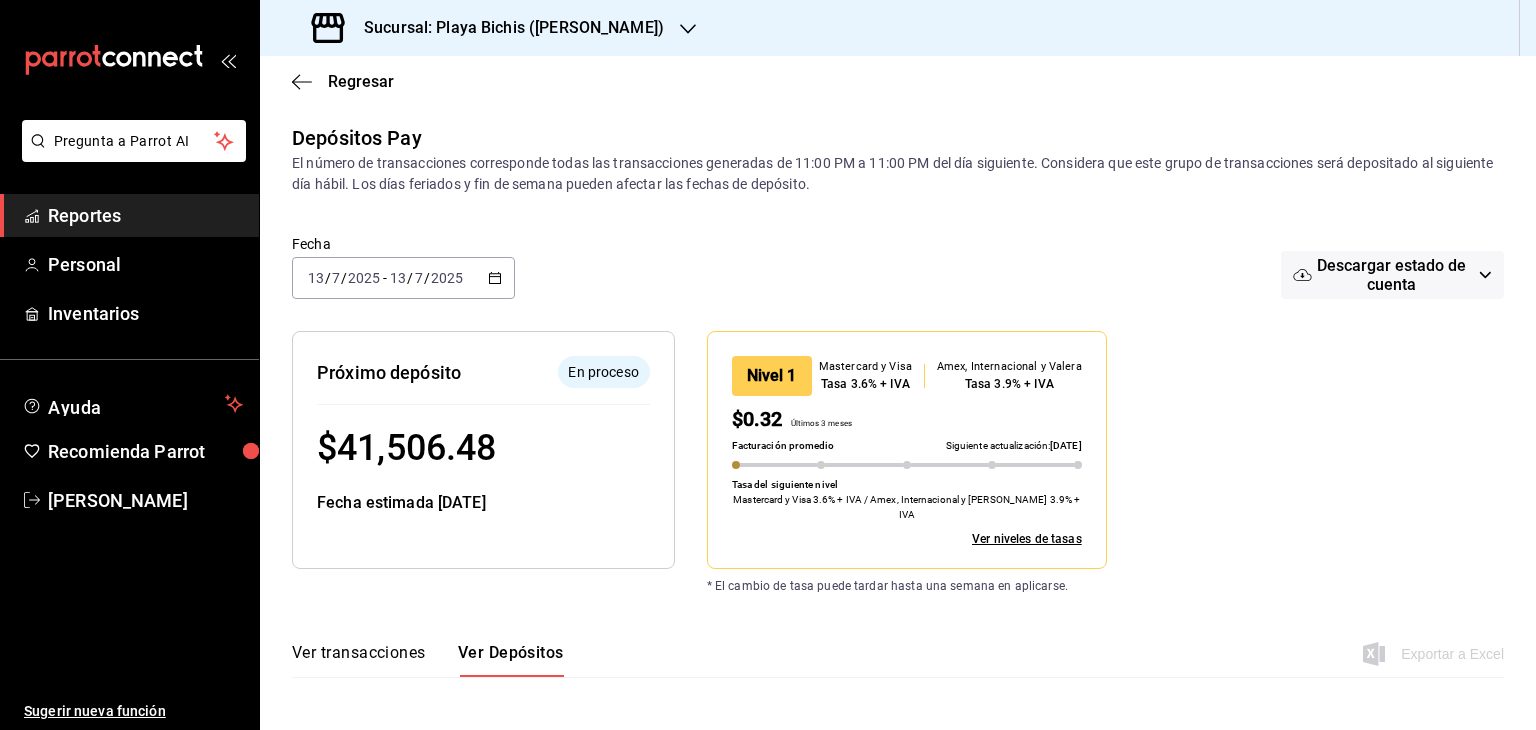scroll, scrollTop: 0, scrollLeft: 0, axis: both 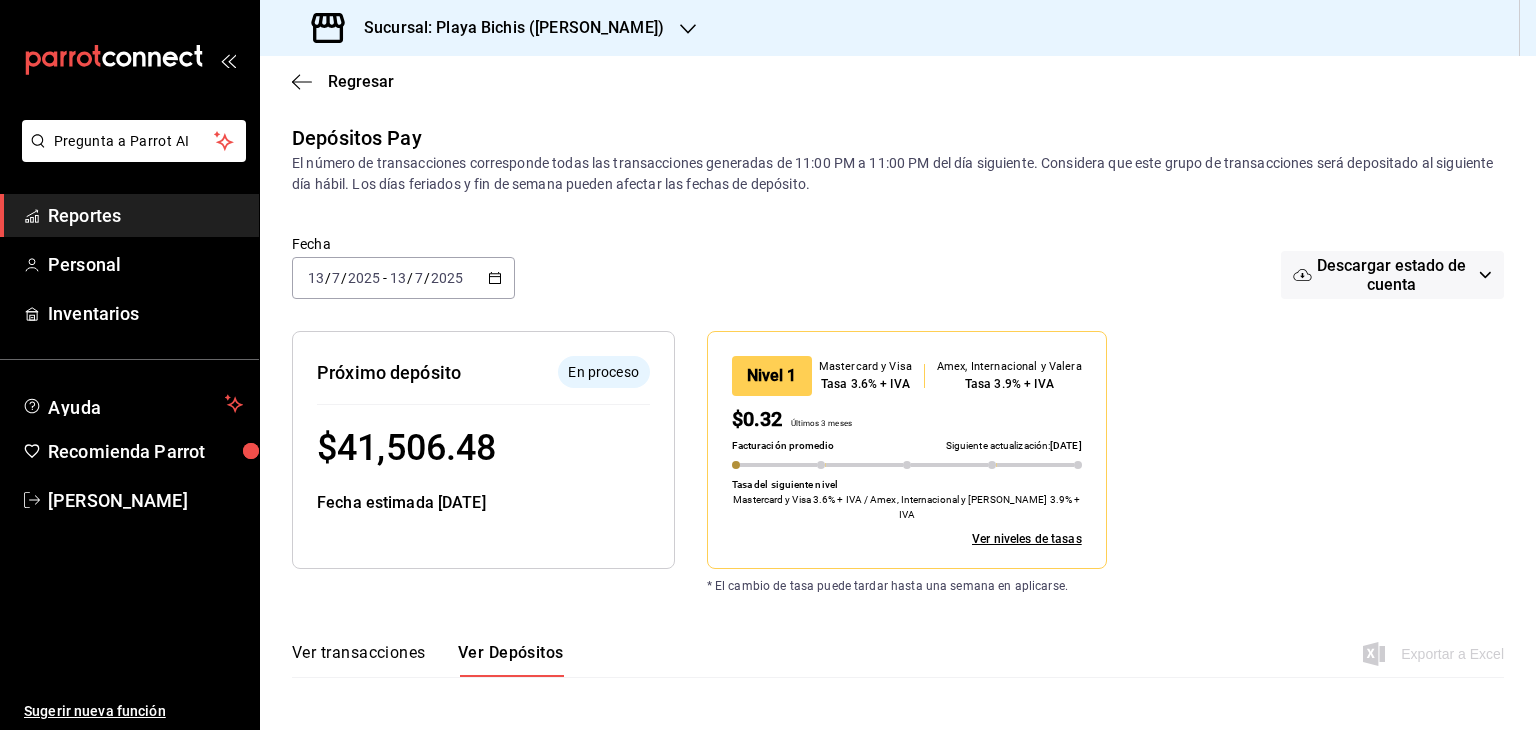 click 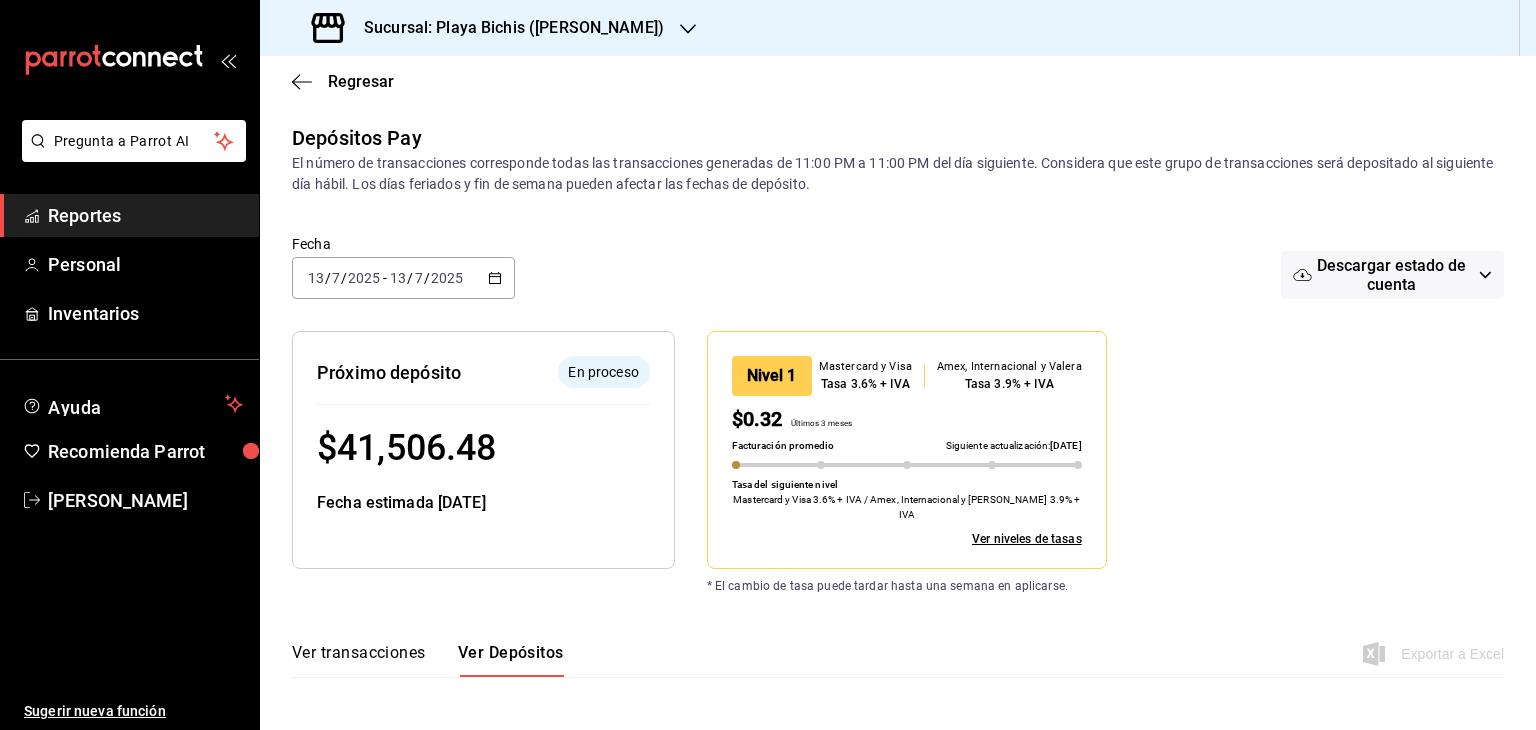 click 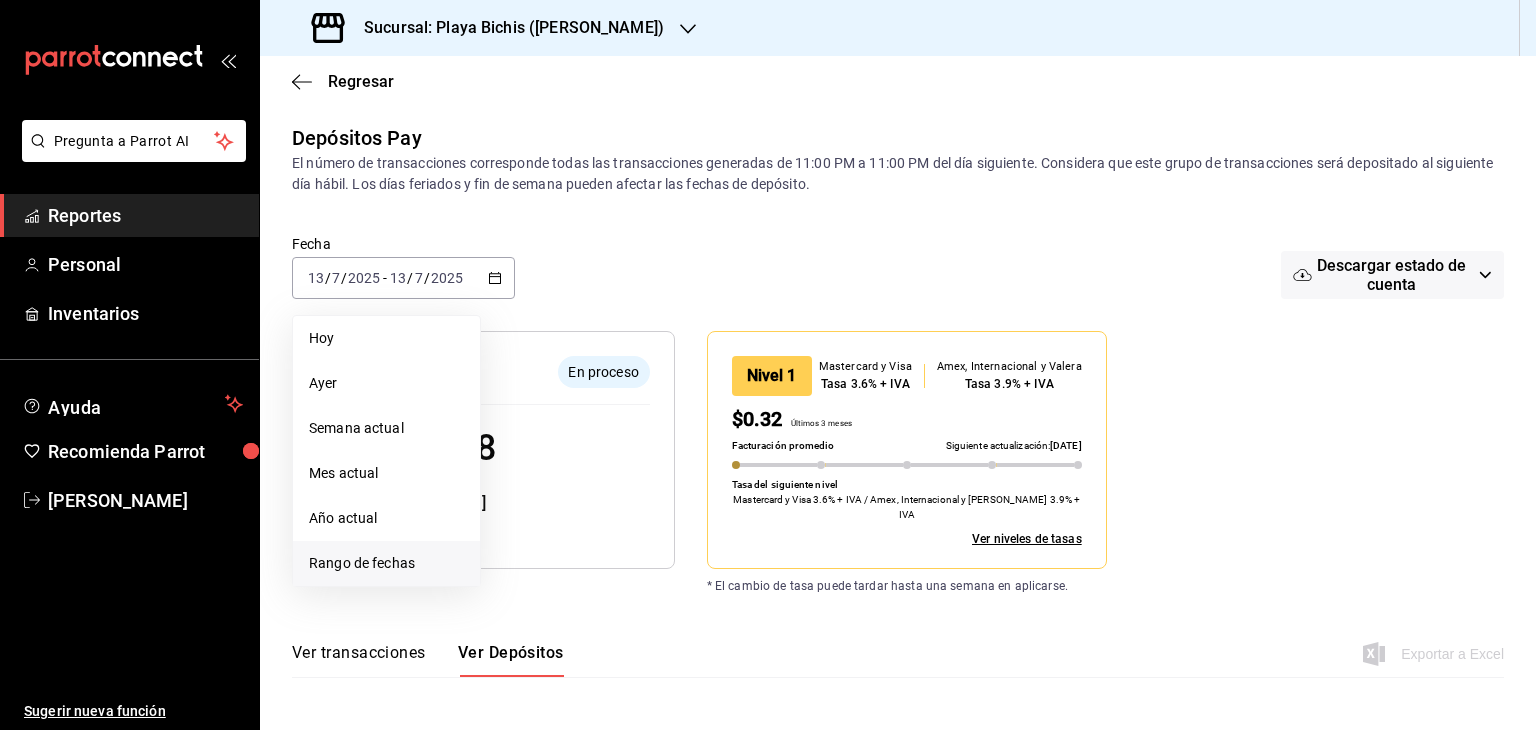 click on "Rango de fechas" at bounding box center [386, 563] 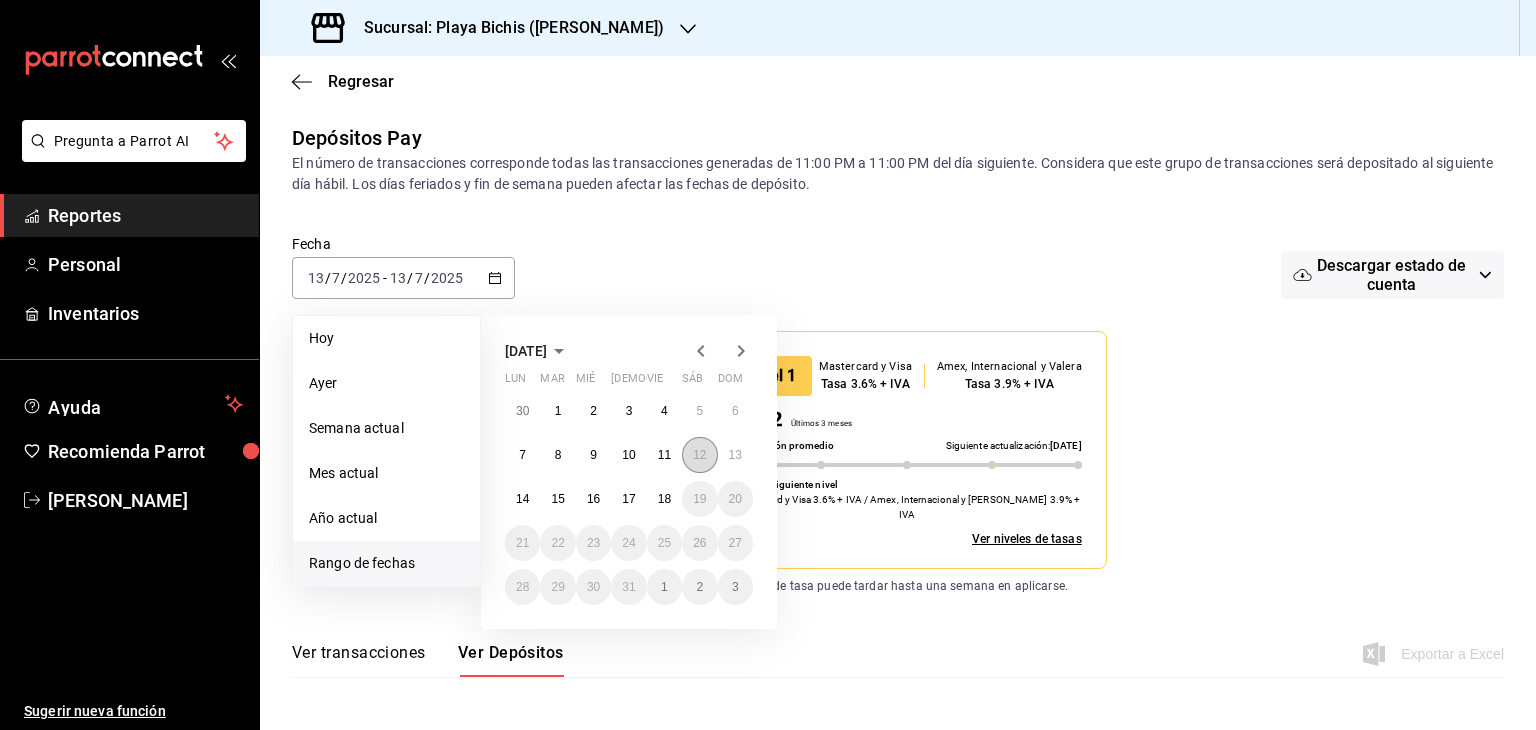 click on "12" at bounding box center (699, 455) 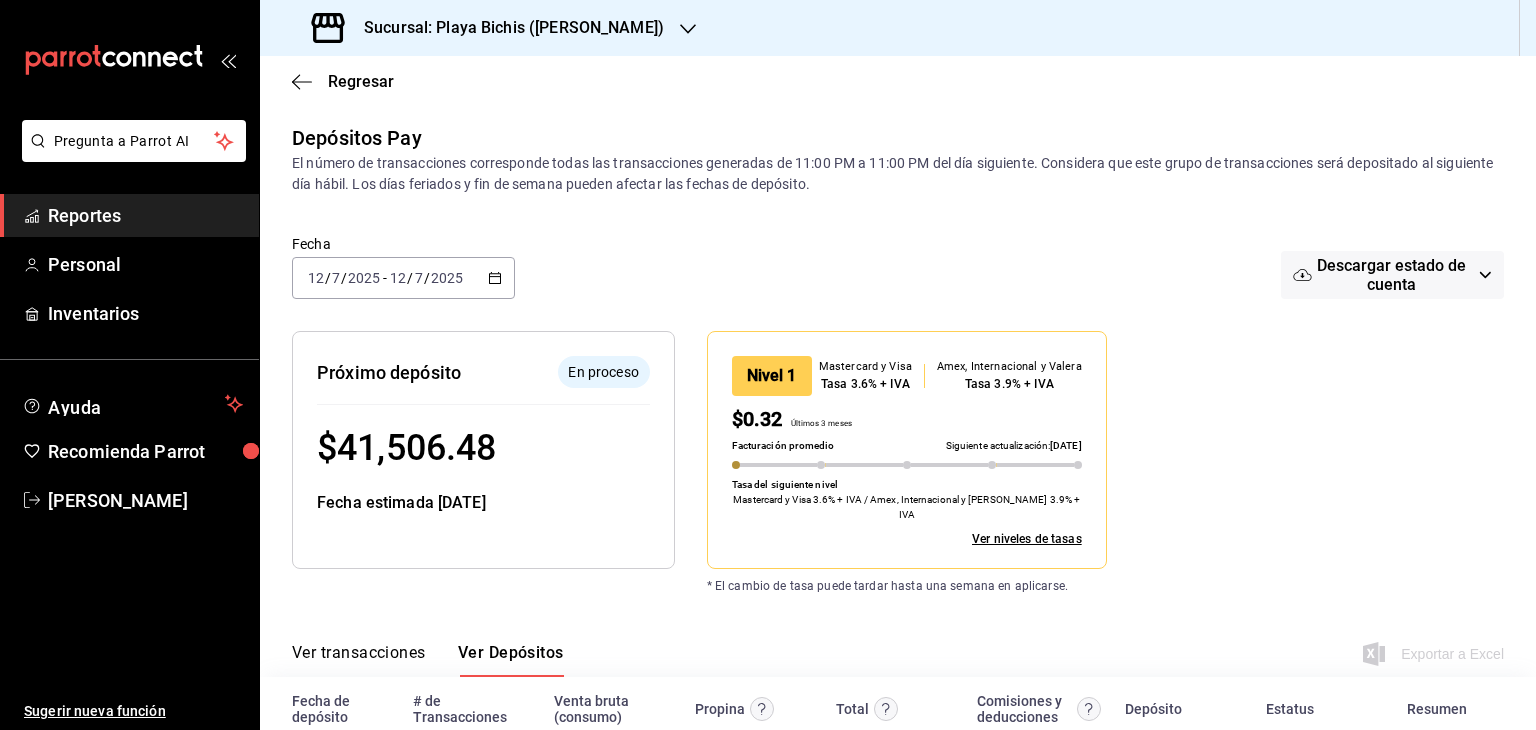 click on "Nivel 1 Mastercard y Visa Tasa 3.6% + IVA Amex, Internacional y Valera Tasa 3.9% + IVA $0.32 Últimos 3 meses Facturación promedio Siguiente actualización:  01/08/2025 Tasa del siguiente nivel Mastercard y Visa 3.6% + IVA / Amex, Internacional y Valera 3.9% + IVA Ver niveles de tasas" at bounding box center (986, 434) 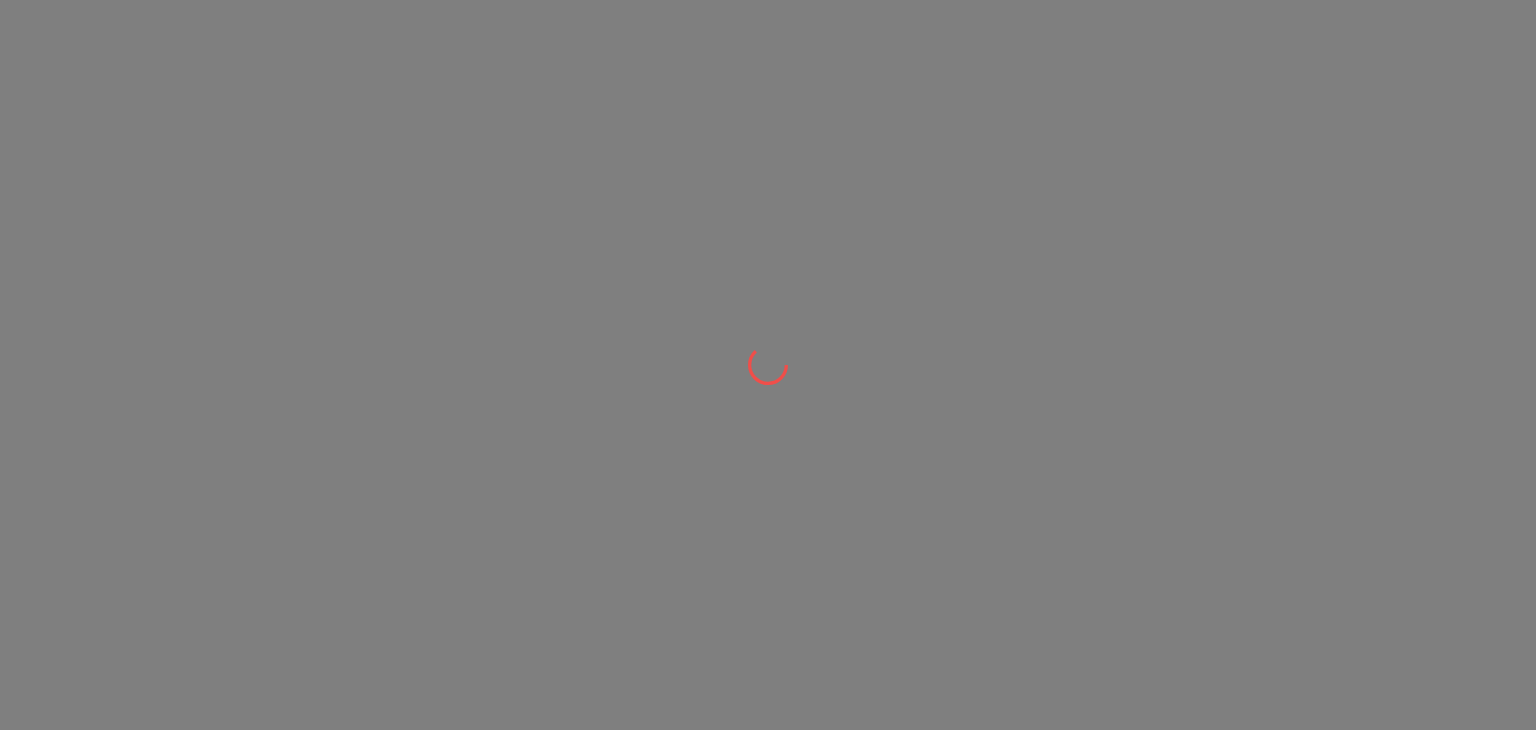scroll, scrollTop: 0, scrollLeft: 0, axis: both 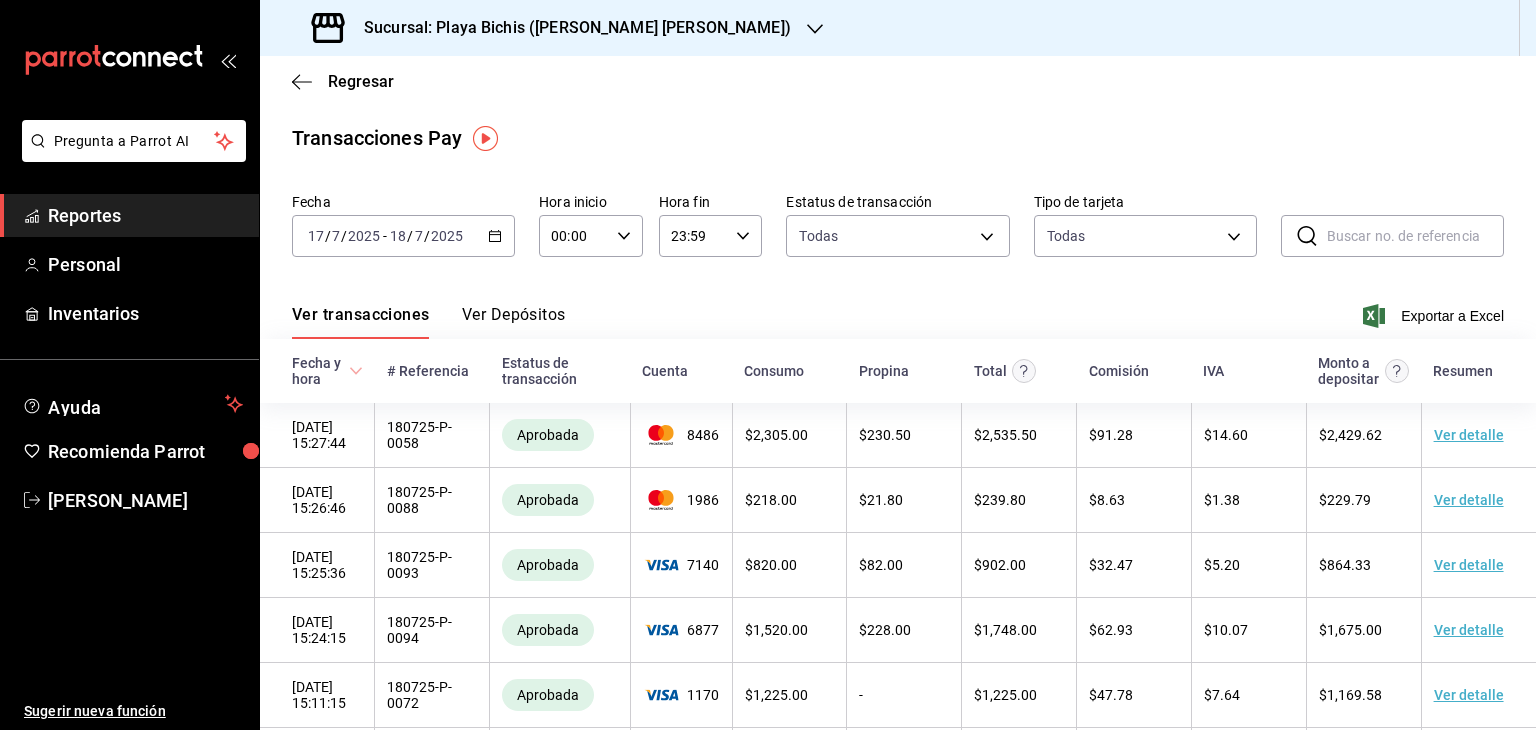 click 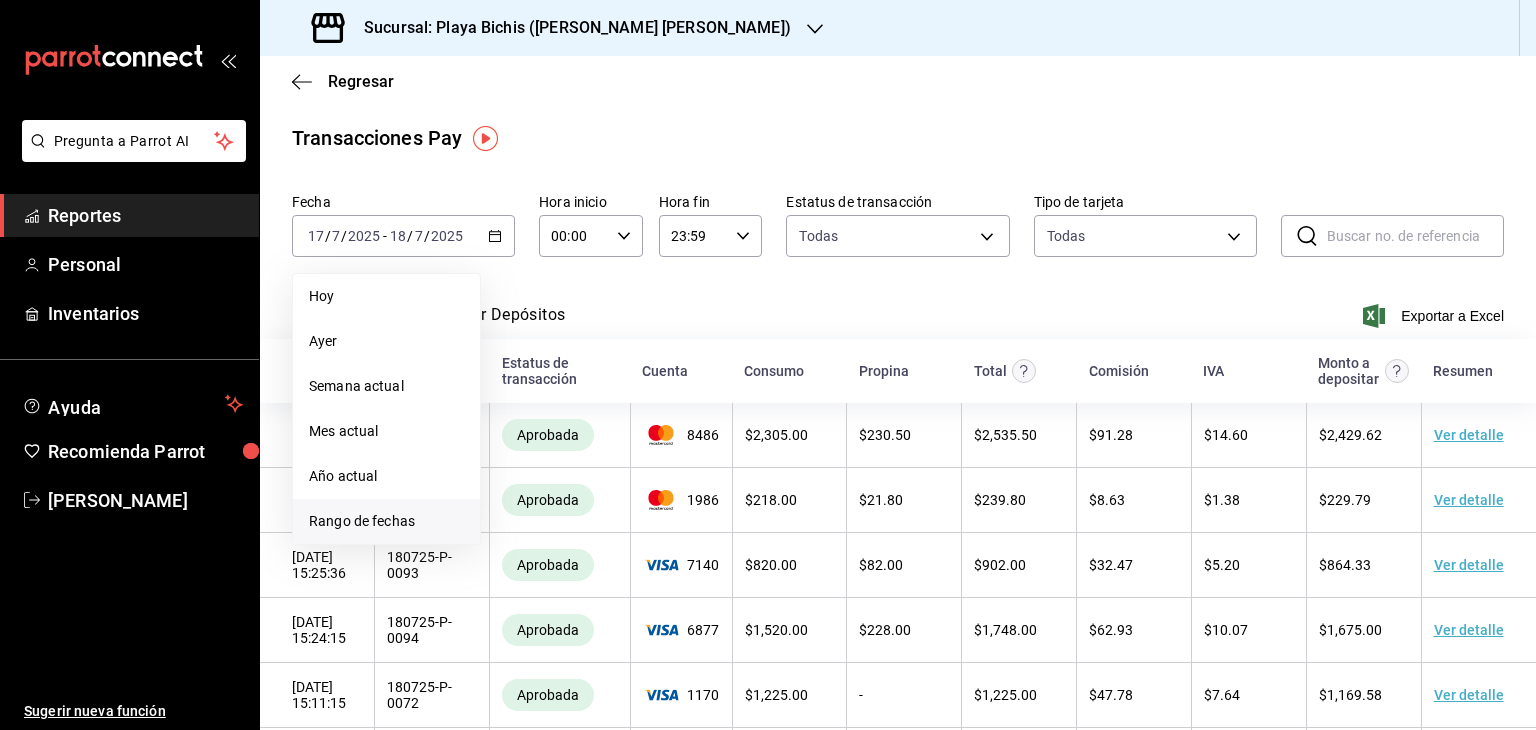 click on "Rango de fechas" at bounding box center [386, 521] 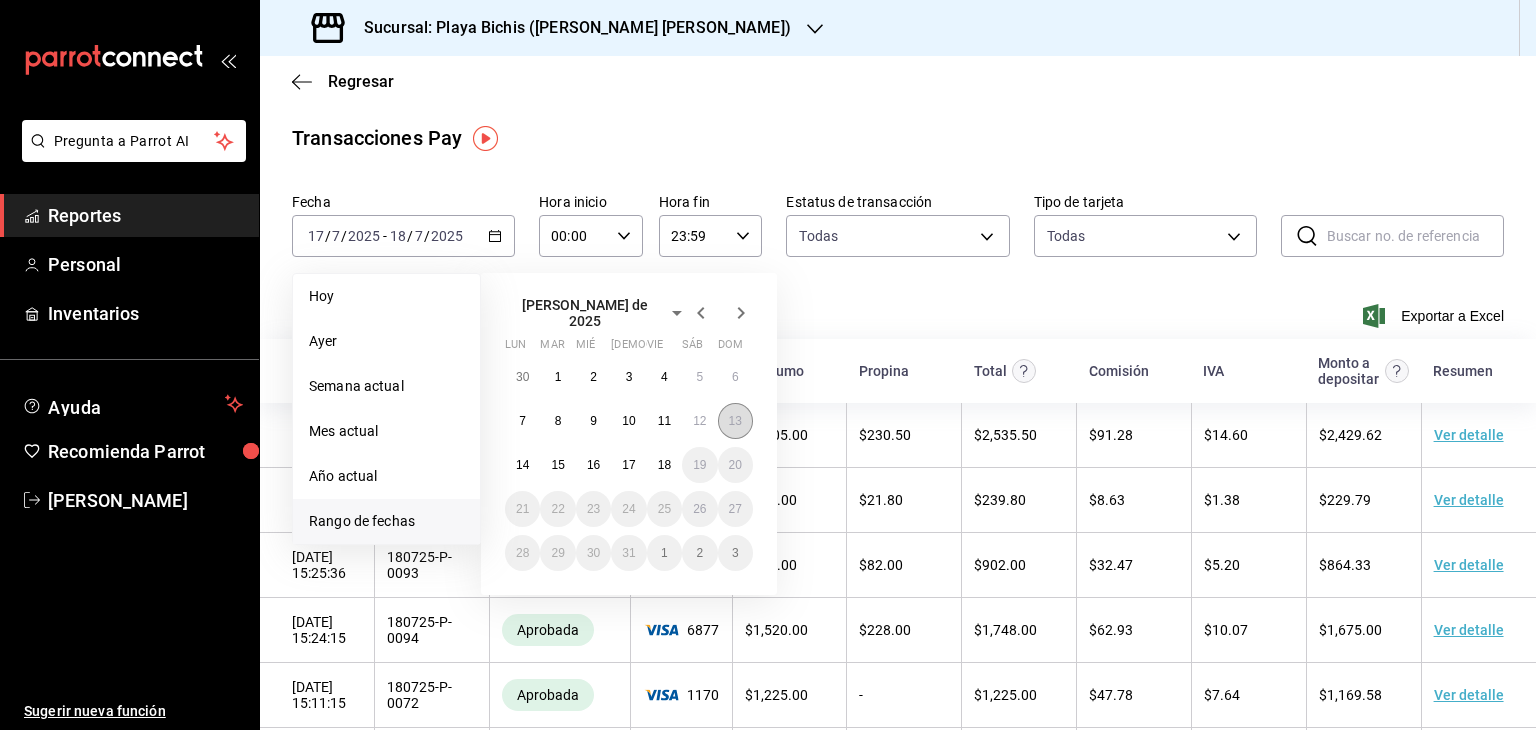click on "13" at bounding box center (735, 421) 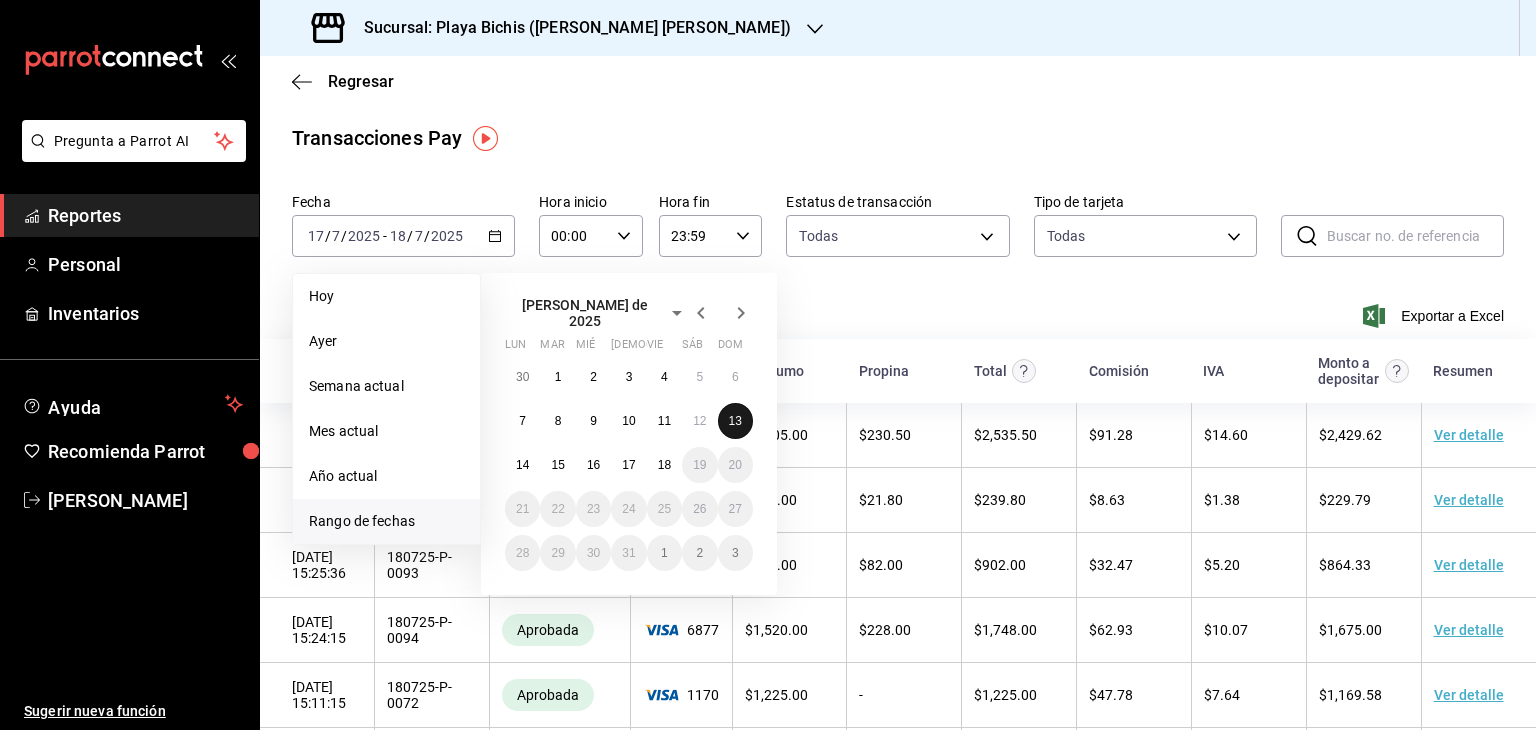 click on "13" at bounding box center [735, 421] 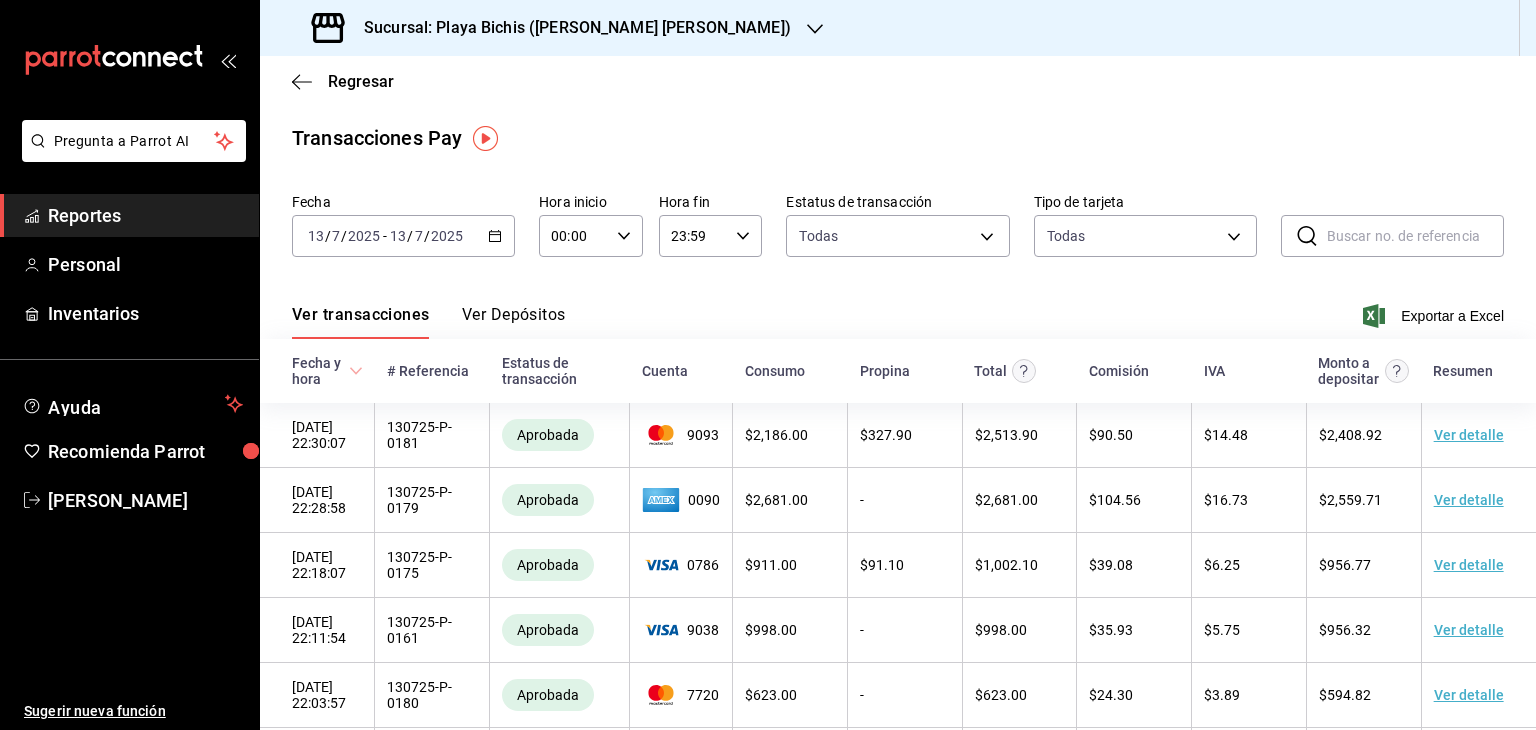 click 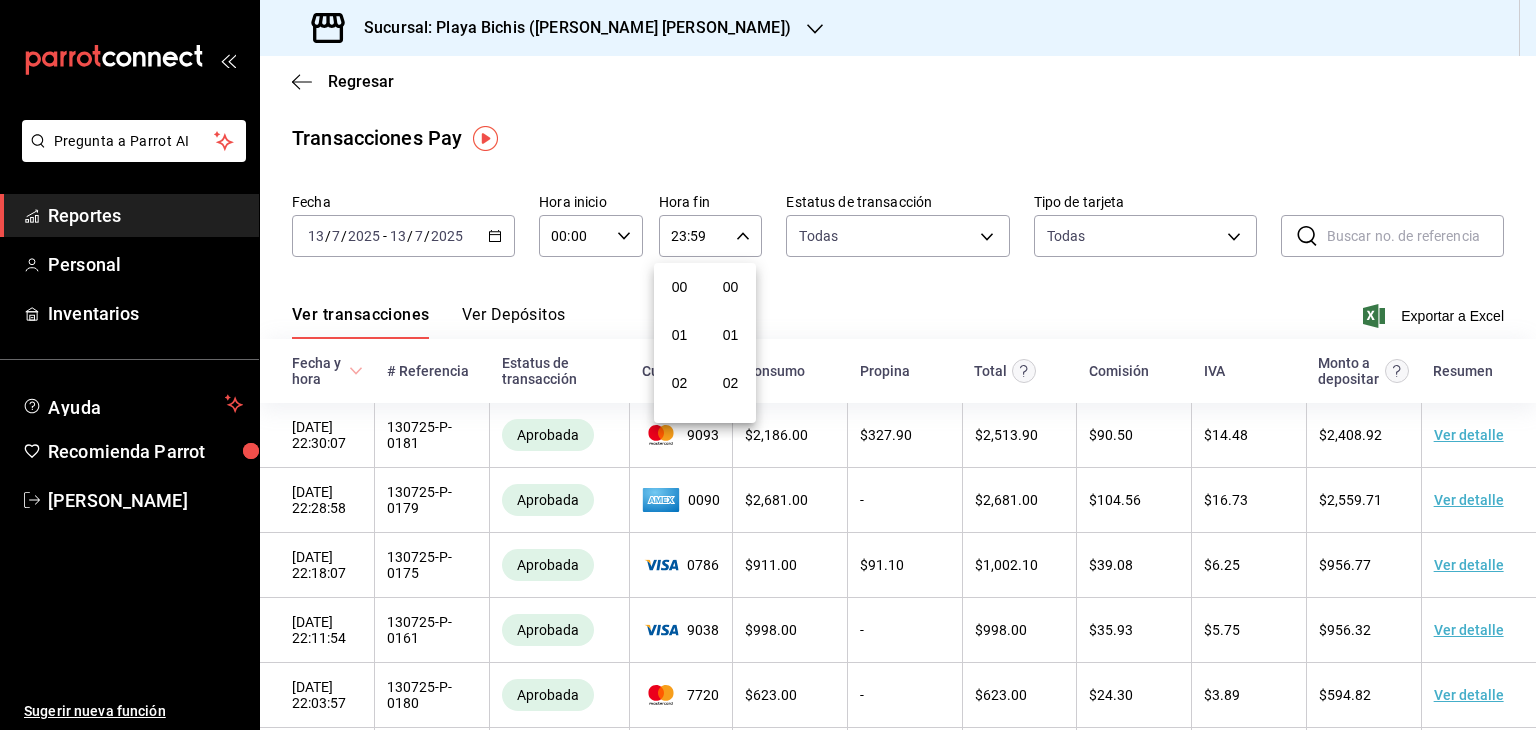 scroll, scrollTop: 1011, scrollLeft: 0, axis: vertical 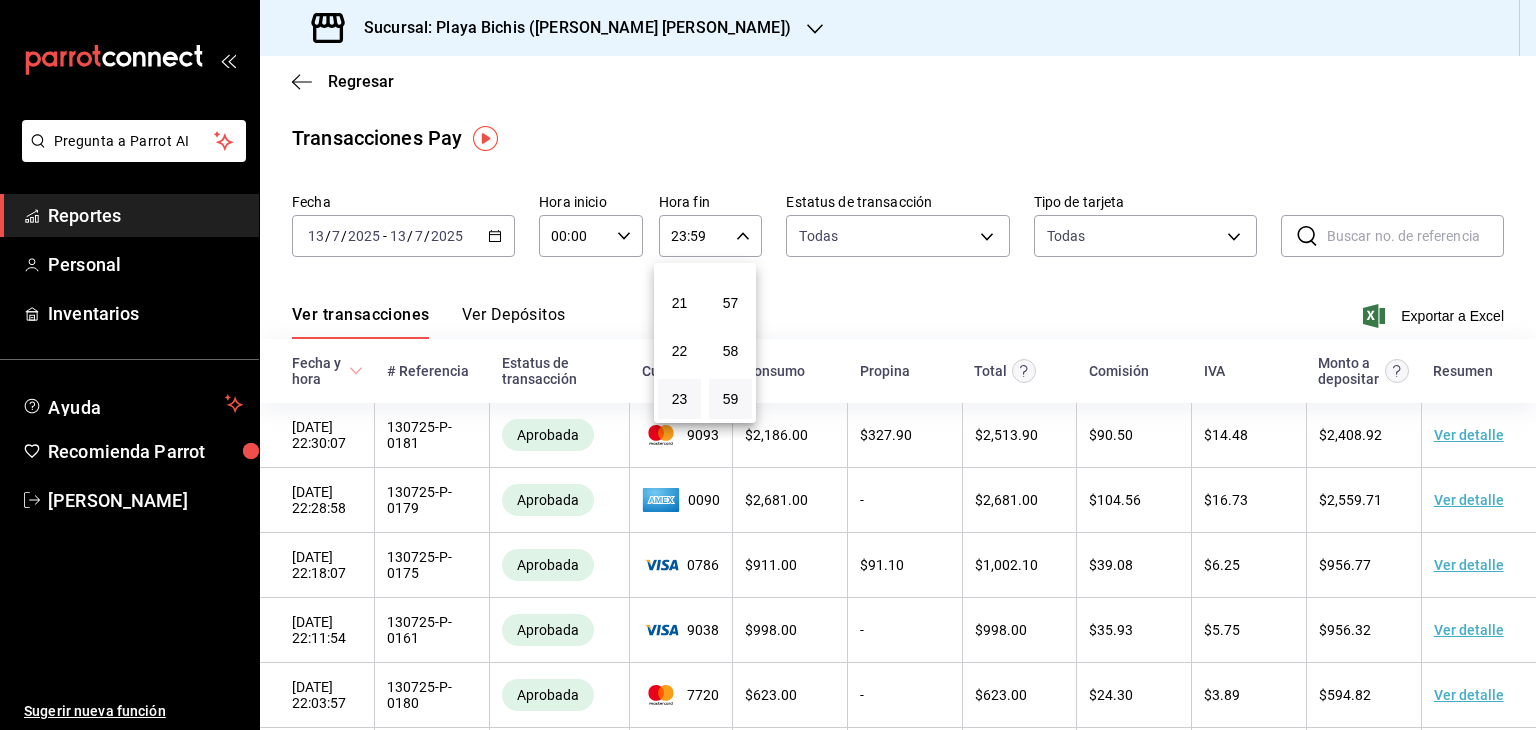 click at bounding box center [768, 365] 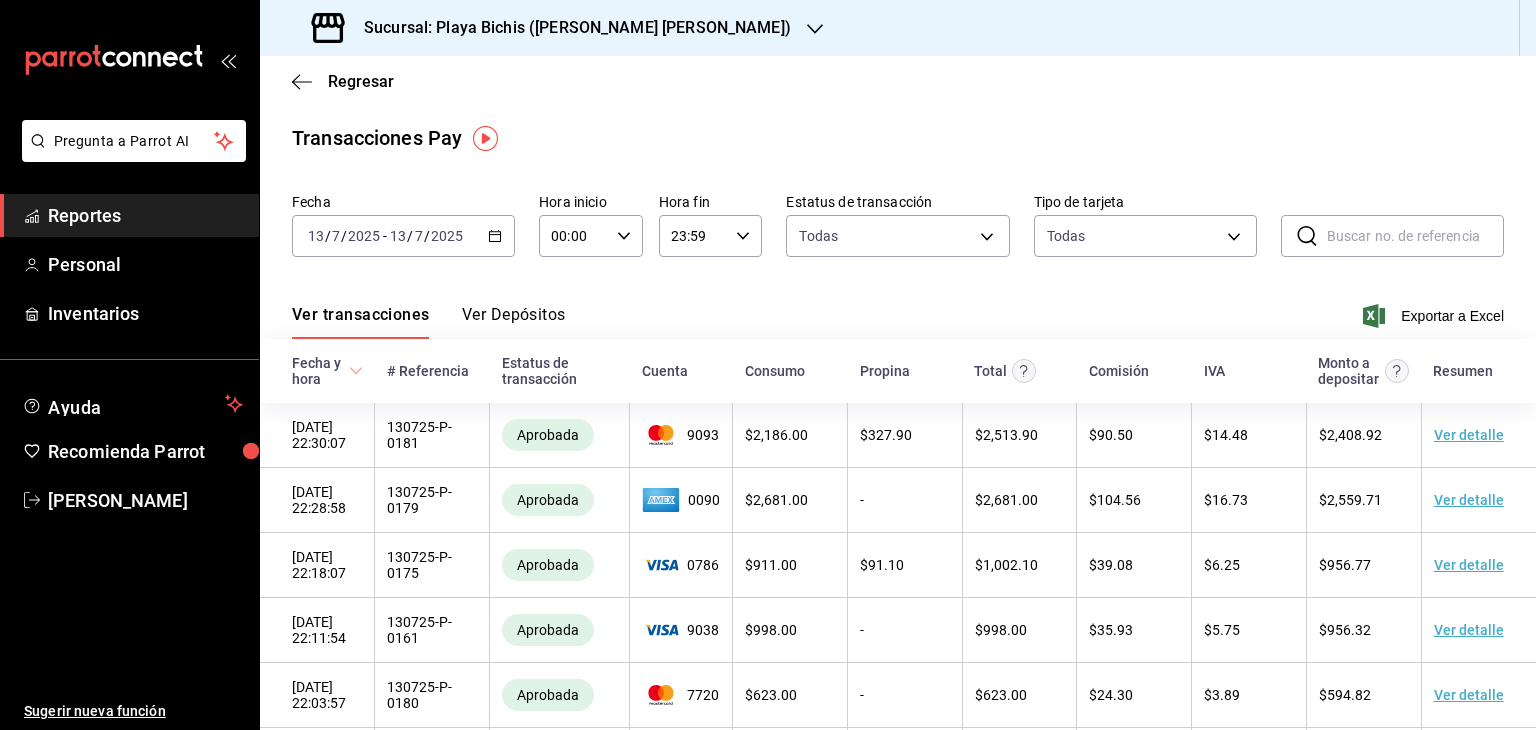 click on "23:59" at bounding box center (694, 236) 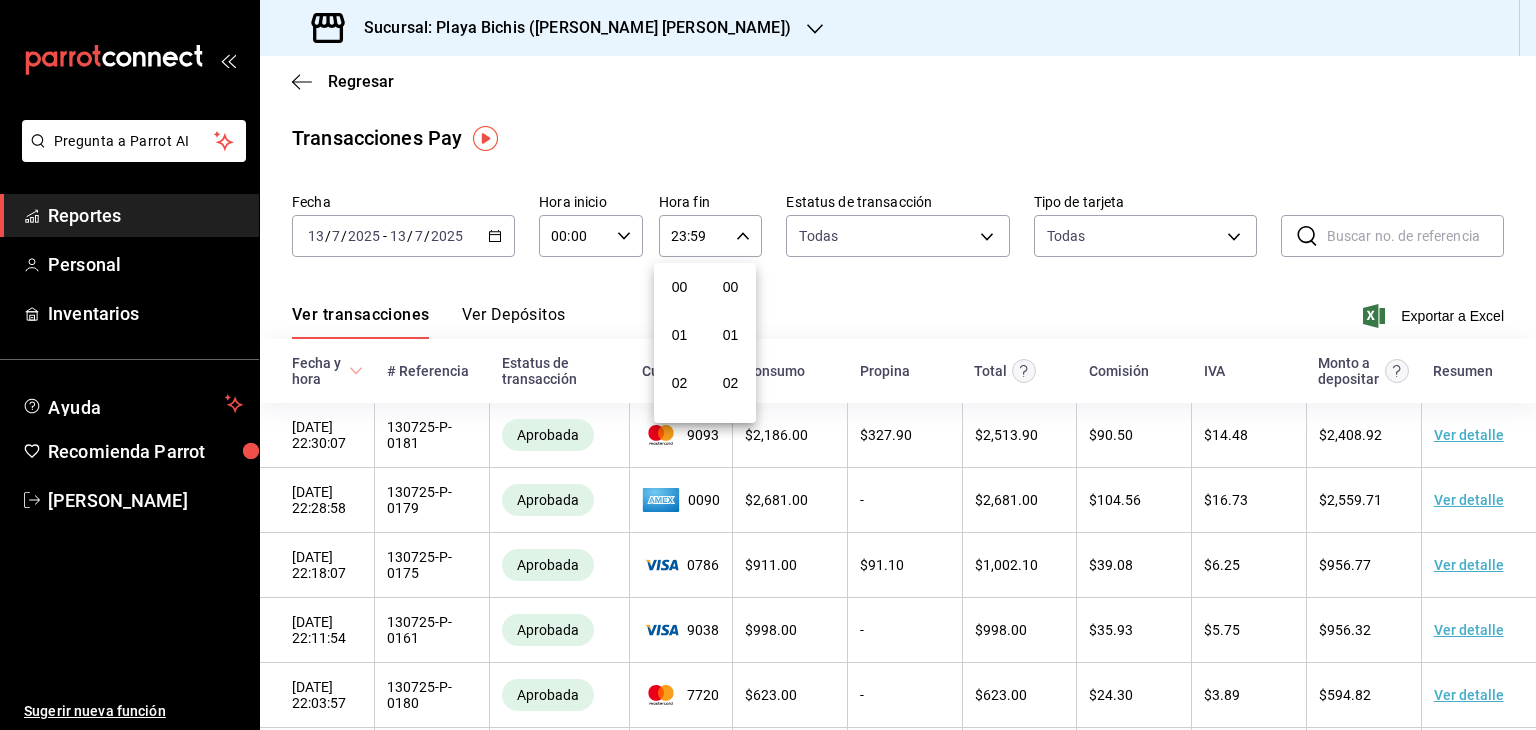 scroll, scrollTop: 1011, scrollLeft: 0, axis: vertical 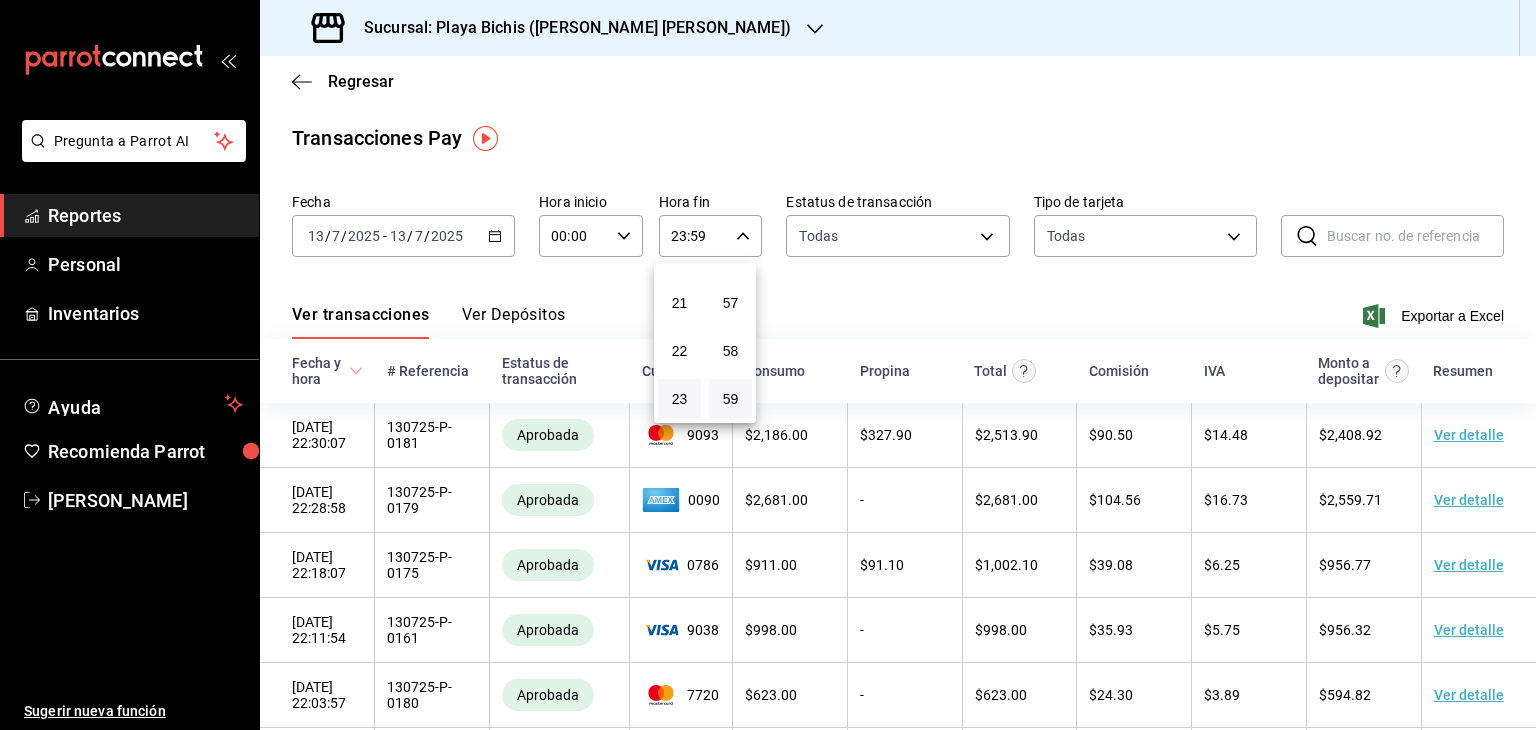 click at bounding box center [768, 365] 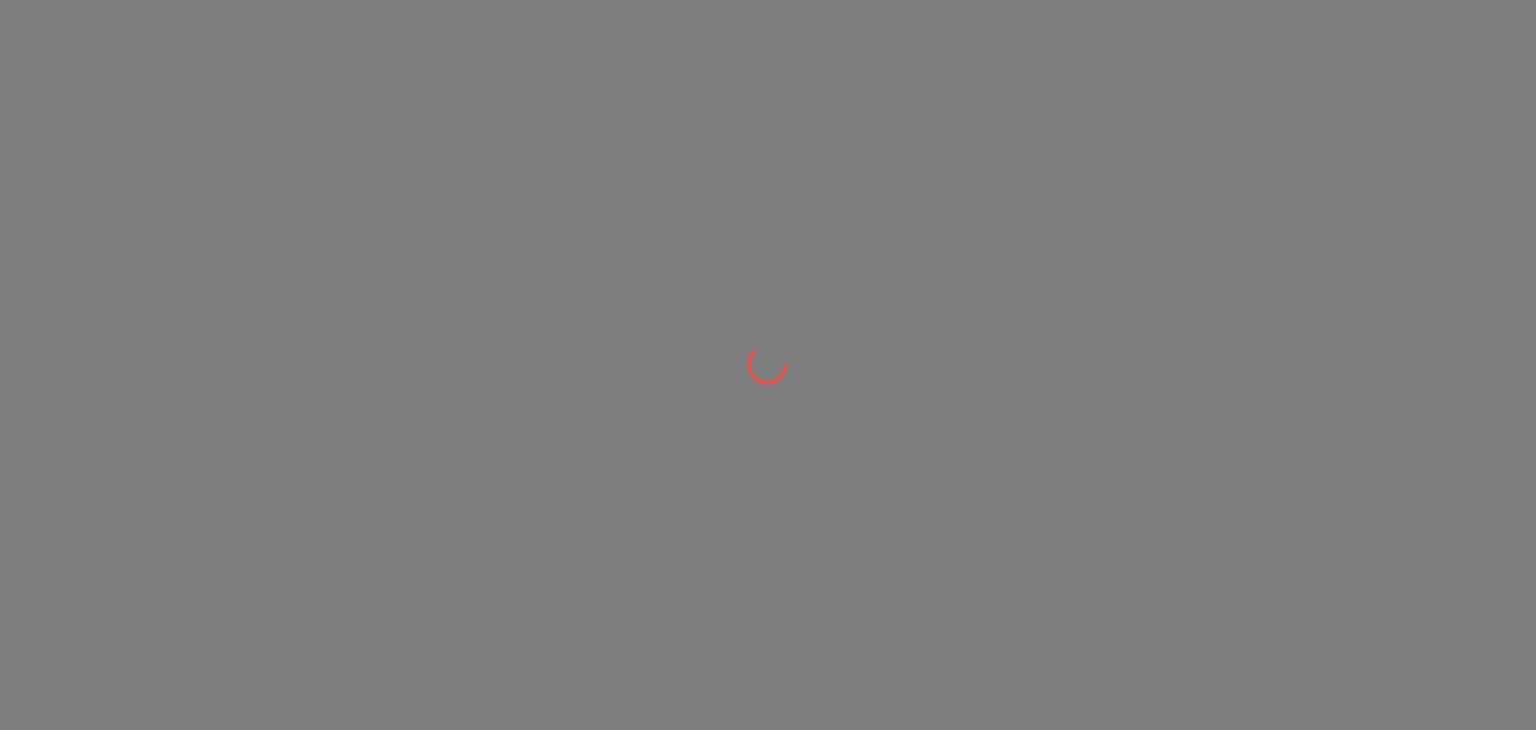 scroll, scrollTop: 0, scrollLeft: 0, axis: both 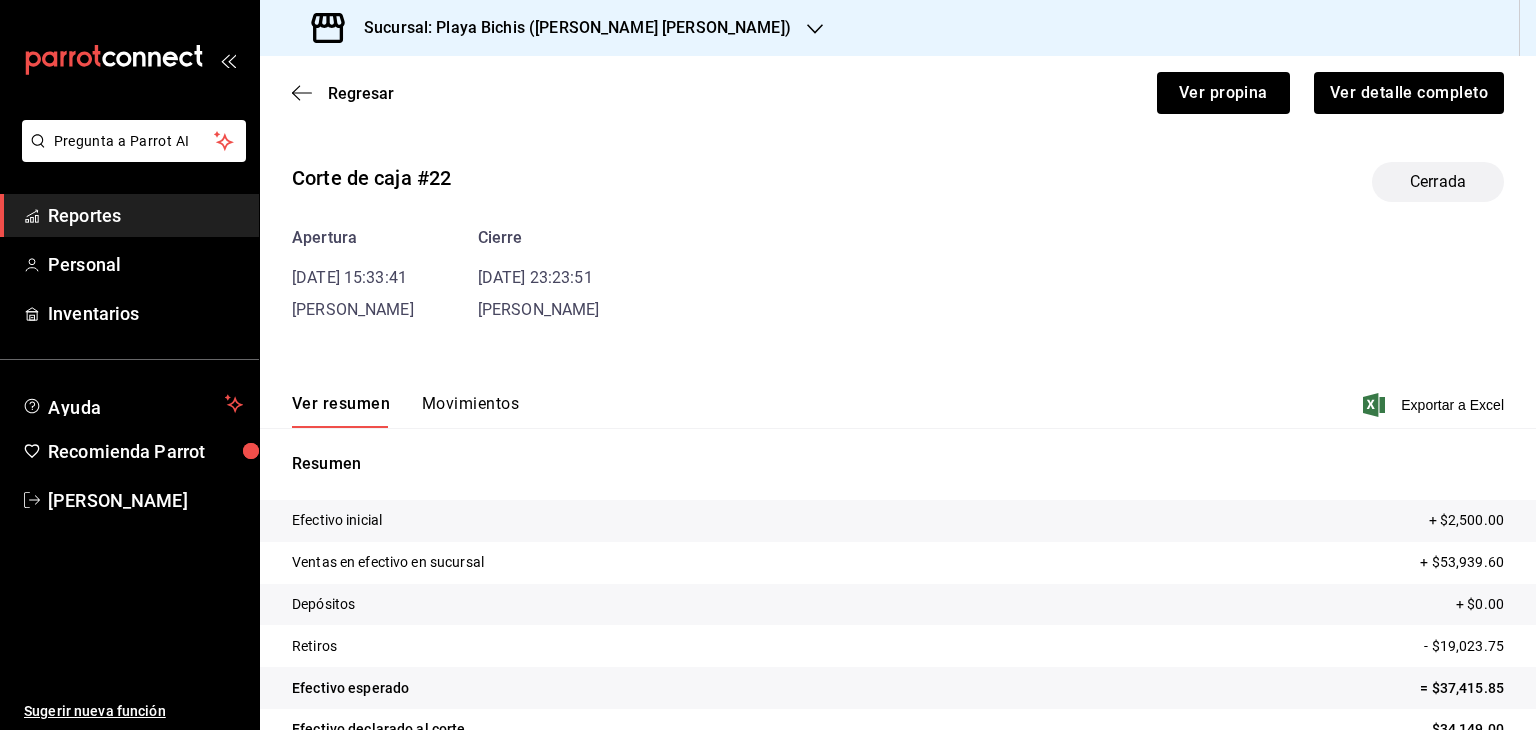 click on "Reportes" at bounding box center (145, 215) 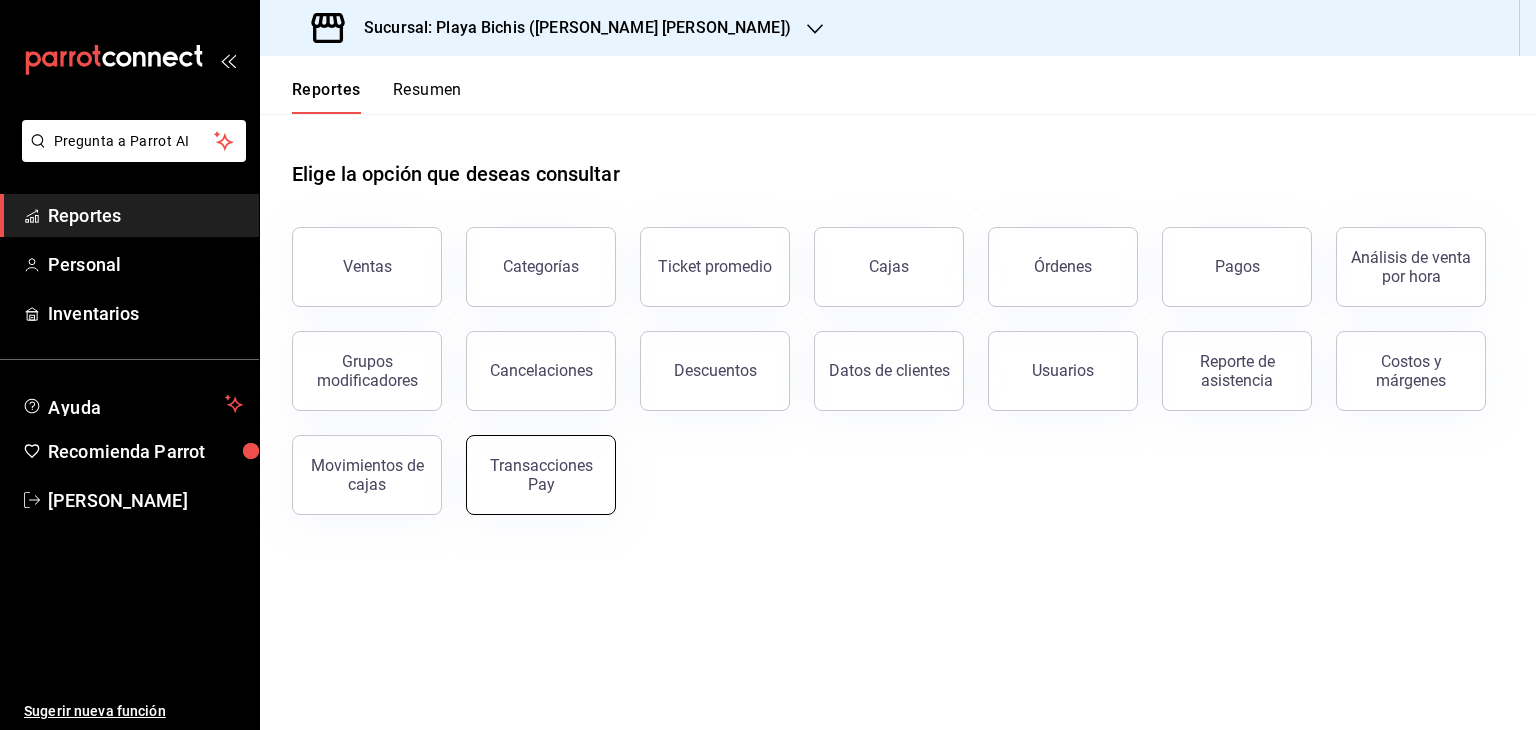 click on "Transacciones Pay" at bounding box center [541, 475] 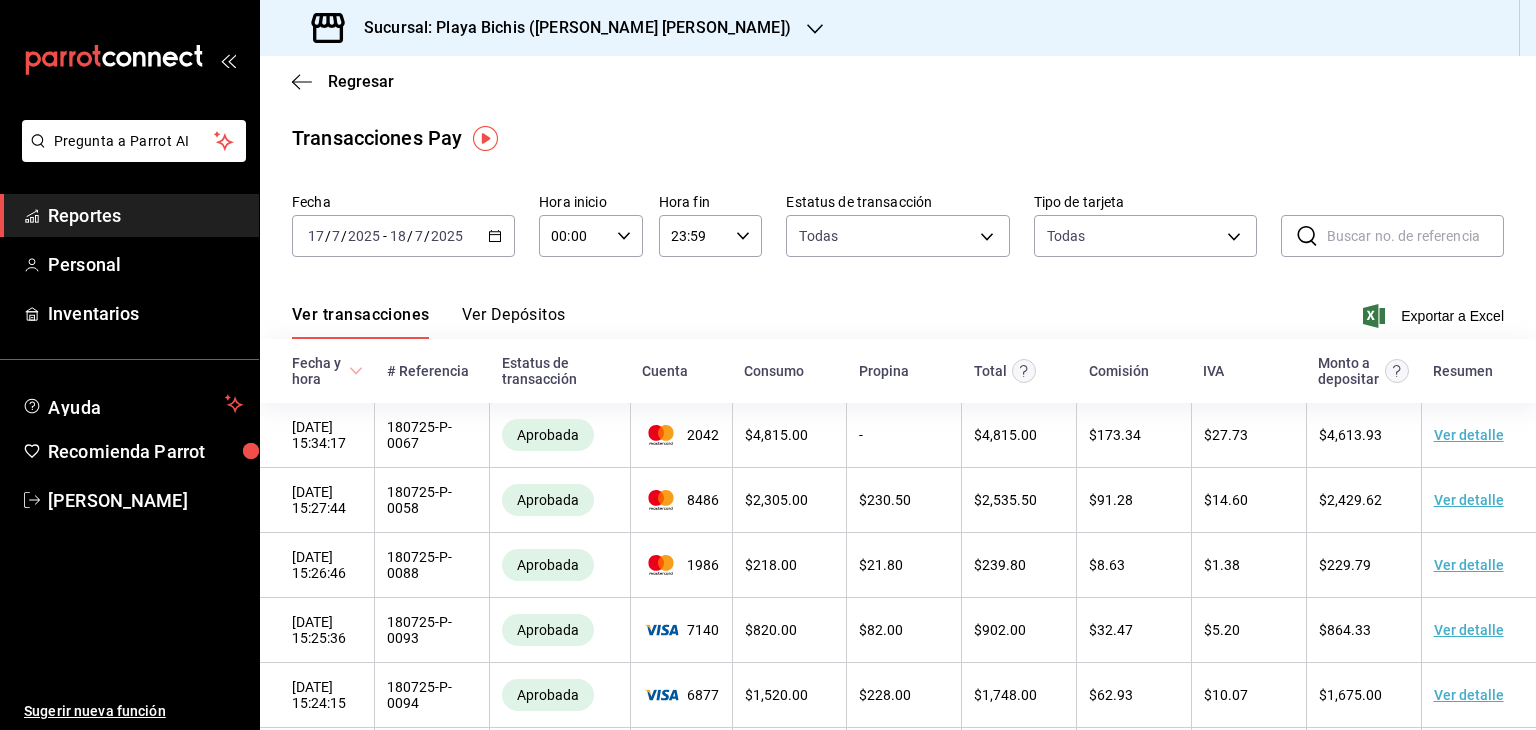 click 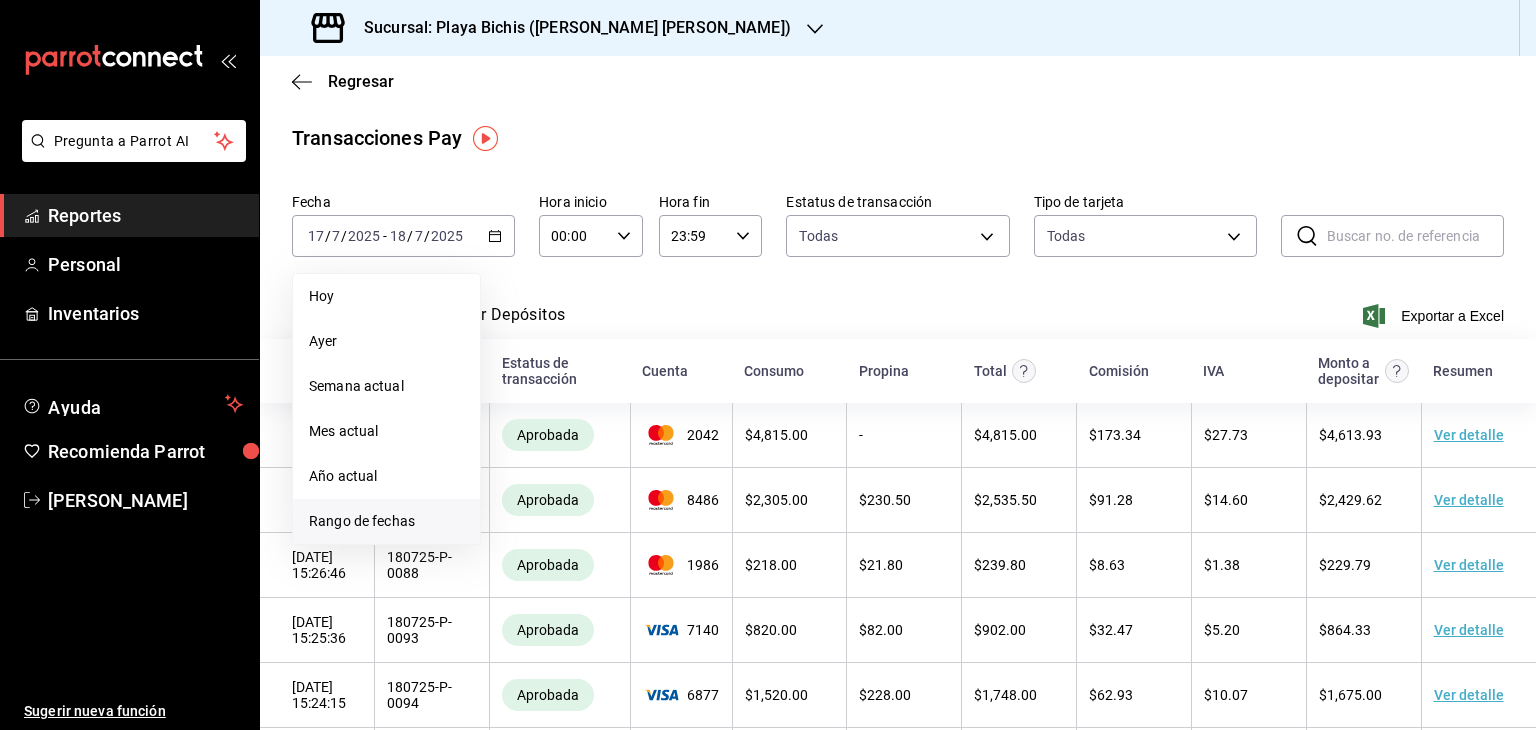 click on "Rango de fechas" at bounding box center (386, 521) 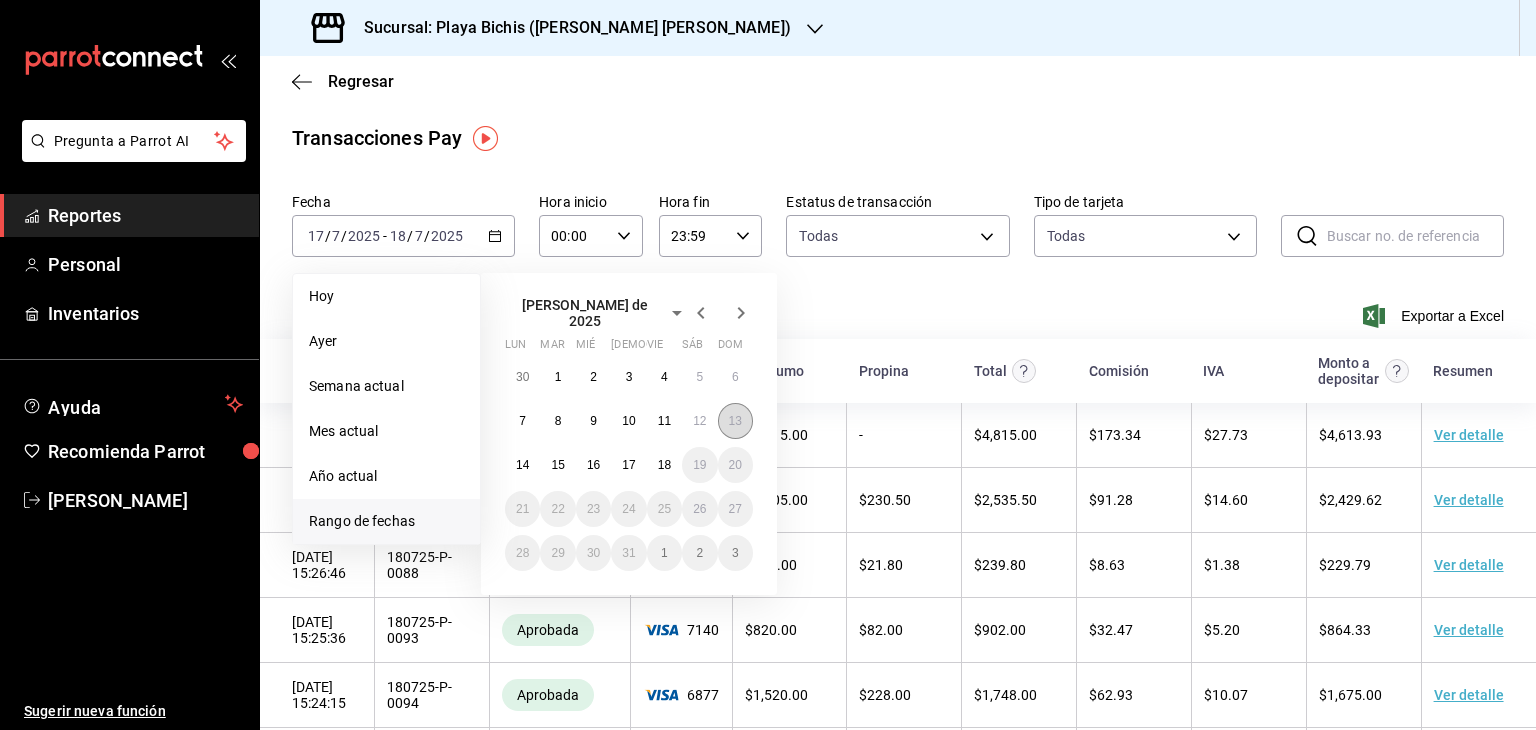 click on "13" at bounding box center [735, 421] 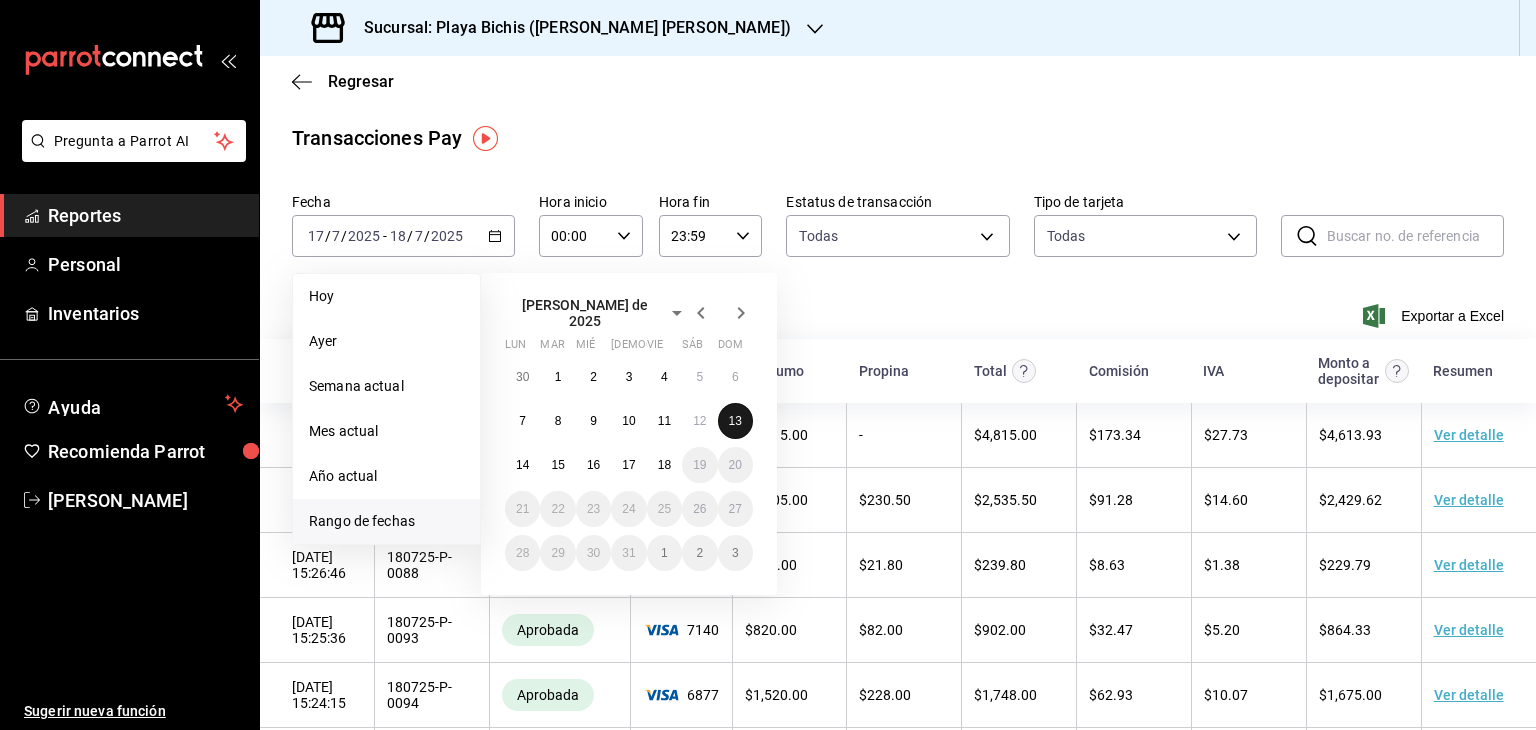 click on "13" at bounding box center [735, 421] 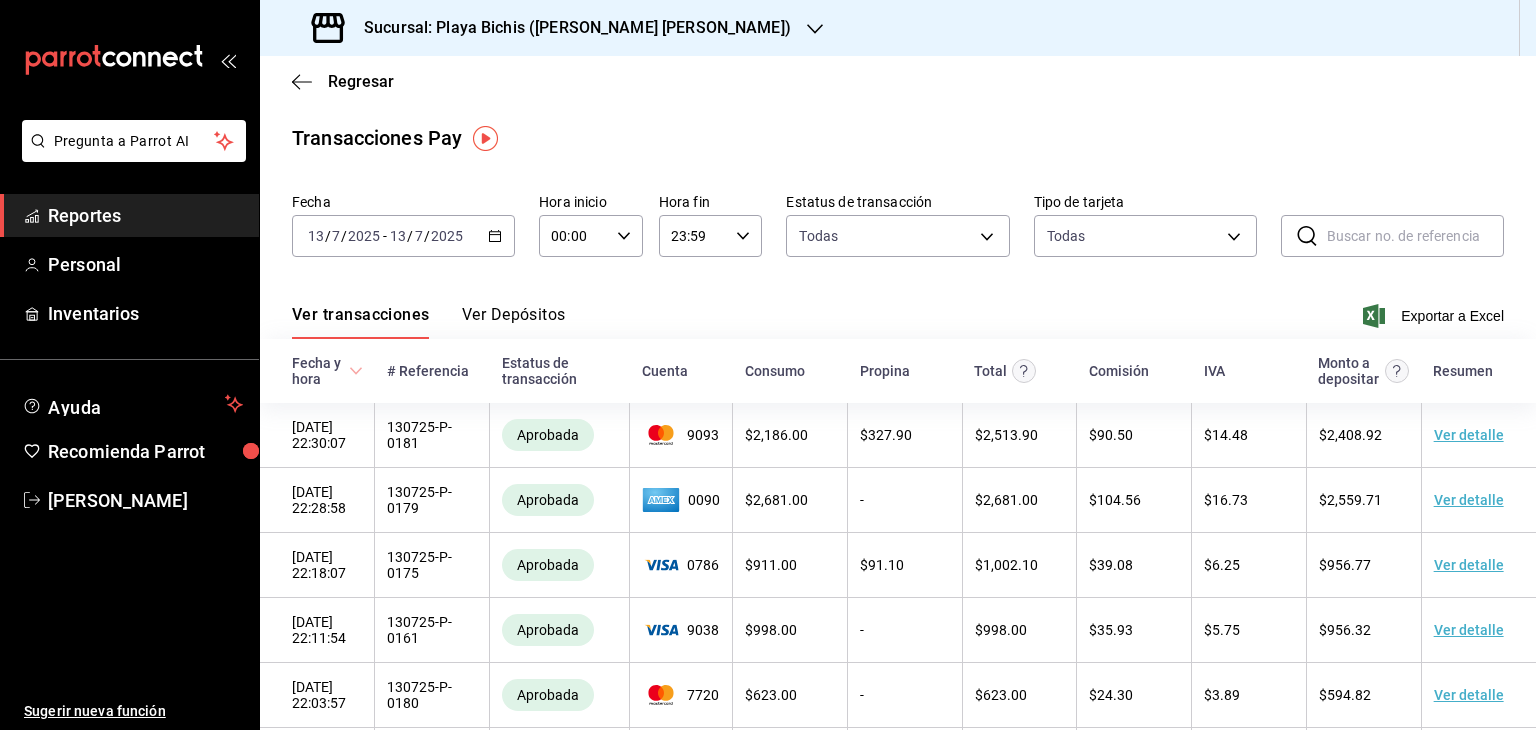 click on "23:59" at bounding box center (694, 236) 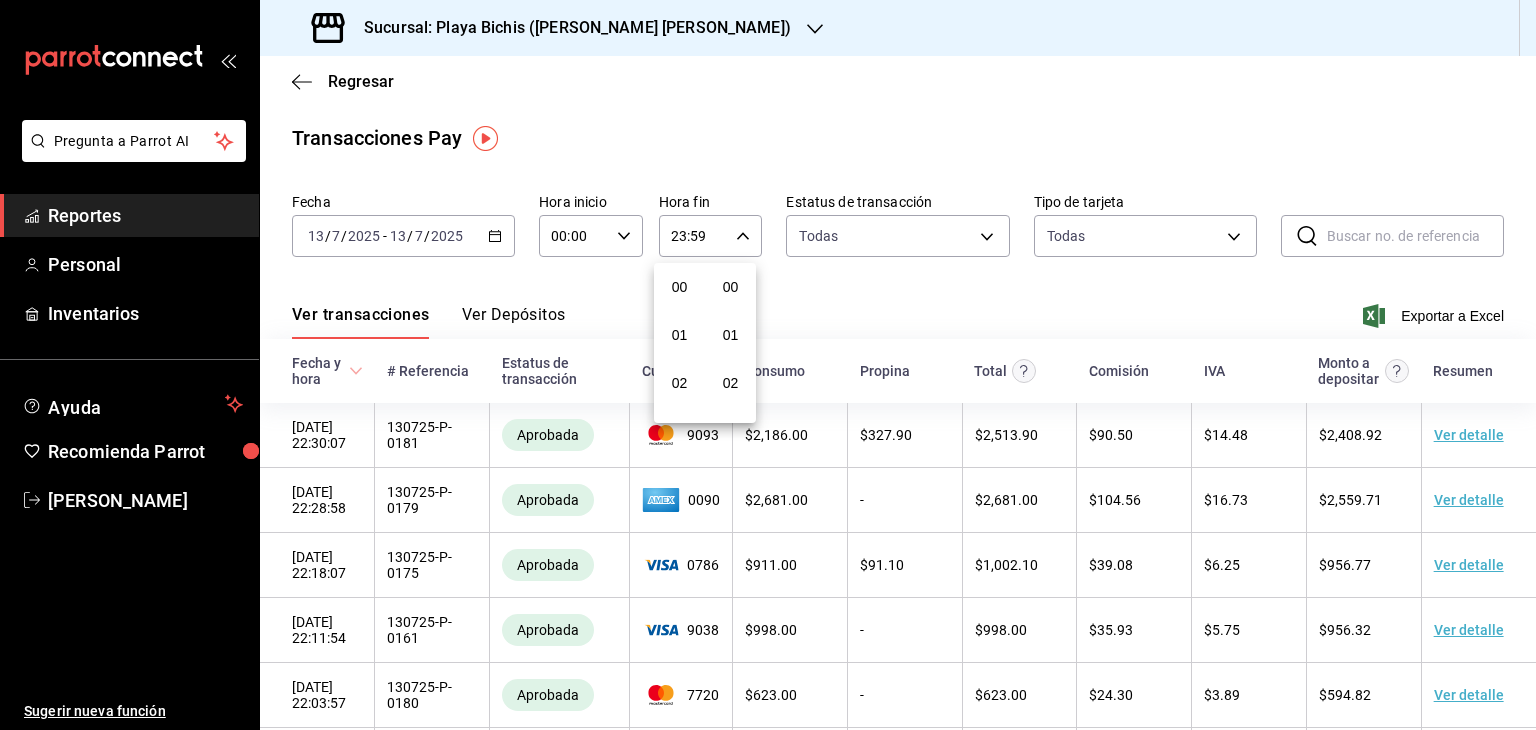 scroll, scrollTop: 1011, scrollLeft: 0, axis: vertical 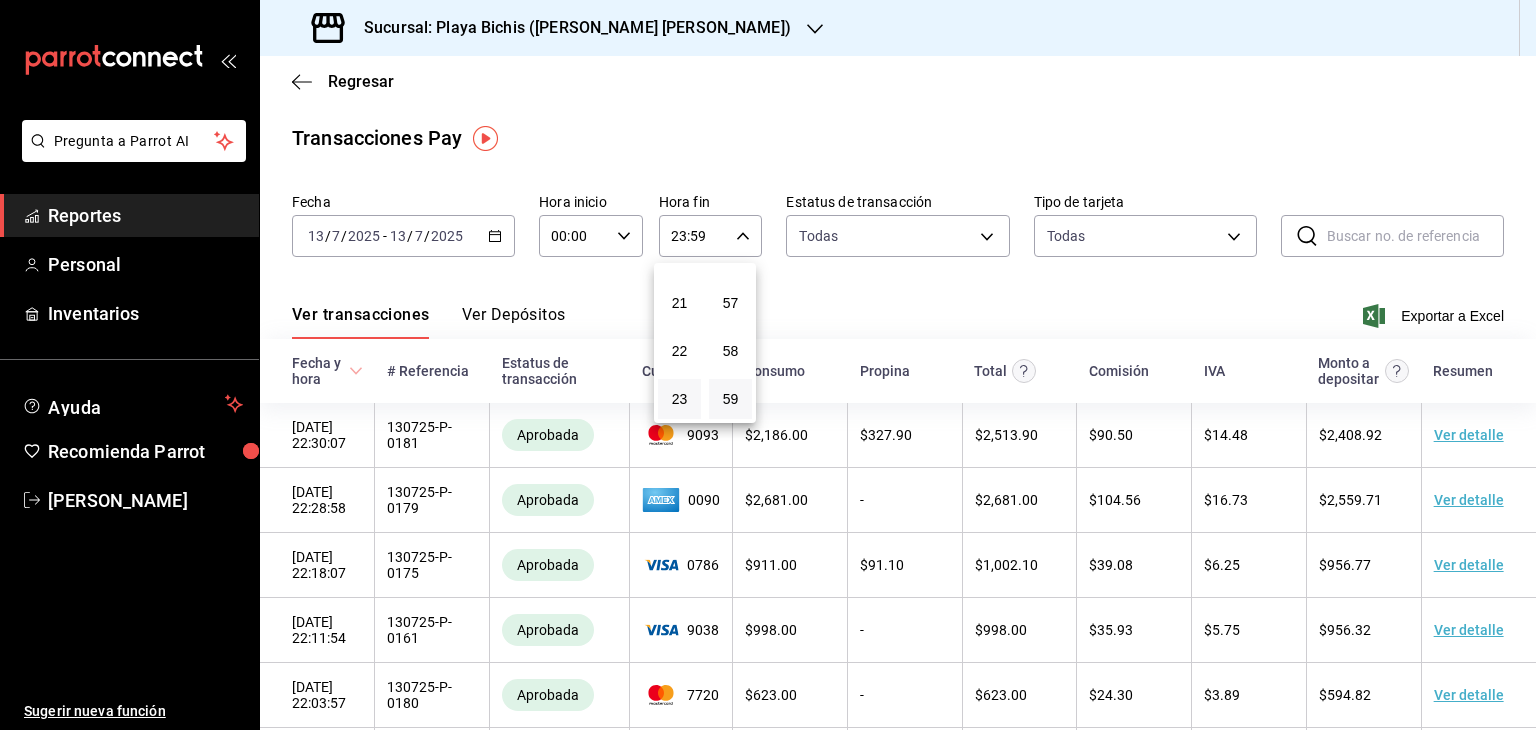 click at bounding box center (768, 365) 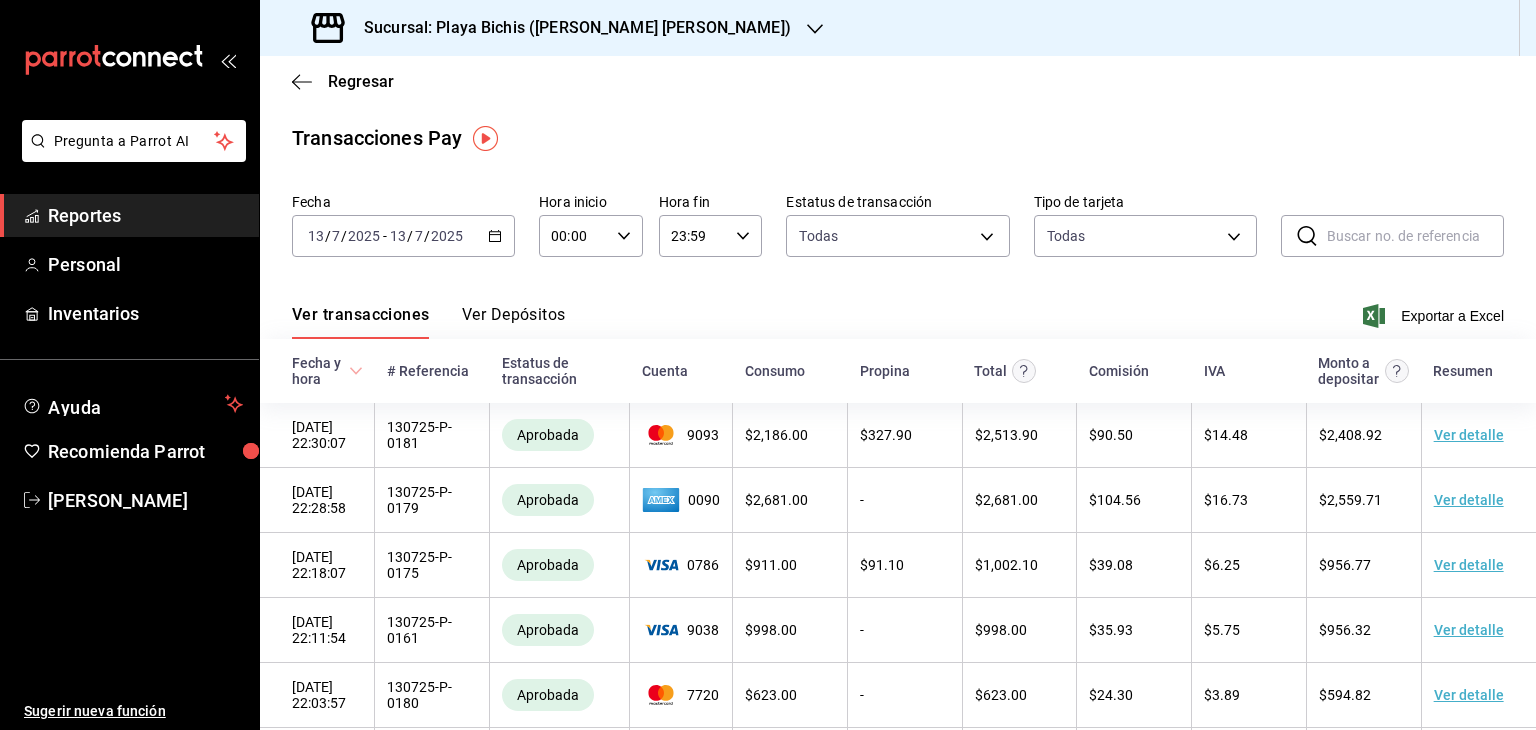 click on "23:59" at bounding box center (694, 236) 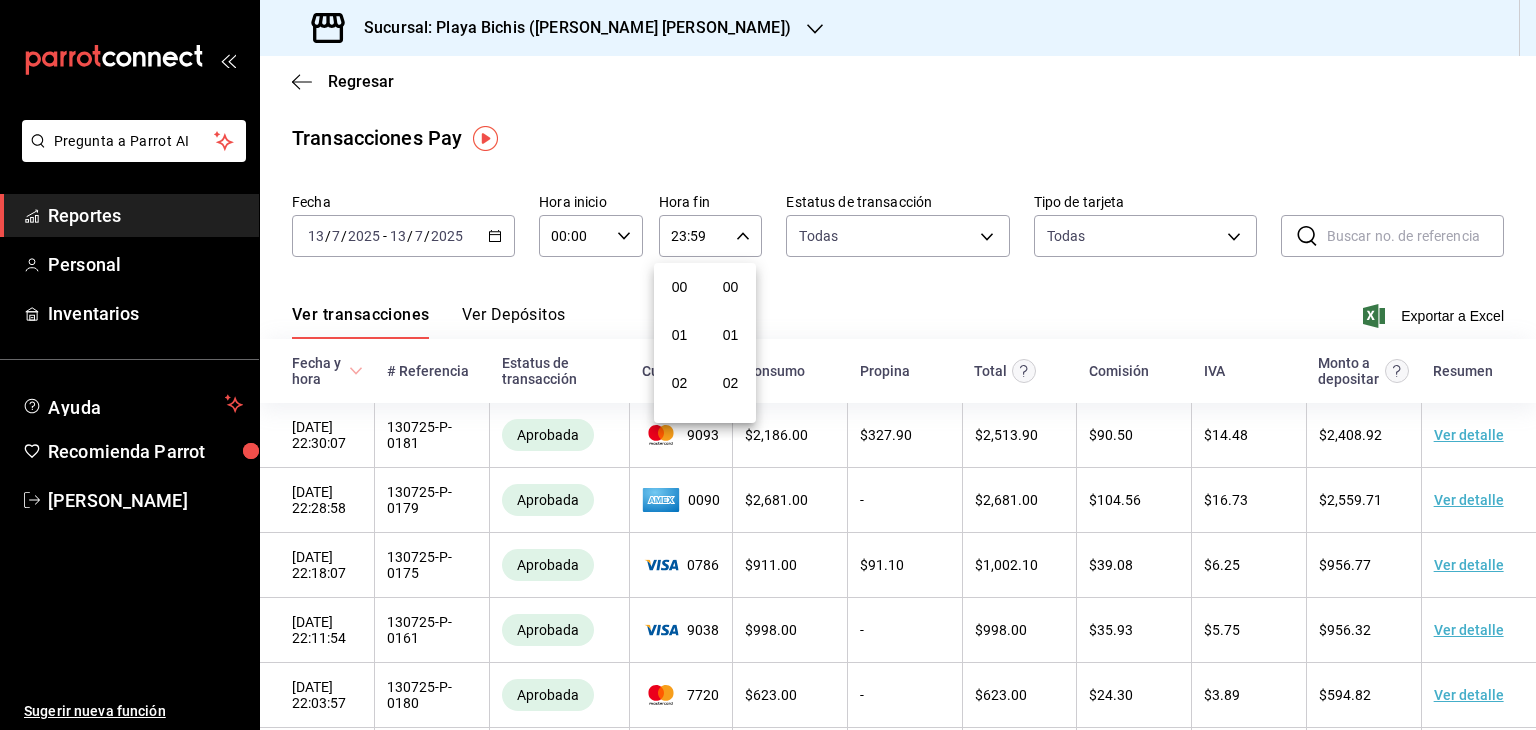 scroll, scrollTop: 1011, scrollLeft: 0, axis: vertical 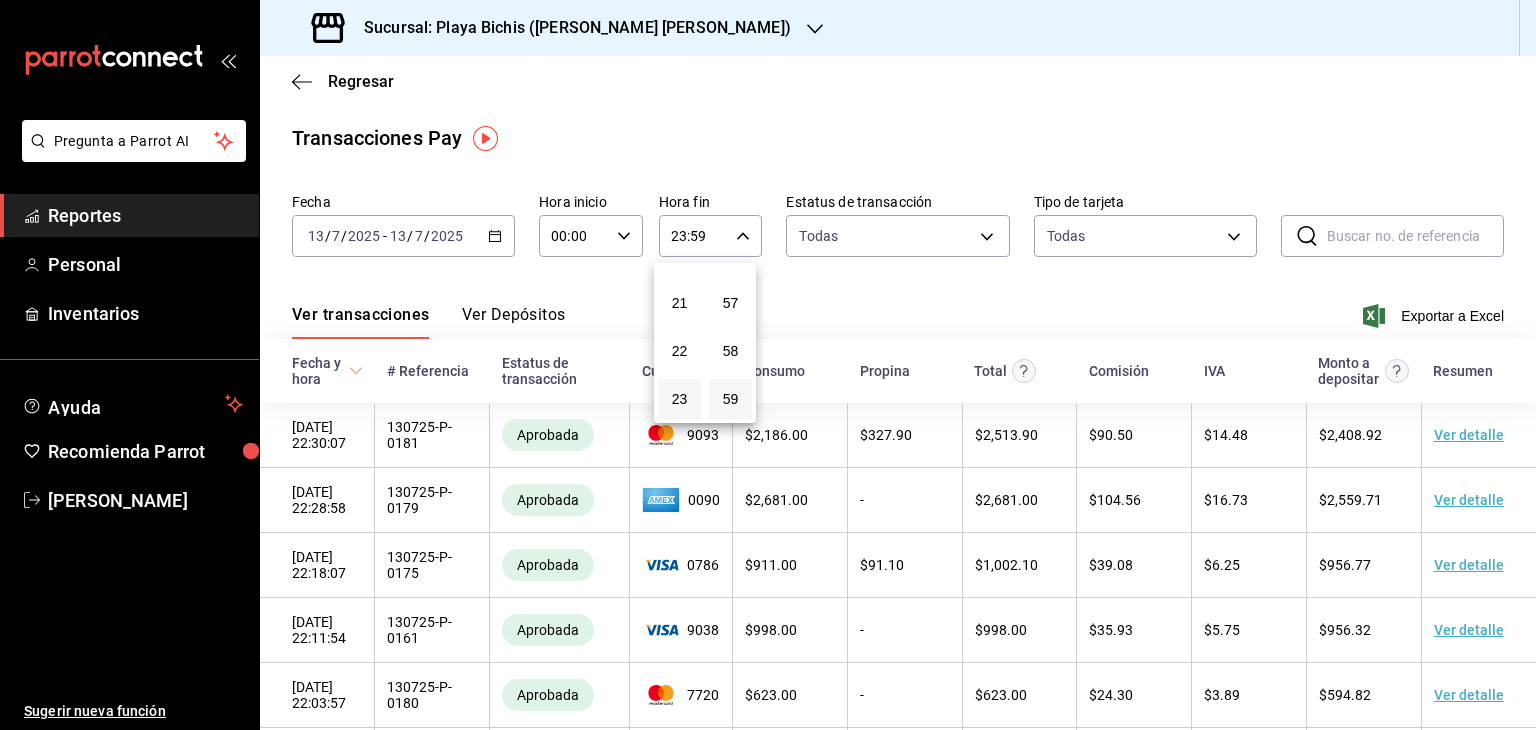 click at bounding box center [768, 365] 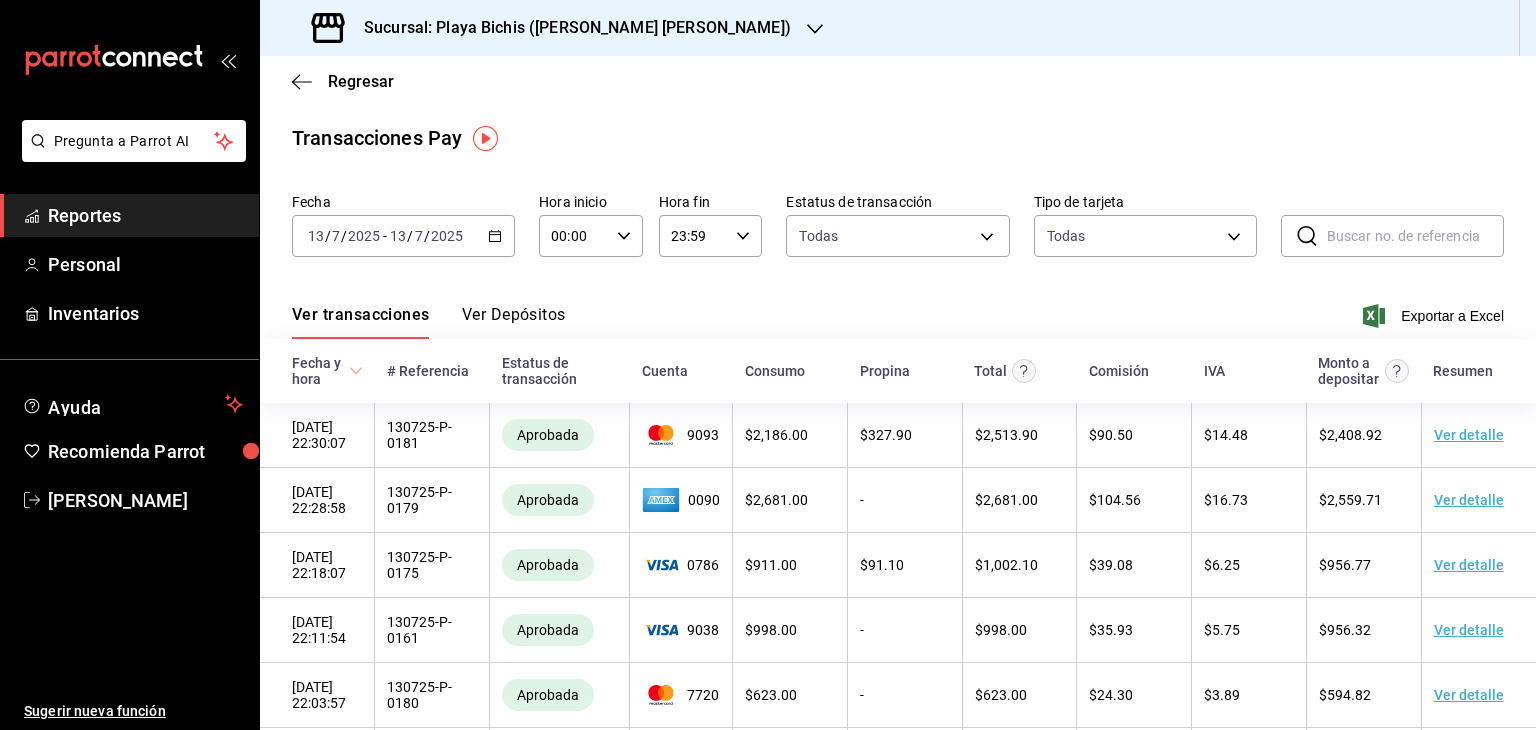 click on "23:59" at bounding box center [694, 236] 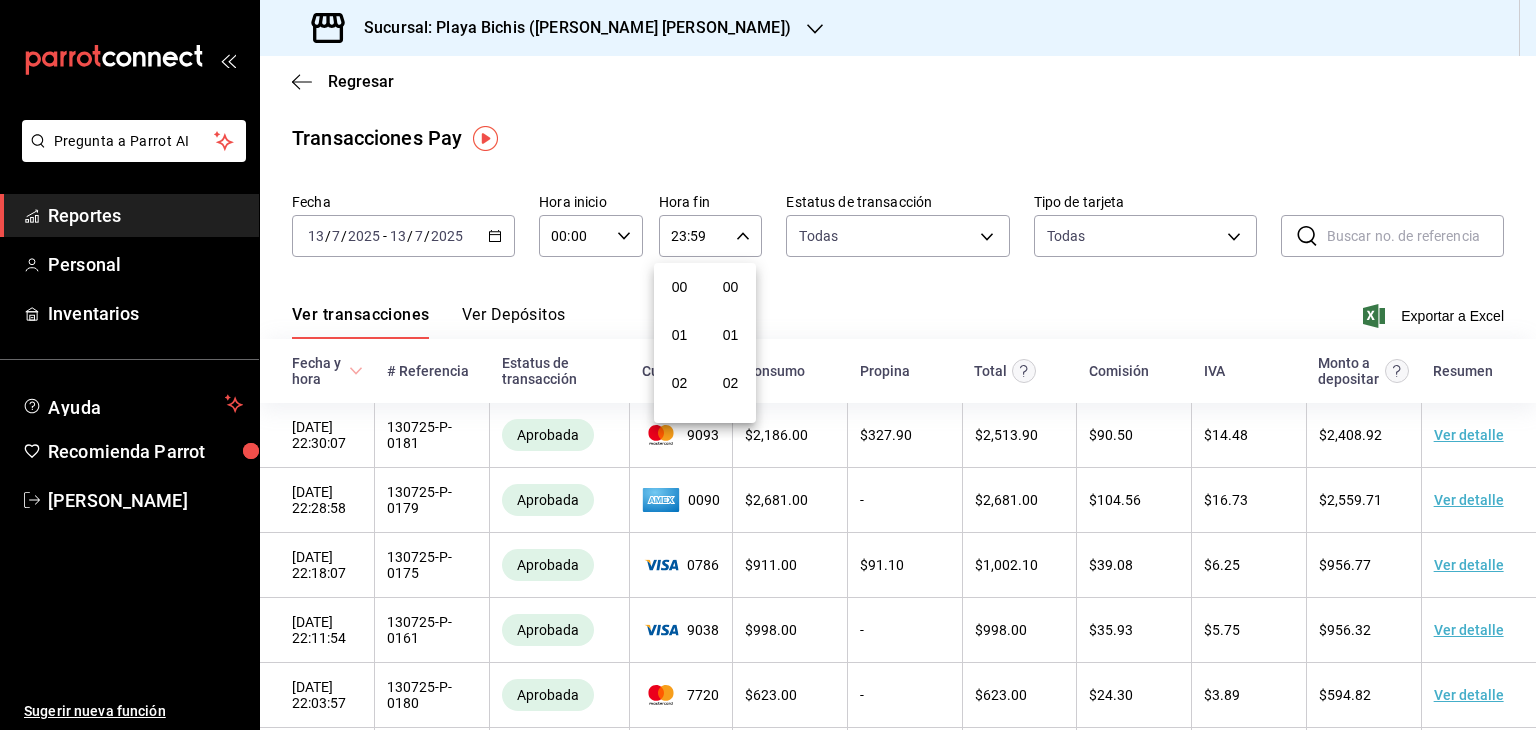 scroll, scrollTop: 1011, scrollLeft: 0, axis: vertical 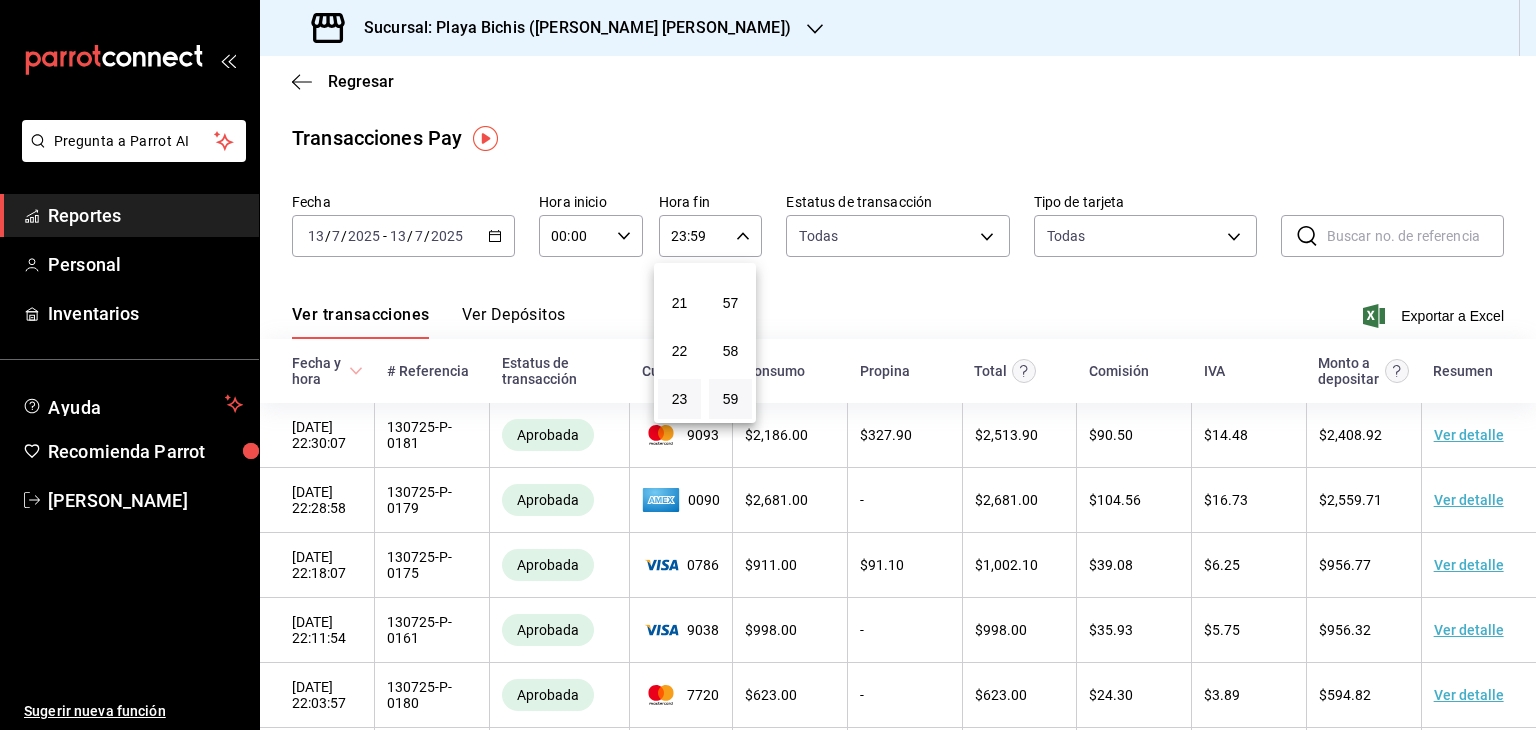 click at bounding box center [768, 365] 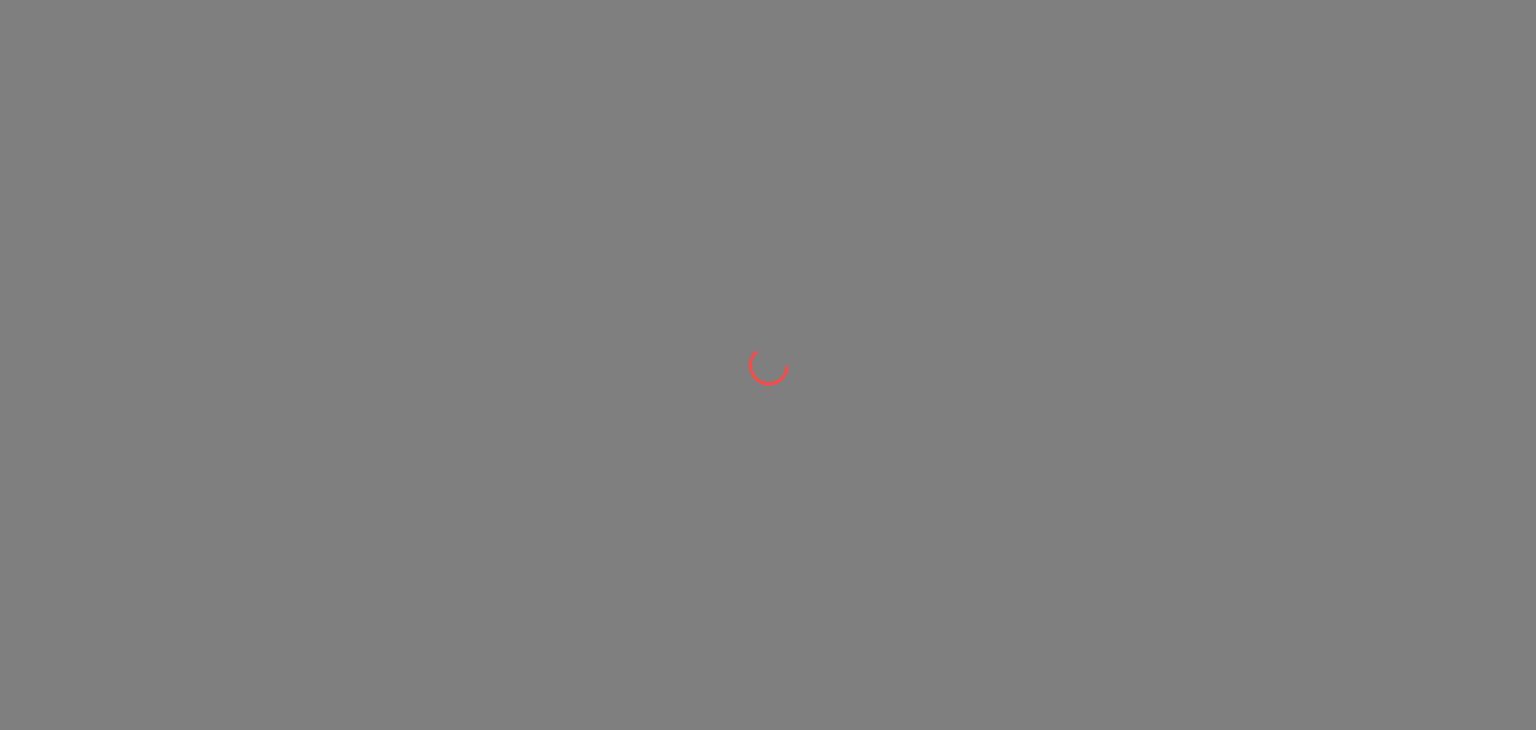 scroll, scrollTop: 0, scrollLeft: 0, axis: both 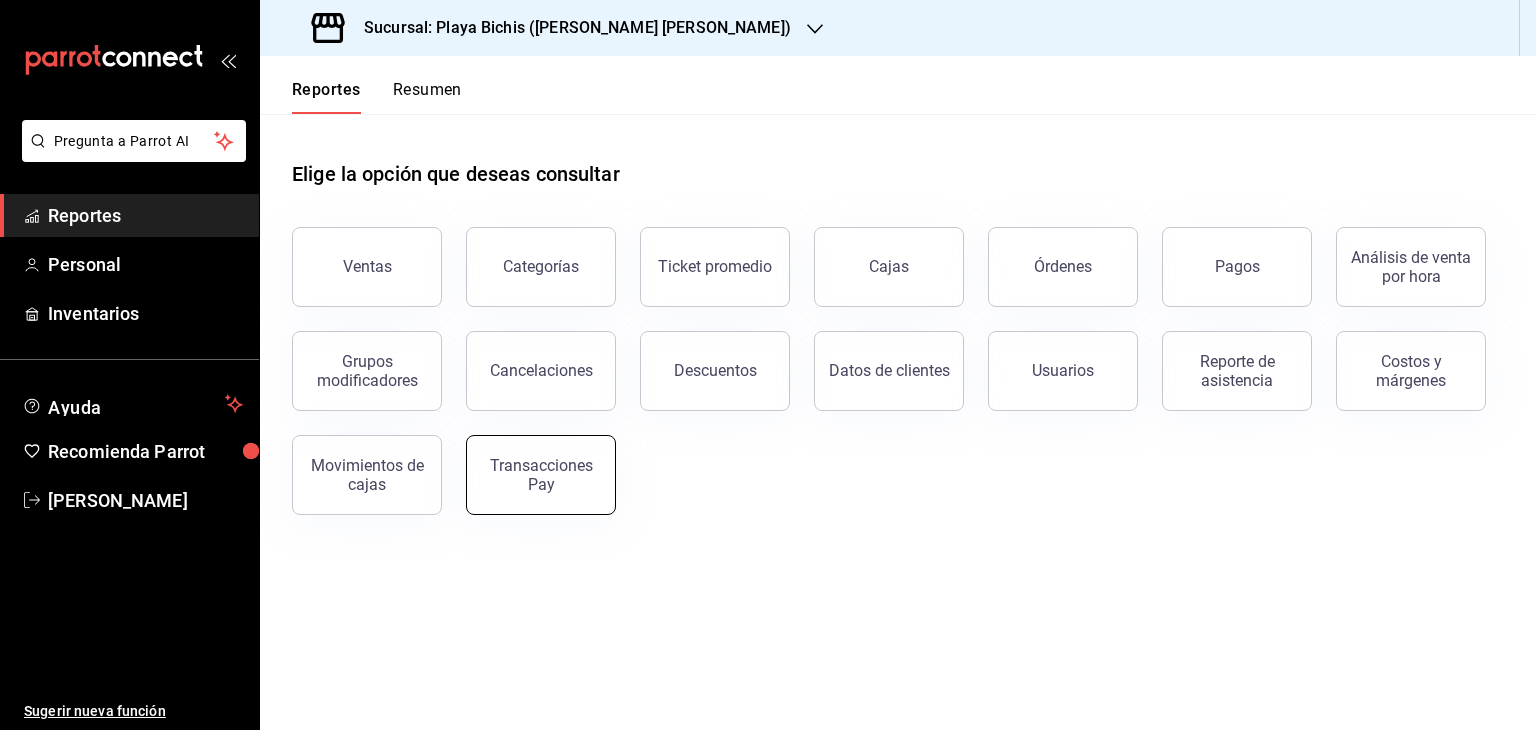 click on "Transacciones Pay" at bounding box center (541, 475) 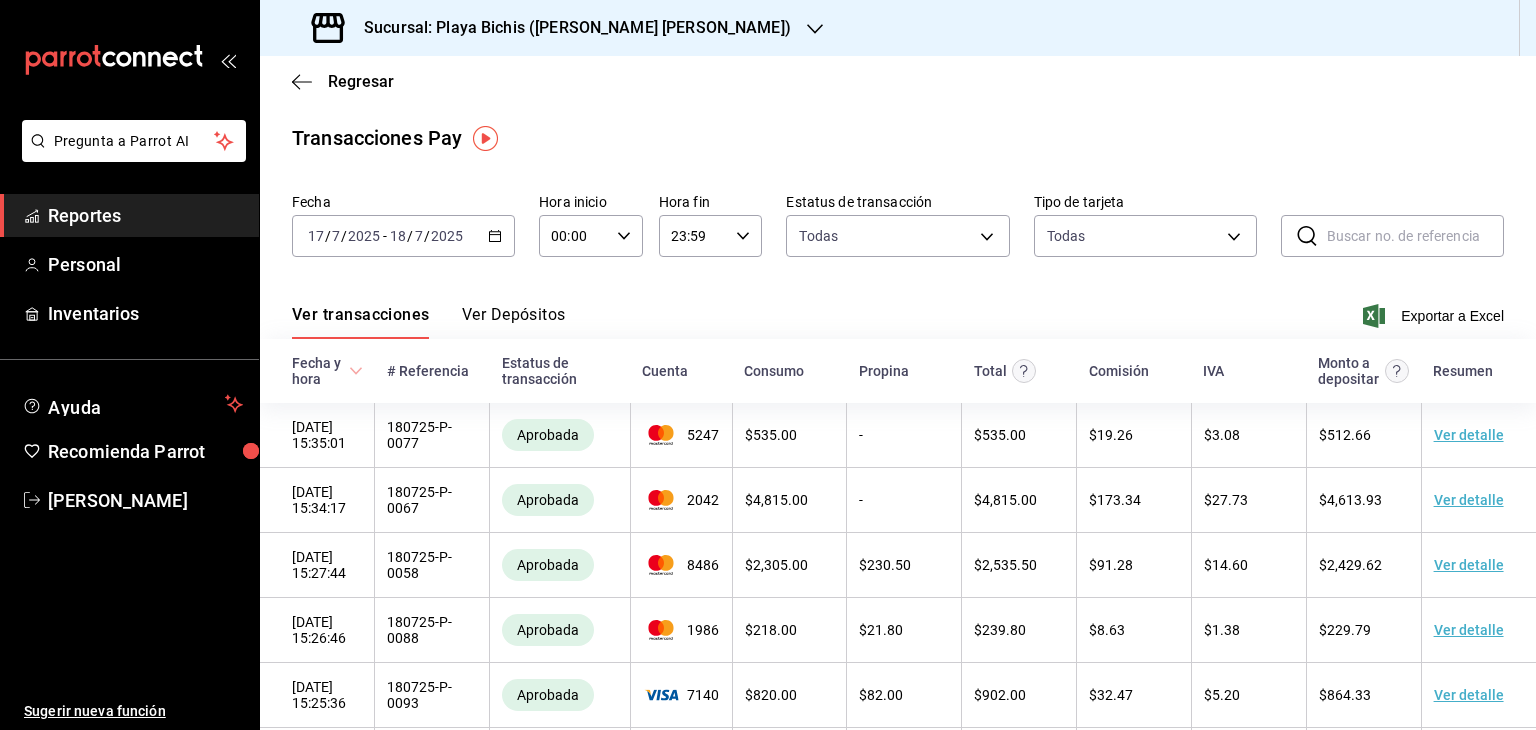 click 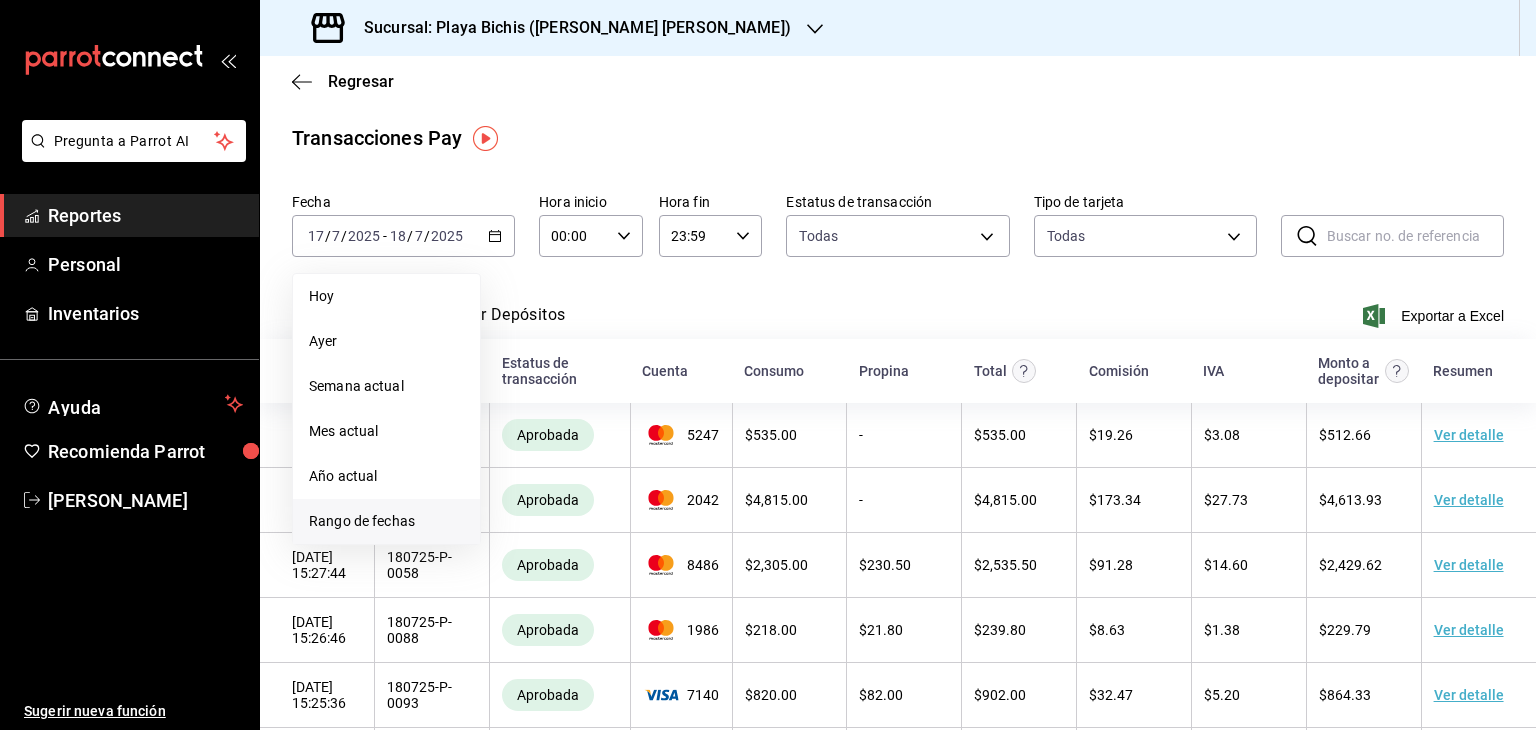 click on "Rango de fechas" at bounding box center [386, 521] 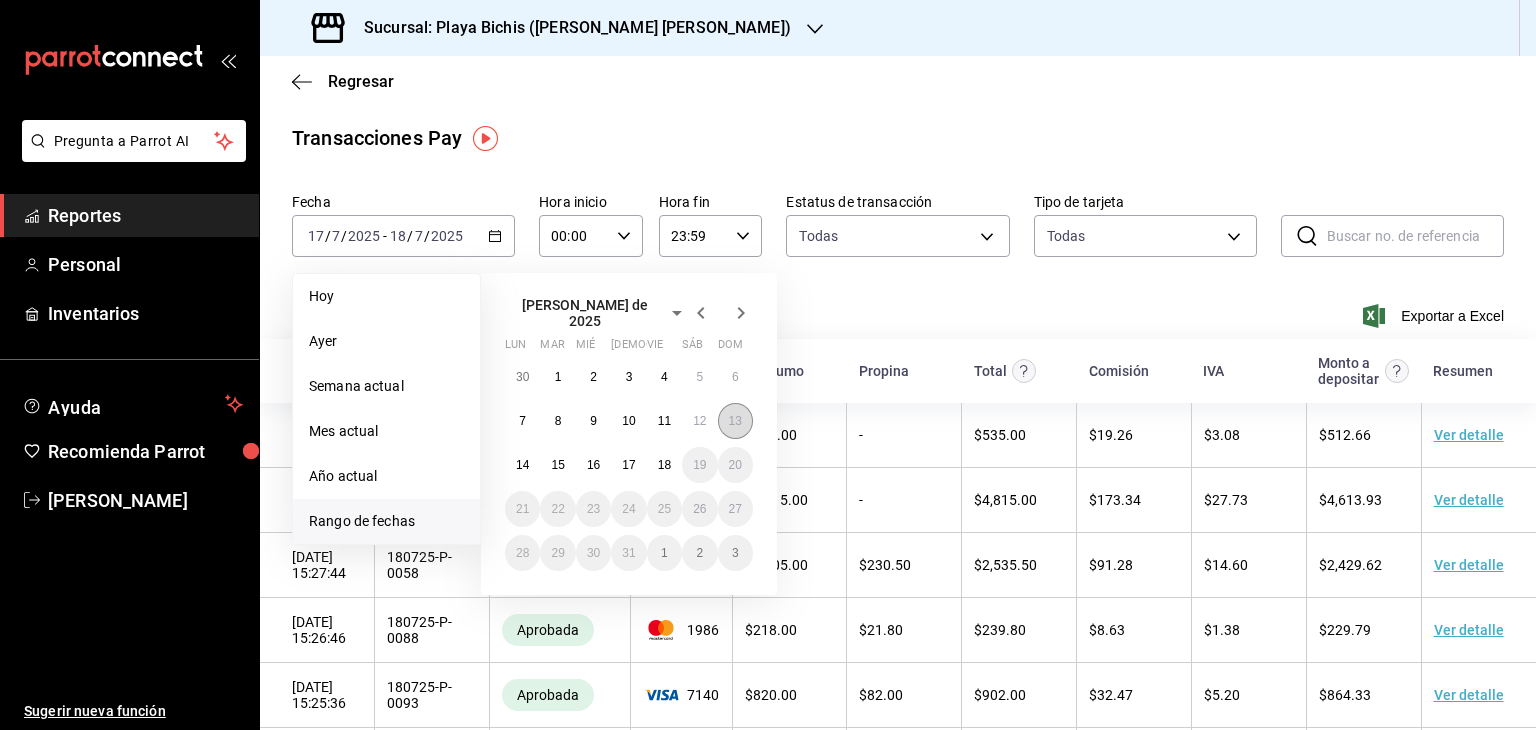 click on "13" at bounding box center [735, 421] 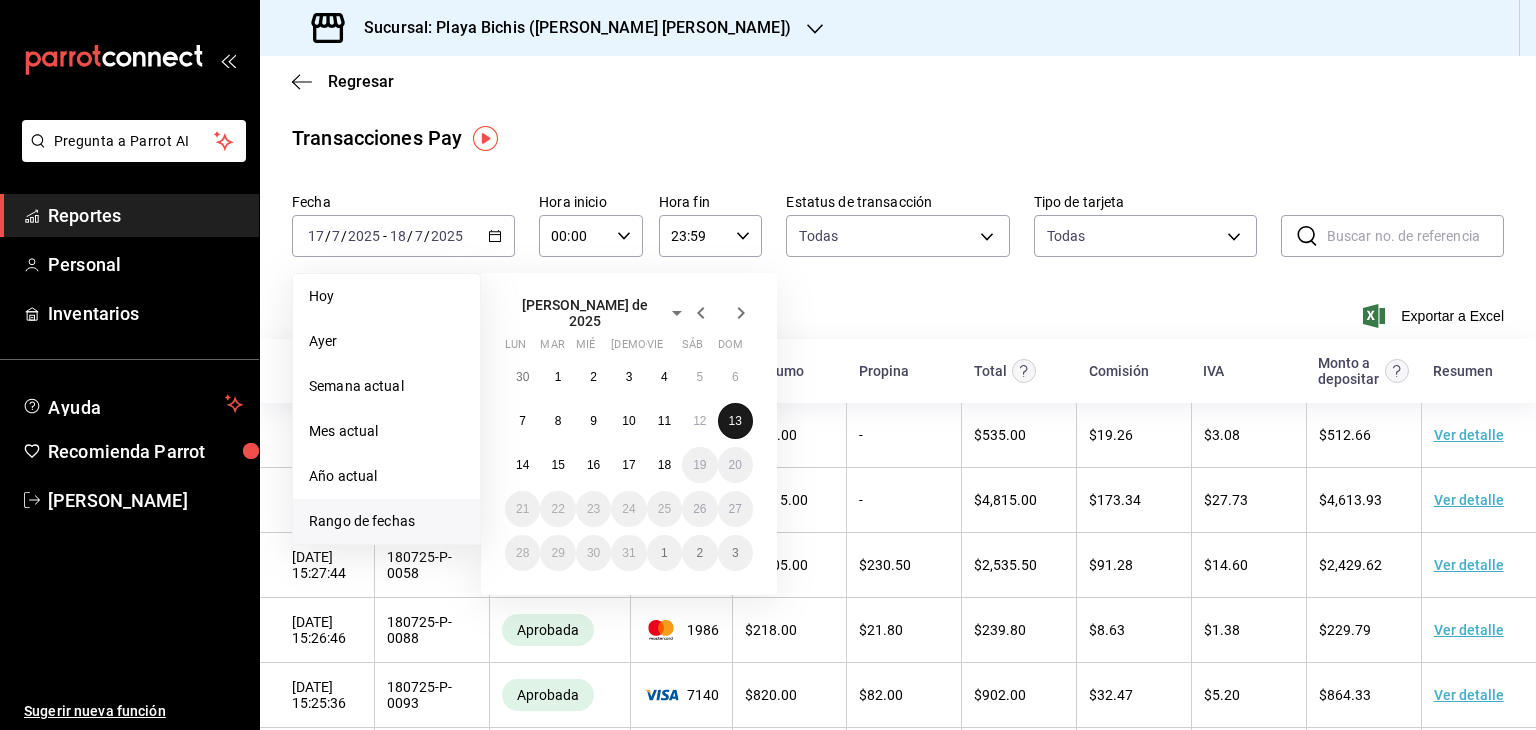 click on "13" at bounding box center (735, 421) 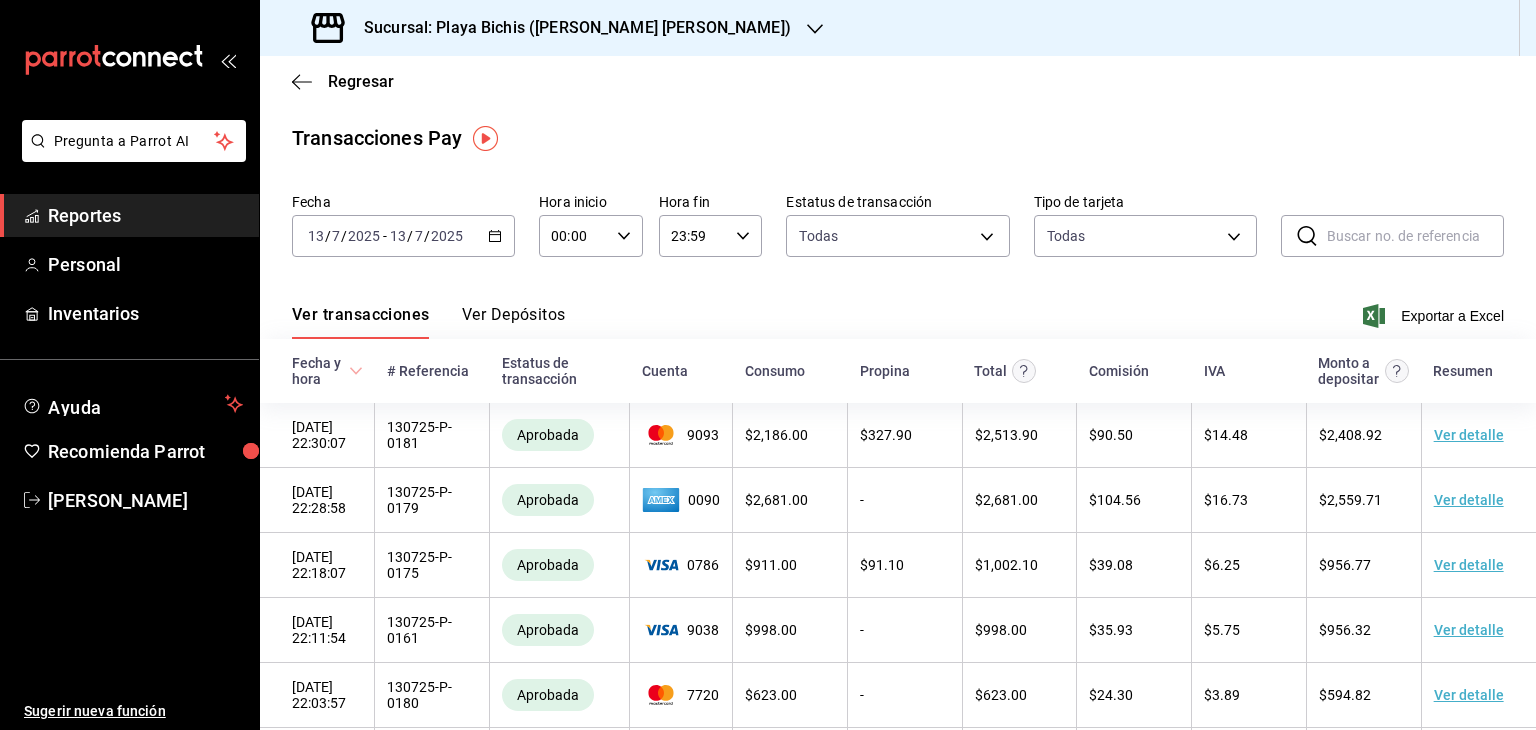 click on "23:59 Hora fin" at bounding box center (711, 236) 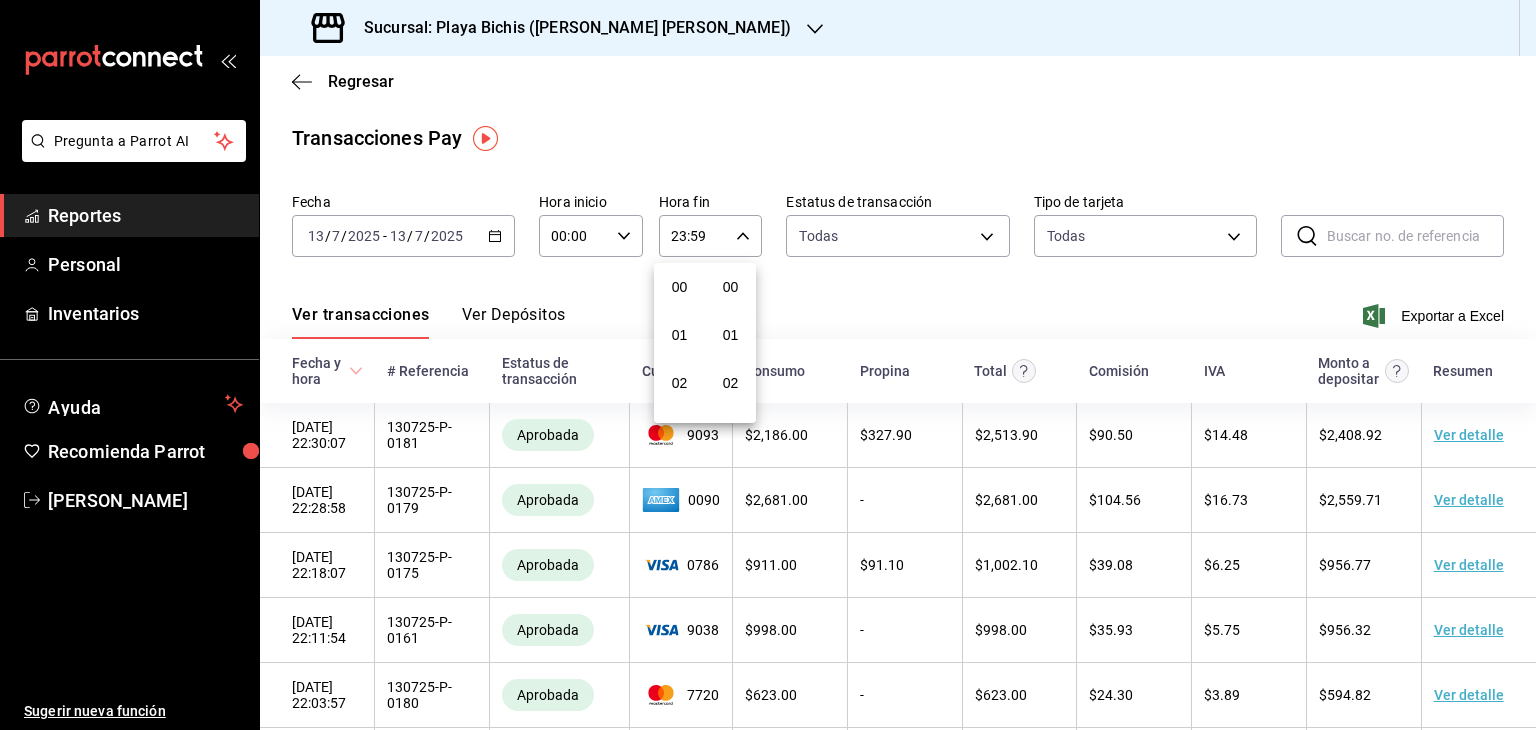 scroll, scrollTop: 1011, scrollLeft: 0, axis: vertical 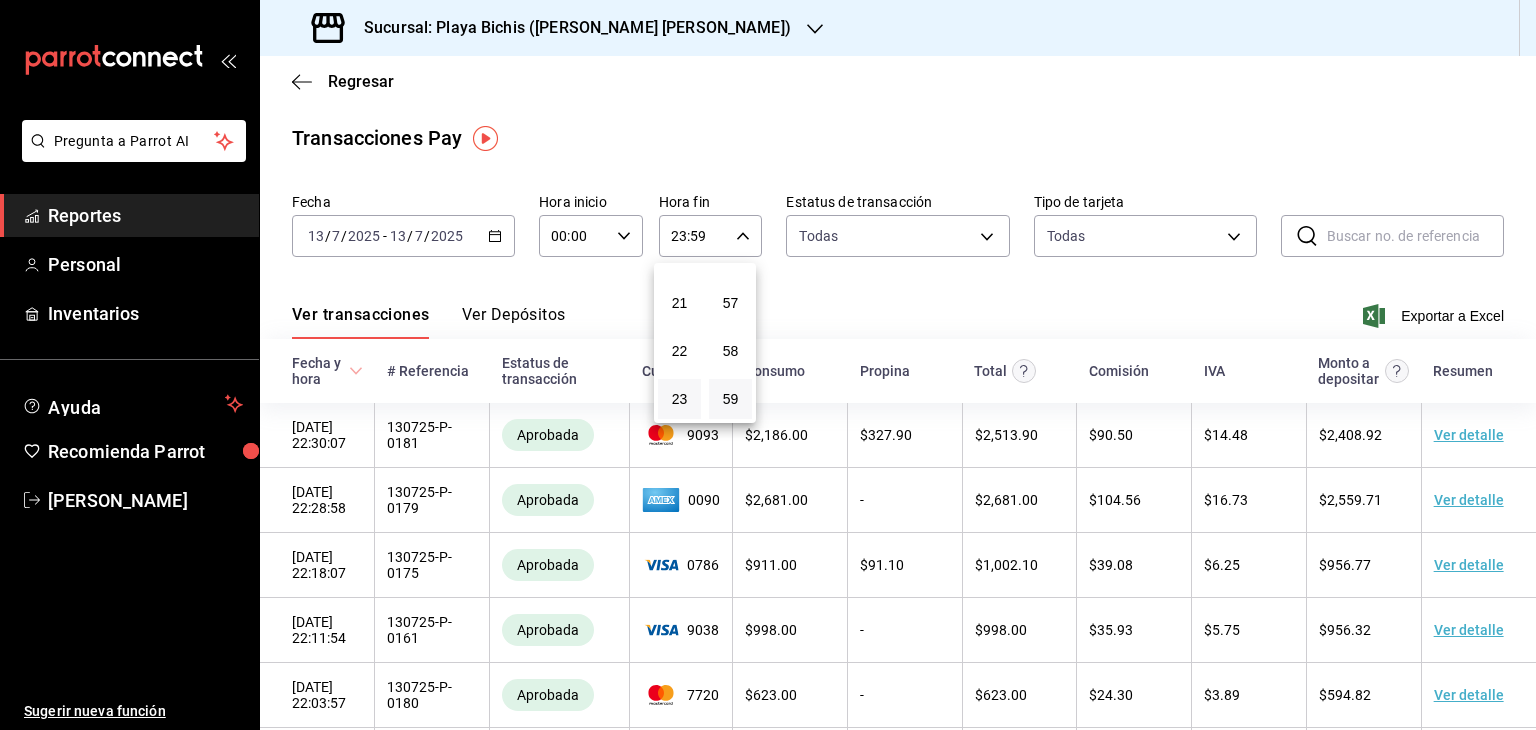 click at bounding box center [768, 365] 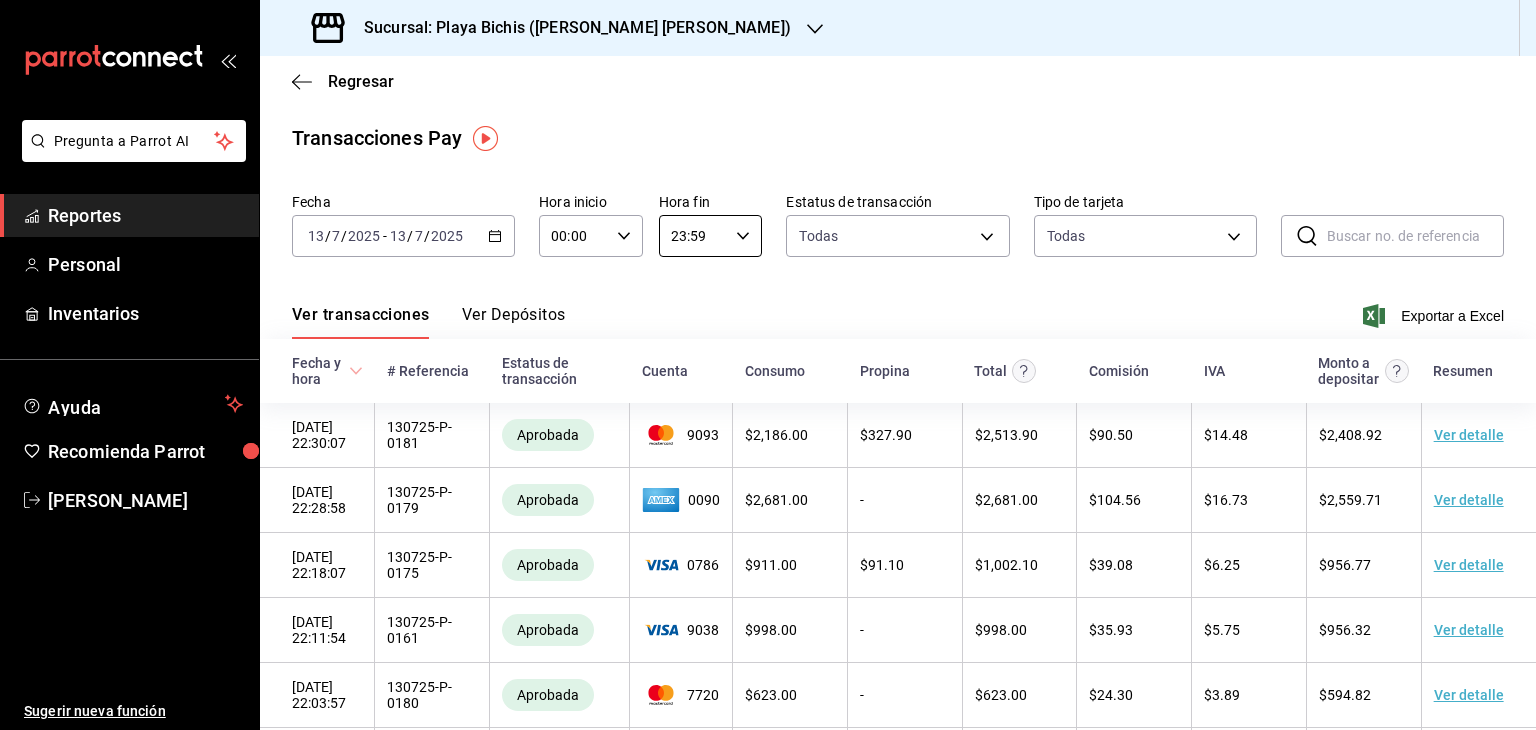 click on "23:59" at bounding box center [694, 236] 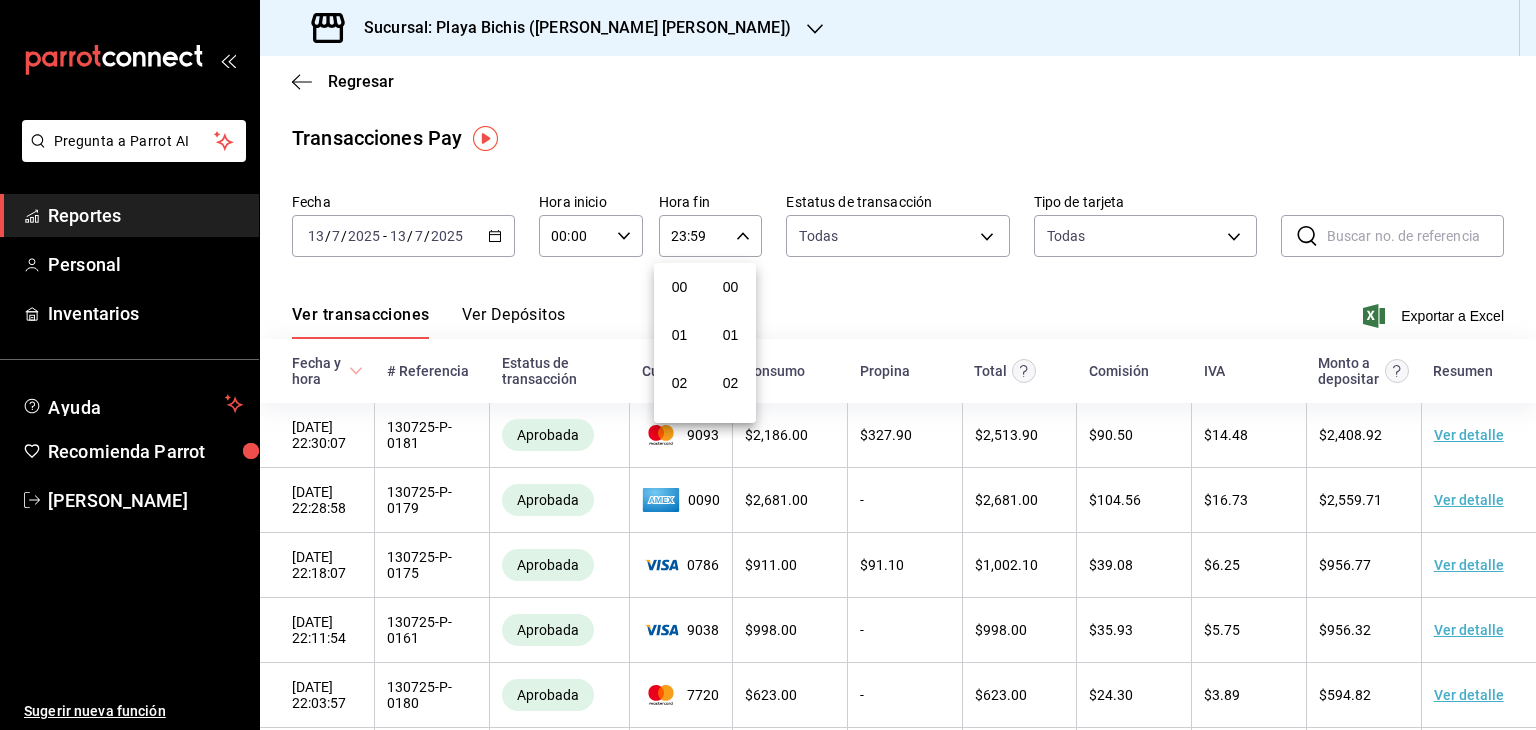scroll, scrollTop: 1011, scrollLeft: 0, axis: vertical 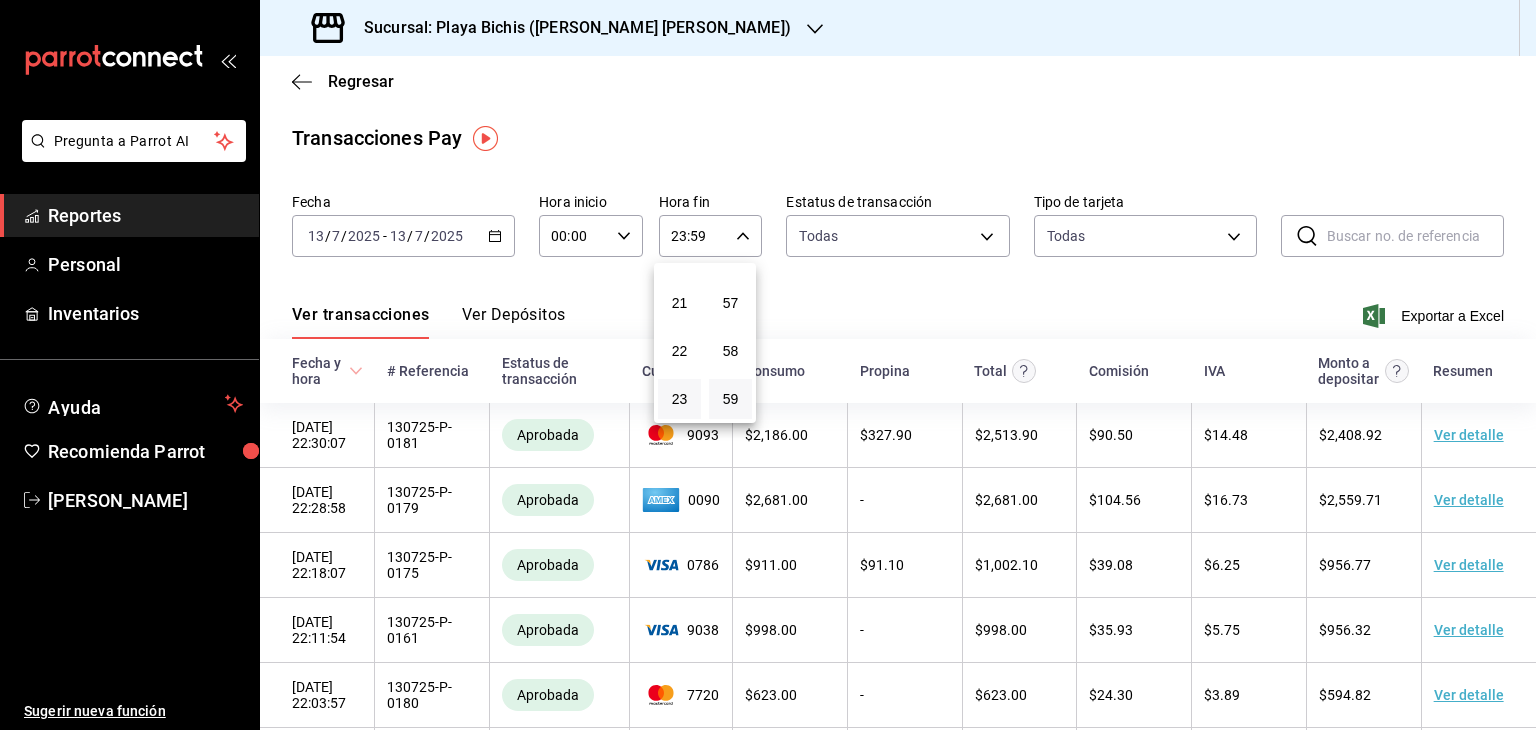 click at bounding box center (768, 365) 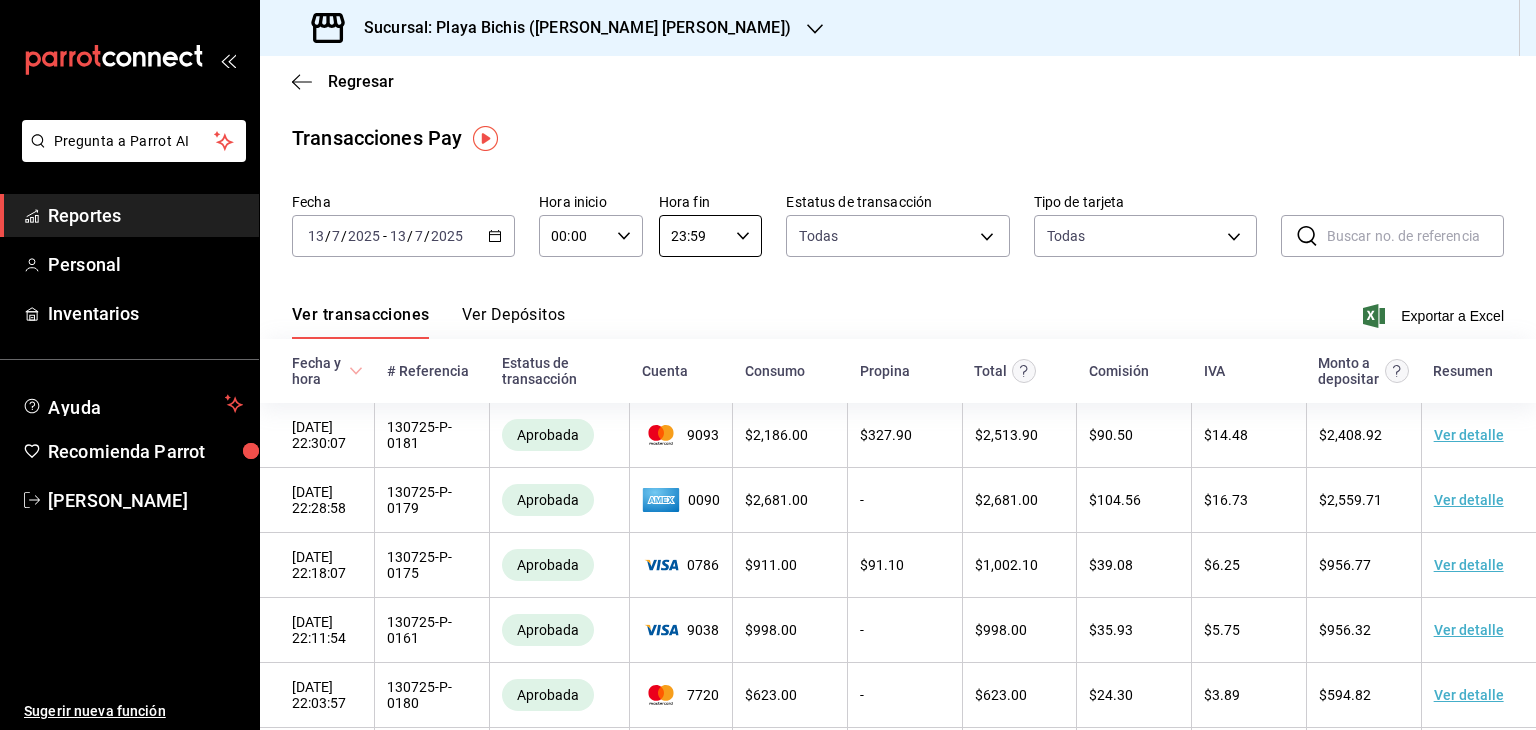 type on "23:59" 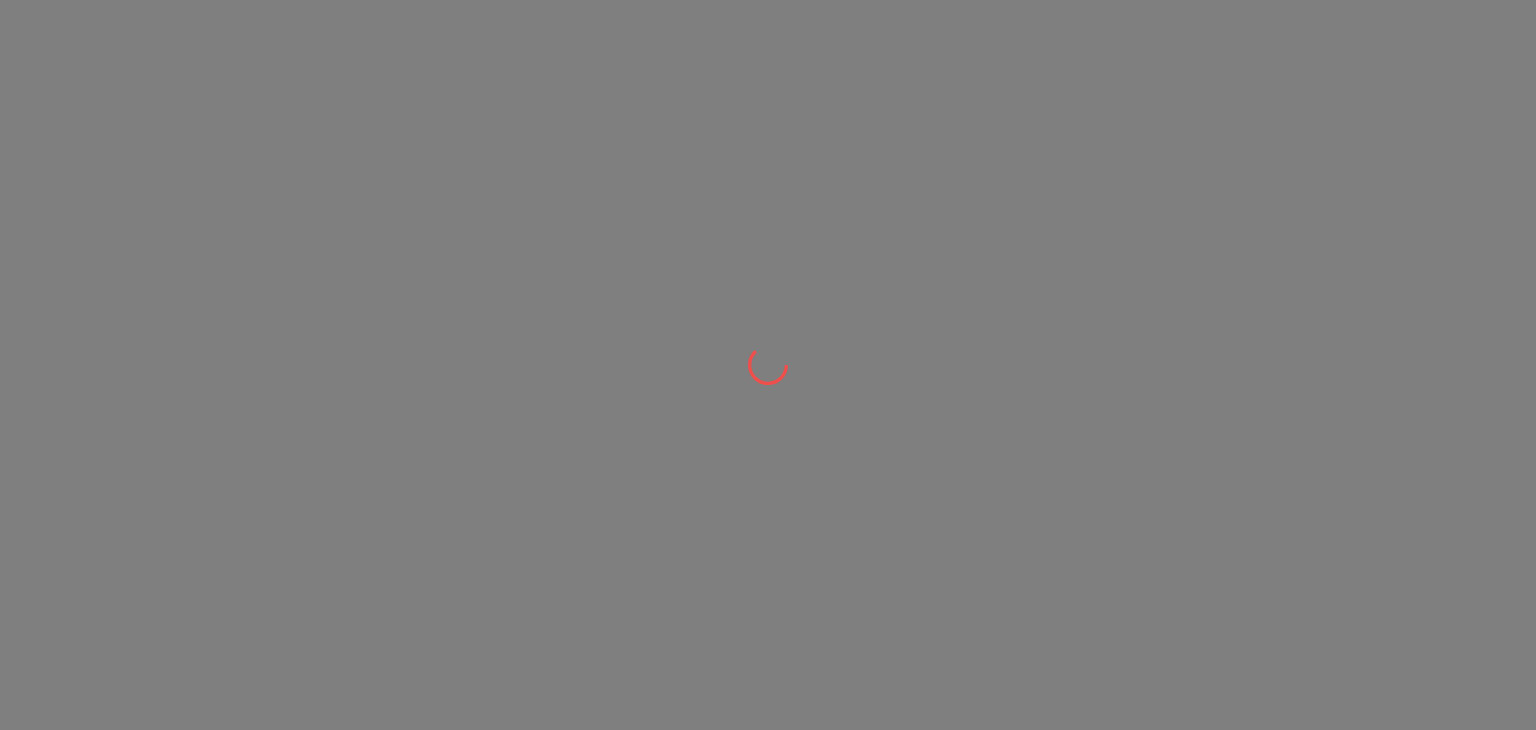 scroll, scrollTop: 0, scrollLeft: 0, axis: both 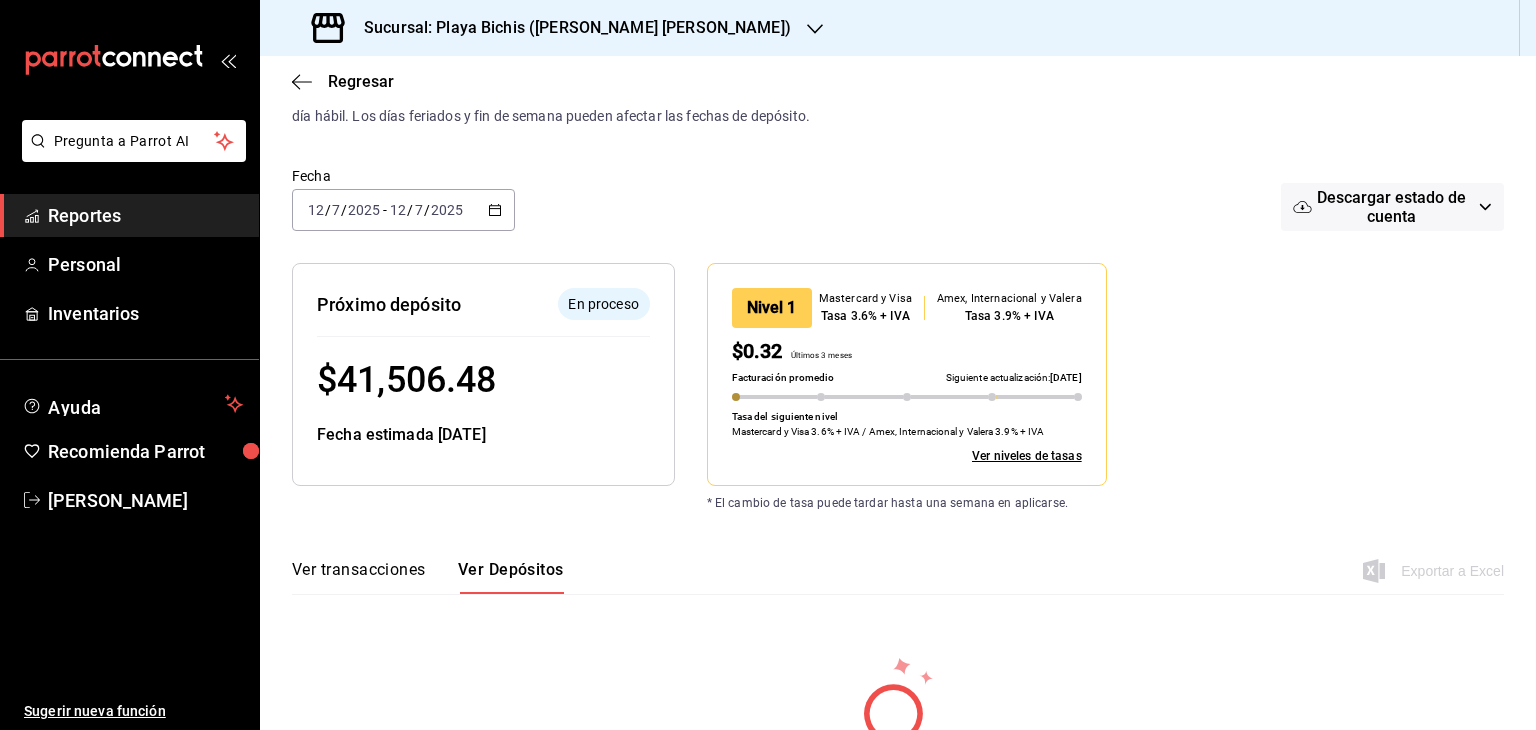 click on "Reportes" at bounding box center [145, 215] 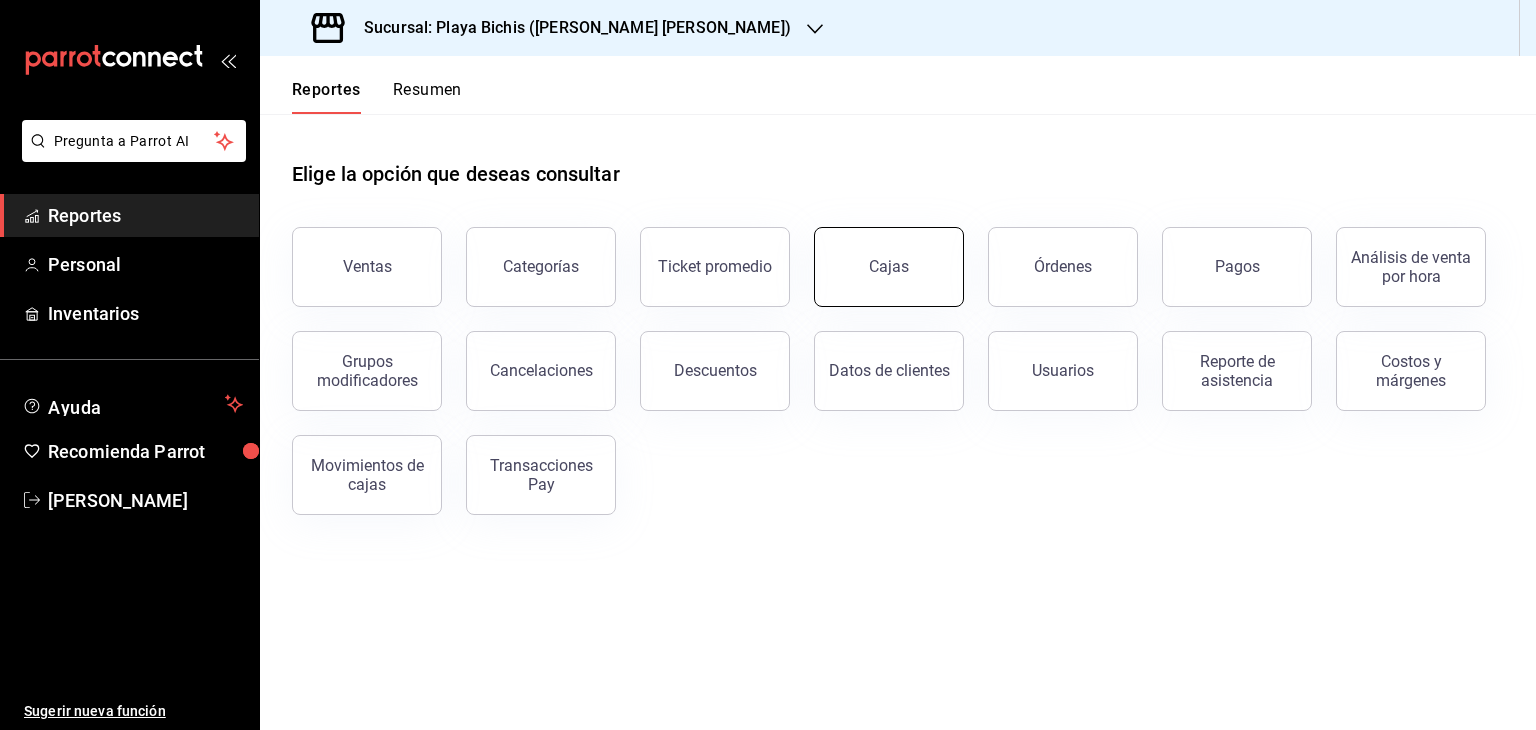 click on "Cajas" at bounding box center (889, 267) 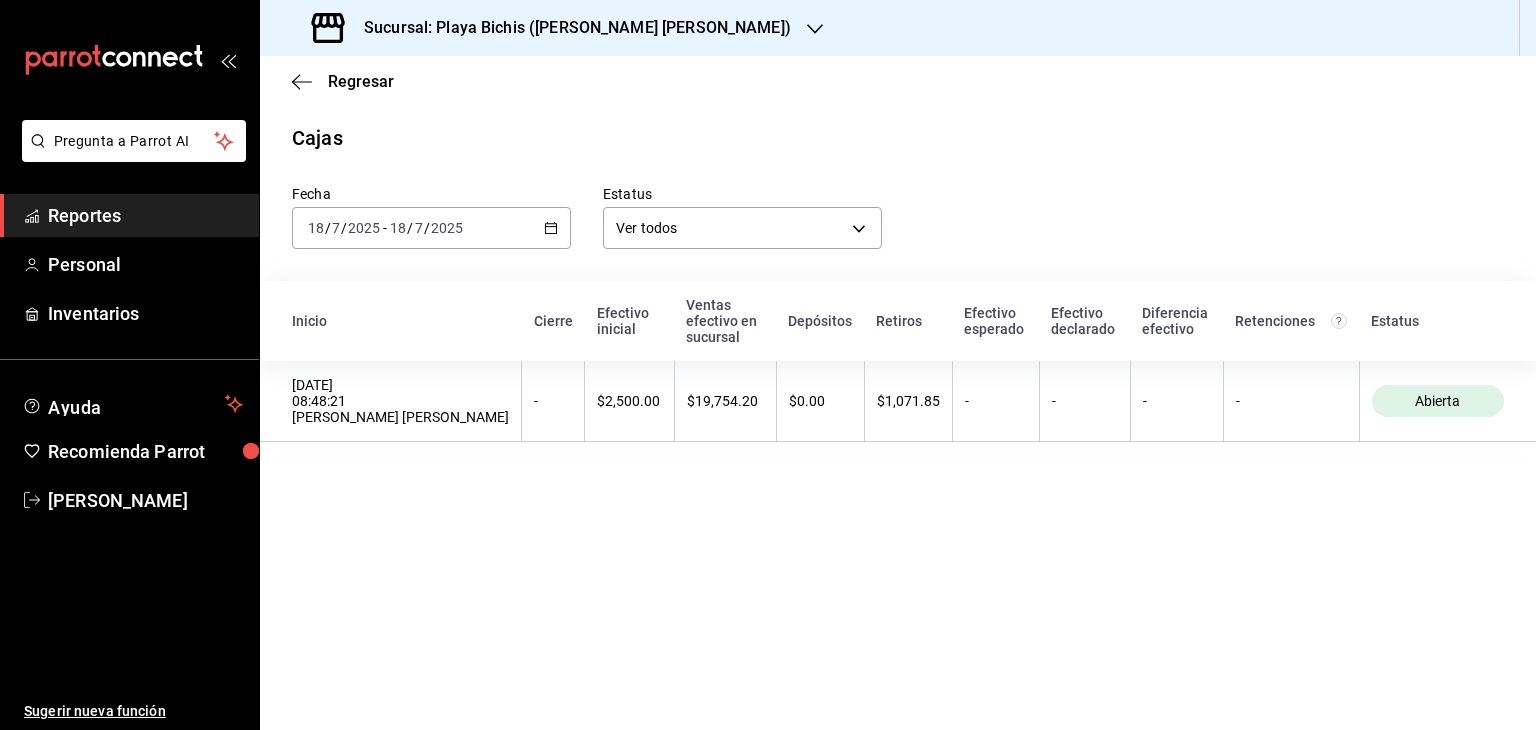click on "[DATE] [DATE] - [DATE] [DATE]" at bounding box center [431, 228] 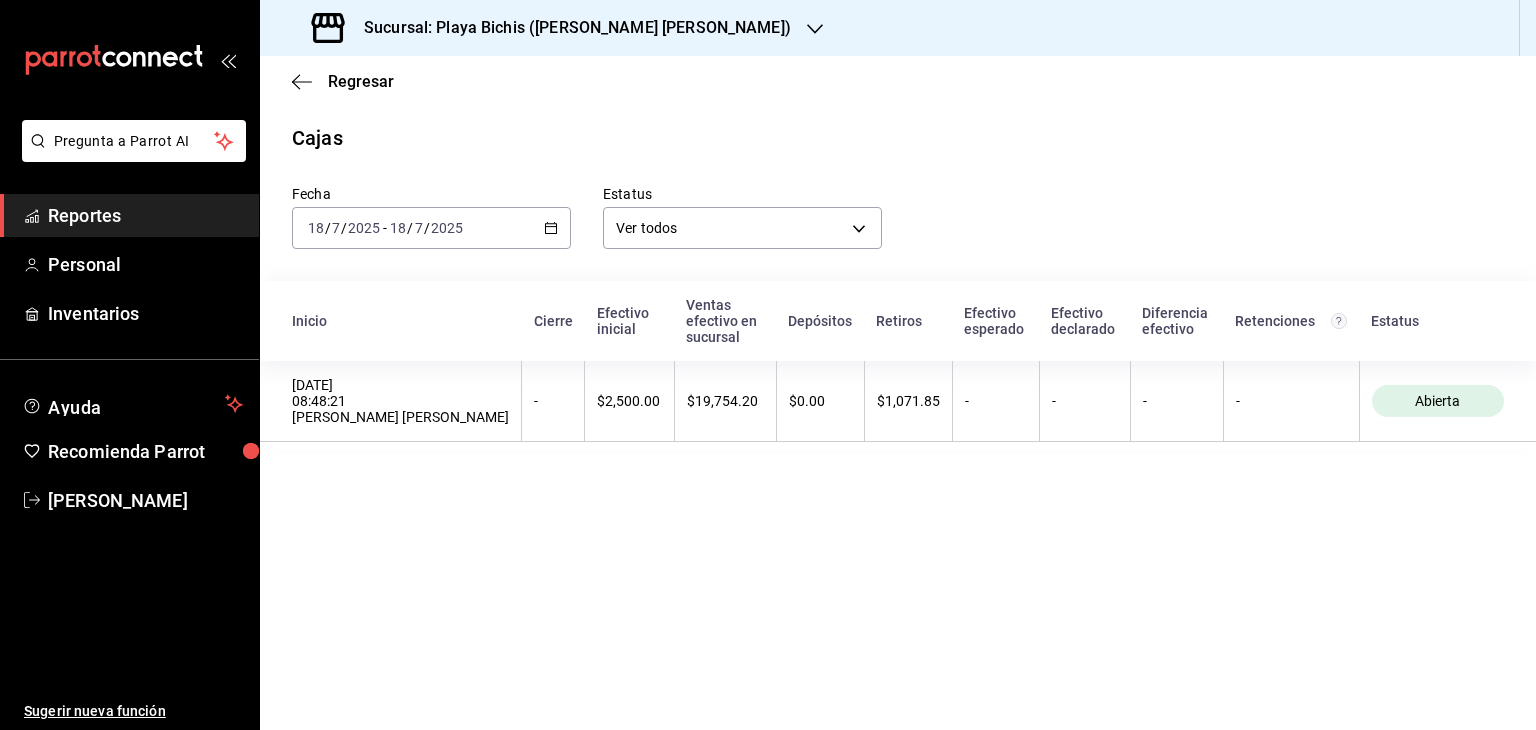 click 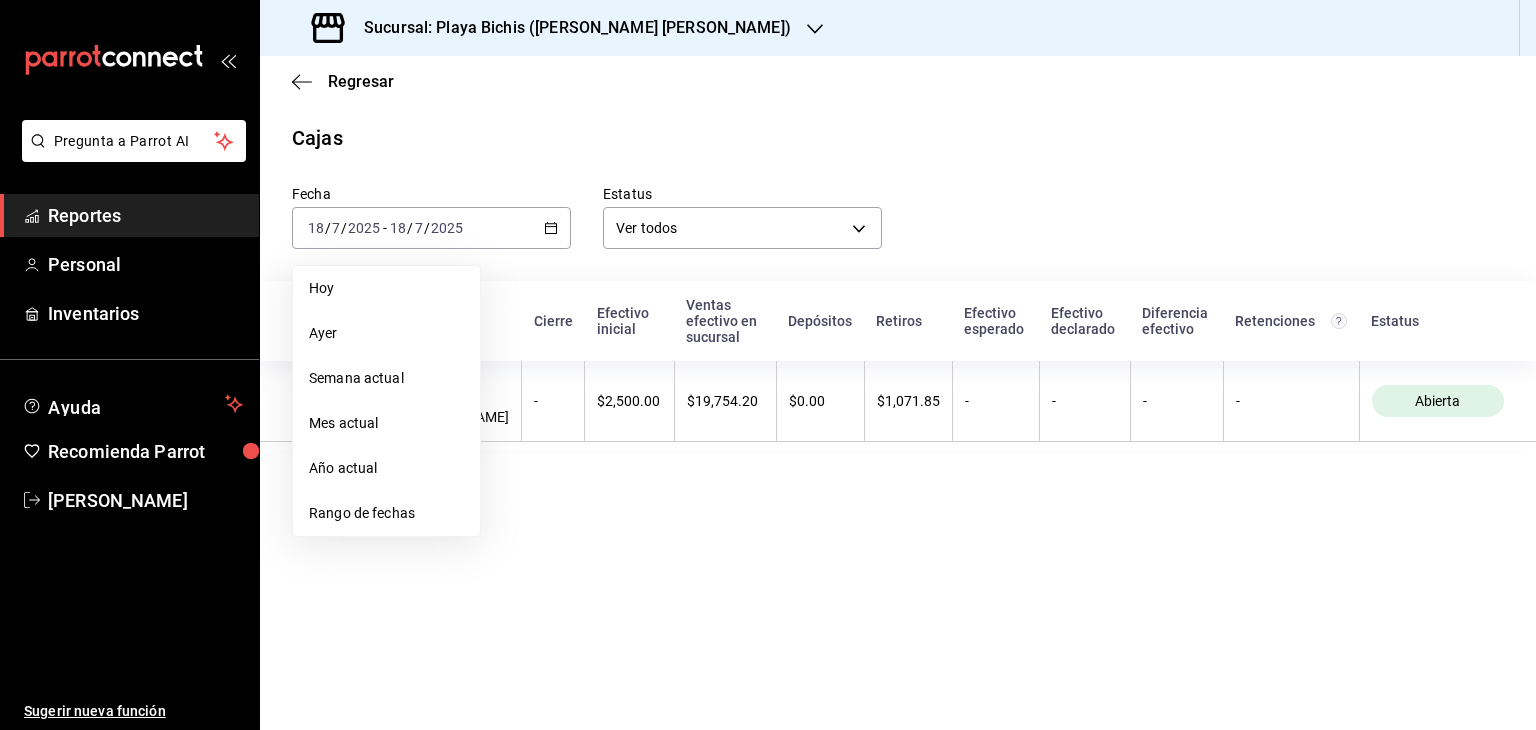 click on "Regresar Cajas Fecha [DATE] [DATE] - [DATE] [DATE] [PERSON_NAME] Semana actual Mes actual Año actual Rango de fechas Estatus Ver todos ALL Inicio Cierre Efectivo inicial Ventas efectivo en sucursal Depósitos Retiros Efectivo esperado Efectivo declarado Diferencia efectivo Retenciones Estatus [DATE]
08:48:21
[PERSON_NAME] [PERSON_NAME] - $2,500.00 $19,754.20 $0.00 $1,071.85 - - - - Abierta" at bounding box center (898, 393) 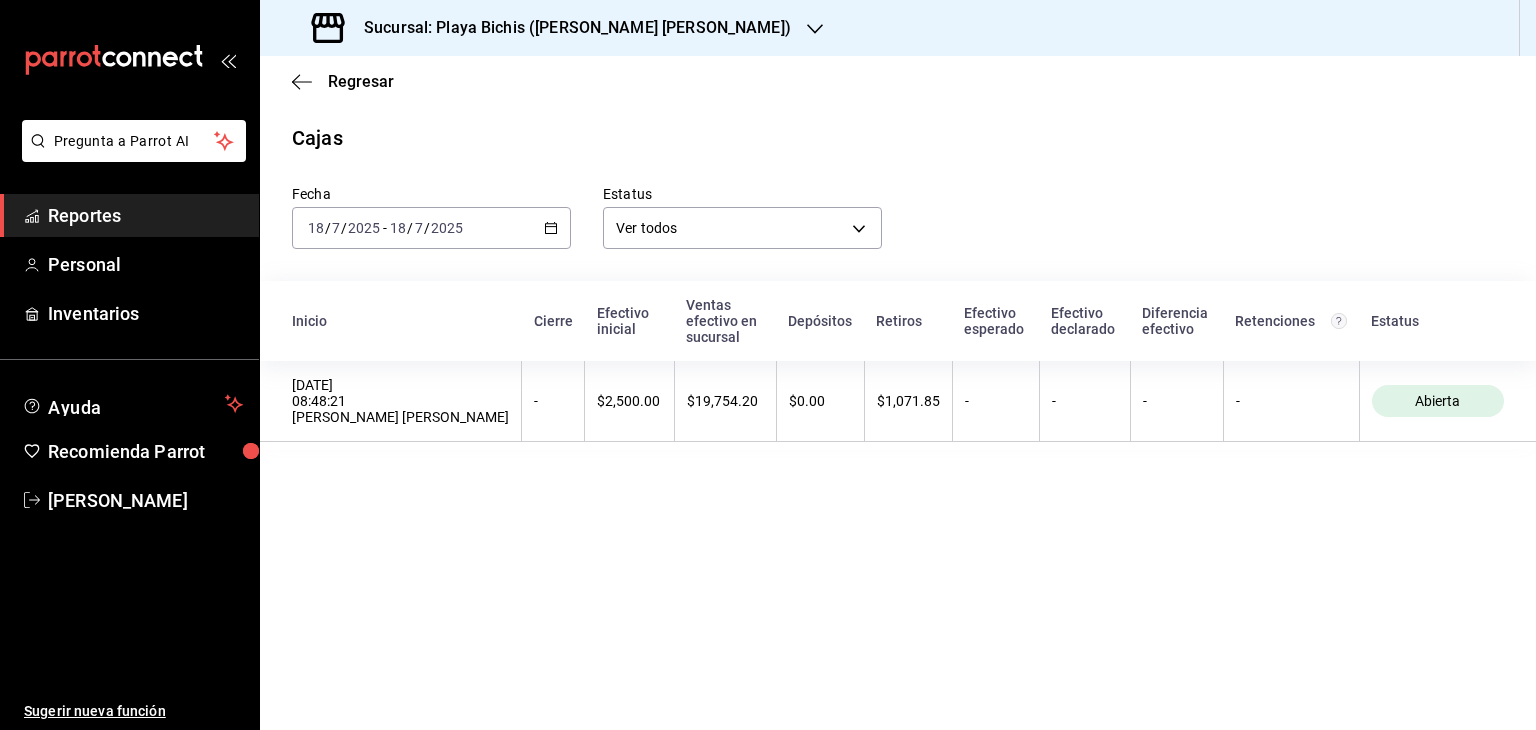 click on "[DATE] [DATE] - [DATE] [DATE]" at bounding box center [431, 228] 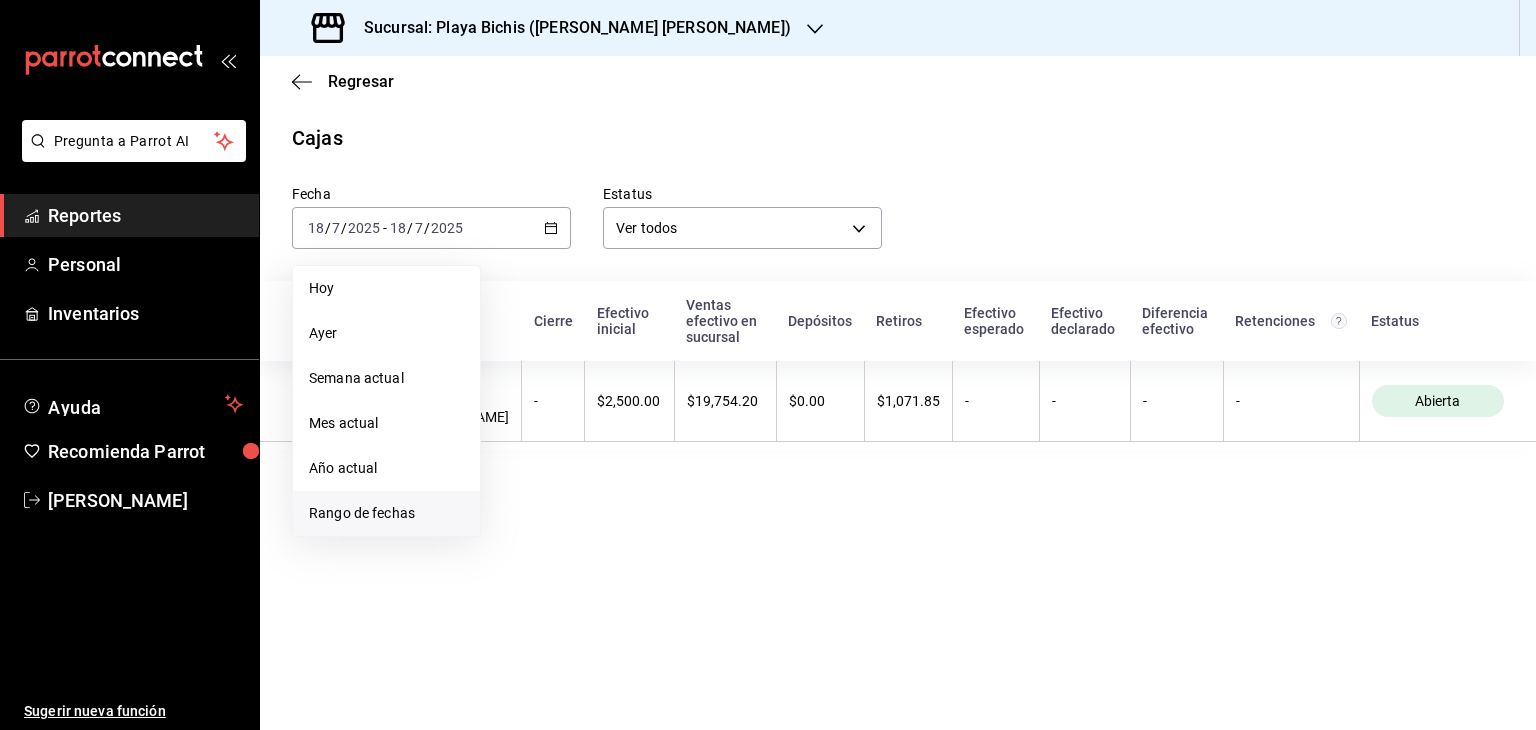 click on "Rango de fechas" at bounding box center [386, 513] 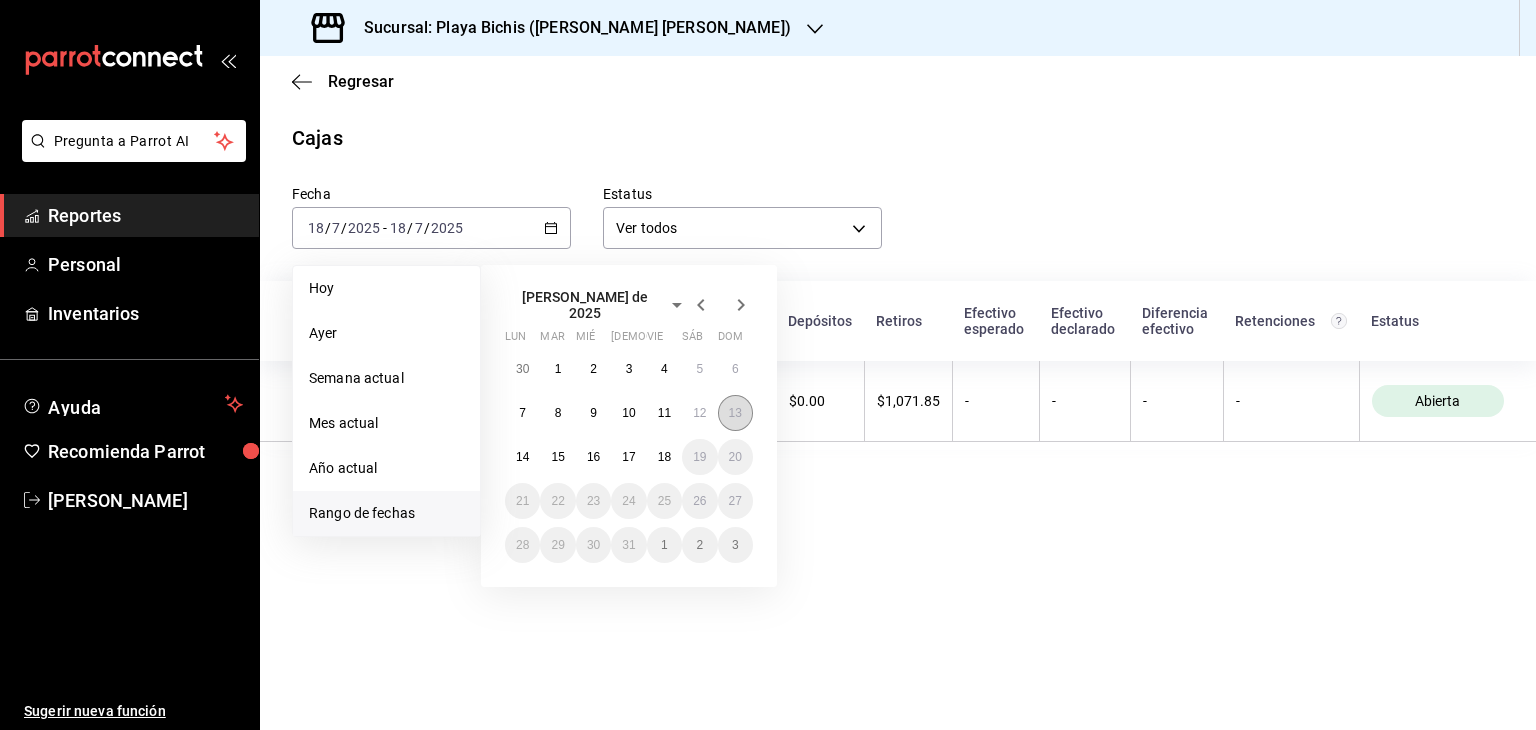 click on "13" at bounding box center (735, 413) 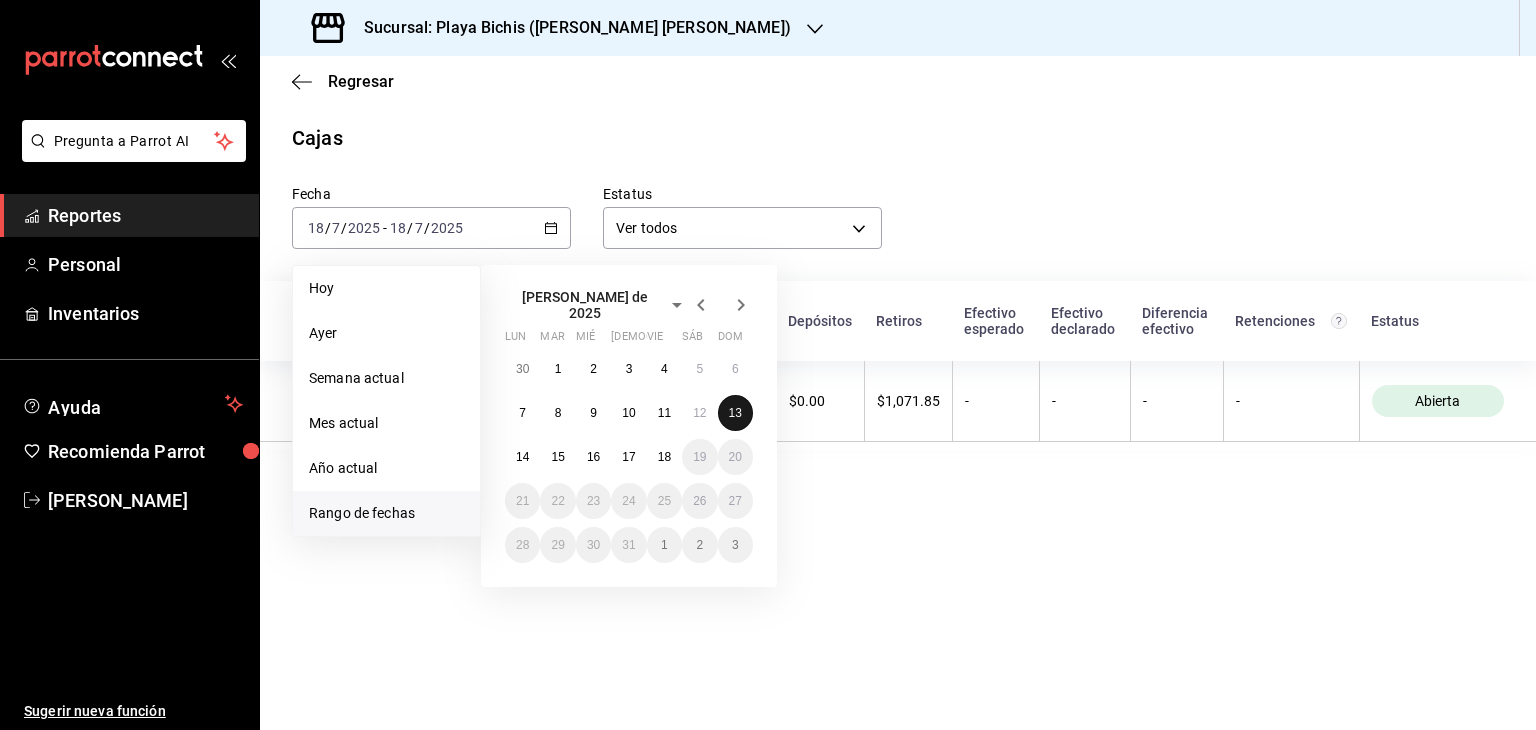 click on "13" at bounding box center (735, 413) 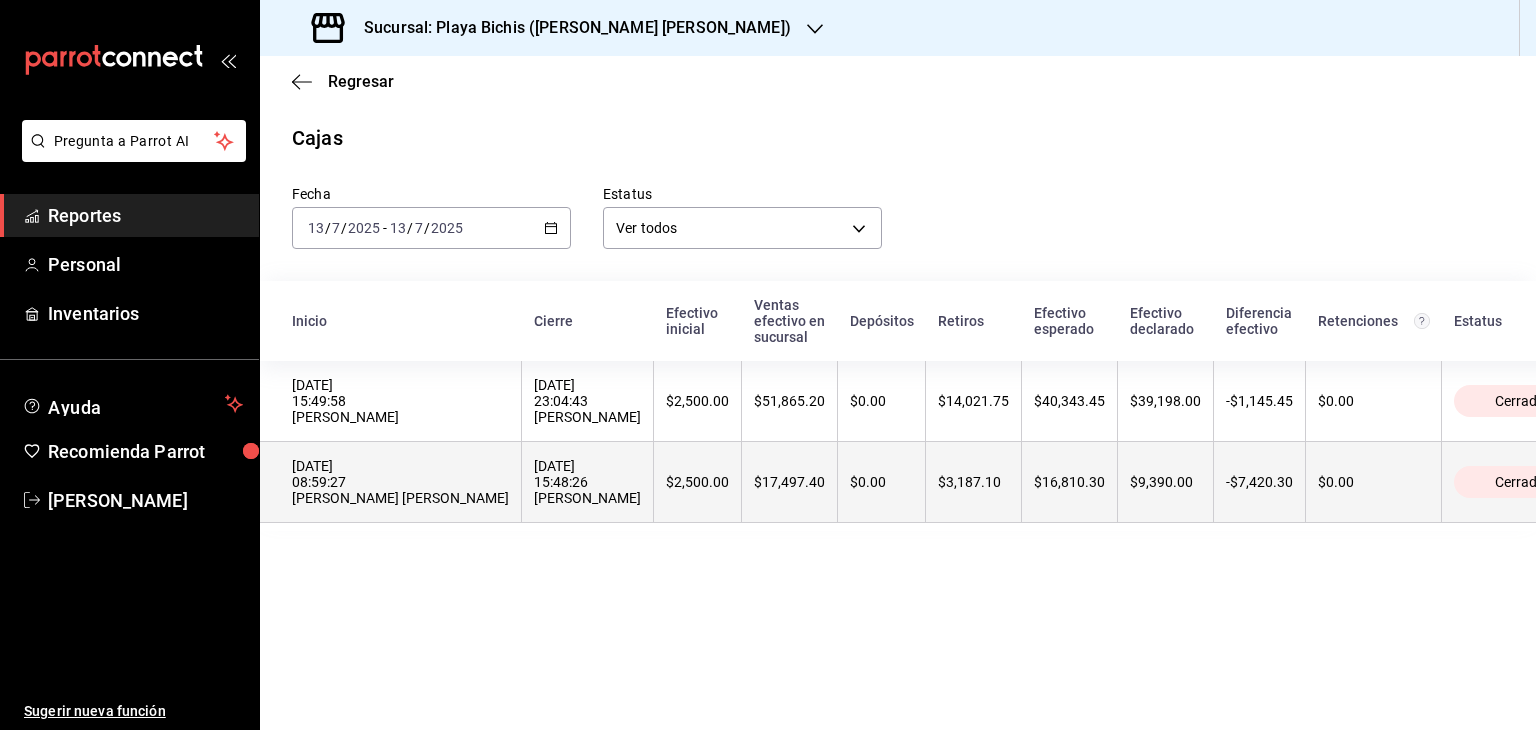 click on "$2,500.00" at bounding box center [697, 482] 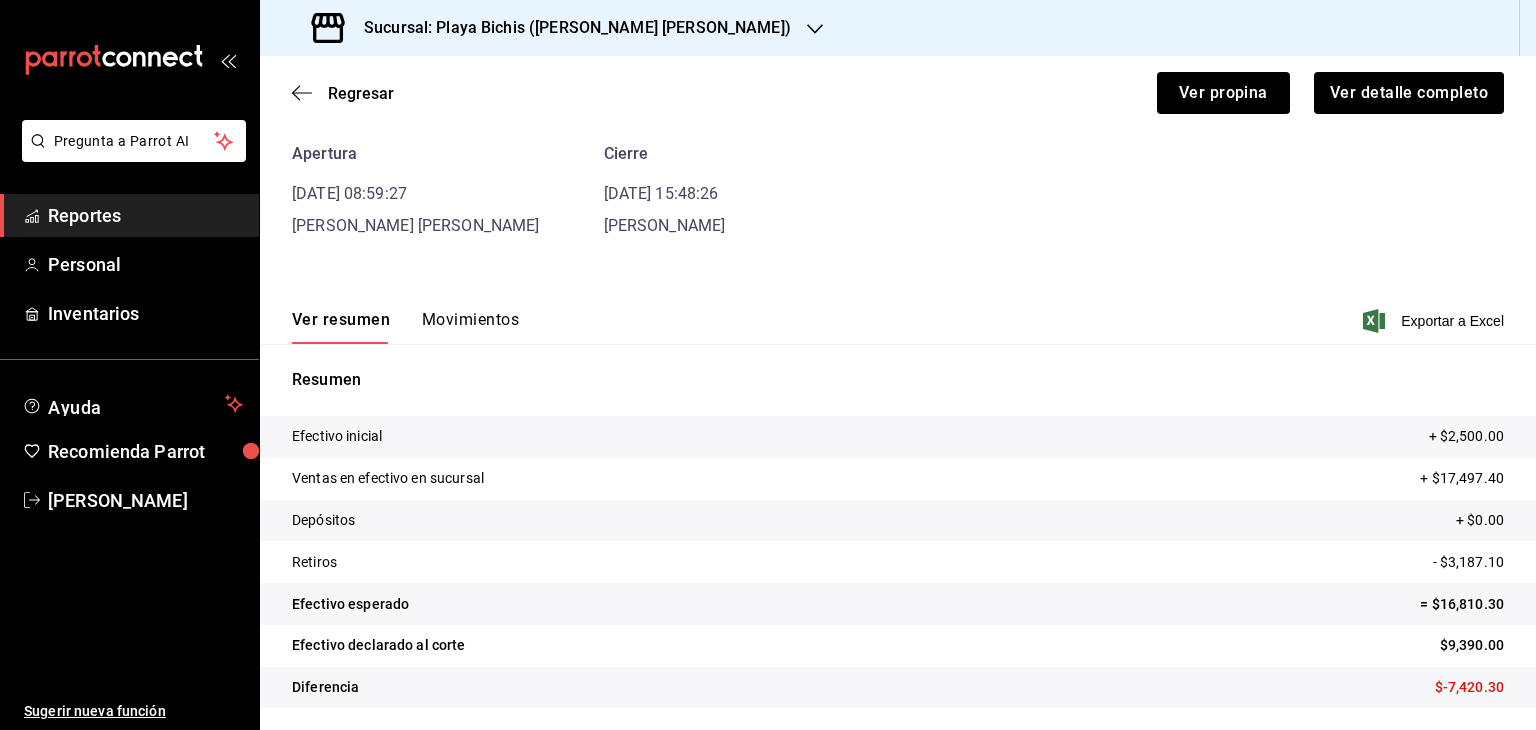 scroll, scrollTop: 87, scrollLeft: 0, axis: vertical 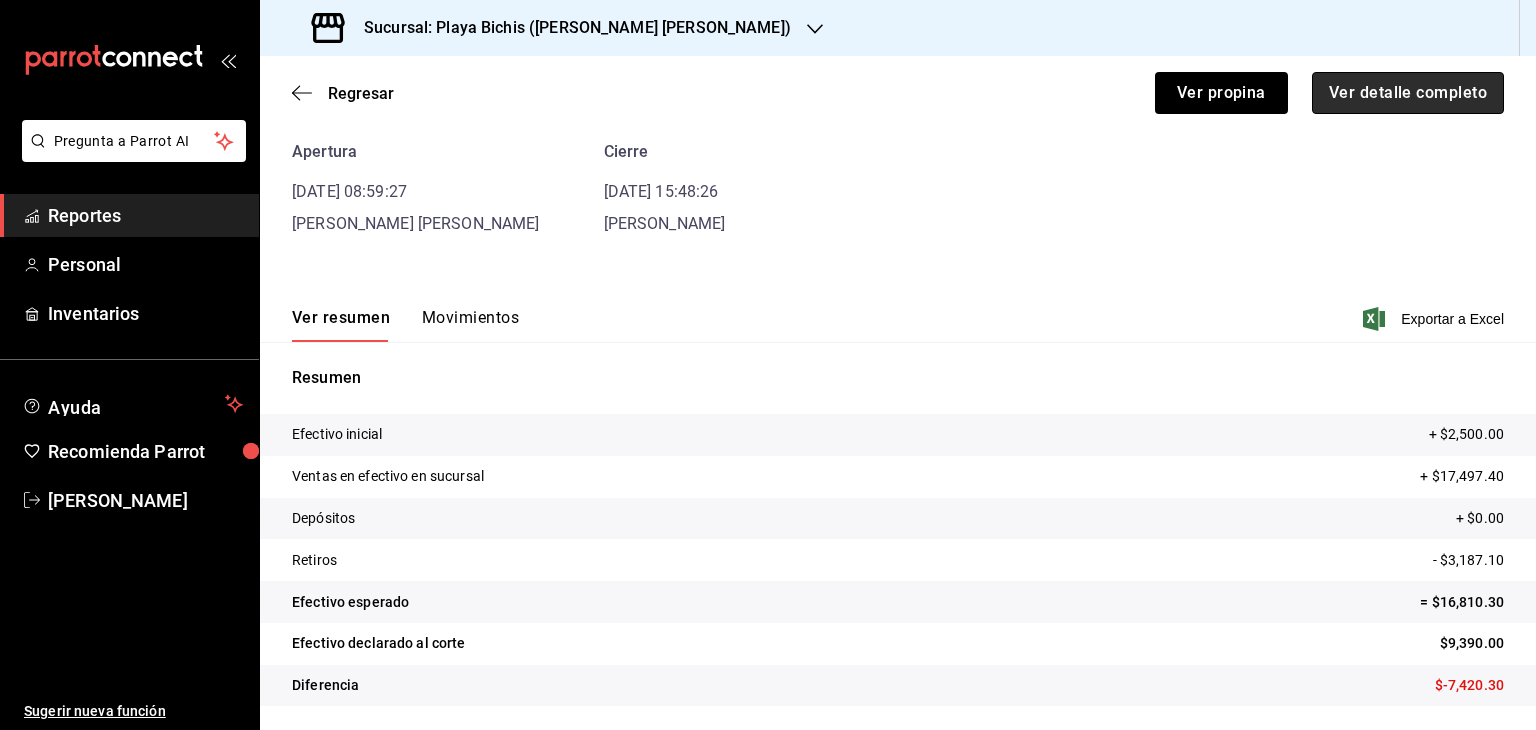 click on "Ver detalle completo" at bounding box center [1408, 93] 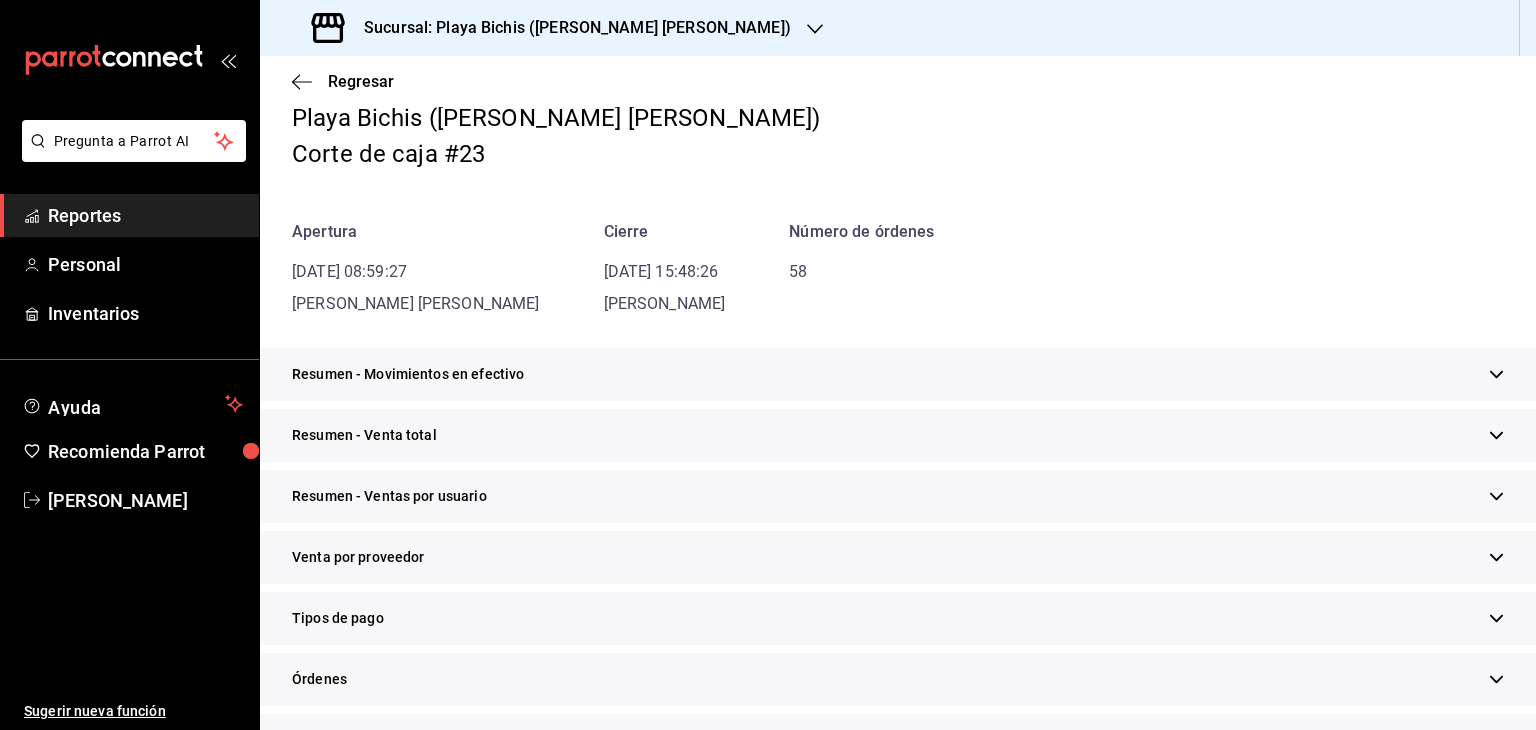 scroll, scrollTop: 575, scrollLeft: 0, axis: vertical 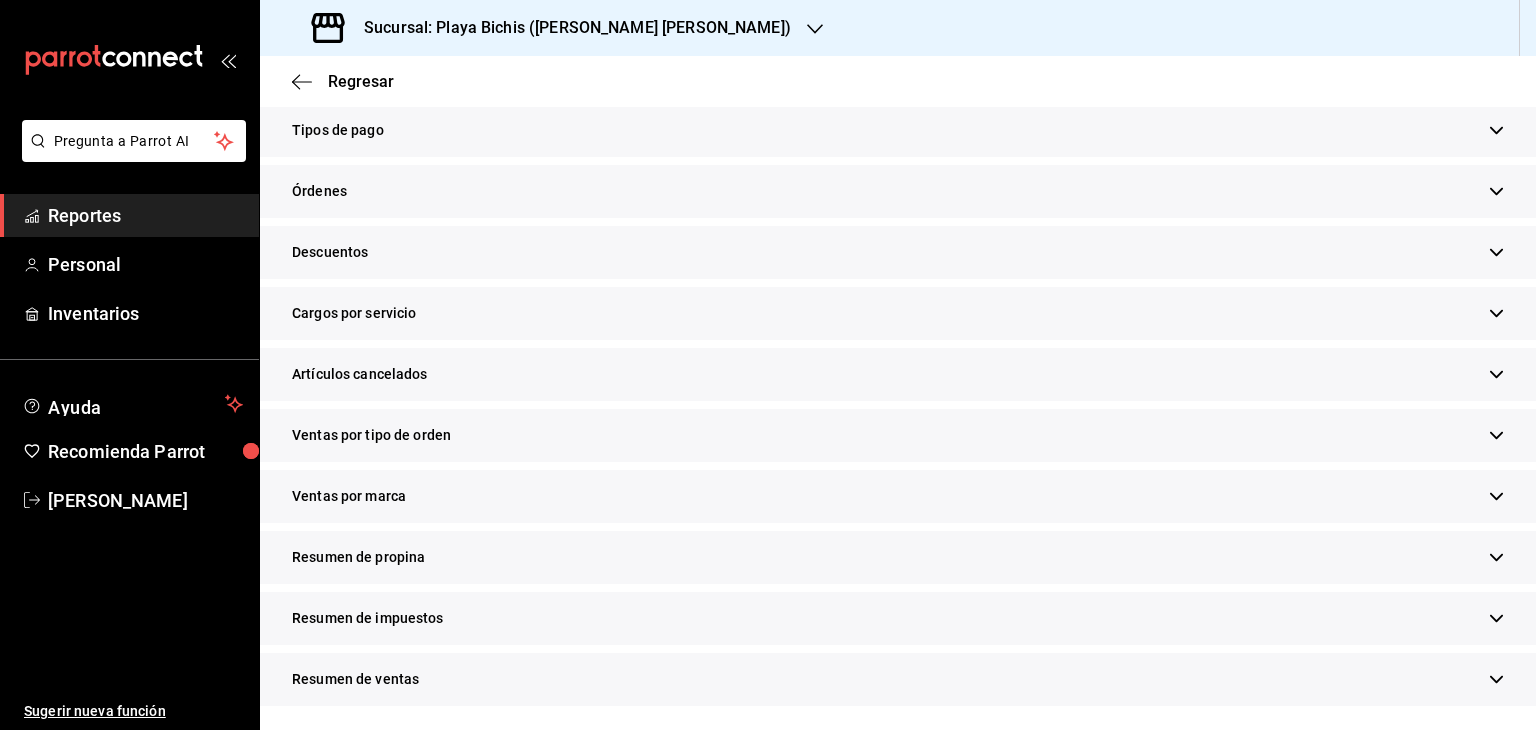 click on "Resumen de propina" at bounding box center [898, 557] 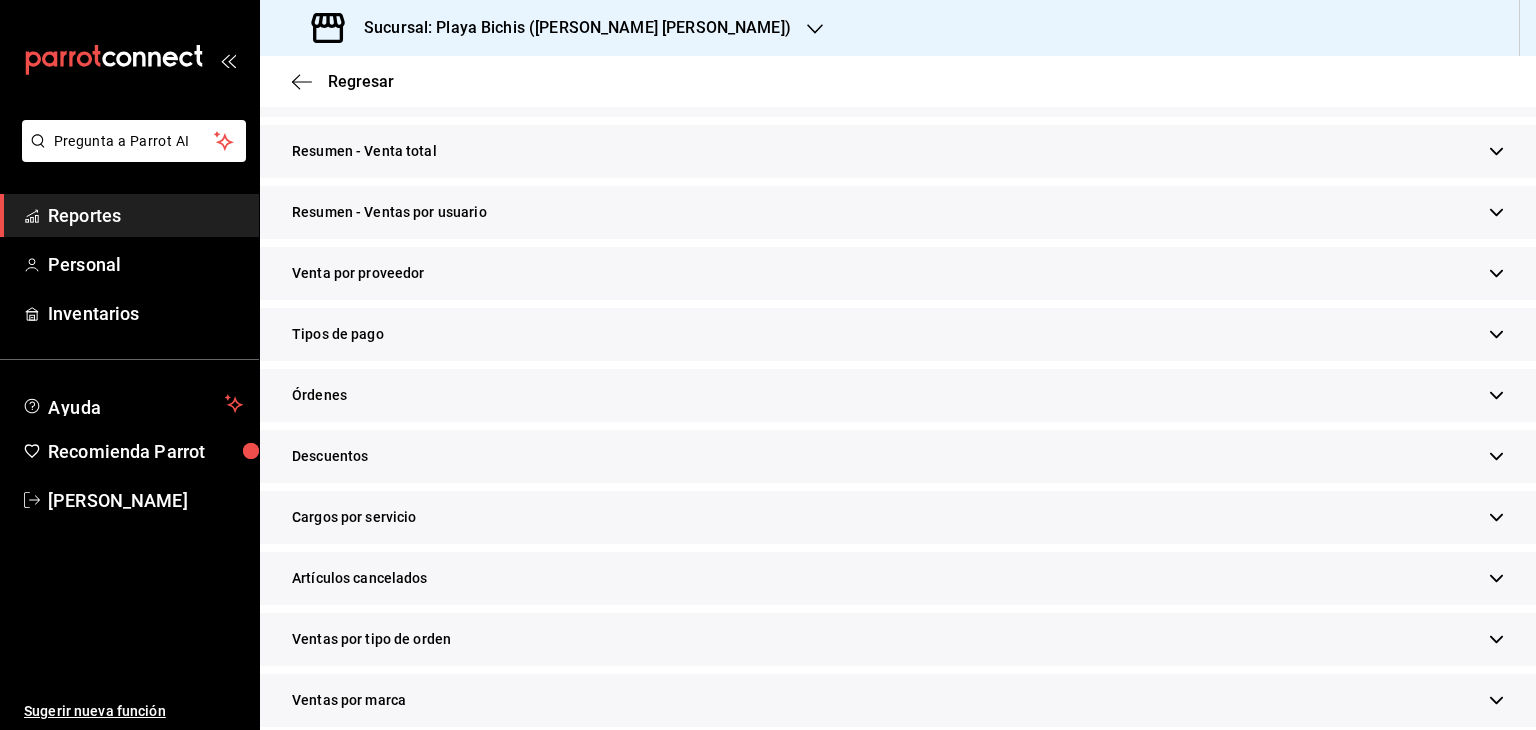 scroll, scrollTop: 352, scrollLeft: 0, axis: vertical 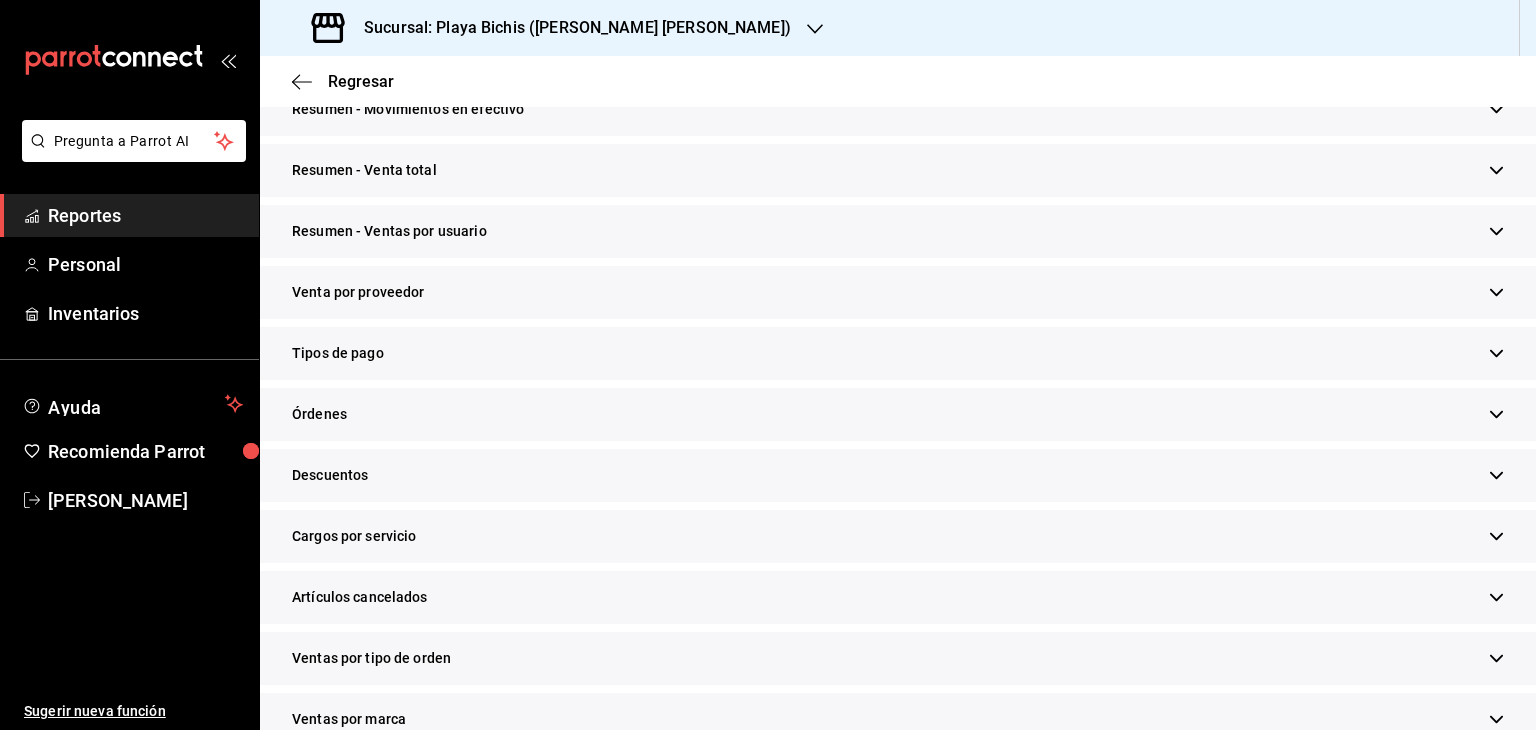 click on "Tipos de pago" at bounding box center (898, 353) 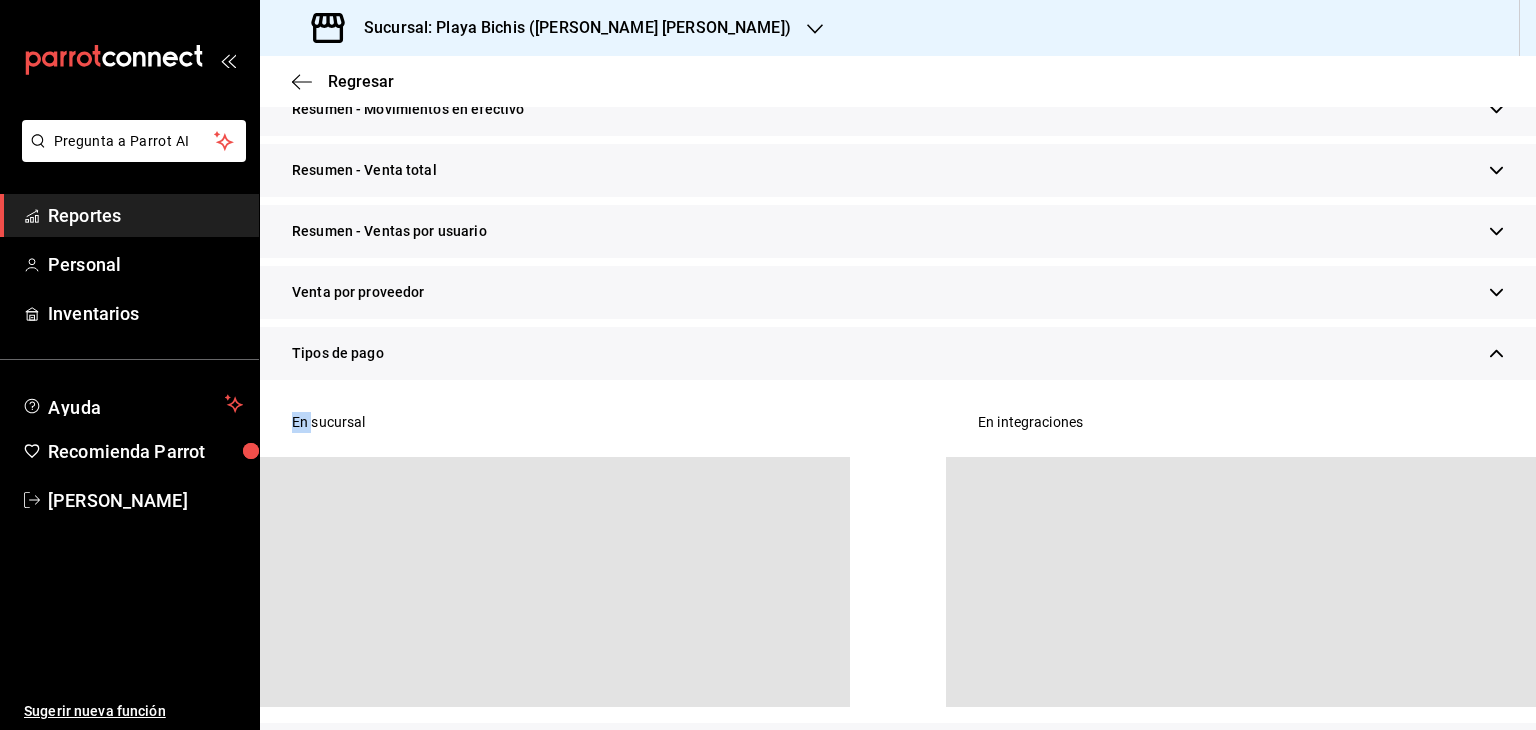 click on "Tipos de pago" at bounding box center [898, 353] 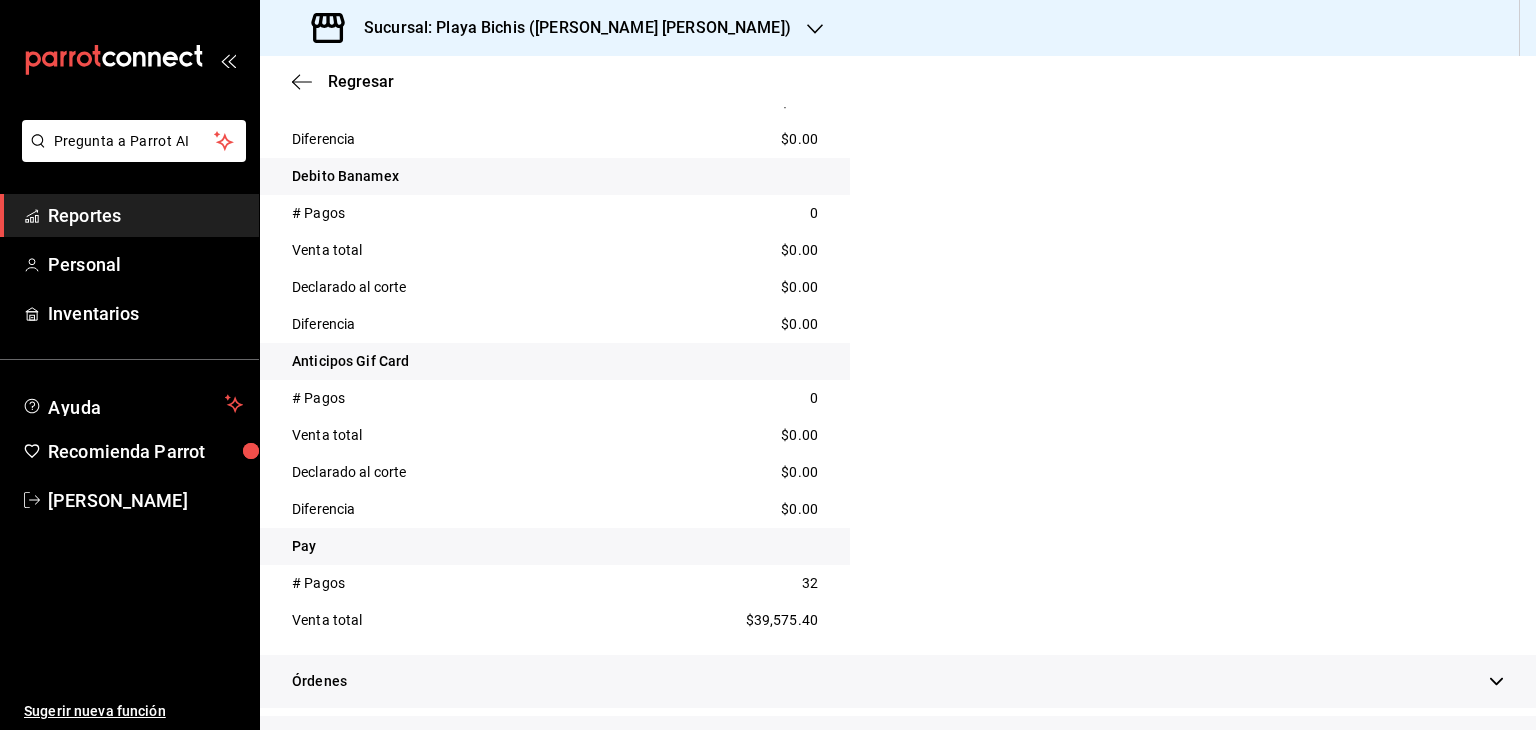 scroll, scrollTop: 1330, scrollLeft: 0, axis: vertical 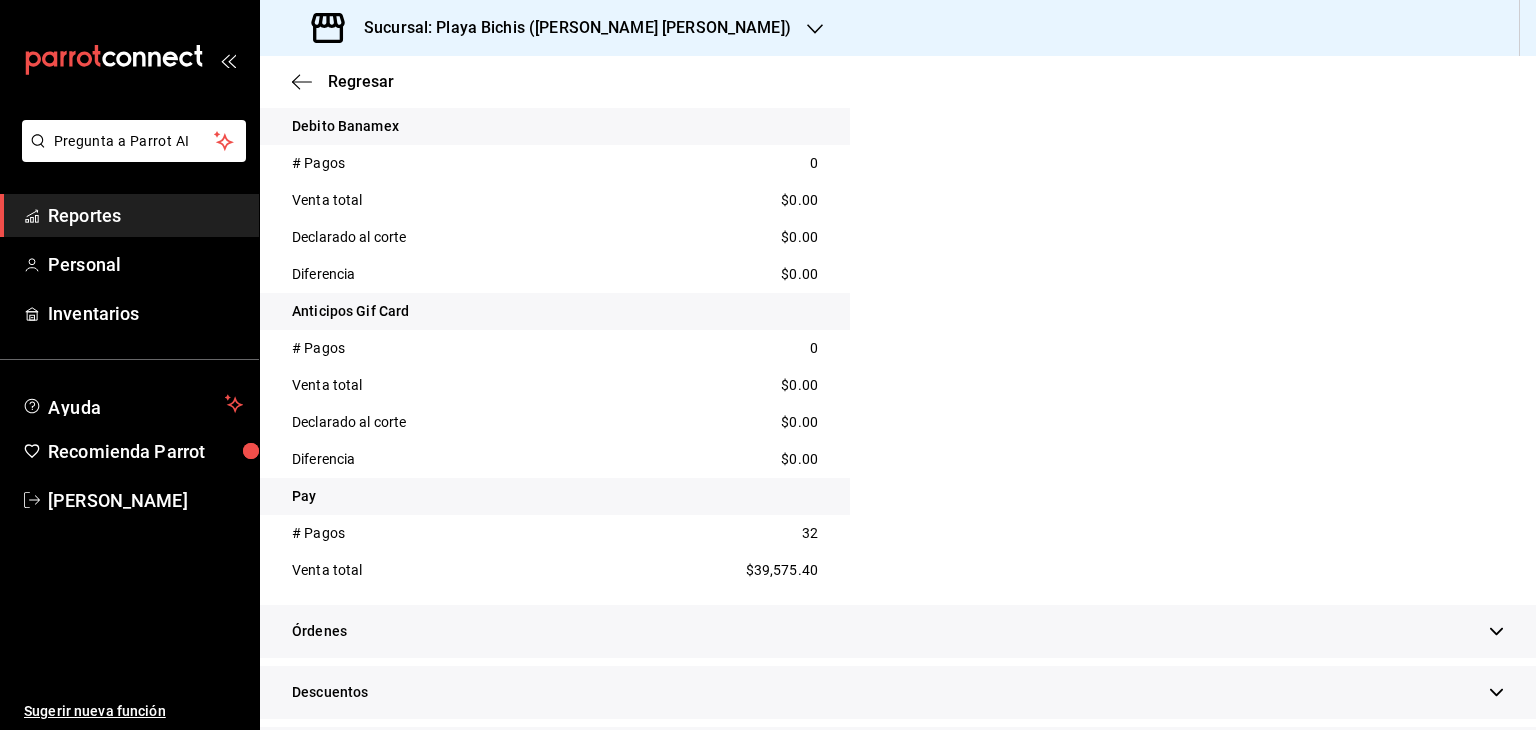 click on "Reportes" at bounding box center (145, 215) 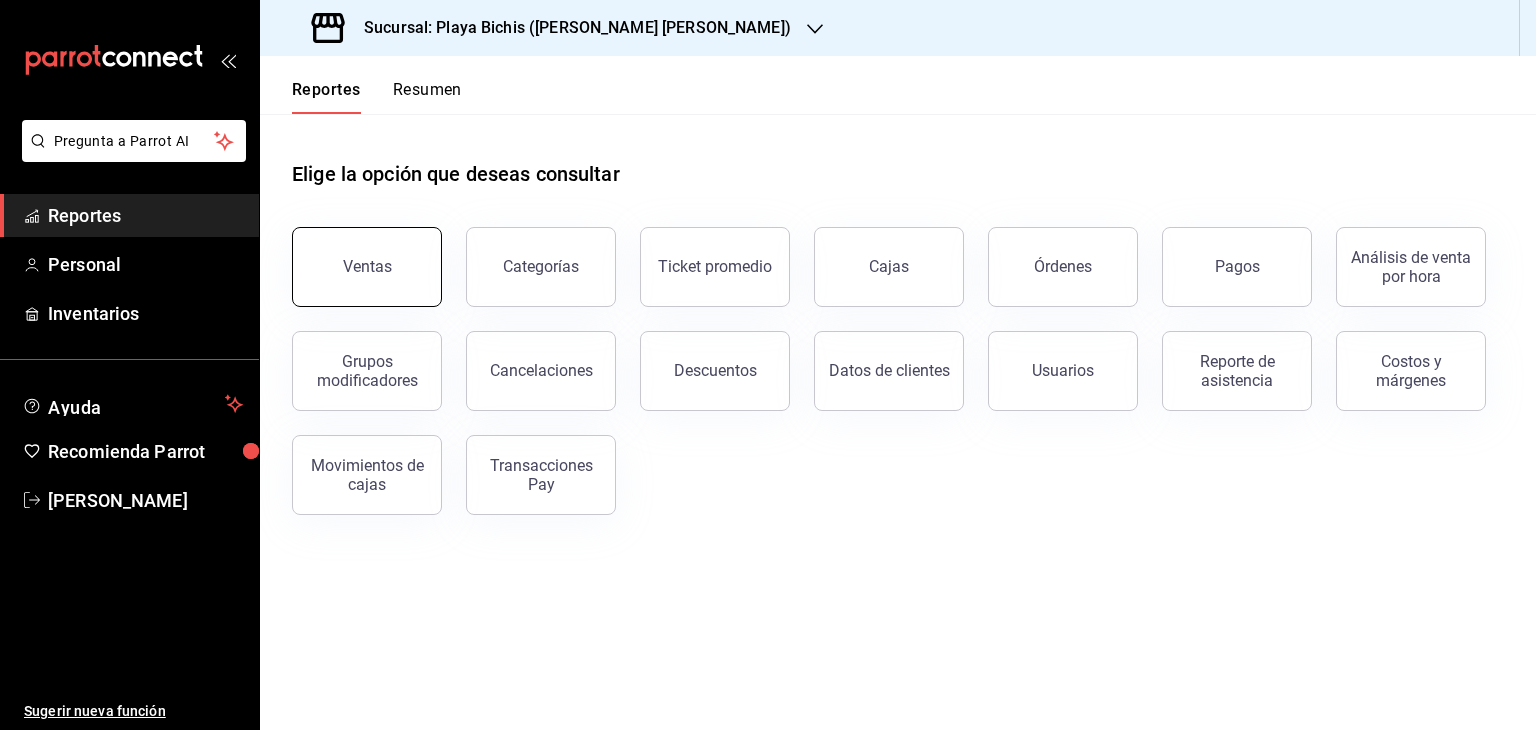 click on "Ventas" at bounding box center (367, 267) 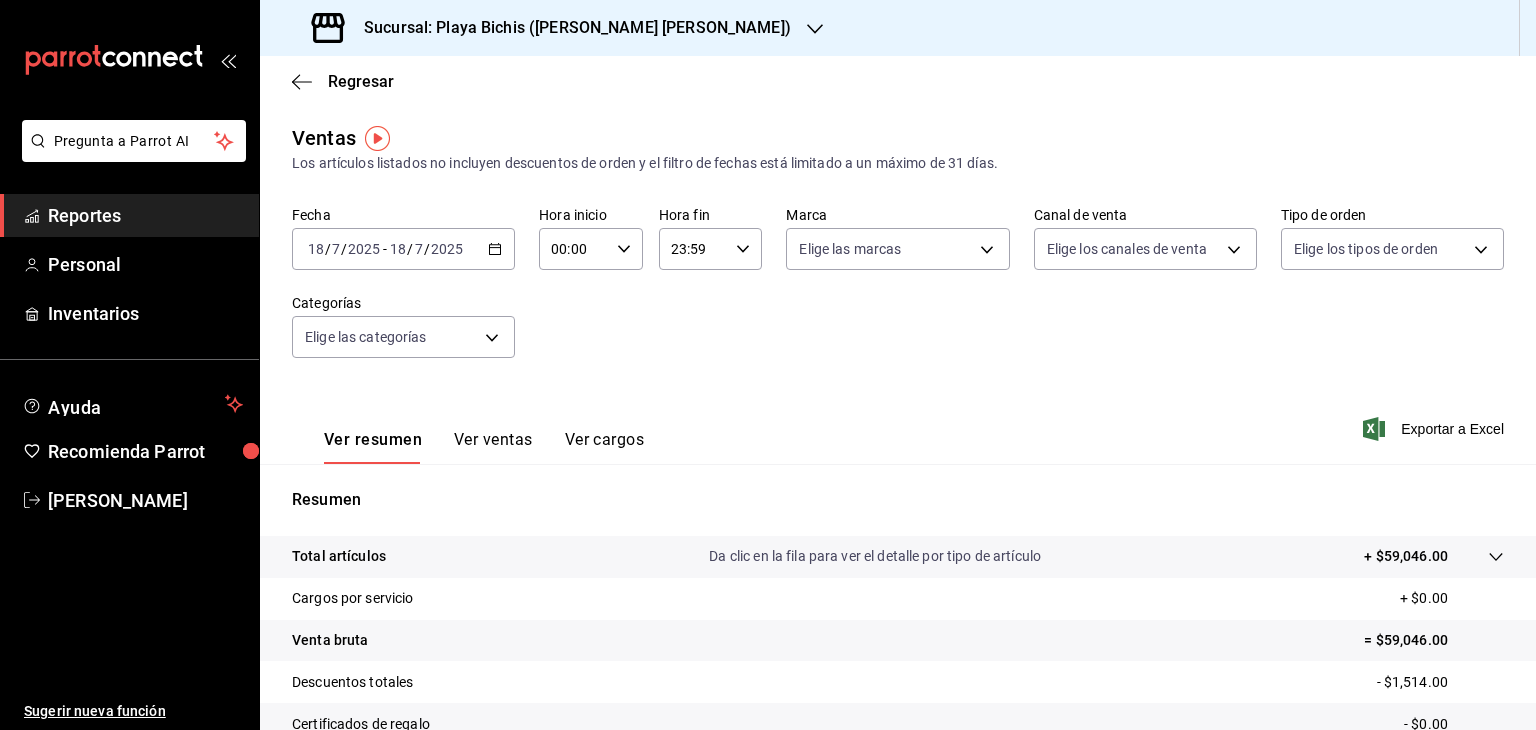 click on "Reportes" at bounding box center [145, 215] 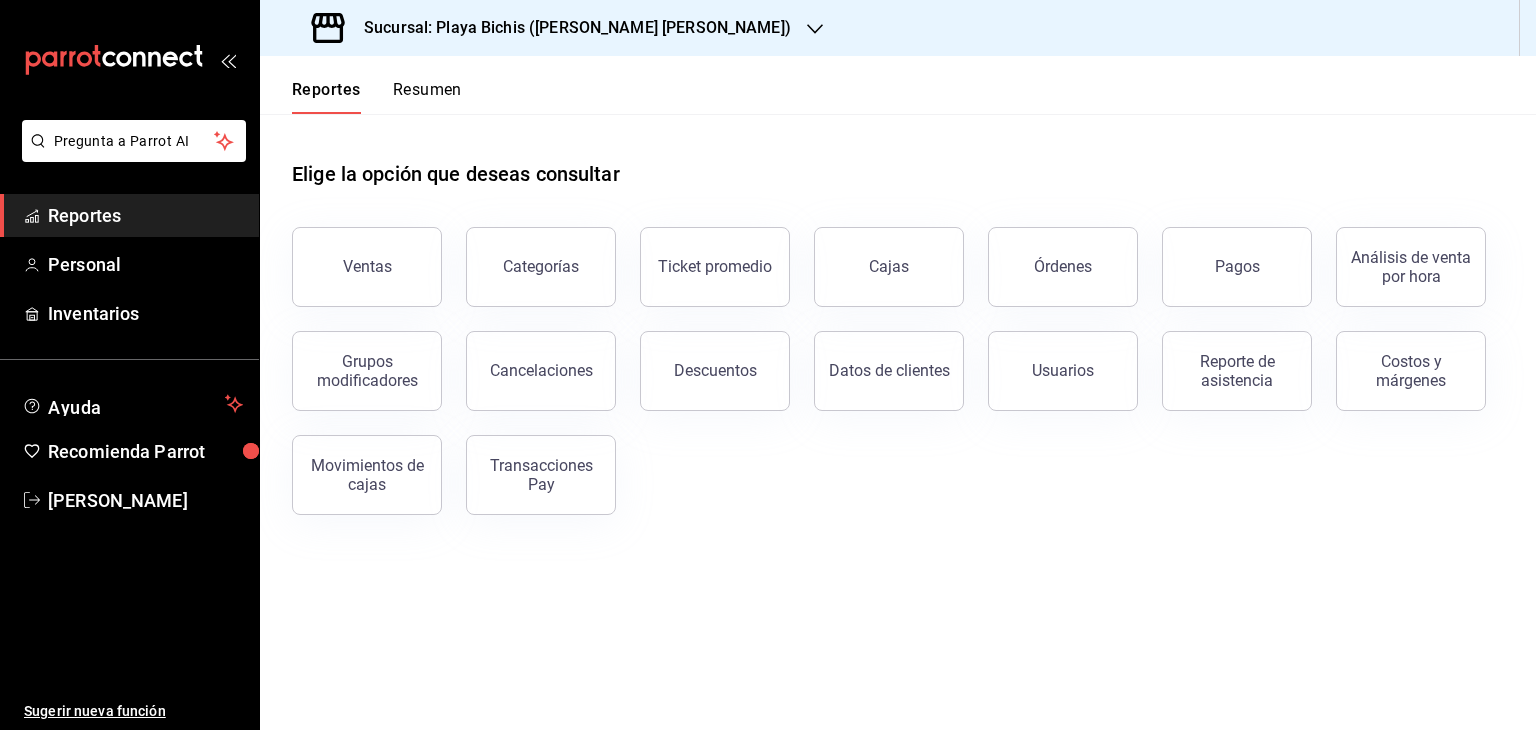 click on "Reportes" at bounding box center (145, 215) 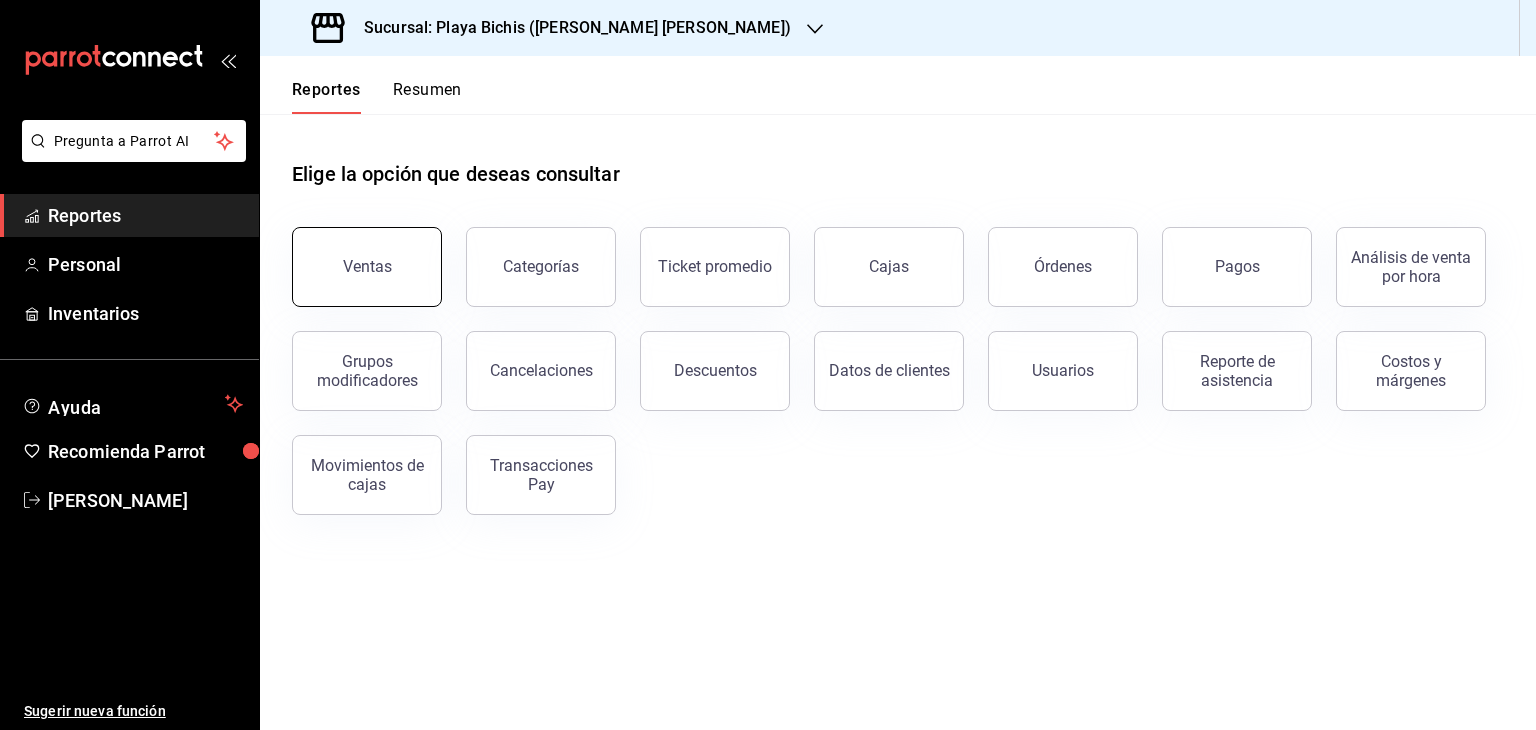click on "Ventas" at bounding box center [367, 266] 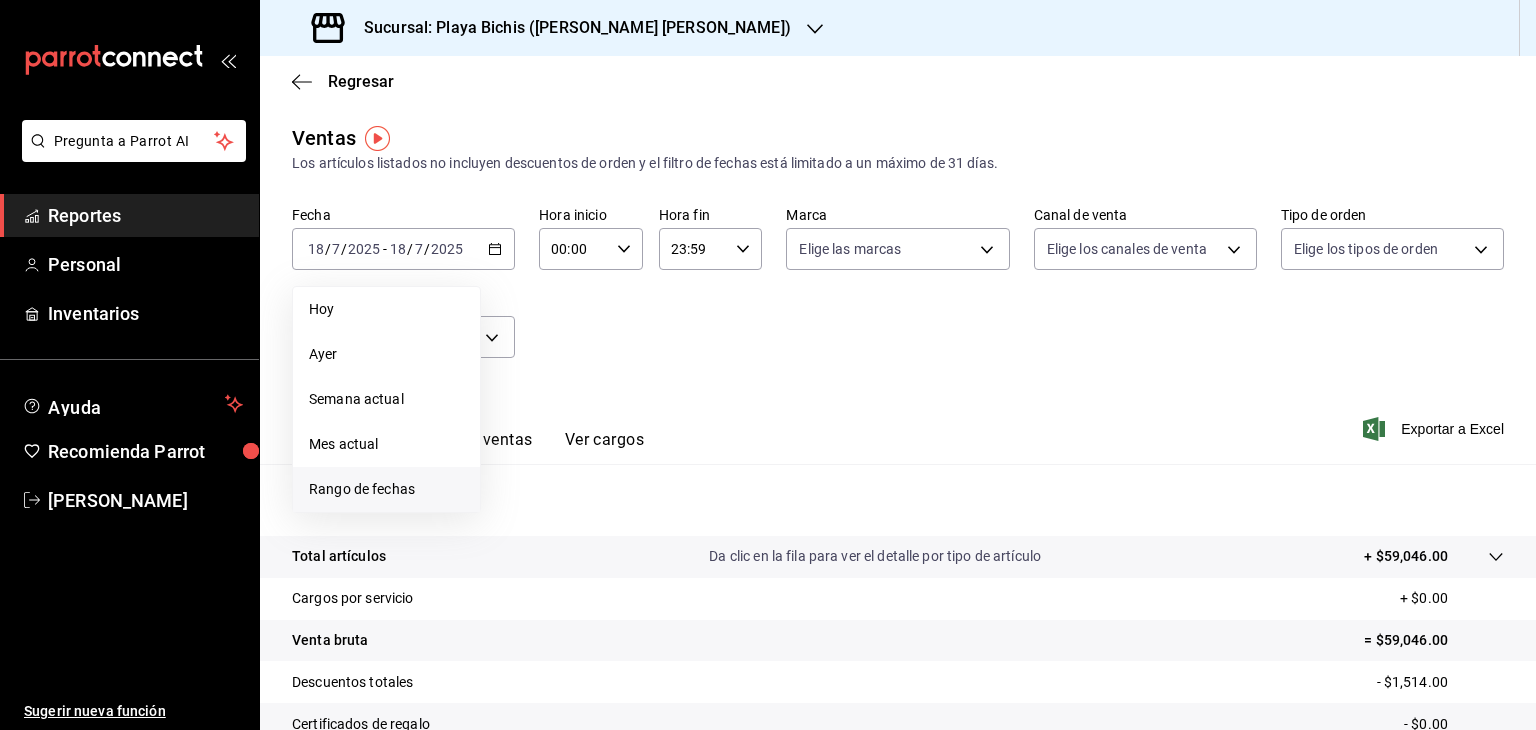 click on "Rango de fechas" at bounding box center (386, 489) 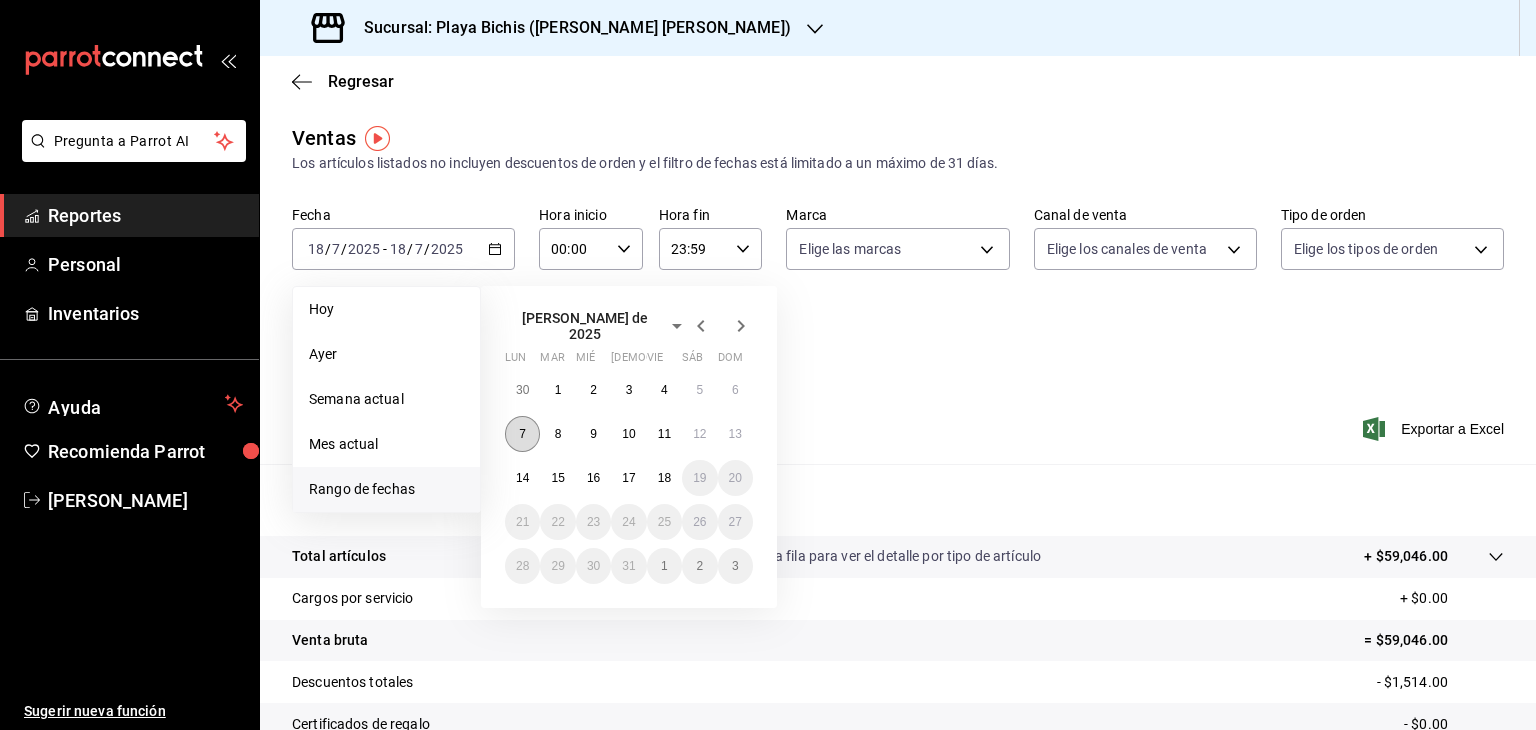 click on "7" at bounding box center (522, 434) 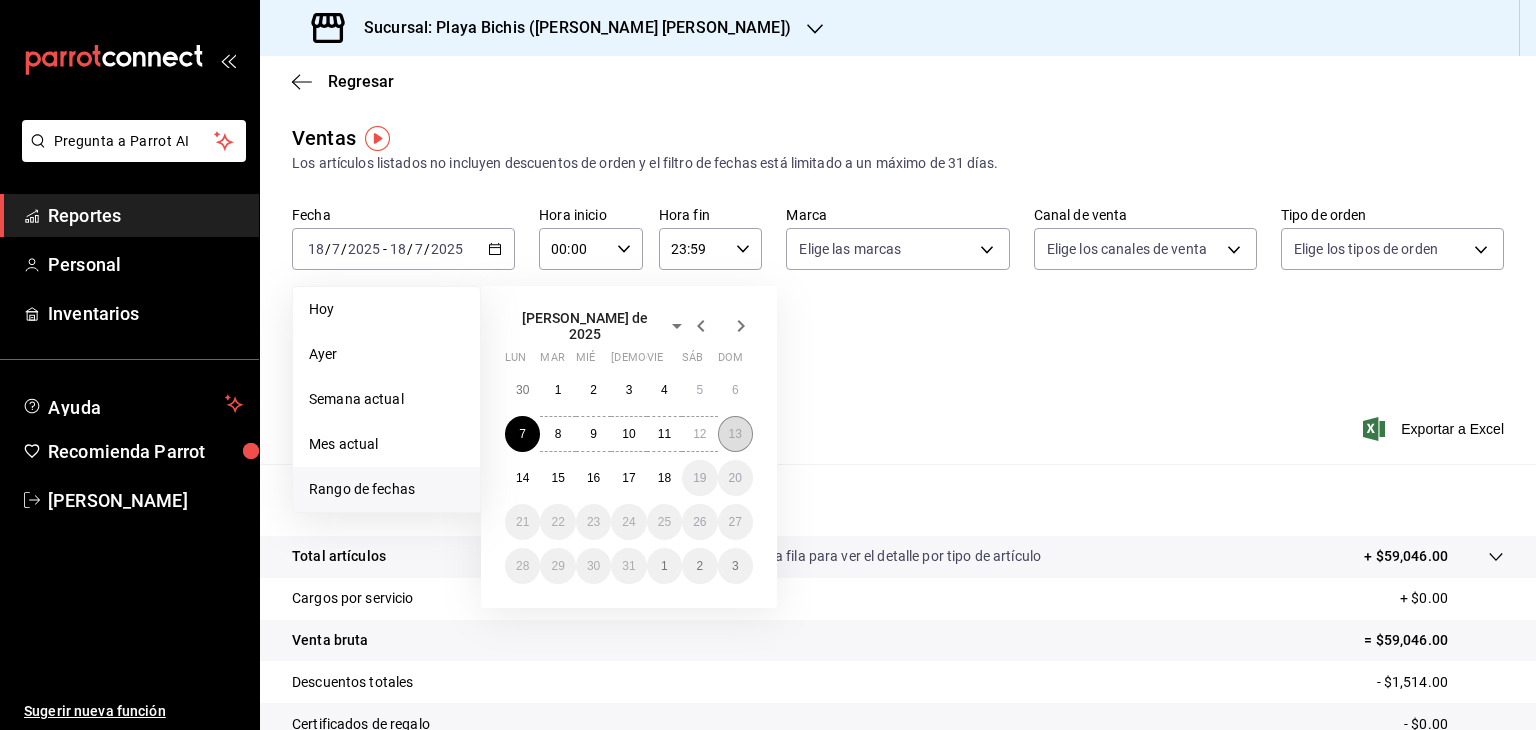 click on "13" at bounding box center [735, 434] 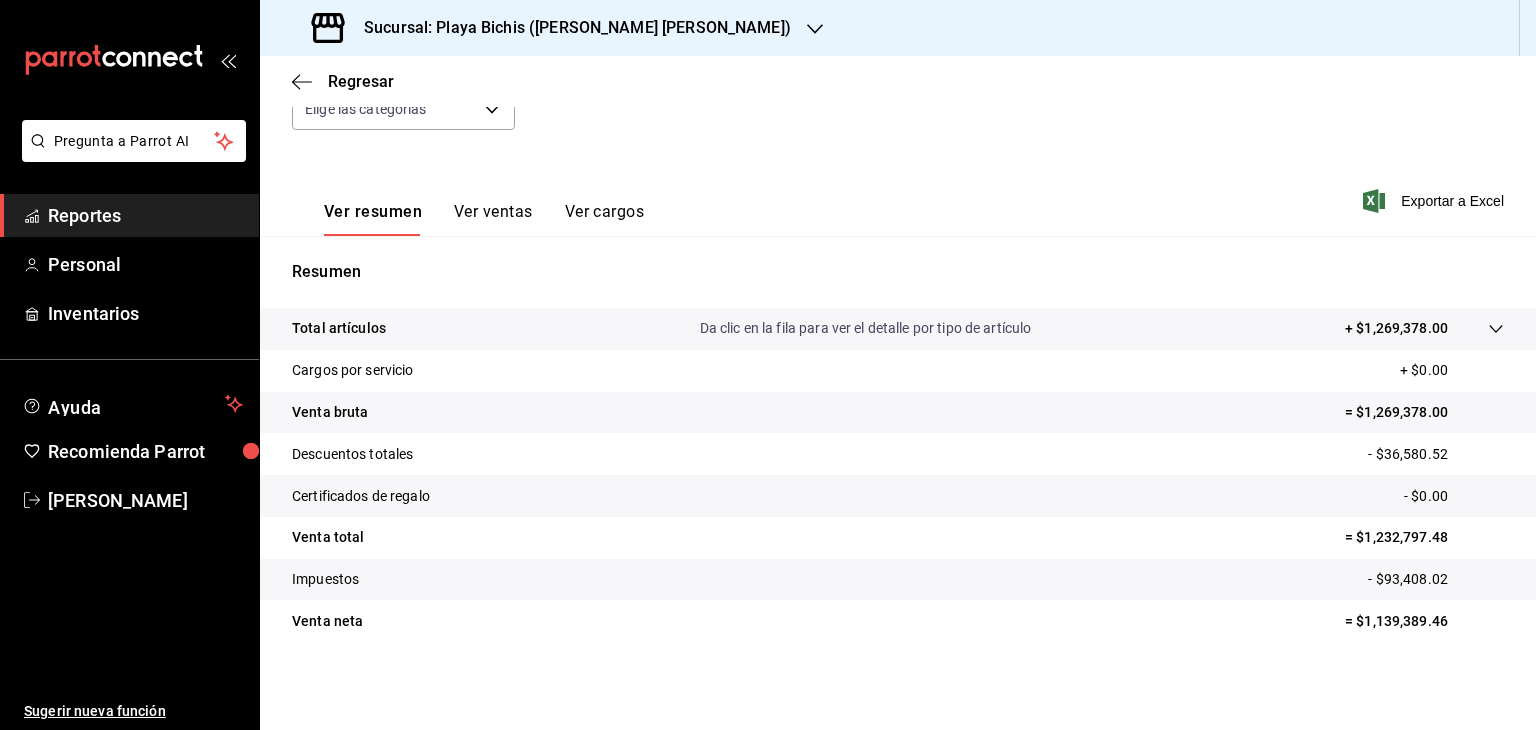 scroll, scrollTop: 228, scrollLeft: 0, axis: vertical 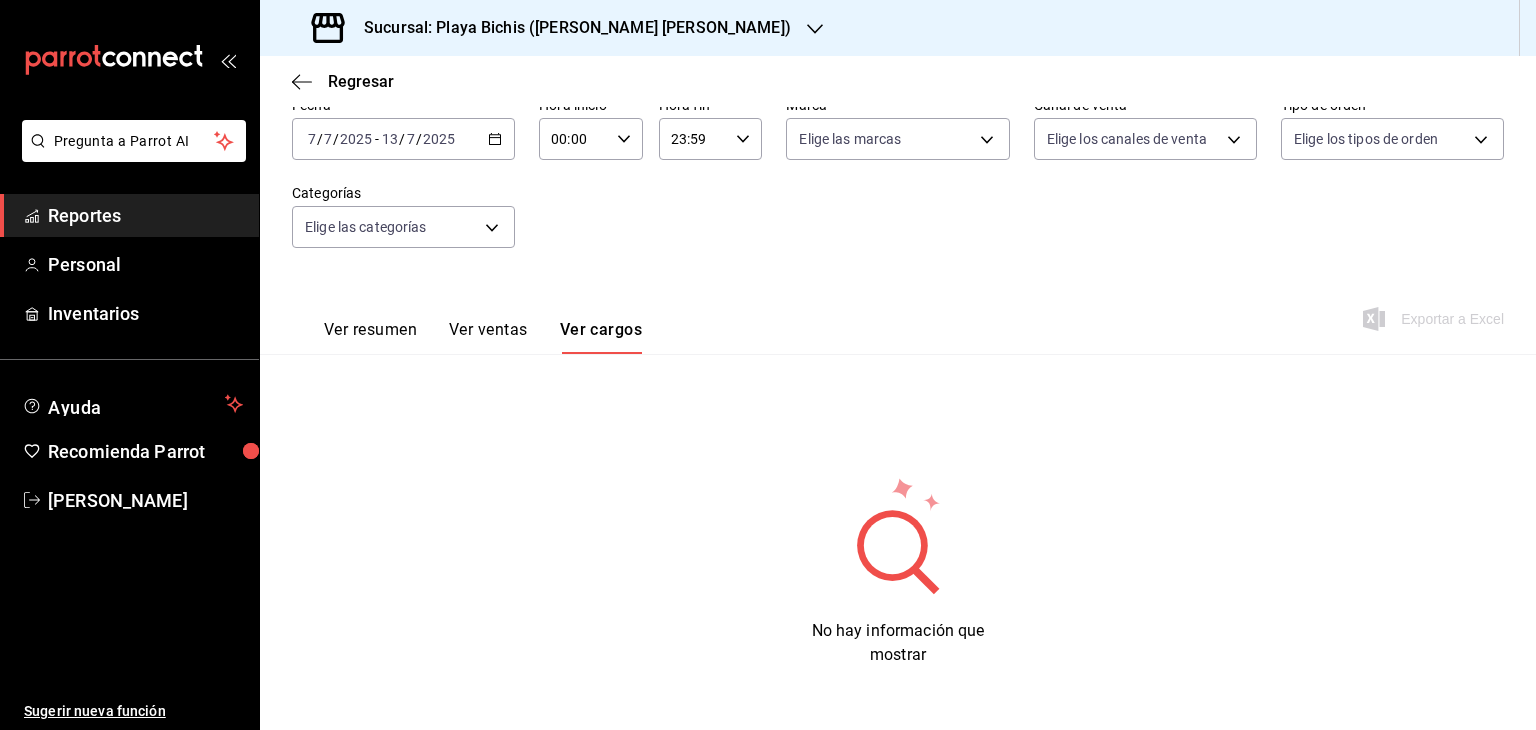 click on "Ver ventas" at bounding box center [488, 337] 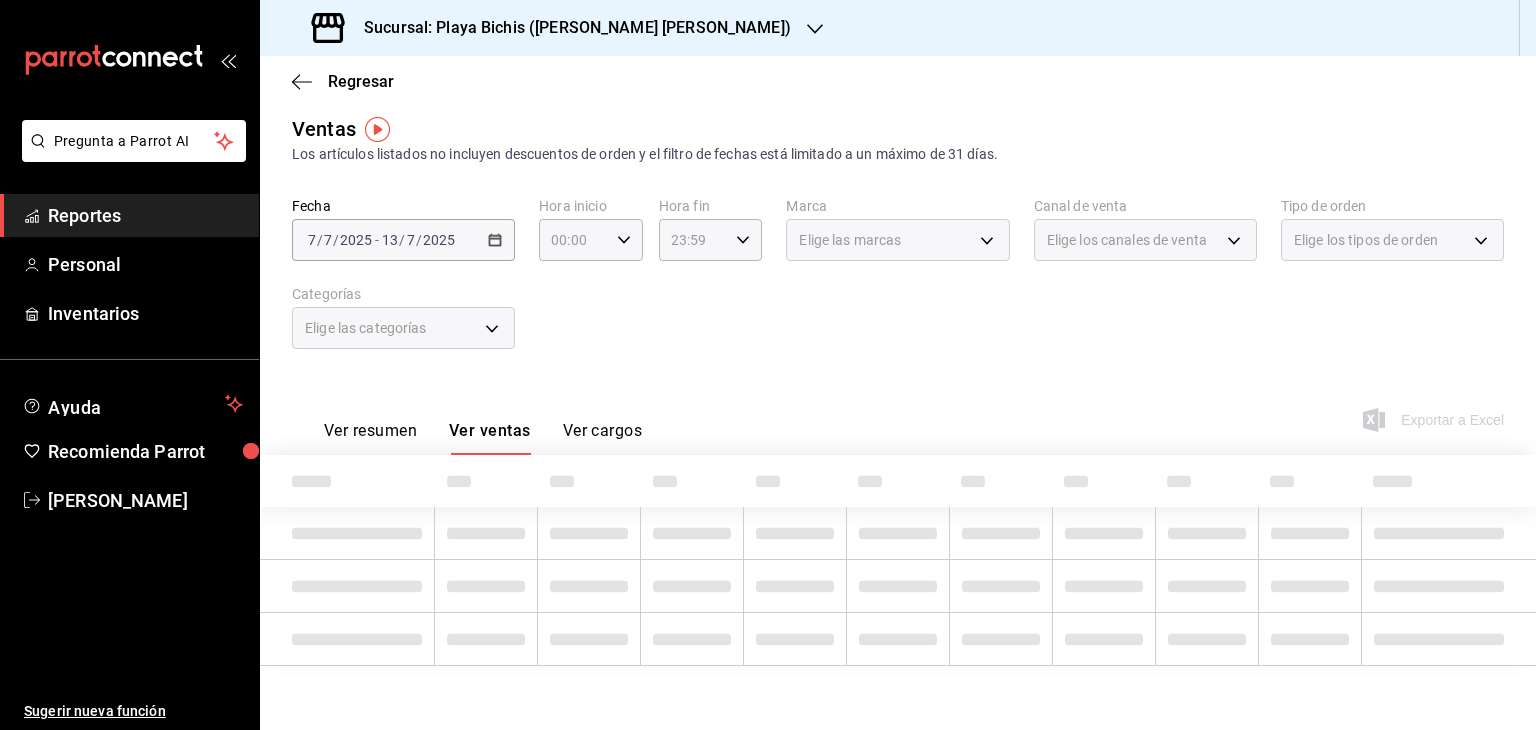 scroll, scrollTop: 8, scrollLeft: 0, axis: vertical 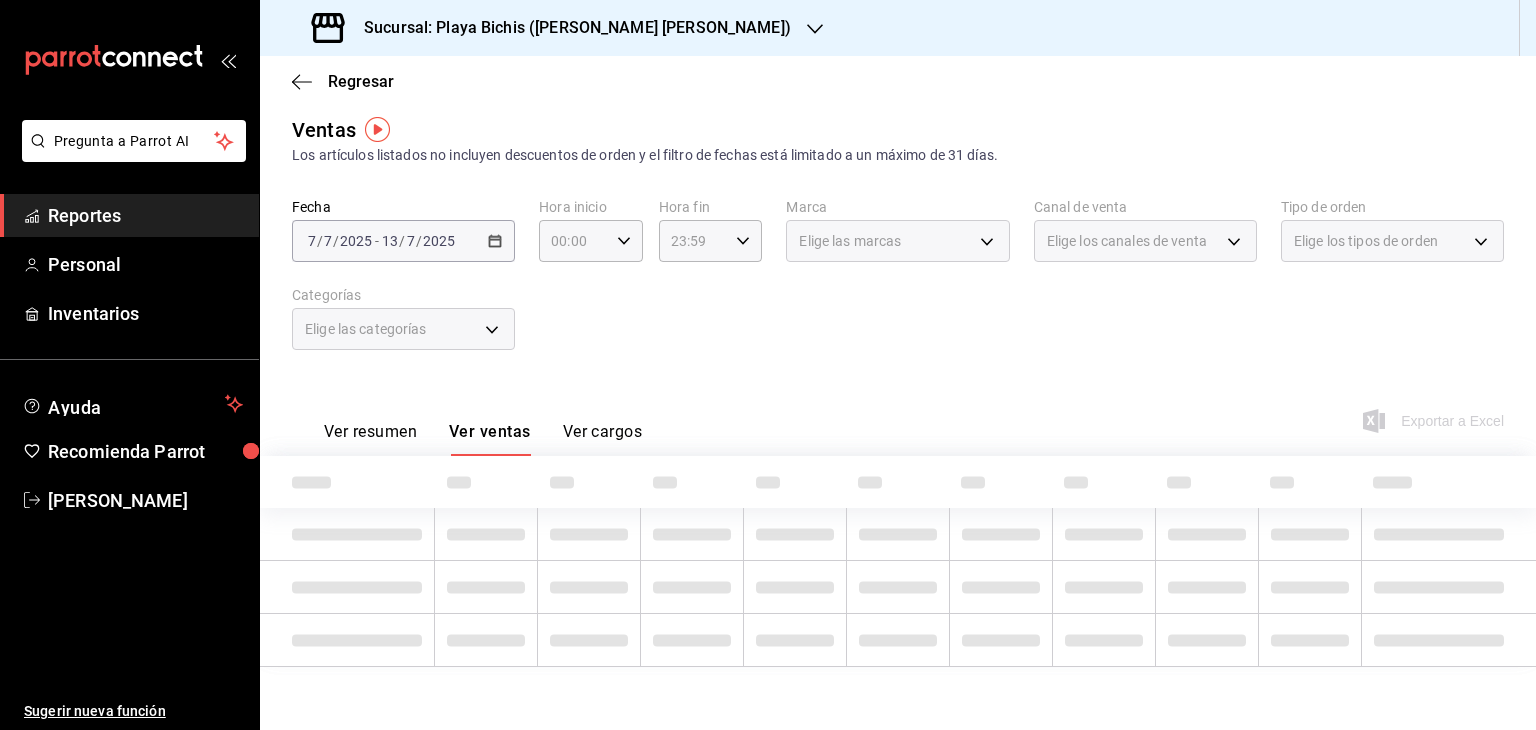 click on "Reportes" at bounding box center [145, 215] 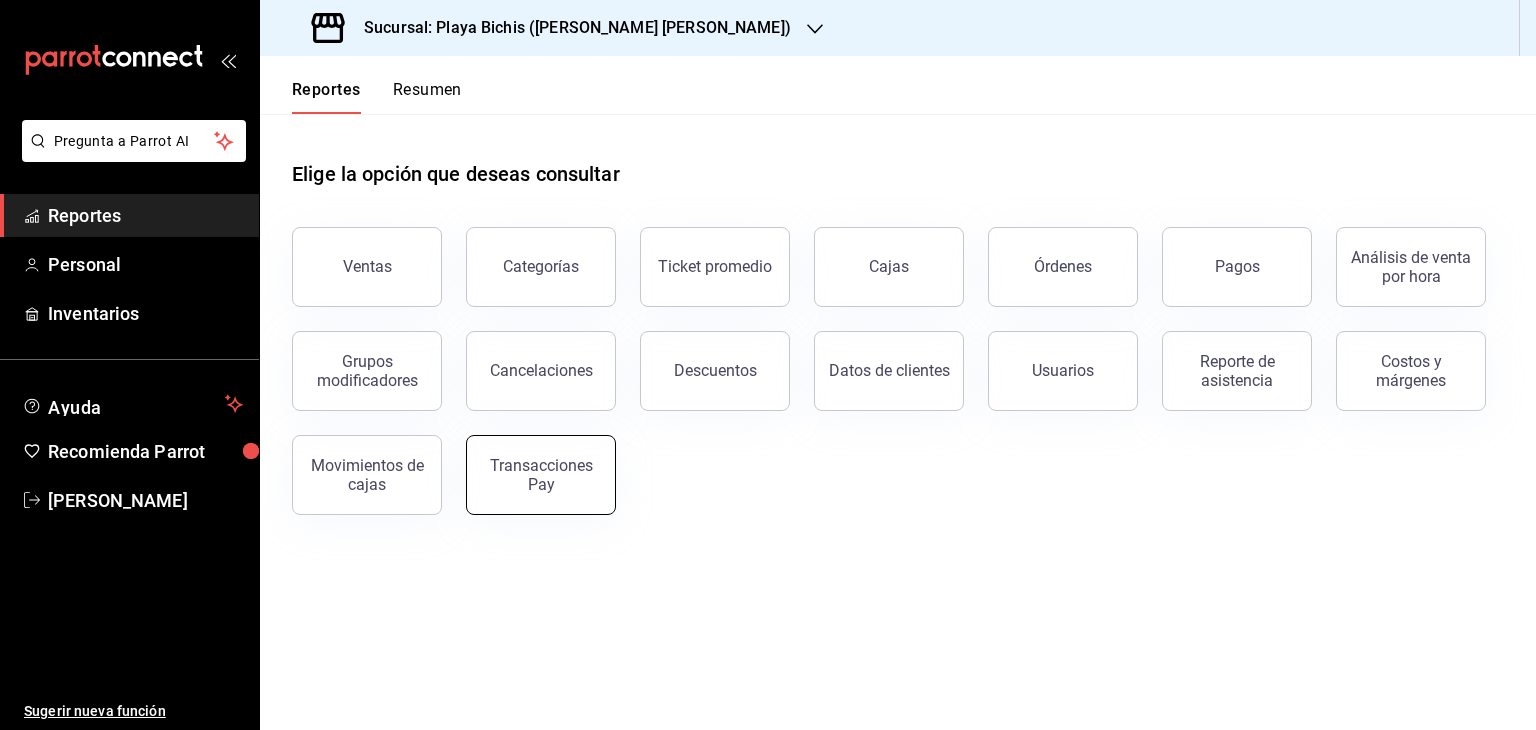 click on "Transacciones Pay" at bounding box center (541, 475) 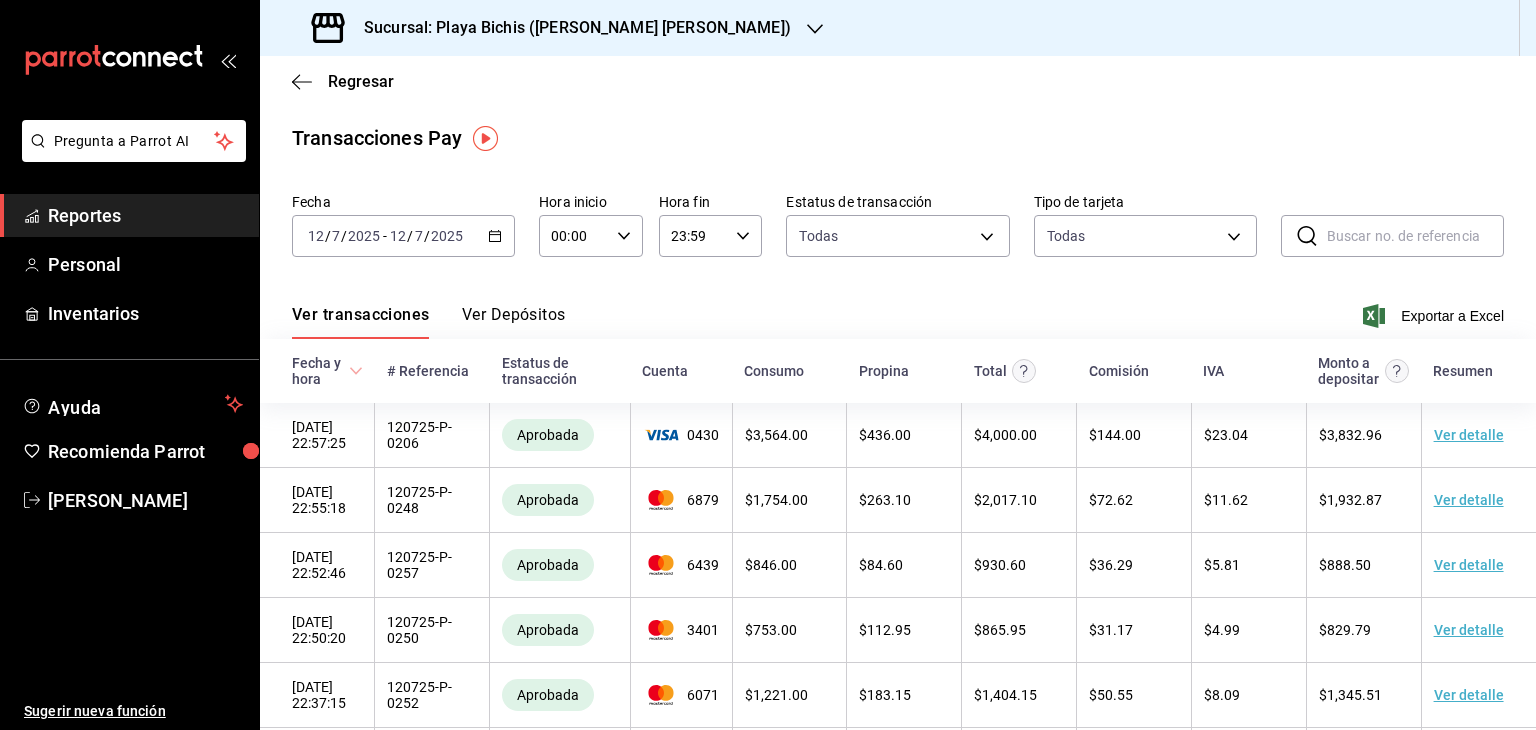 click 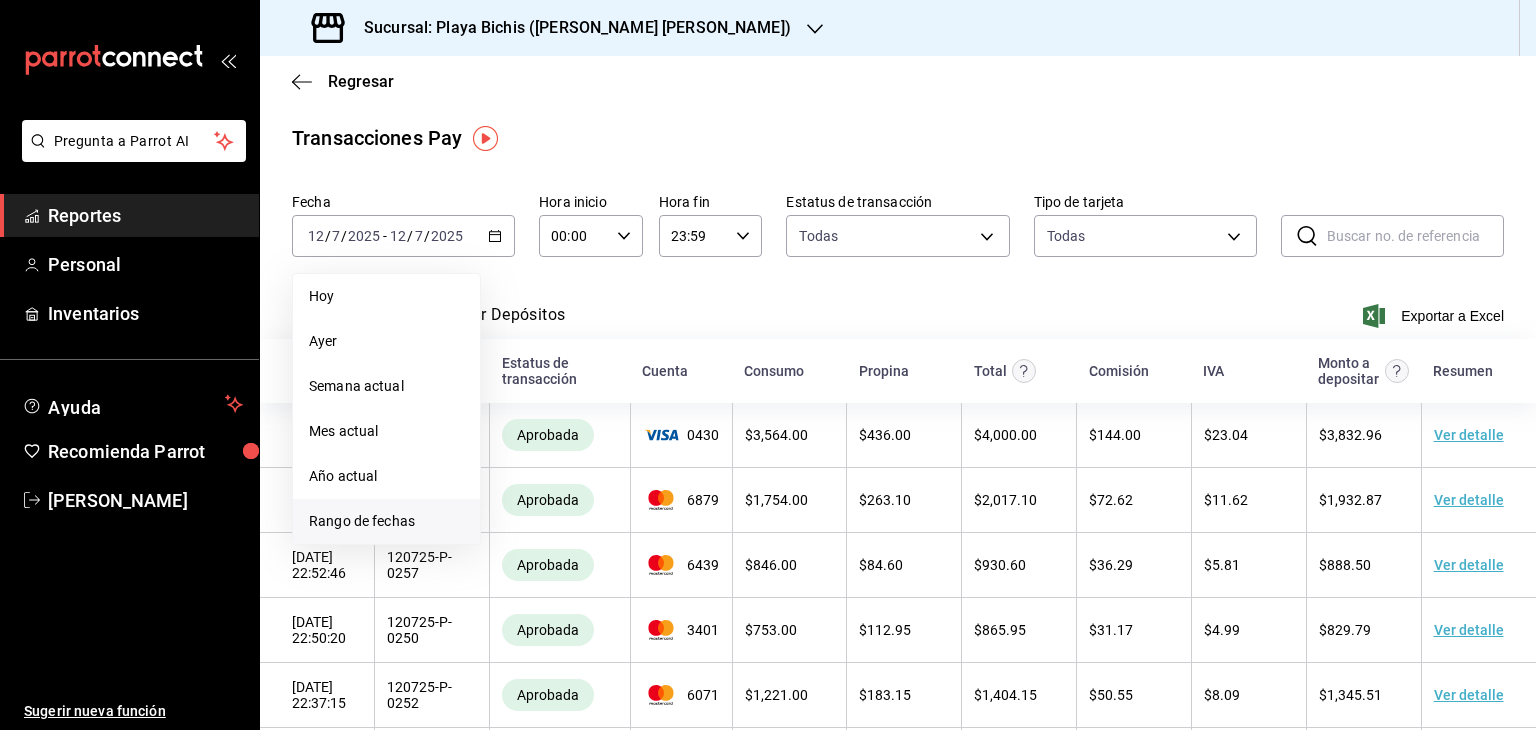 click on "Rango de fechas" at bounding box center (386, 521) 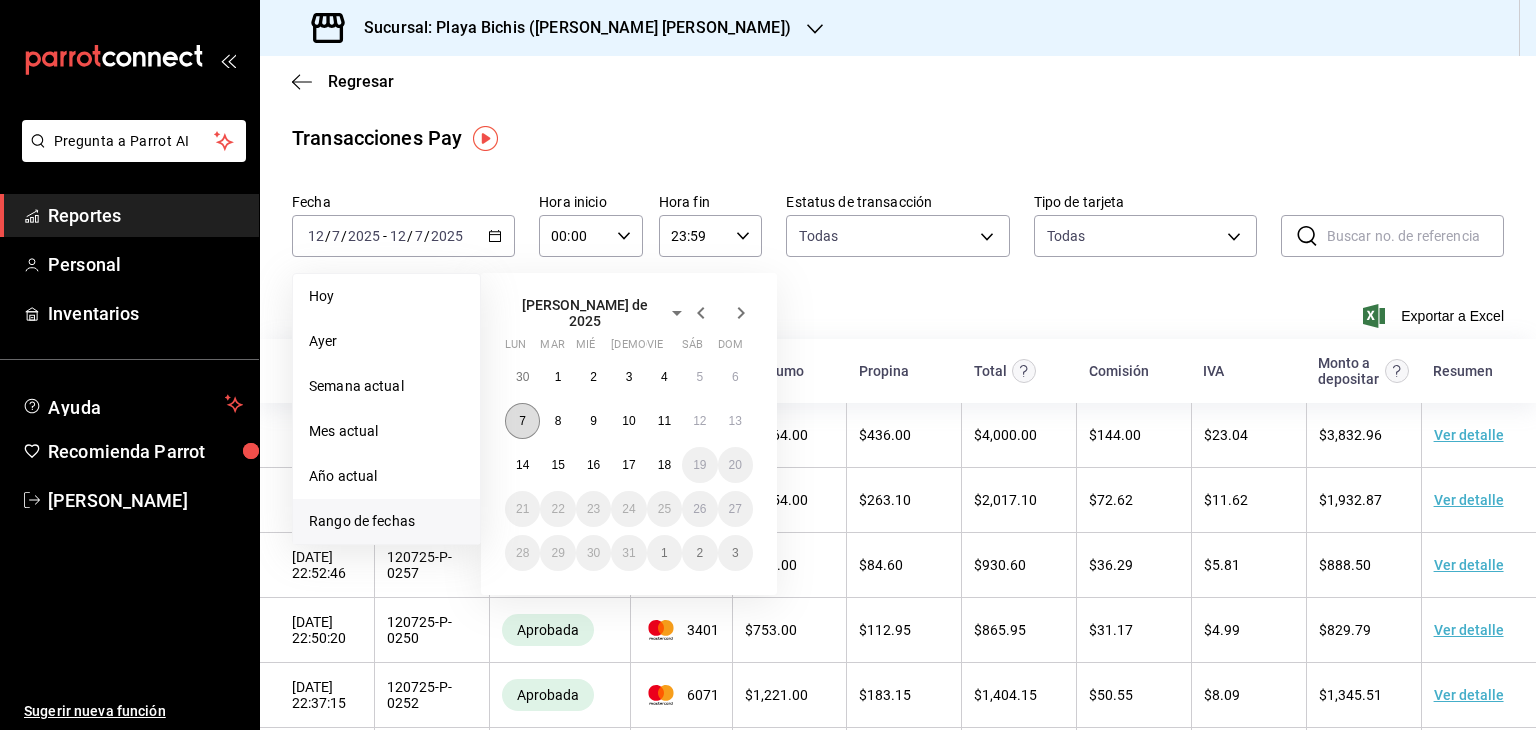 click on "7" at bounding box center (522, 421) 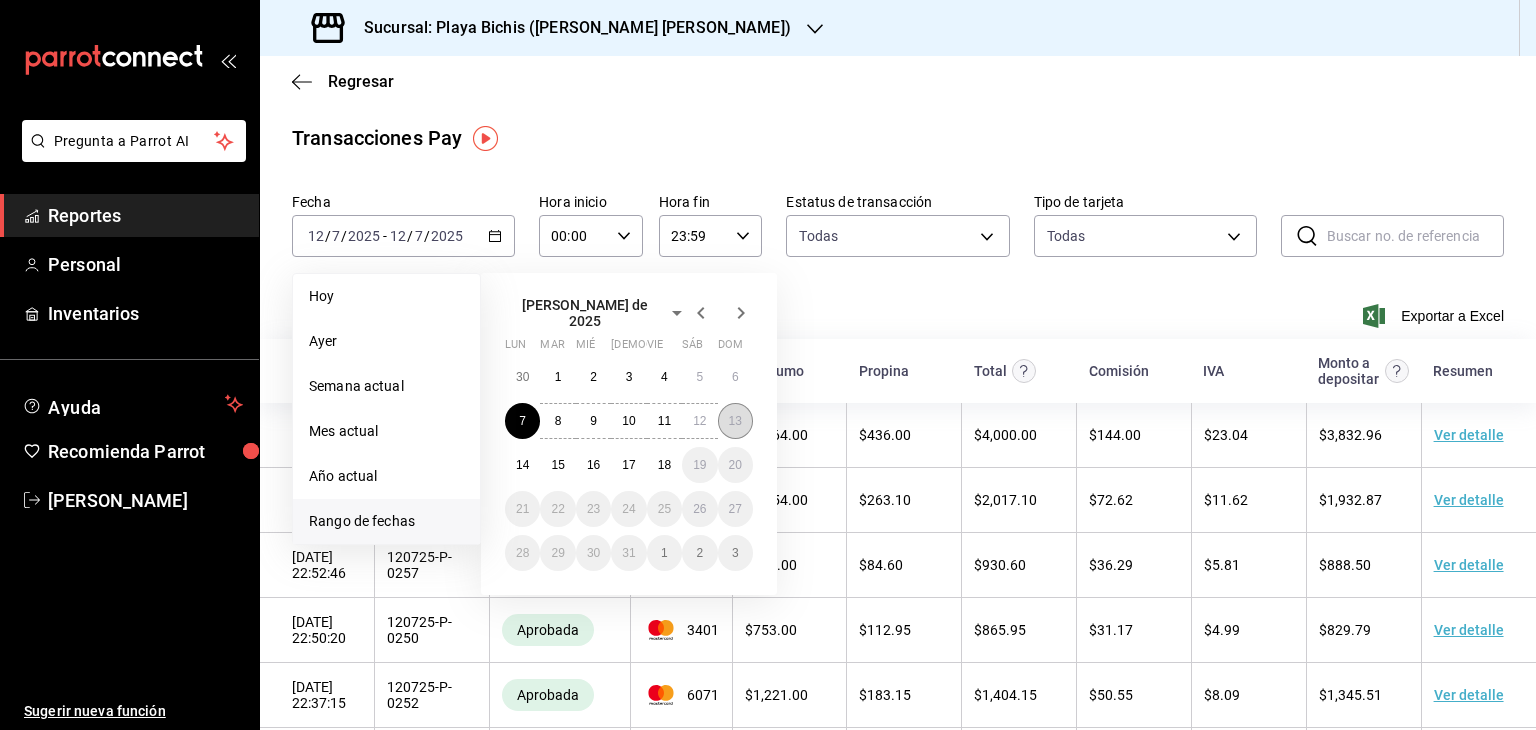 click on "13" at bounding box center [735, 421] 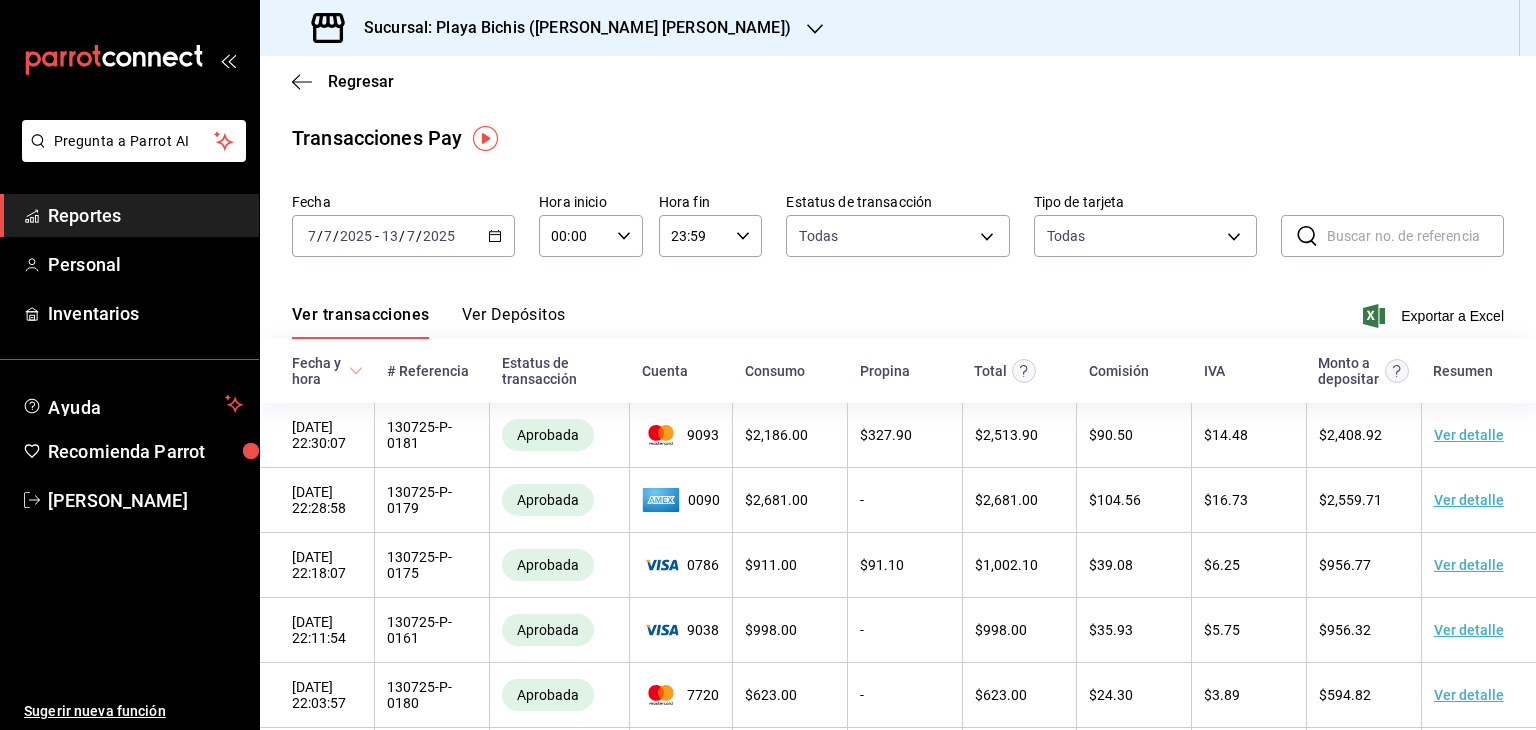 click on "Ver Depósitos" at bounding box center [514, 322] 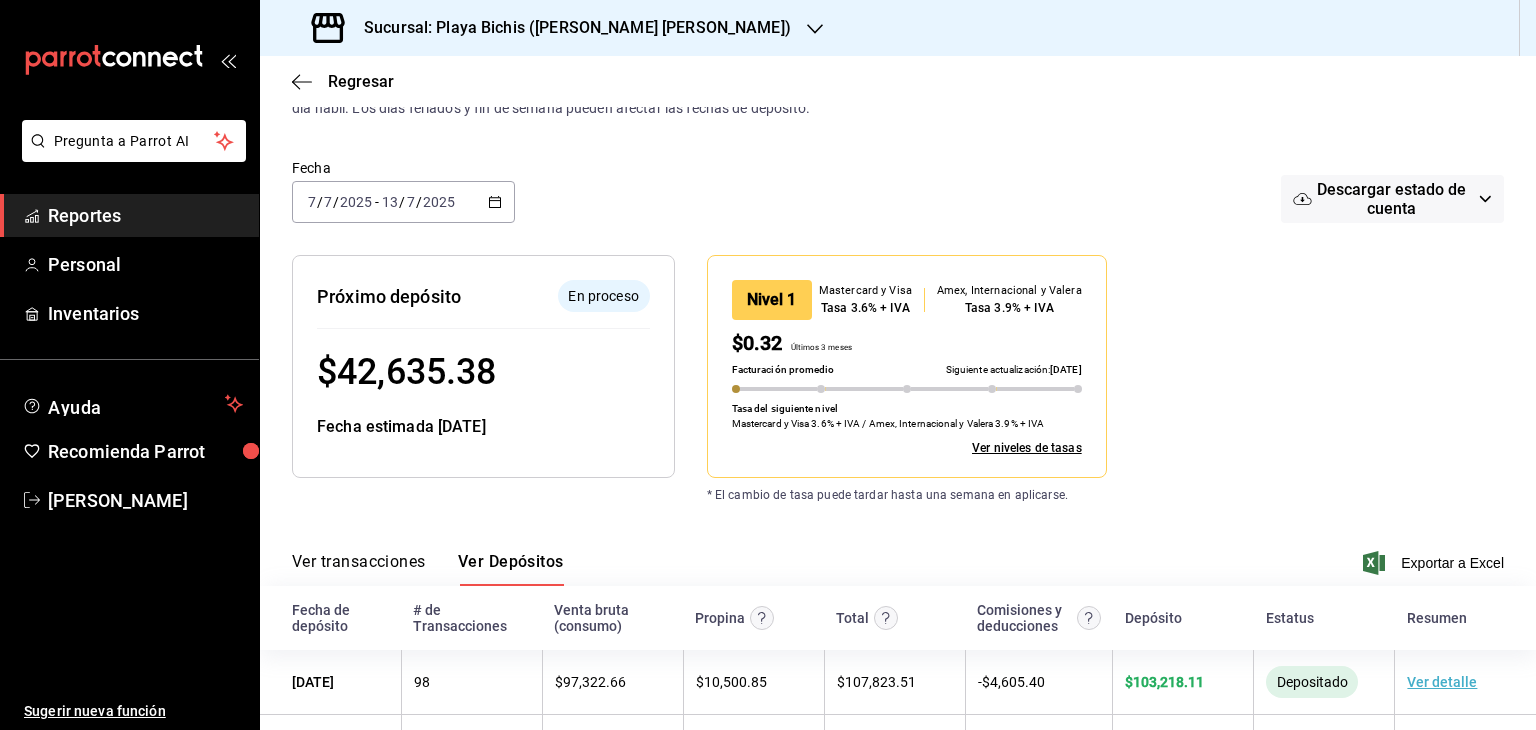 scroll, scrollTop: 0, scrollLeft: 0, axis: both 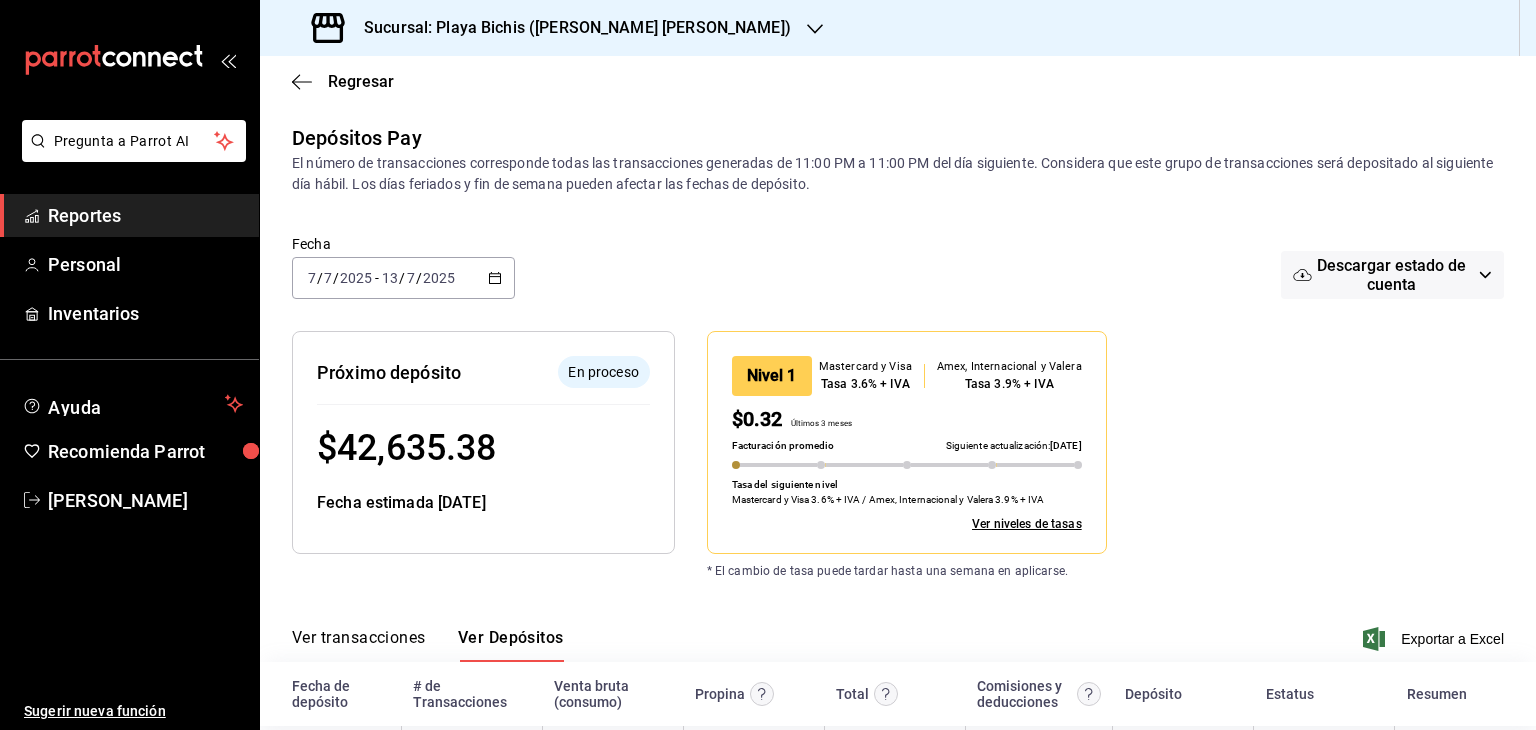 click on "Ver transacciones" at bounding box center [359, 645] 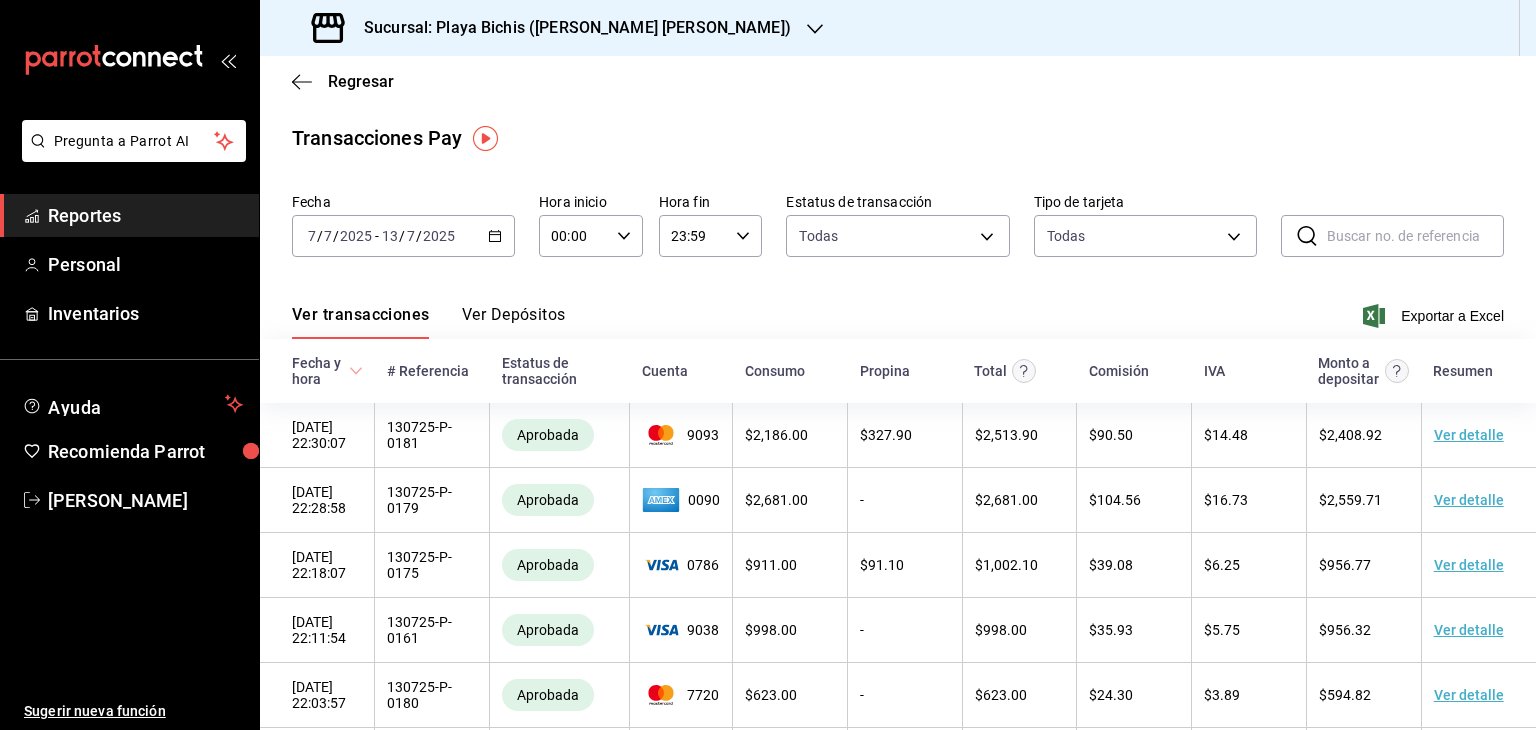click on "Reportes" at bounding box center [145, 215] 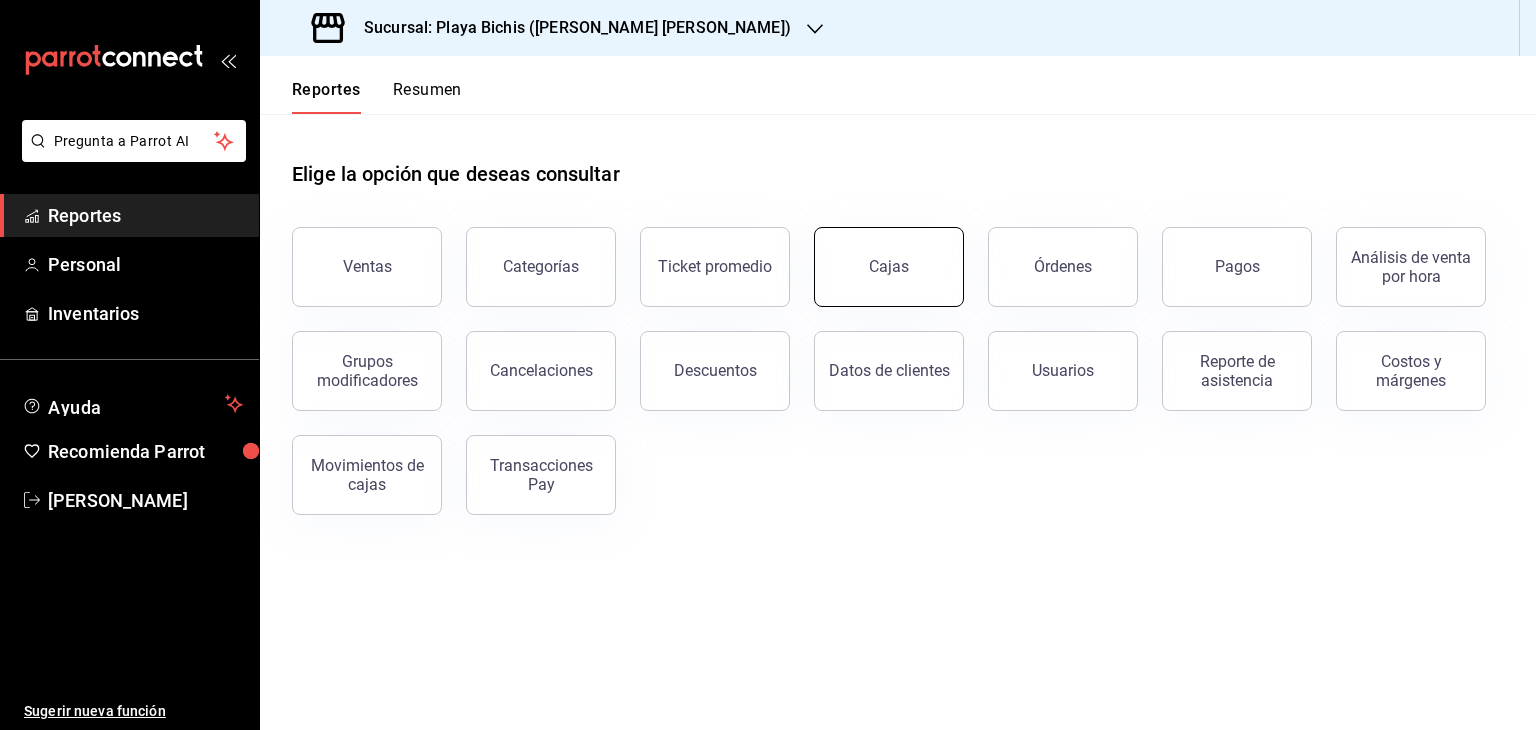 click on "Cajas" at bounding box center (889, 267) 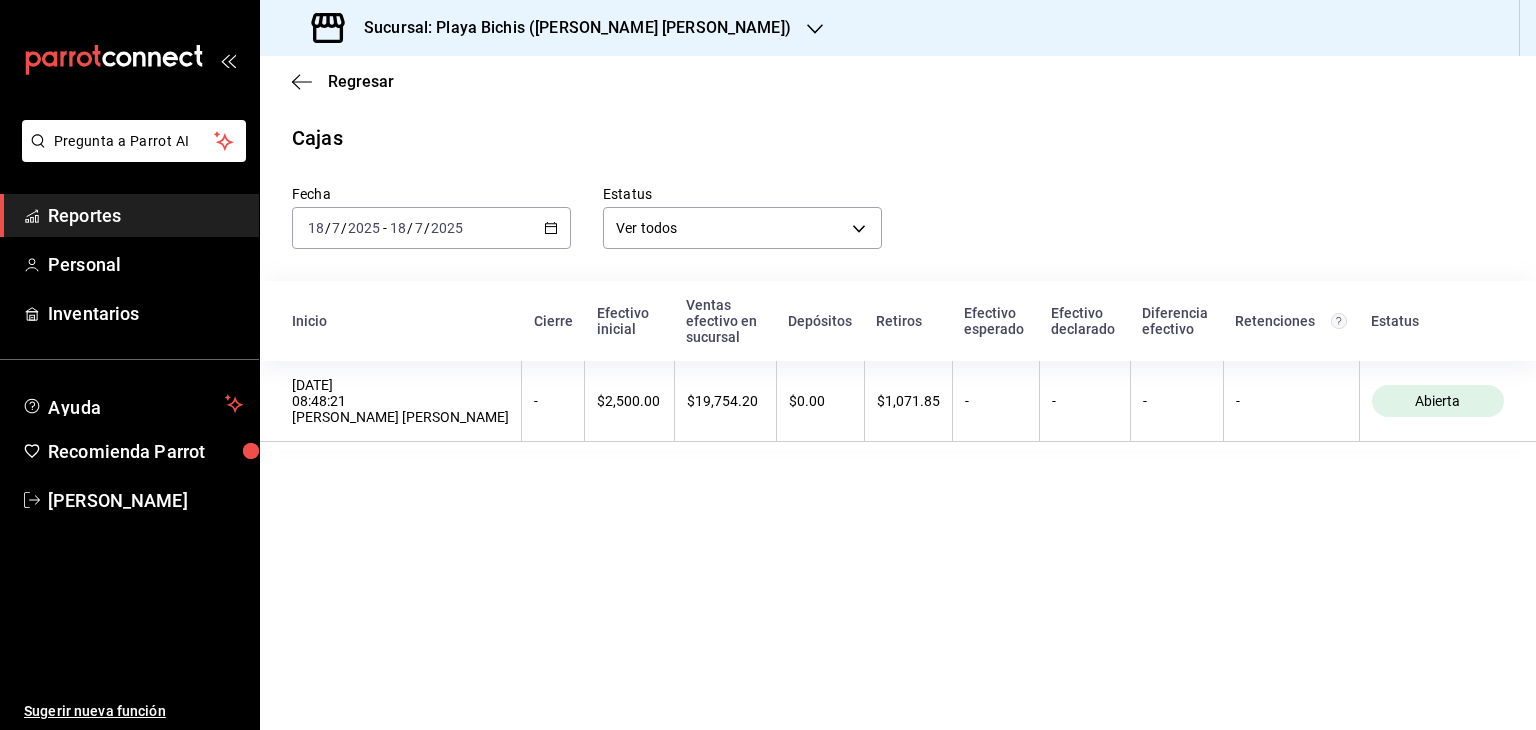 click 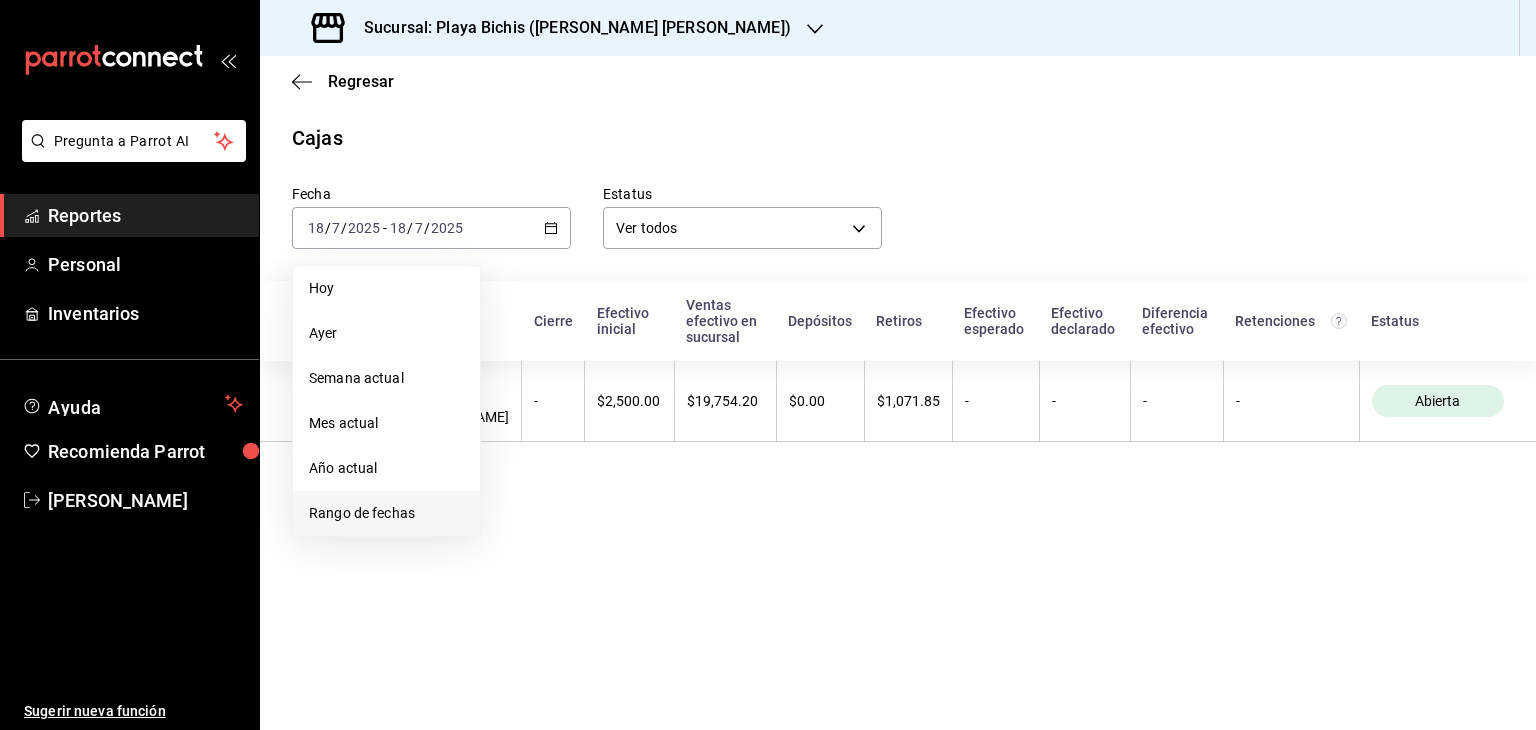 click on "Rango de fechas" at bounding box center [386, 513] 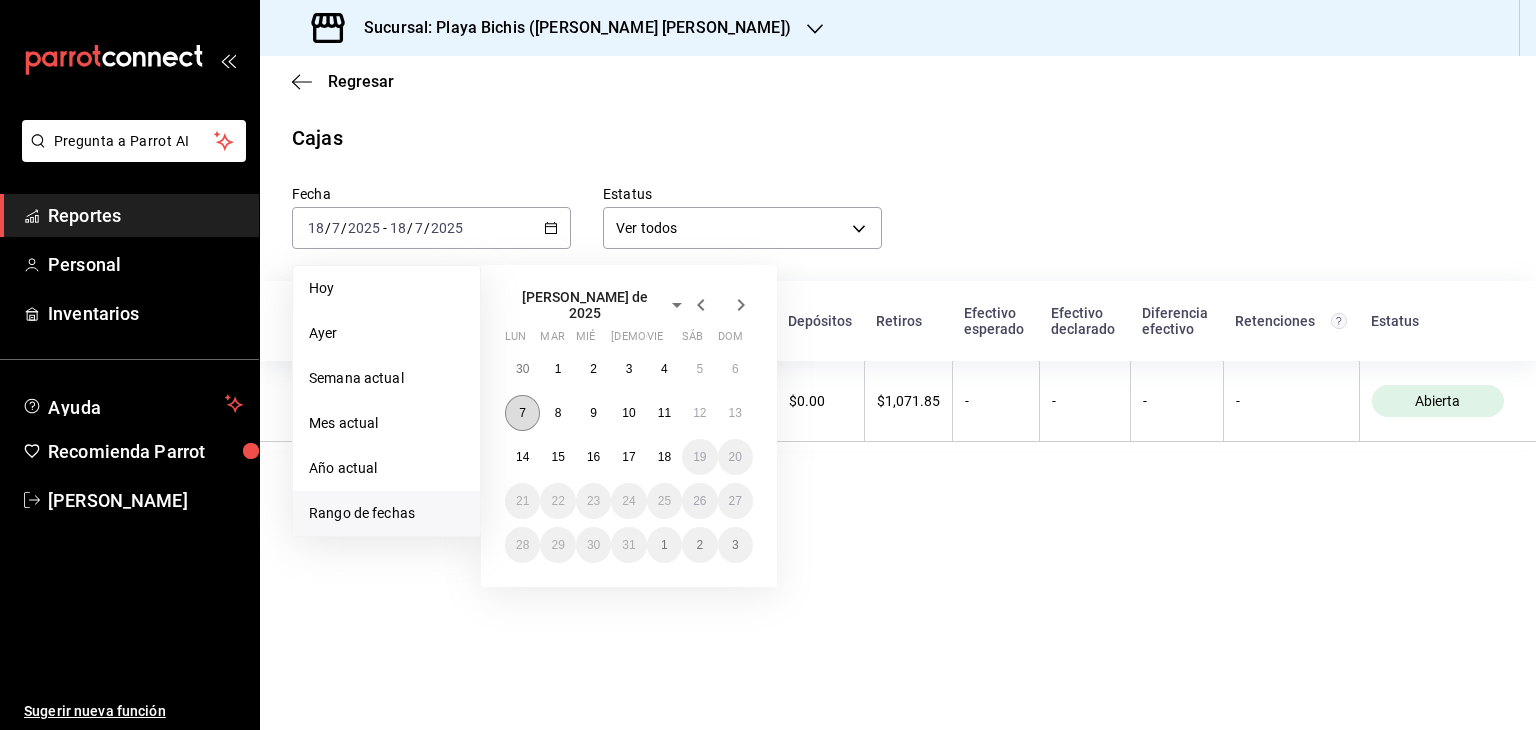 click on "7" at bounding box center (522, 413) 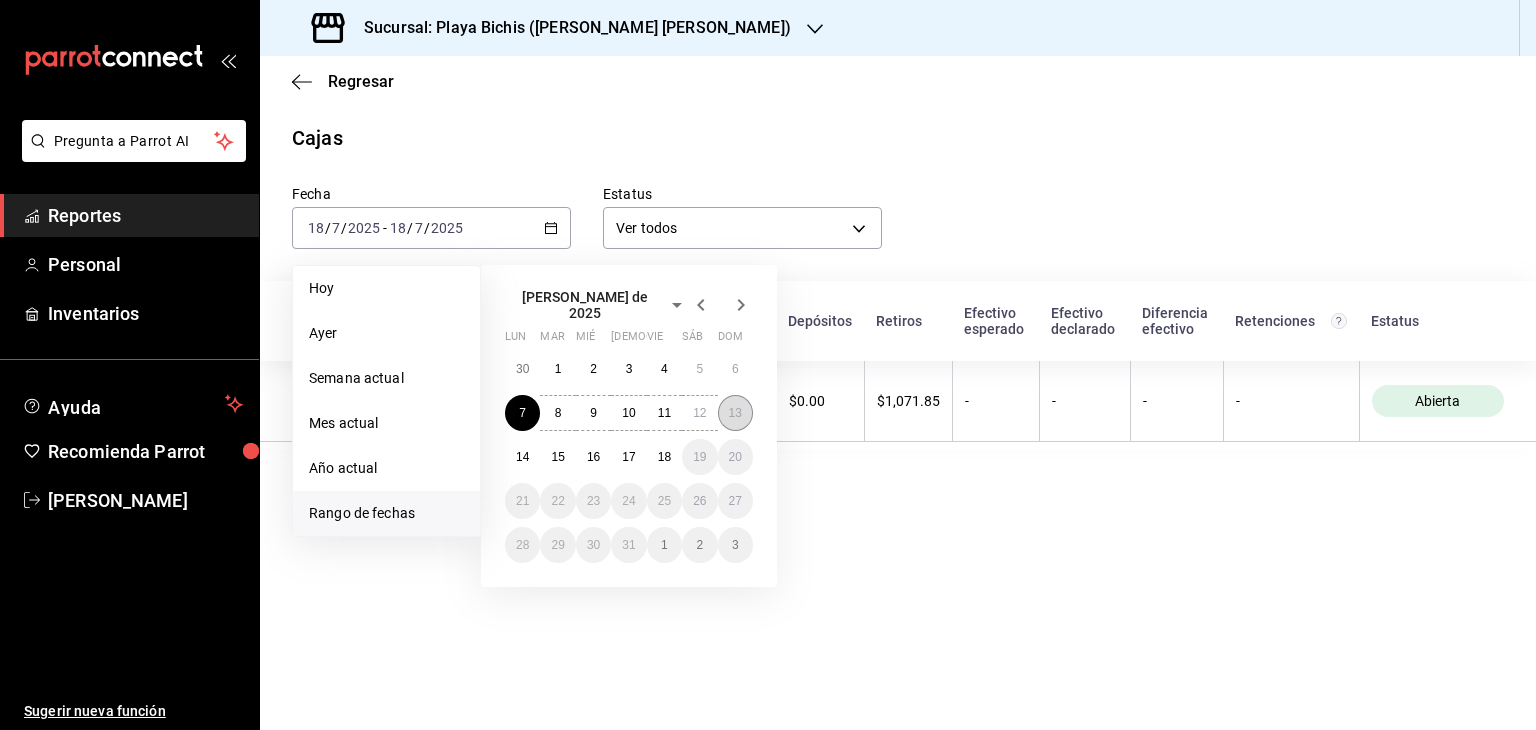 click on "13" at bounding box center (735, 413) 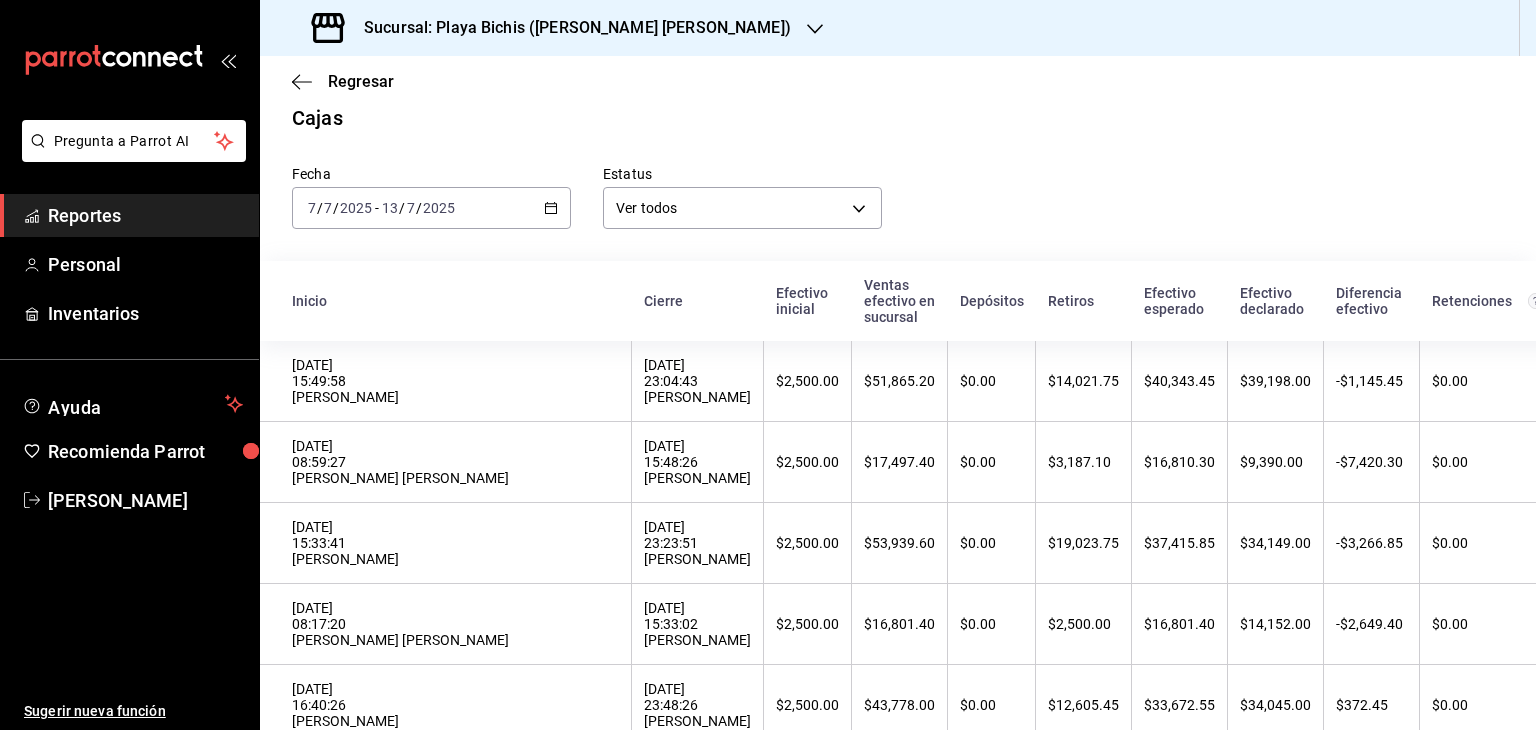 scroll, scrollTop: 0, scrollLeft: 0, axis: both 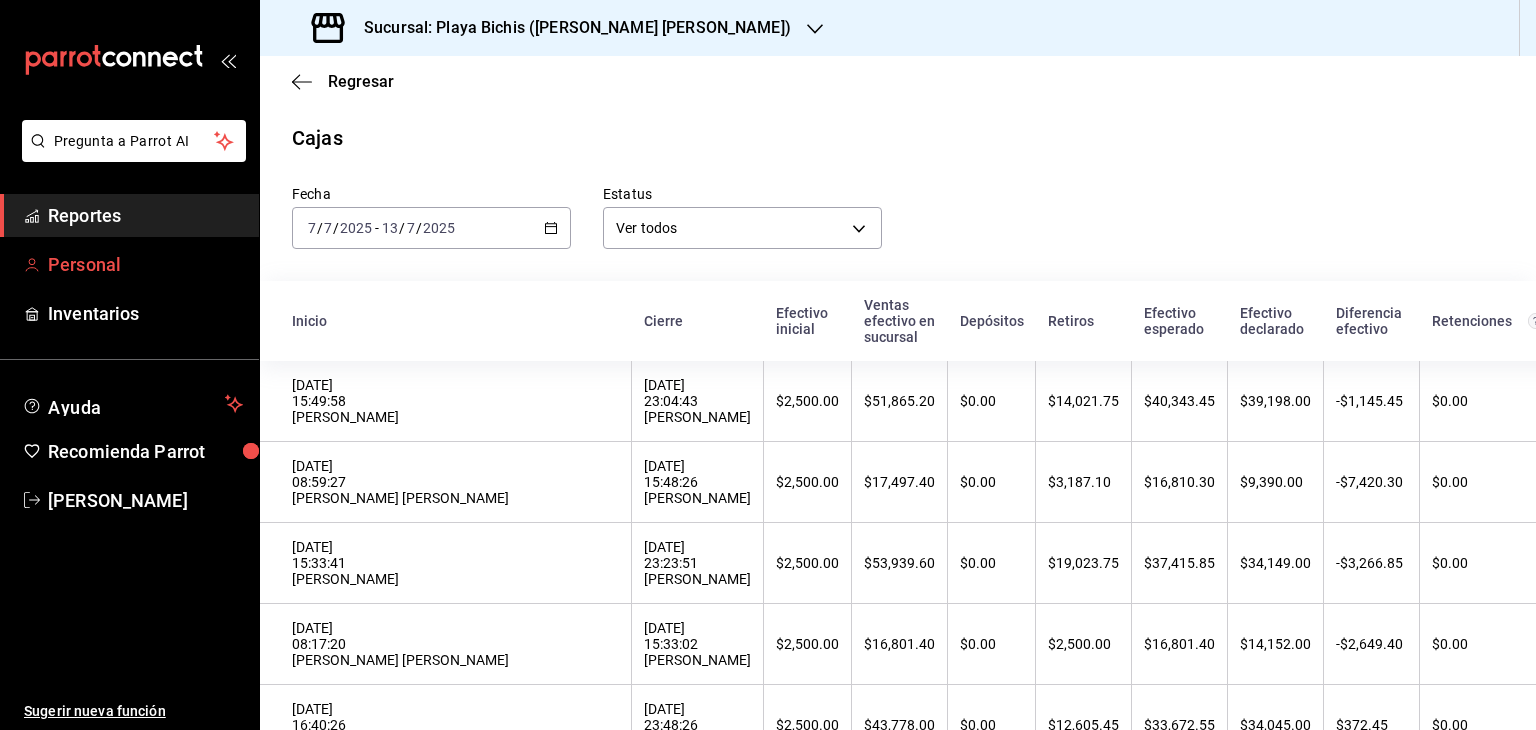 click on "Personal" at bounding box center [145, 264] 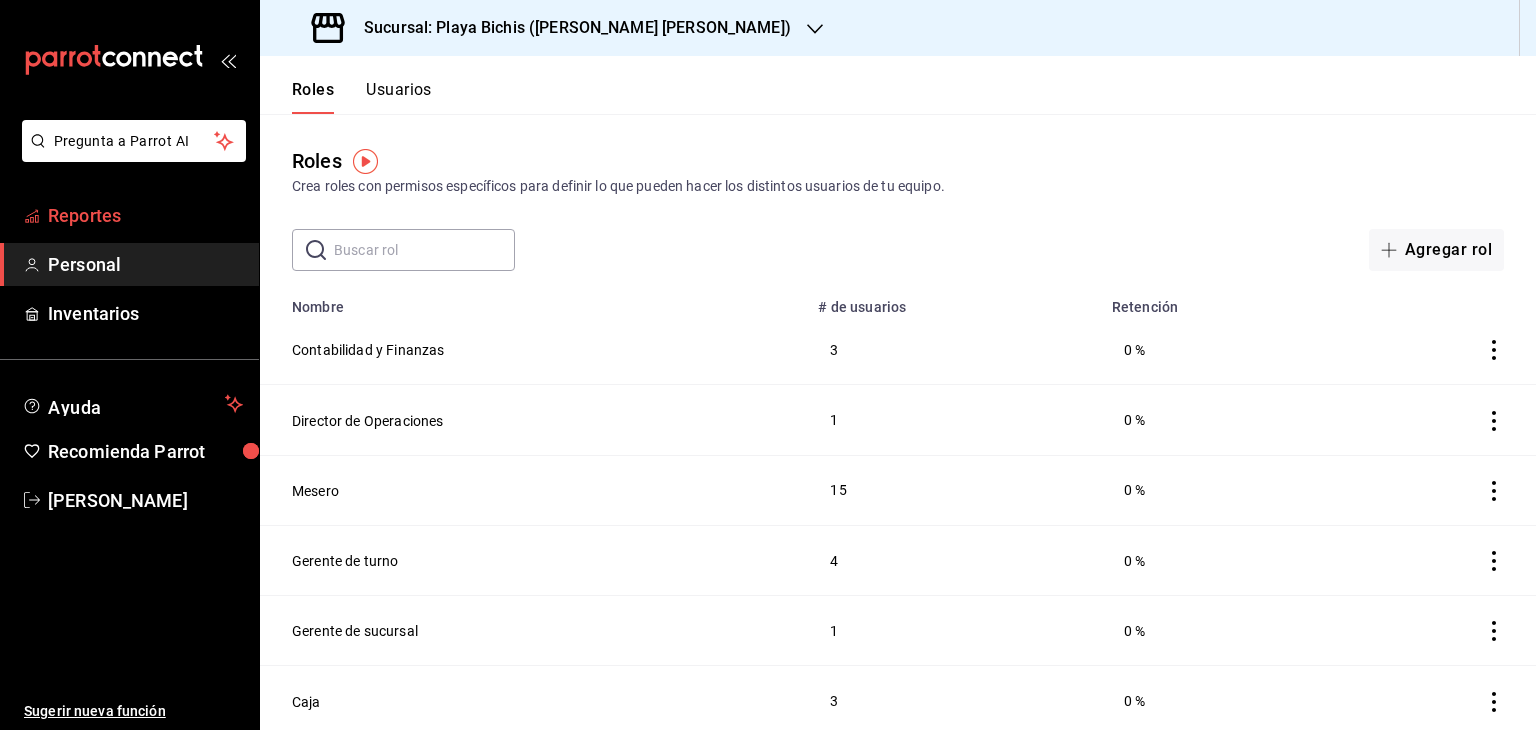 click on "Reportes" at bounding box center (145, 215) 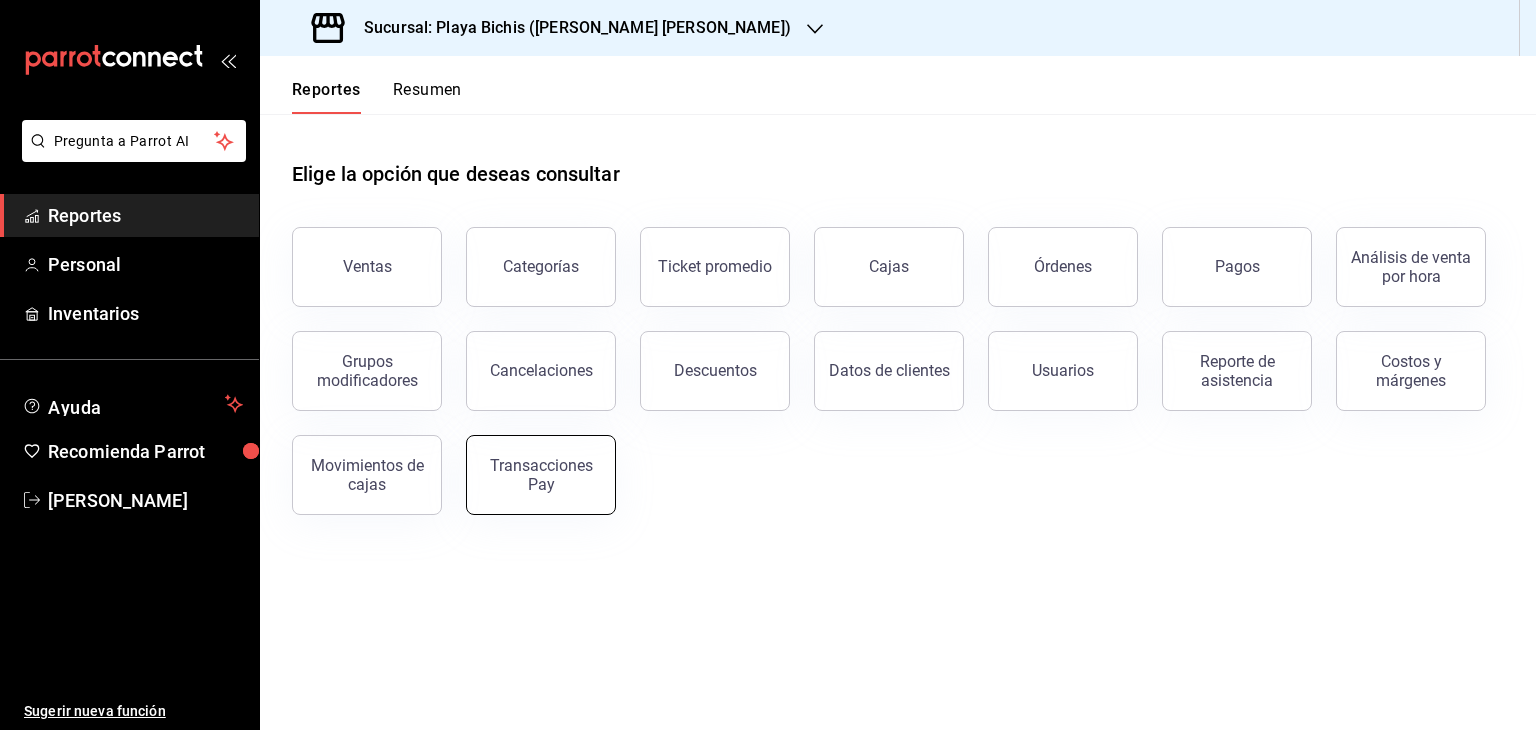 click on "Transacciones Pay" at bounding box center (541, 475) 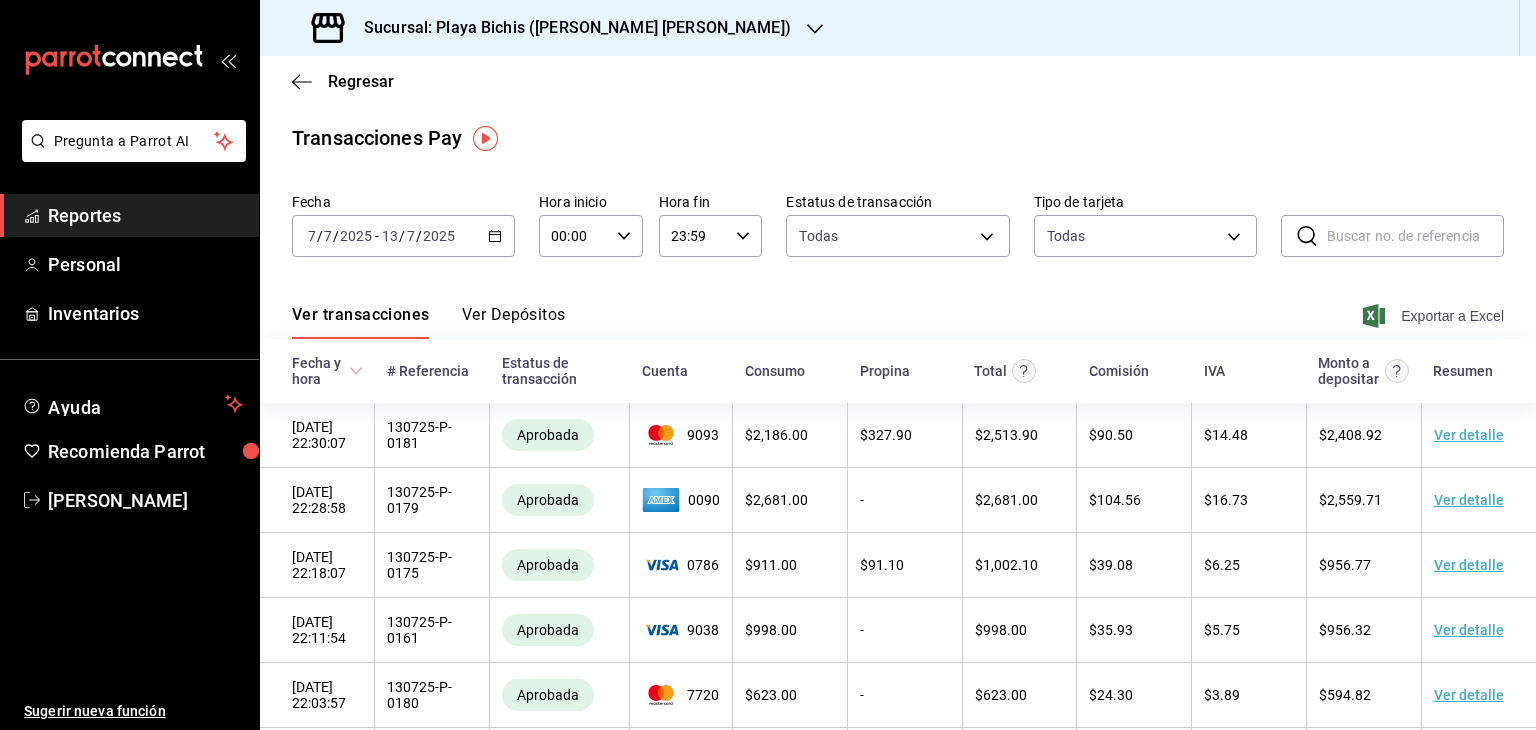 click on "Exportar a Excel" at bounding box center (1435, 316) 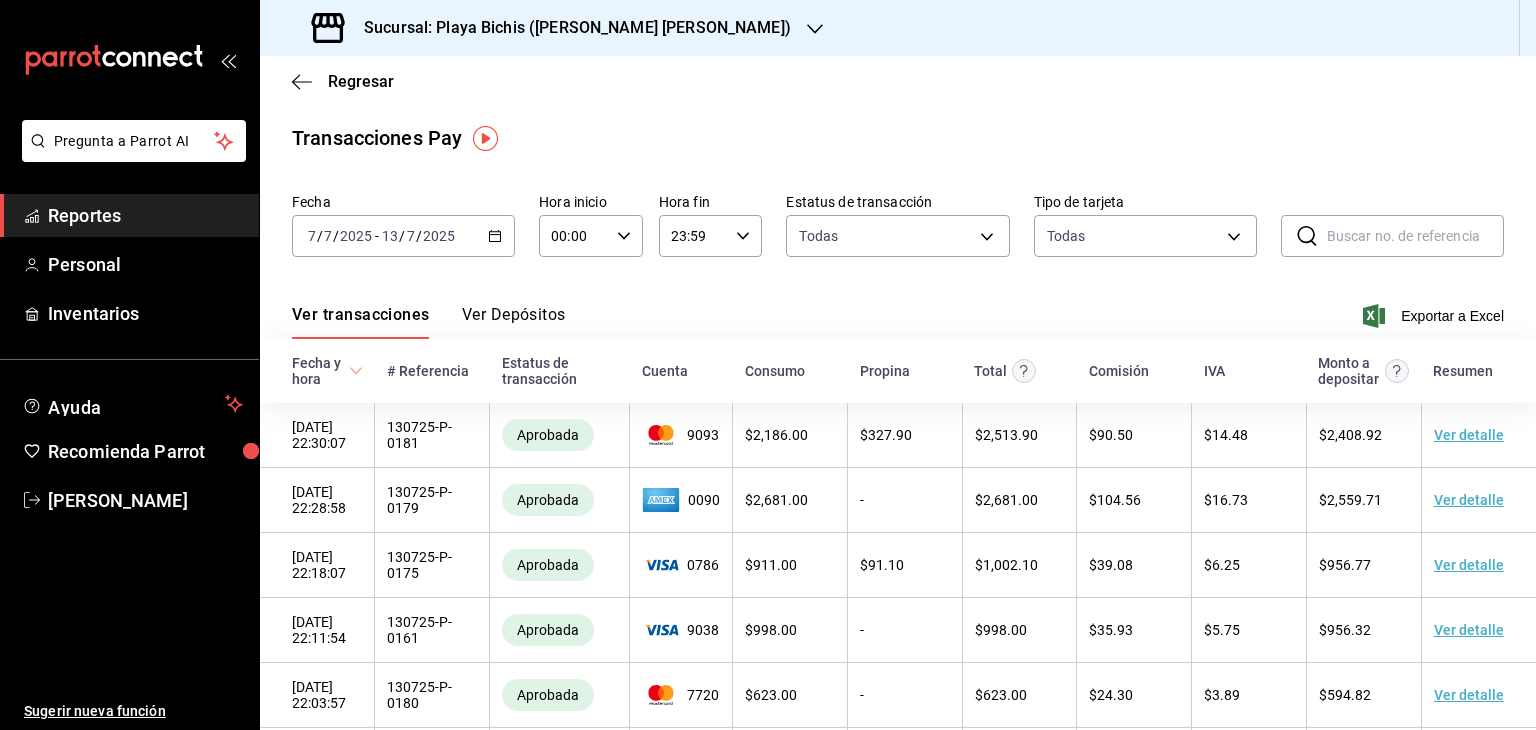 click on "Reportes" at bounding box center (145, 215) 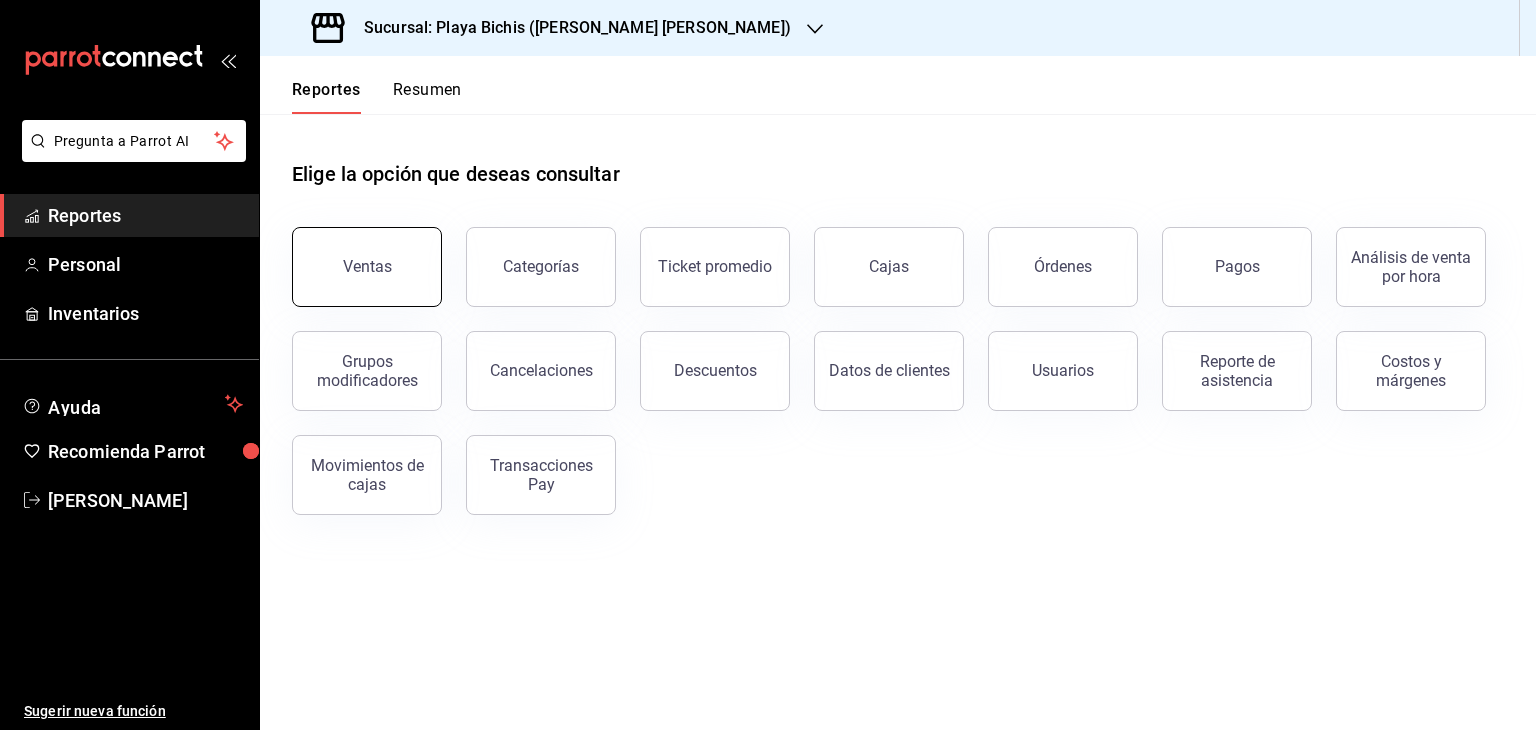 click on "Ventas" at bounding box center (367, 266) 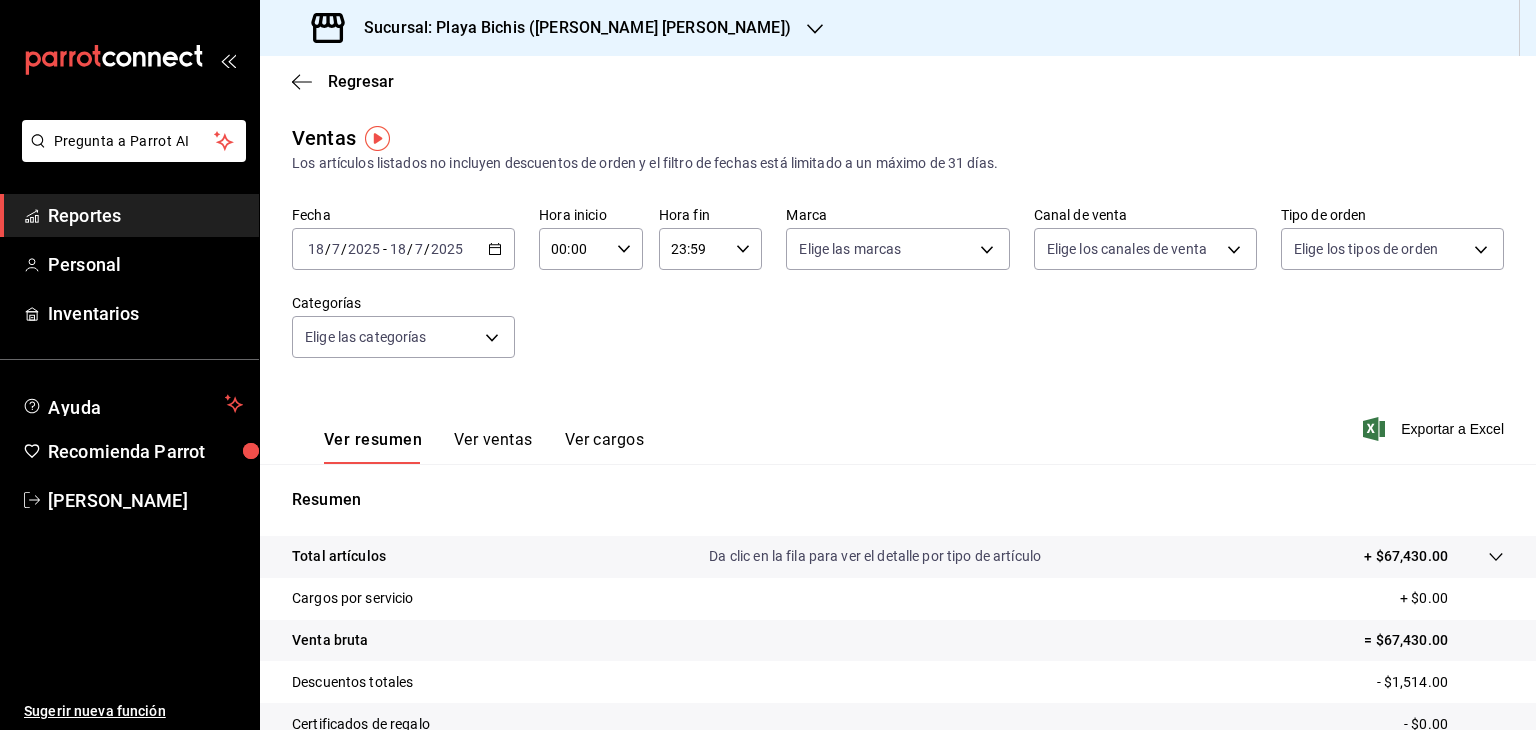 click 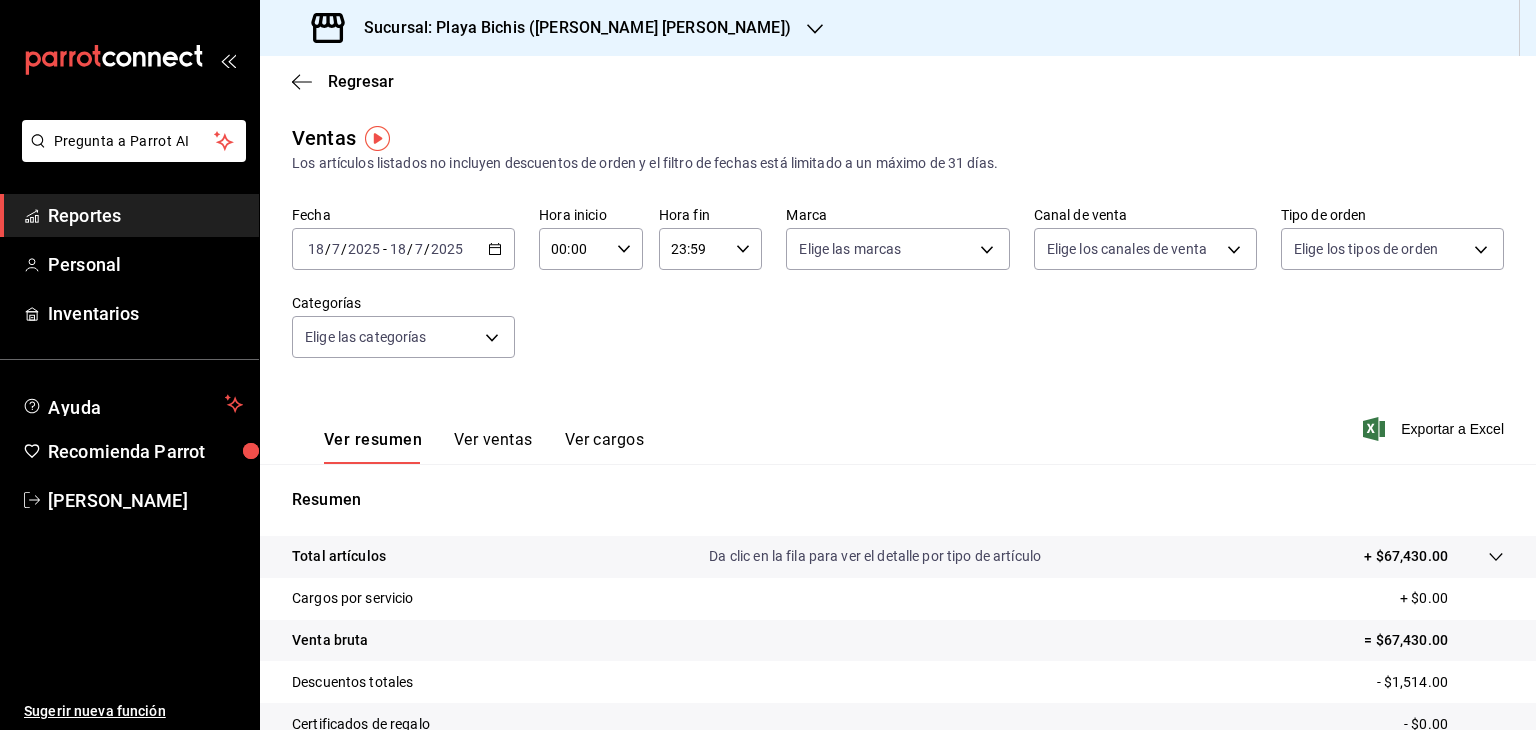 click on "Reportes" at bounding box center [145, 215] 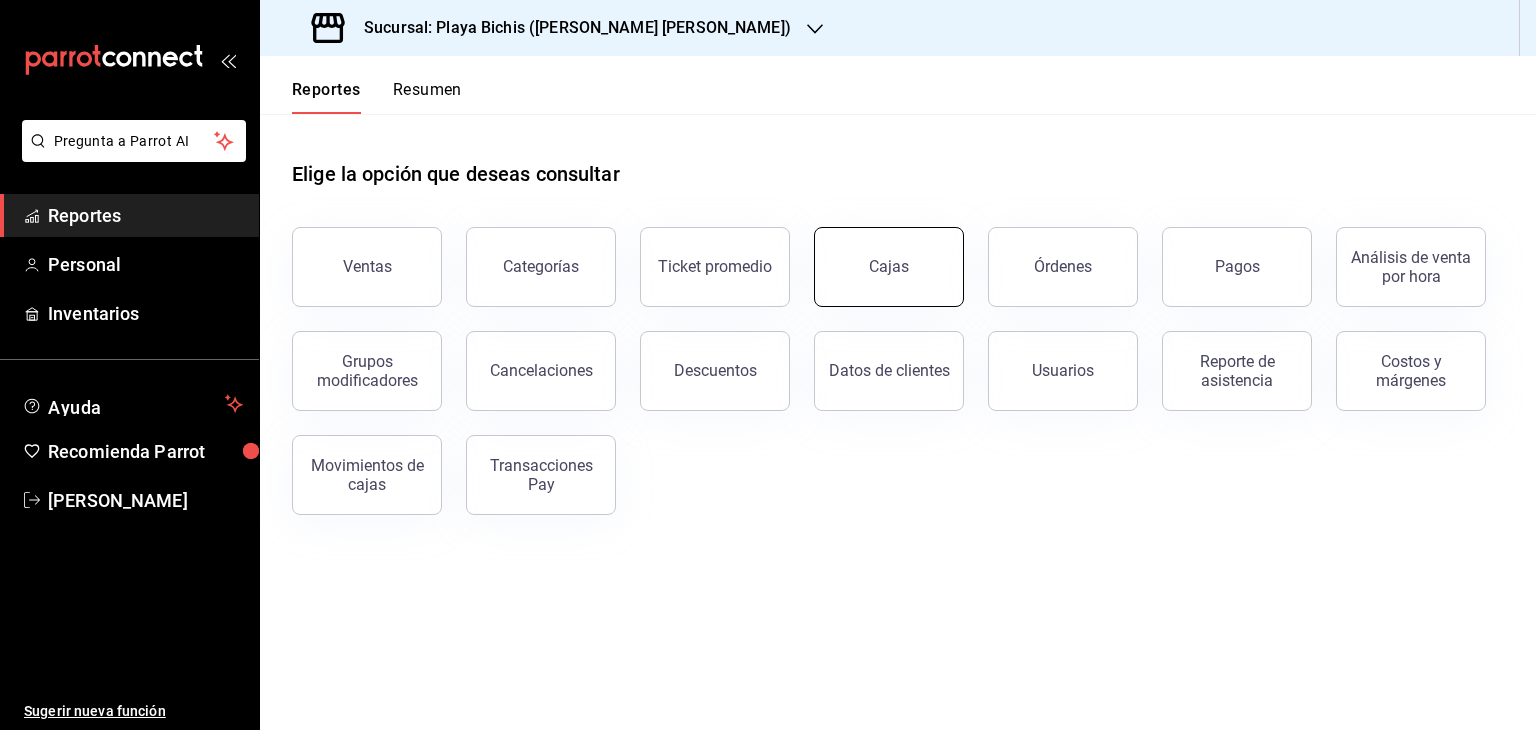 click on "Cajas" at bounding box center [889, 266] 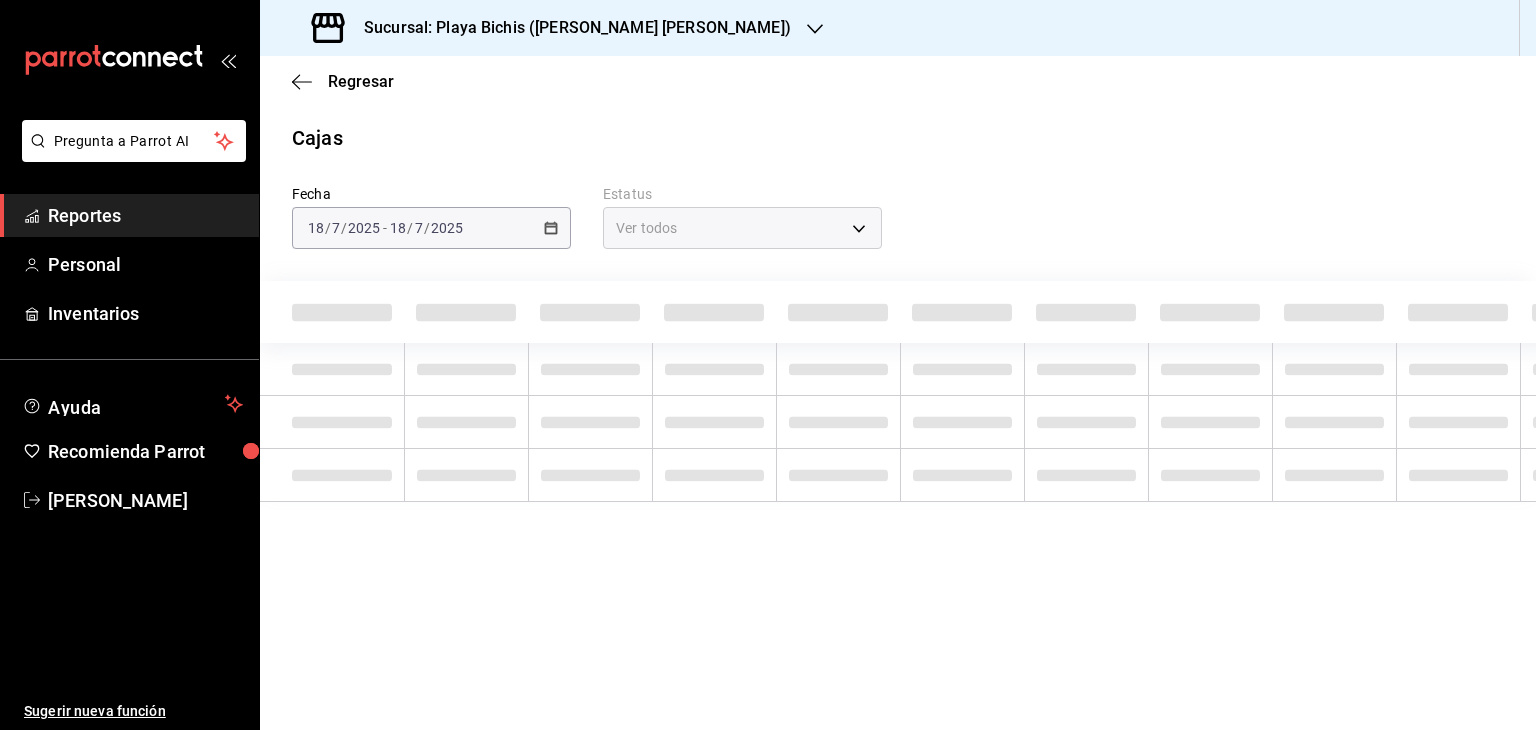 click on "[DATE] [DATE] - [DATE] [DATE]" at bounding box center [431, 228] 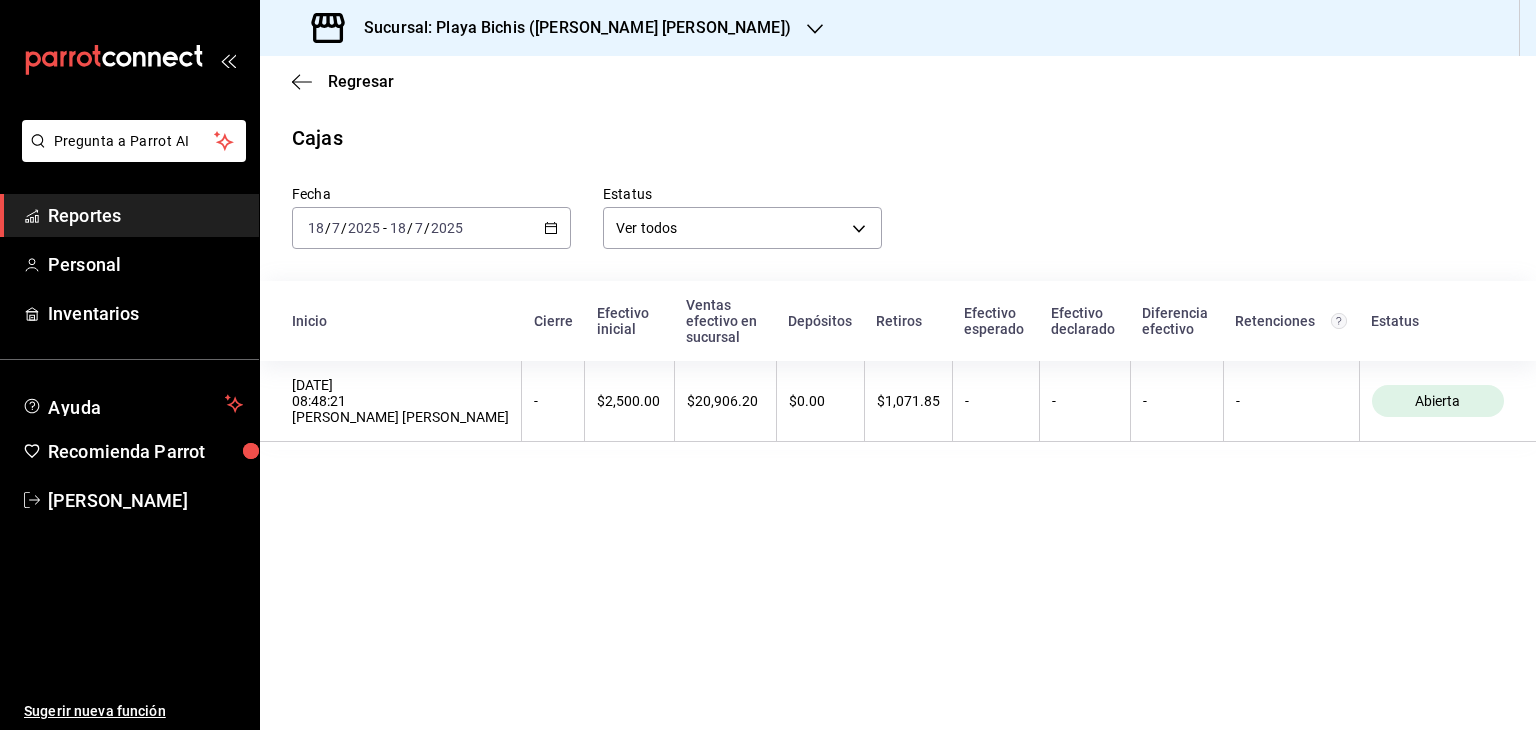 click 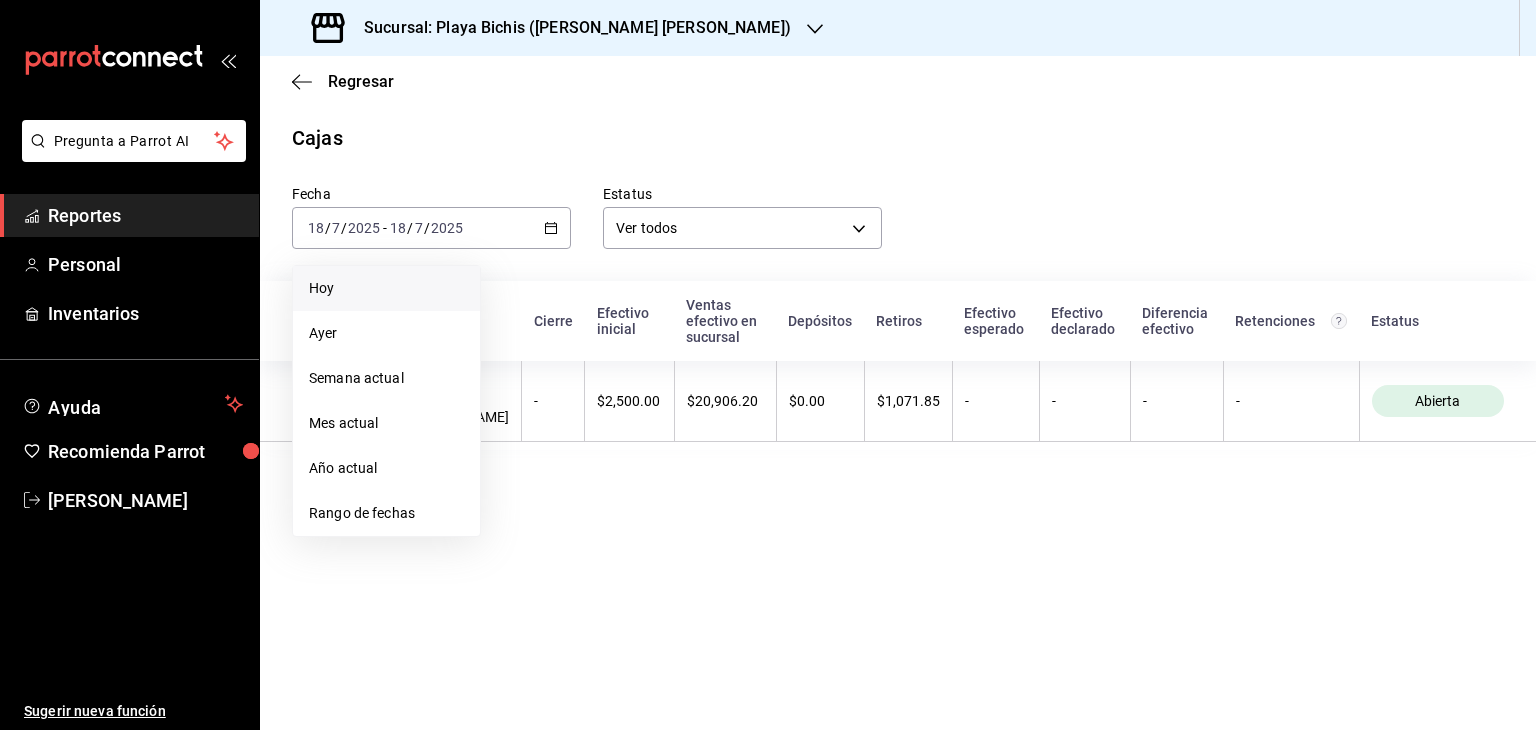 click on "Hoy" at bounding box center [386, 288] 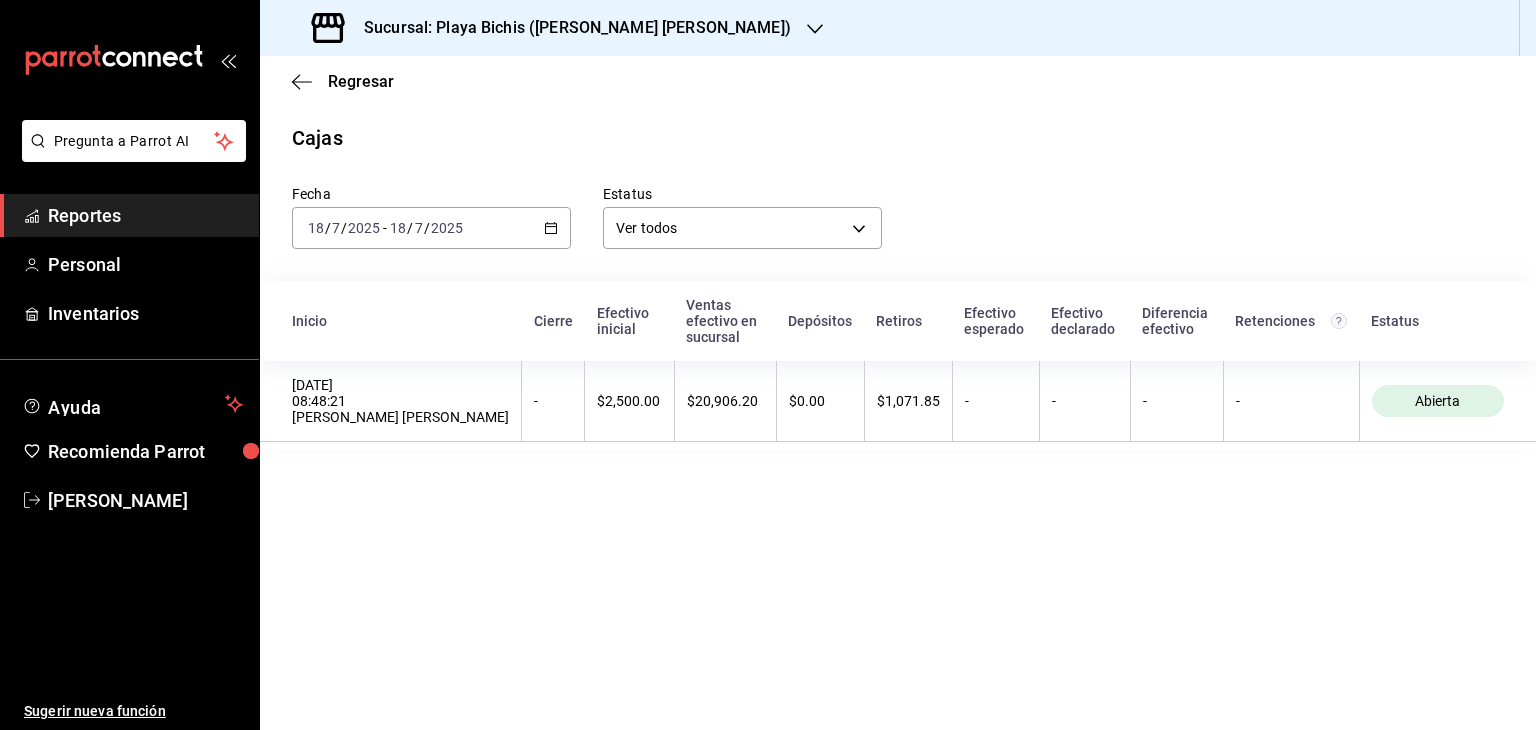 click 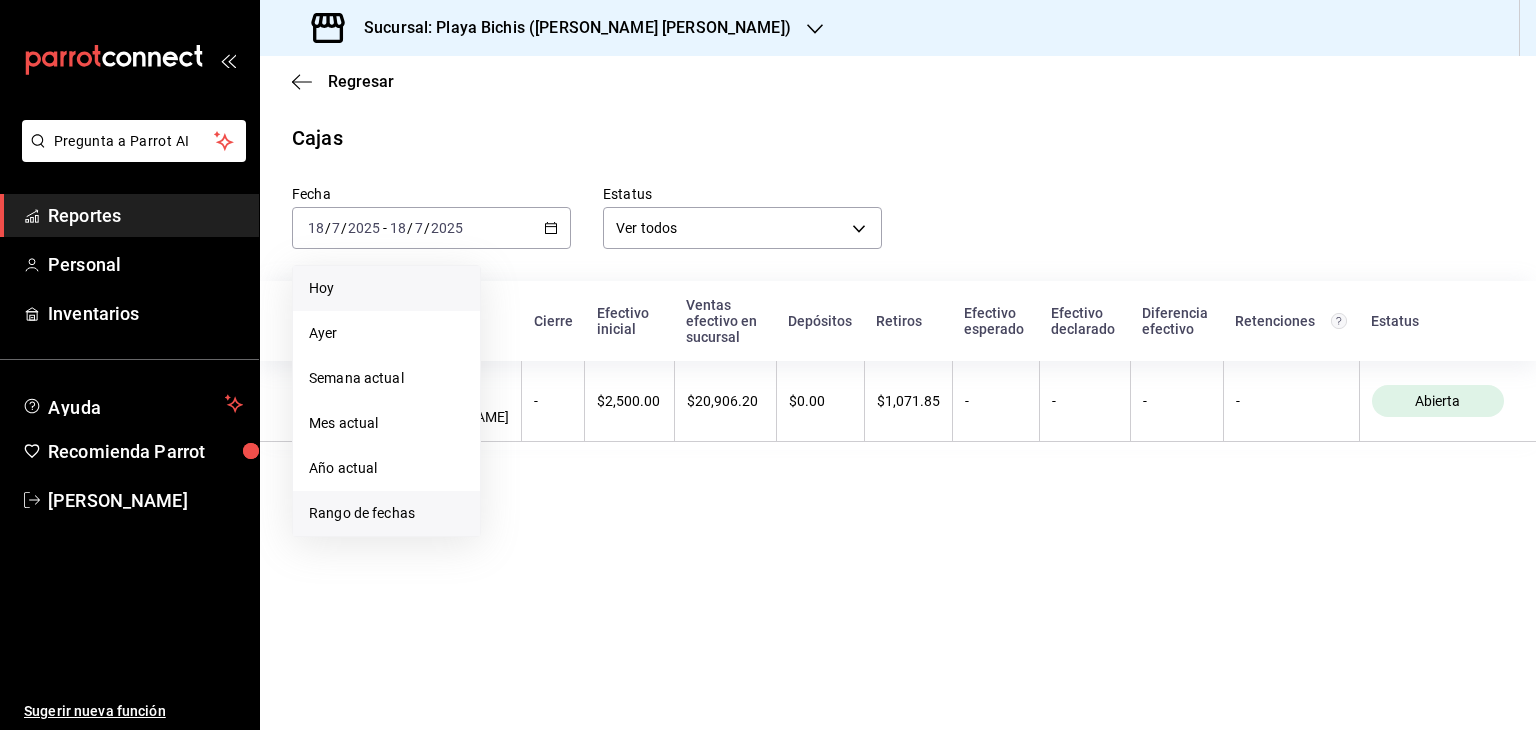 click on "Rango de fechas" at bounding box center [386, 513] 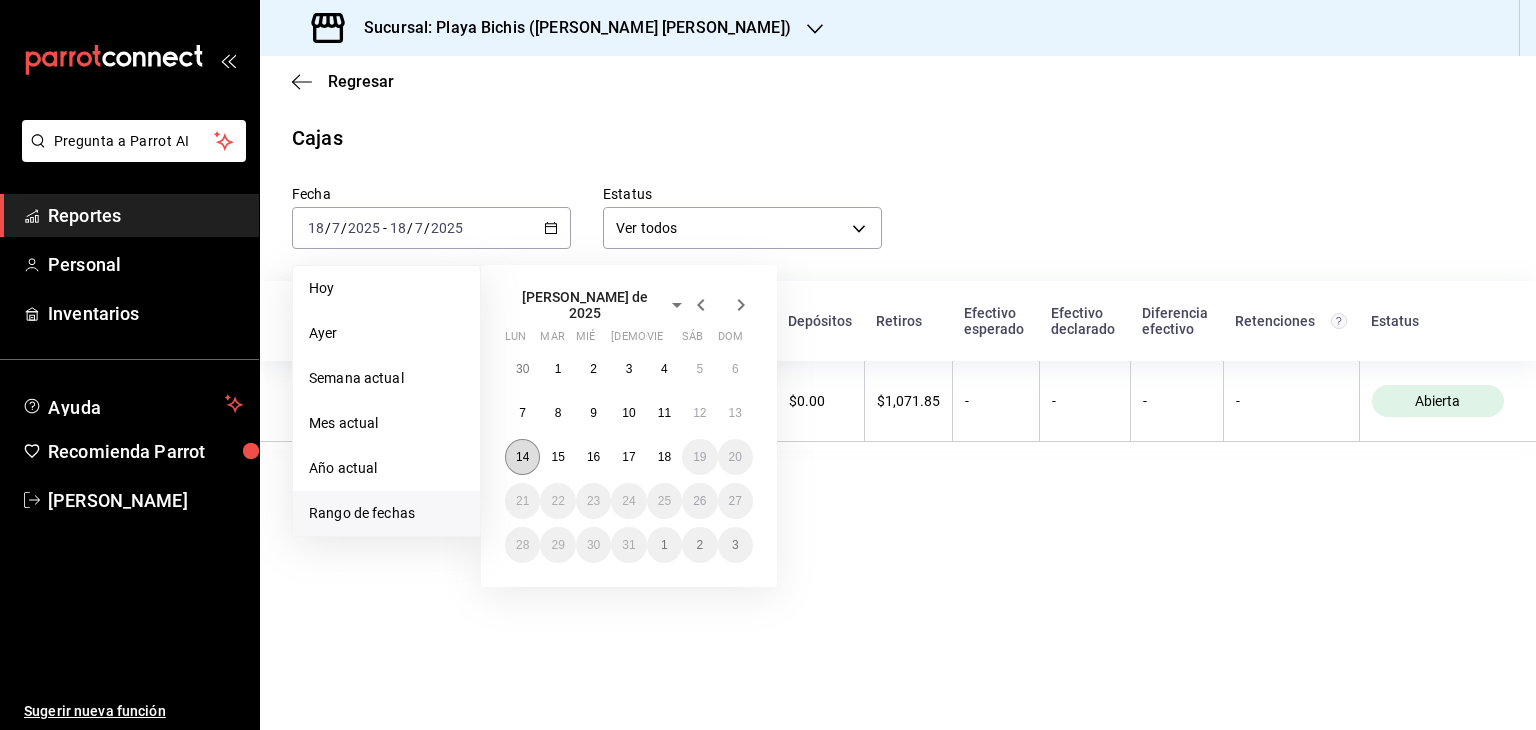 click on "14" at bounding box center [522, 457] 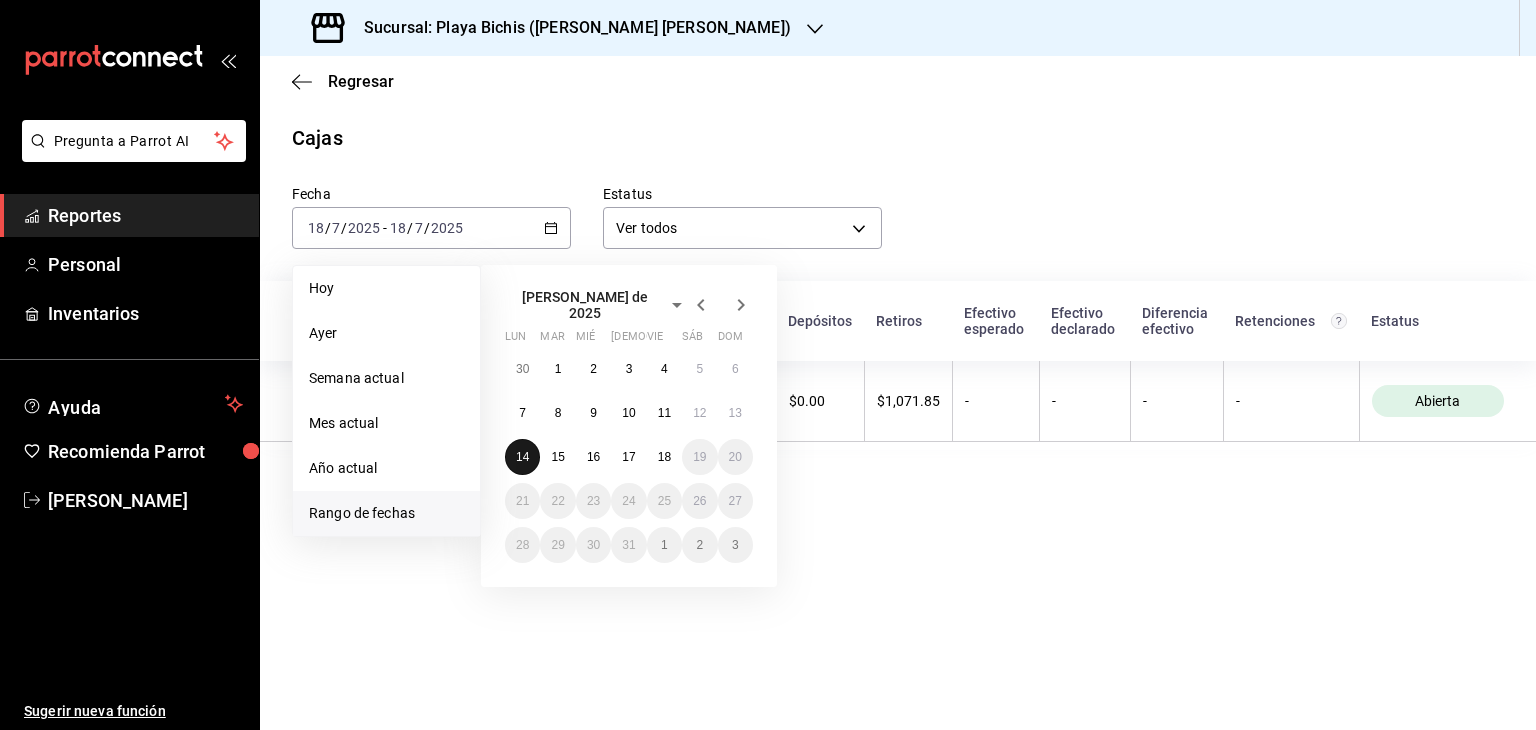 click on "14" at bounding box center (522, 457) 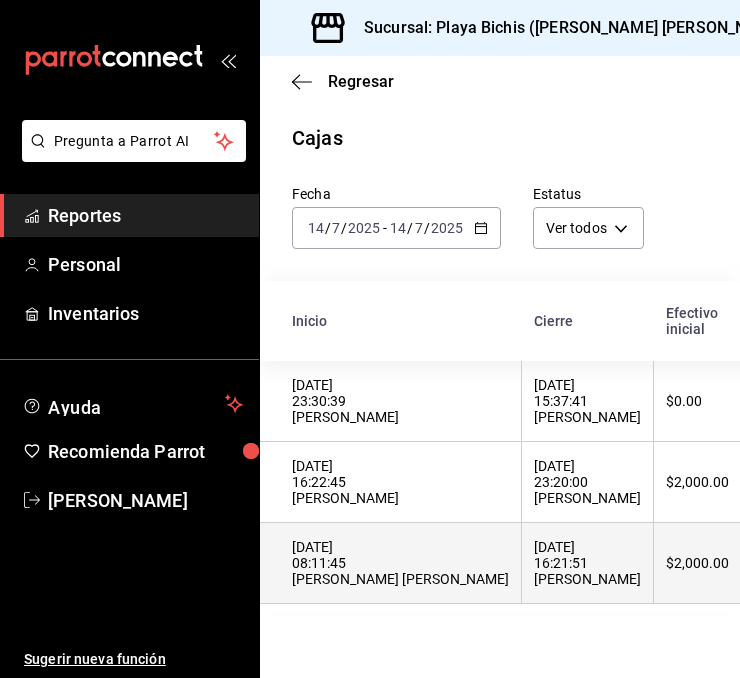 click on "[DATE]
08:11:45
[PERSON_NAME] [PERSON_NAME]" at bounding box center (400, 563) 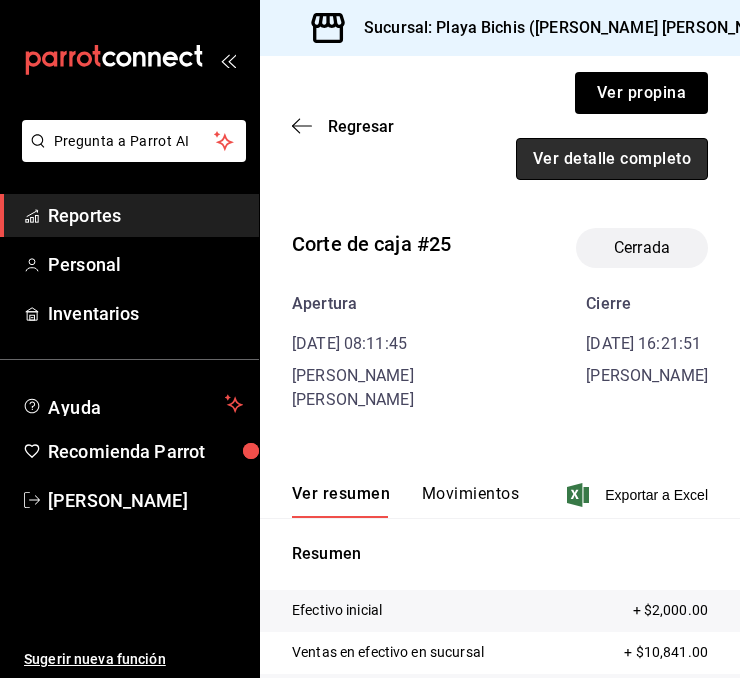 click on "Ver detalle completo" at bounding box center (612, 159) 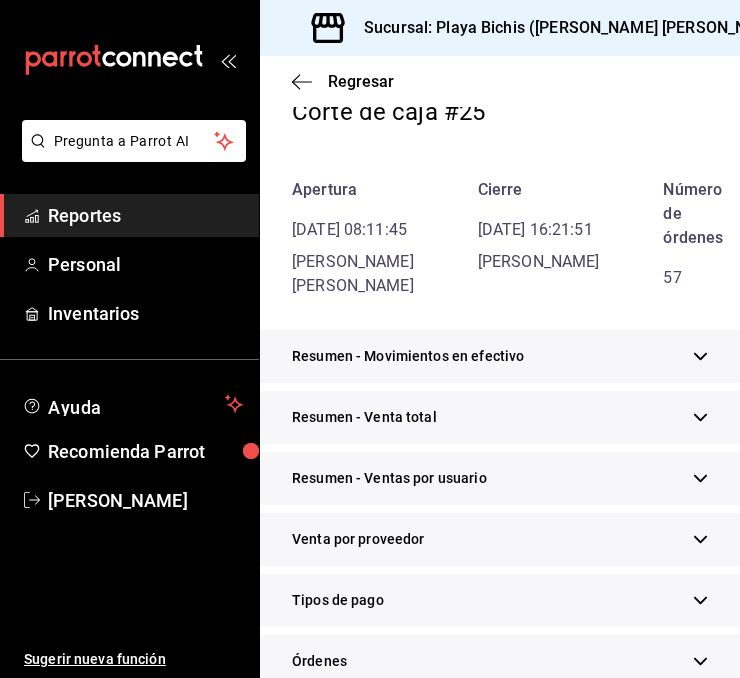 scroll, scrollTop: 163, scrollLeft: 0, axis: vertical 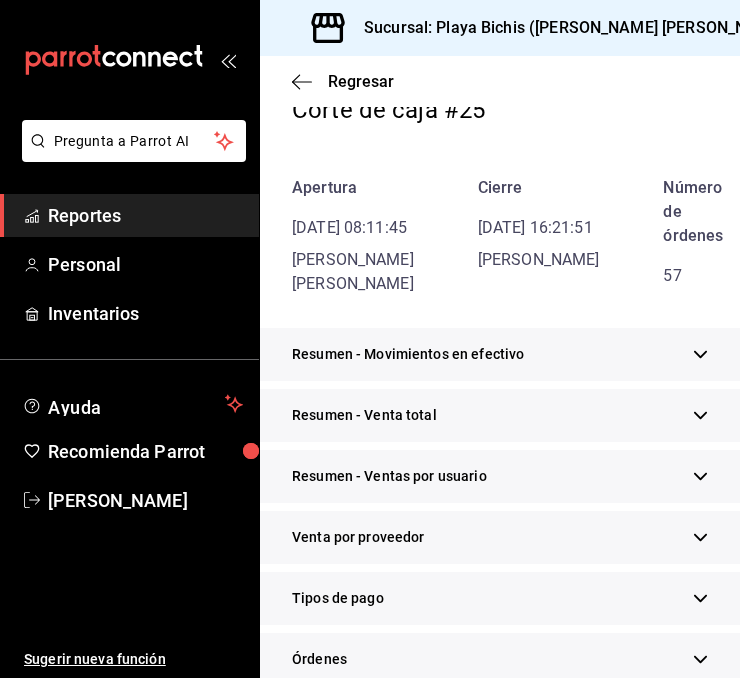 click 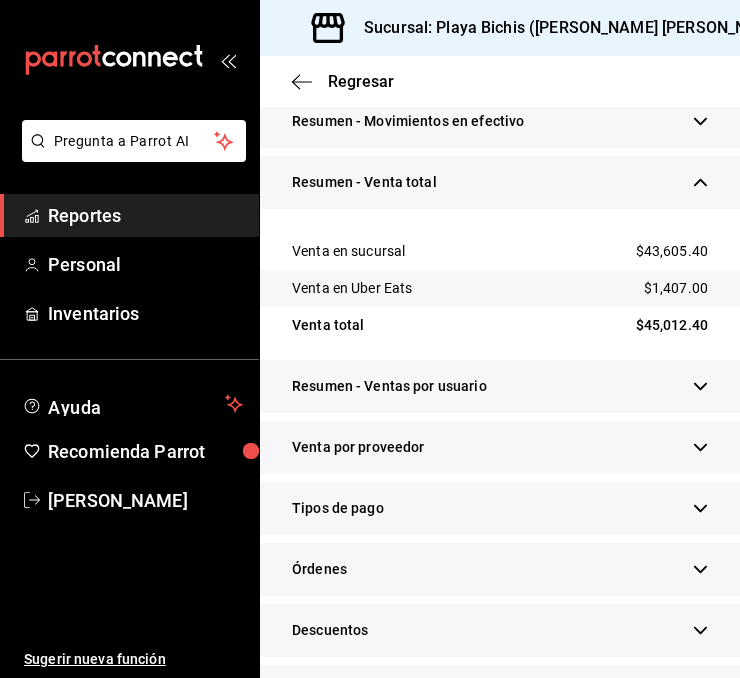 scroll, scrollTop: 422, scrollLeft: 0, axis: vertical 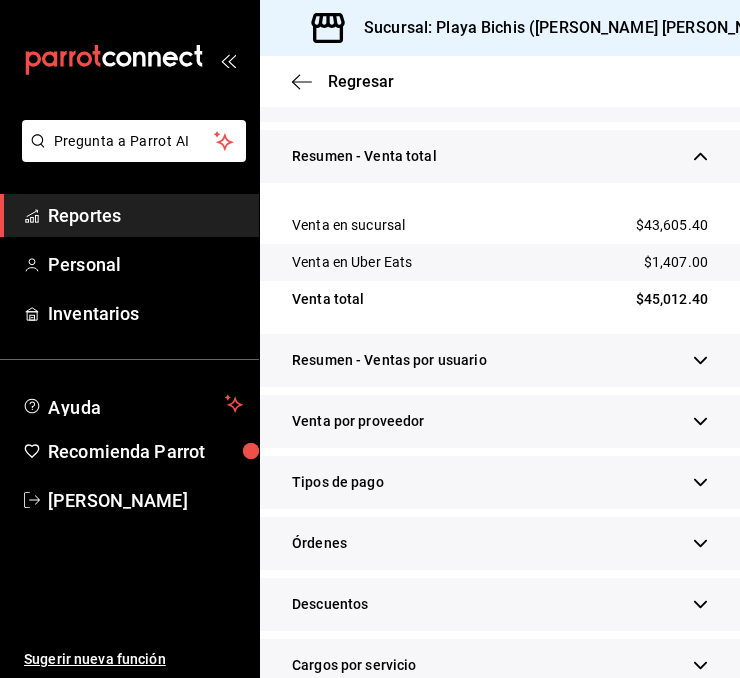click at bounding box center (700, 482) 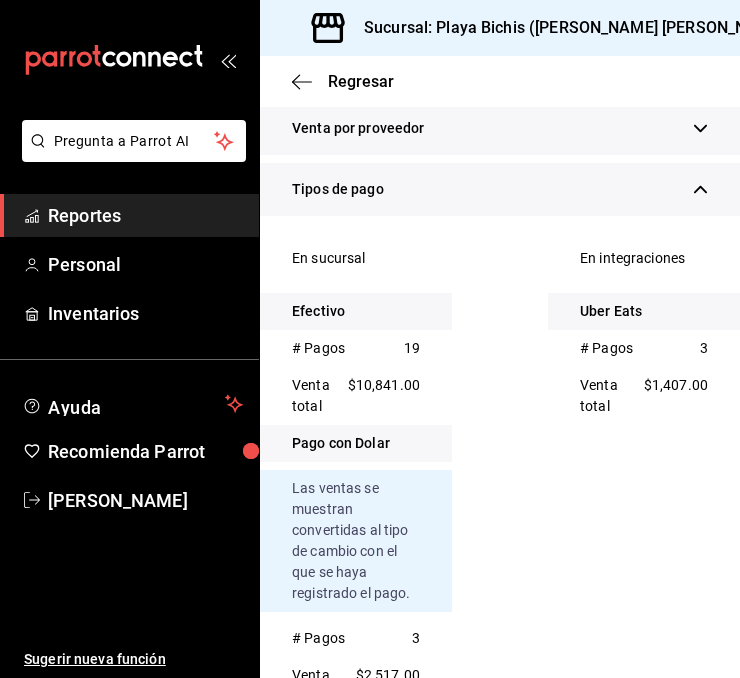scroll, scrollTop: 719, scrollLeft: 0, axis: vertical 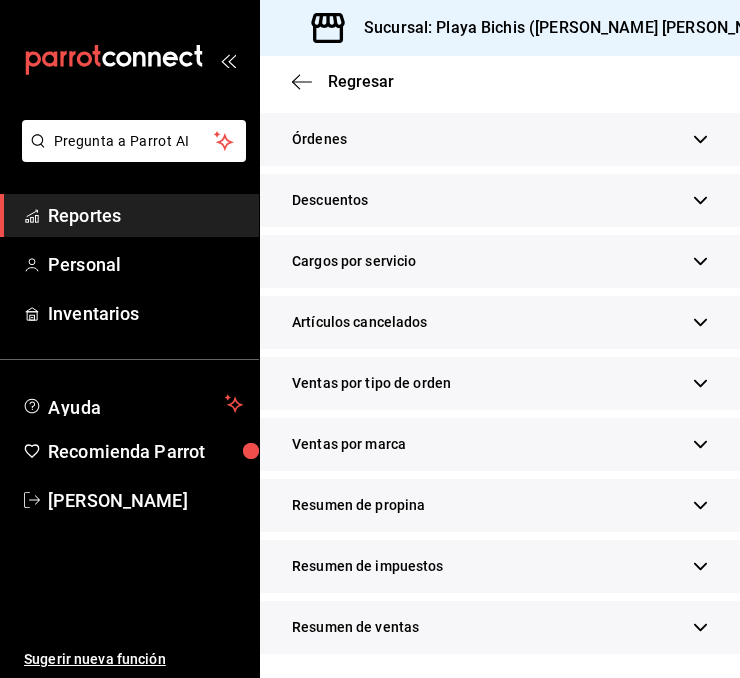 click on "Resumen de propina" at bounding box center (500, 505) 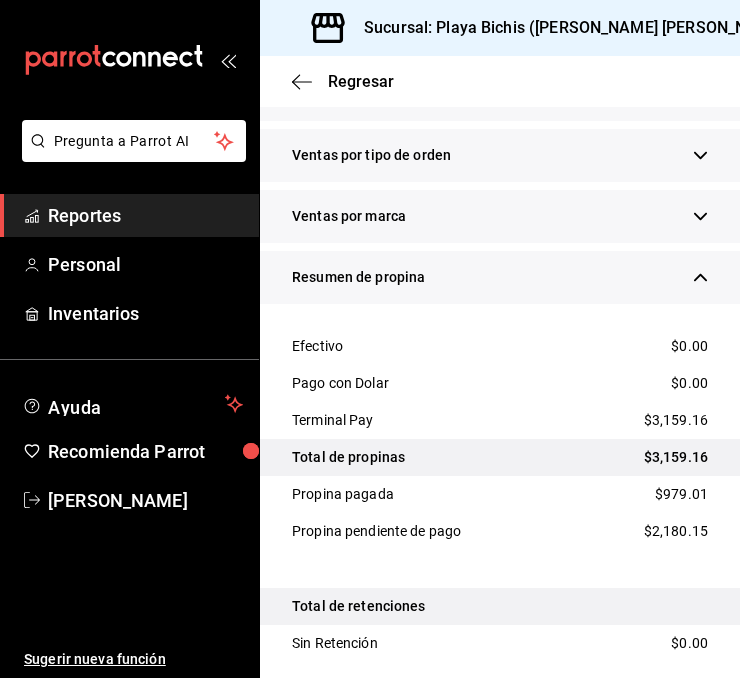 scroll, scrollTop: 2585, scrollLeft: 0, axis: vertical 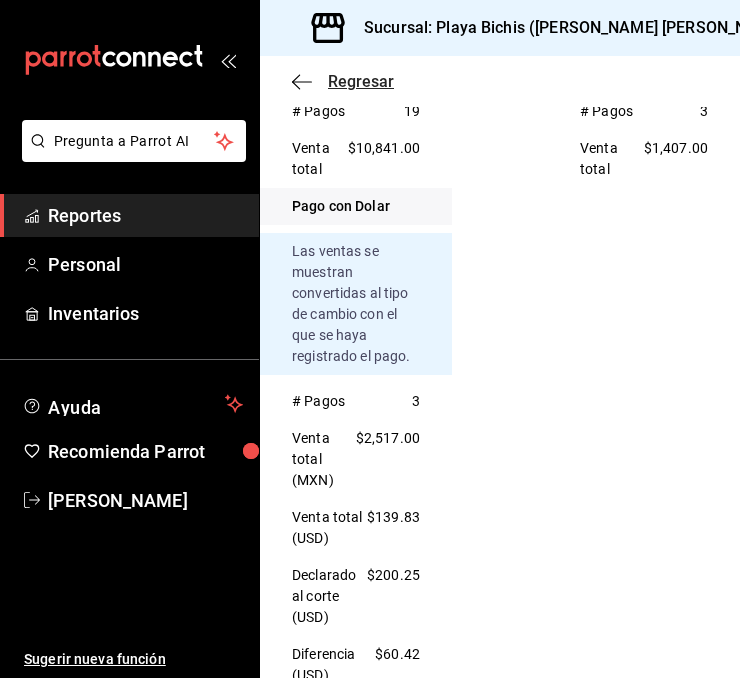 click on "Regresar" at bounding box center (361, 81) 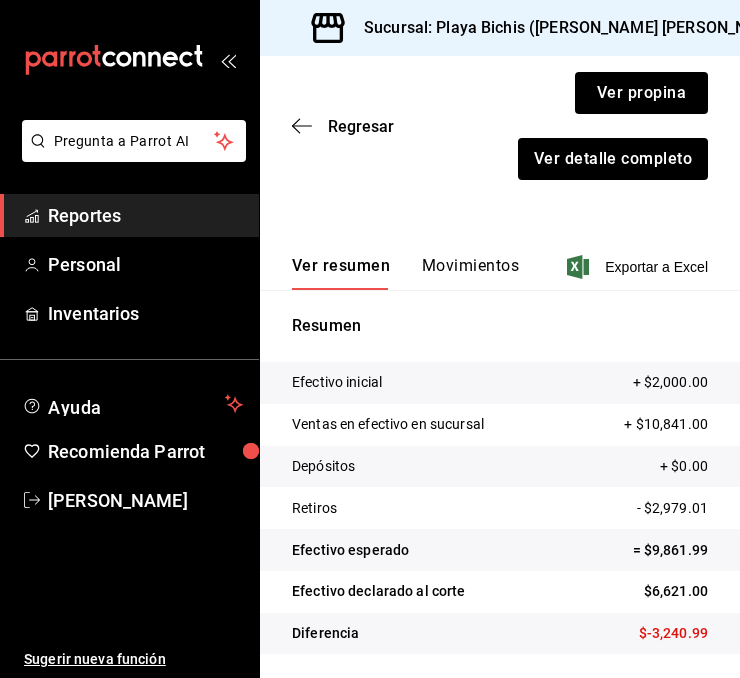 scroll, scrollTop: 228, scrollLeft: 0, axis: vertical 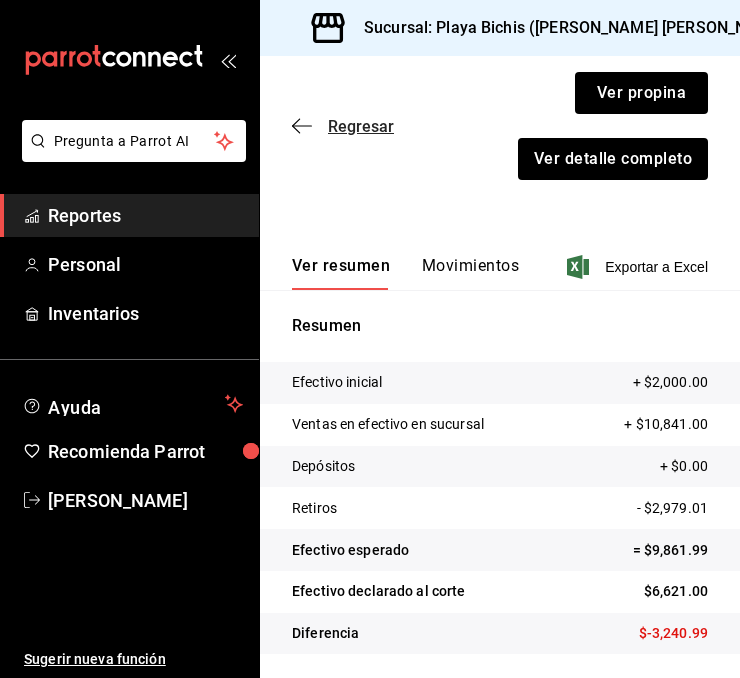 click on "Regresar" at bounding box center [361, 126] 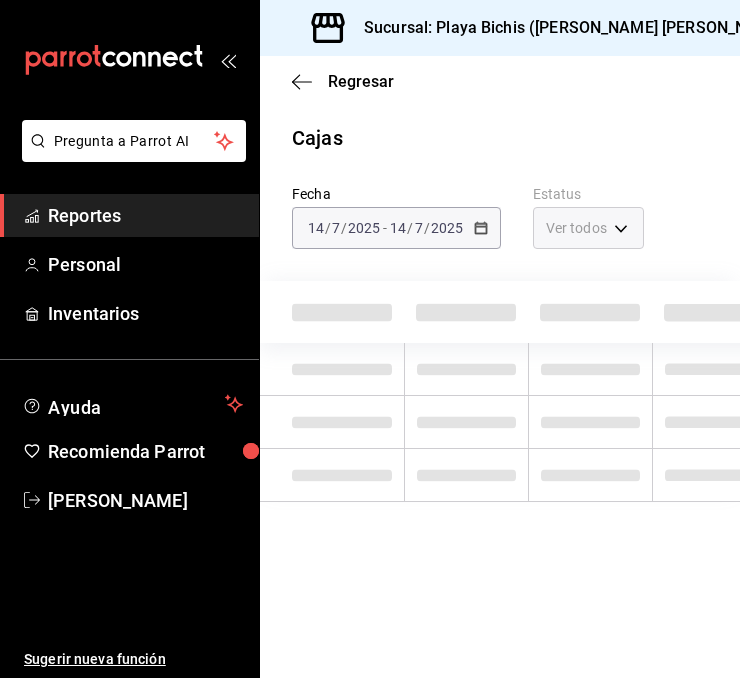 scroll, scrollTop: 0, scrollLeft: 0, axis: both 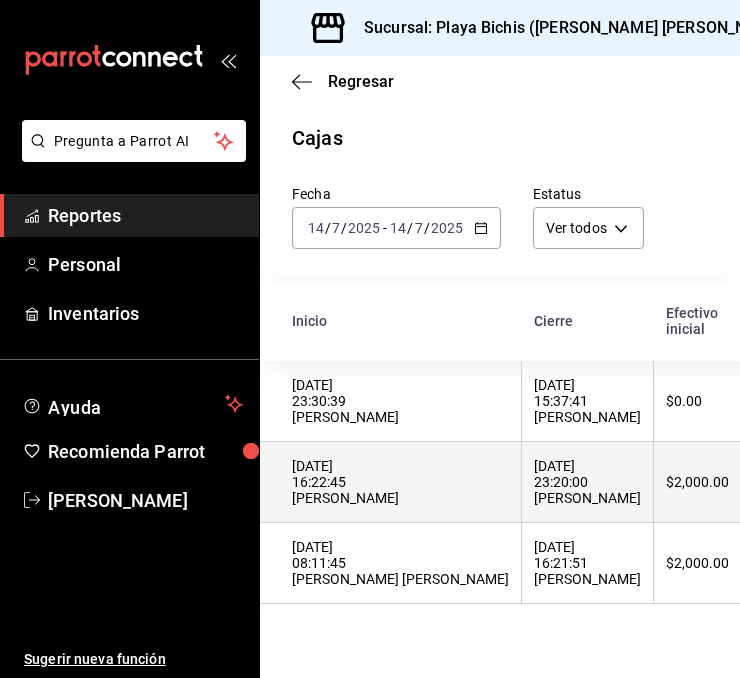 click on "[DATE]
16:22:45
[PERSON_NAME]" at bounding box center [400, 482] 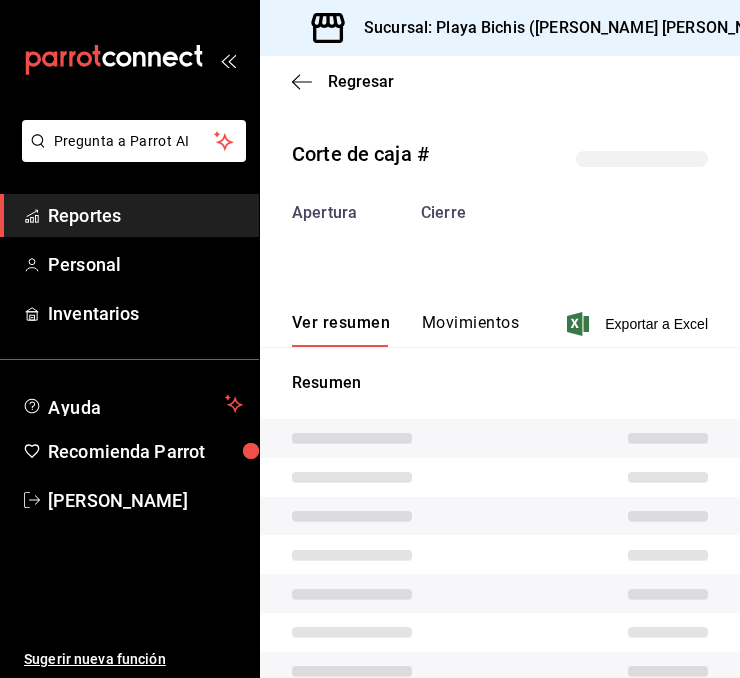 click at bounding box center (352, 477) 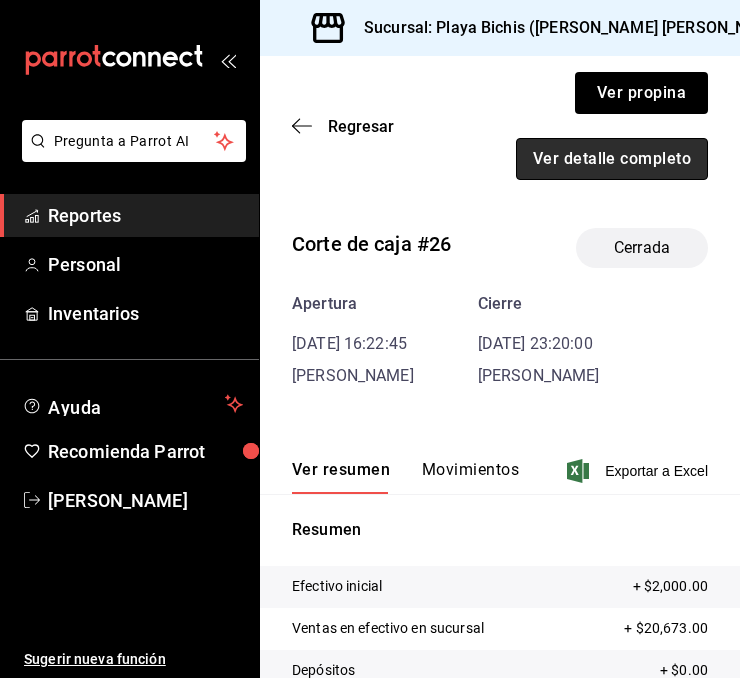 click on "Ver detalle completo" at bounding box center (612, 159) 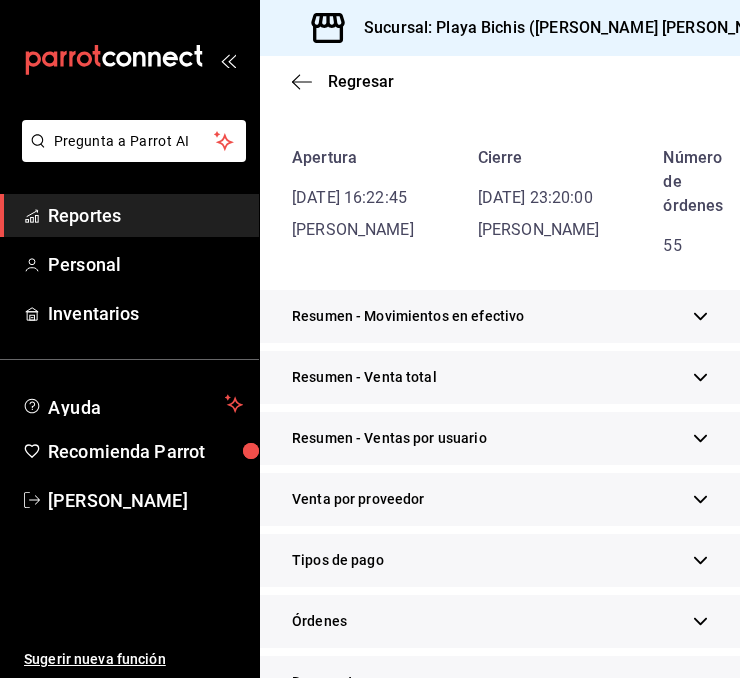 scroll, scrollTop: 204, scrollLeft: 0, axis: vertical 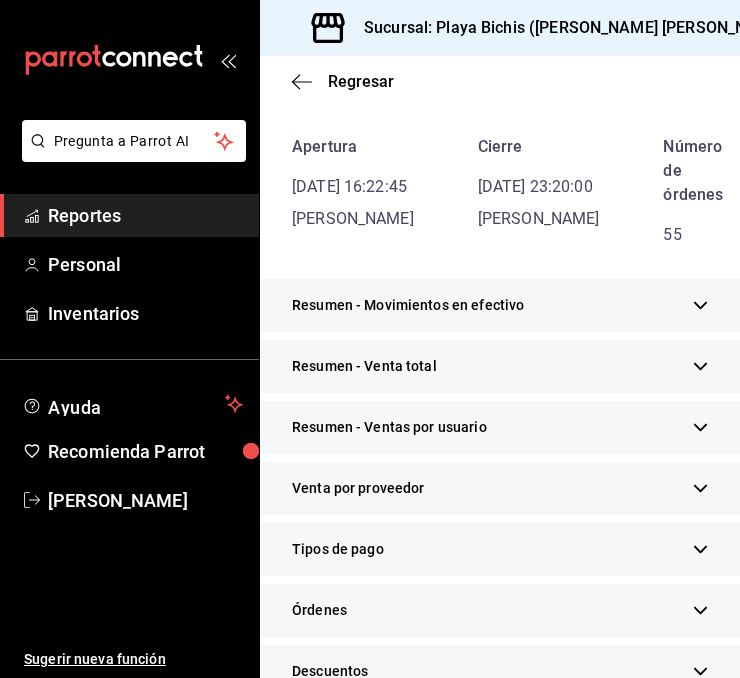click 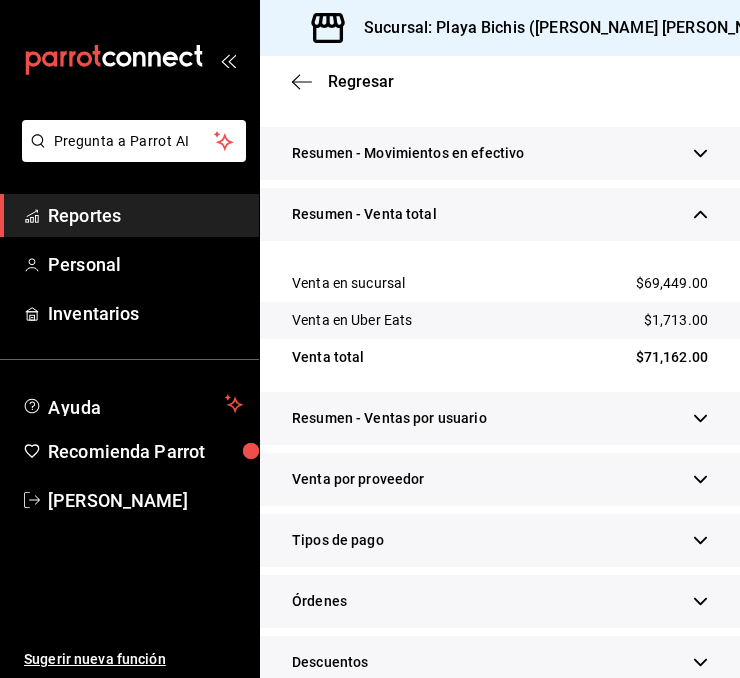 scroll, scrollTop: 360, scrollLeft: 0, axis: vertical 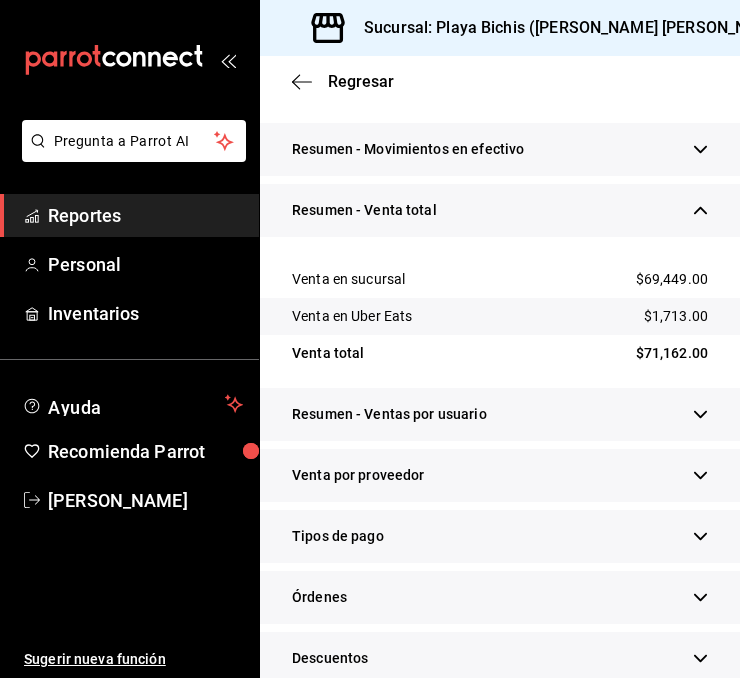 click on "Tipos de pago" at bounding box center [500, 536] 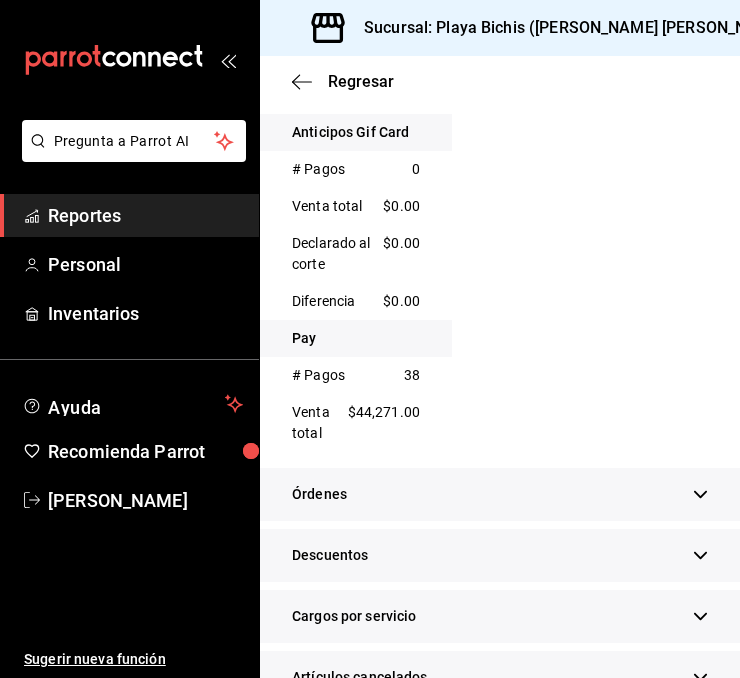 scroll, scrollTop: 1986, scrollLeft: 0, axis: vertical 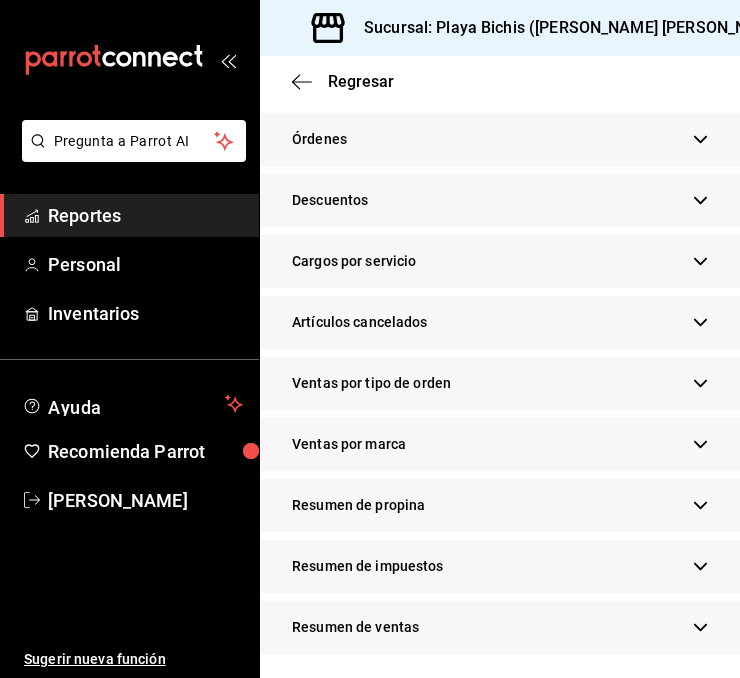 click 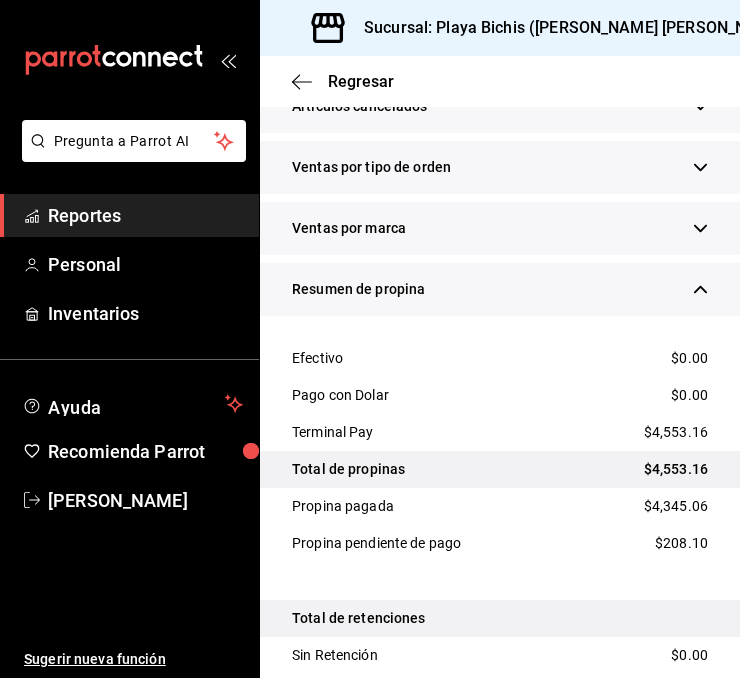 scroll, scrollTop: 2616, scrollLeft: 0, axis: vertical 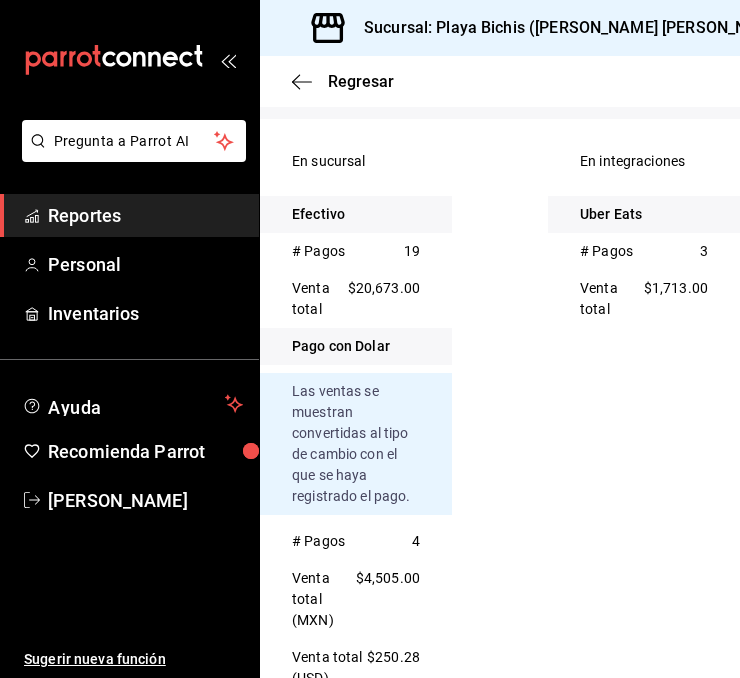 click on "Reportes" at bounding box center [145, 215] 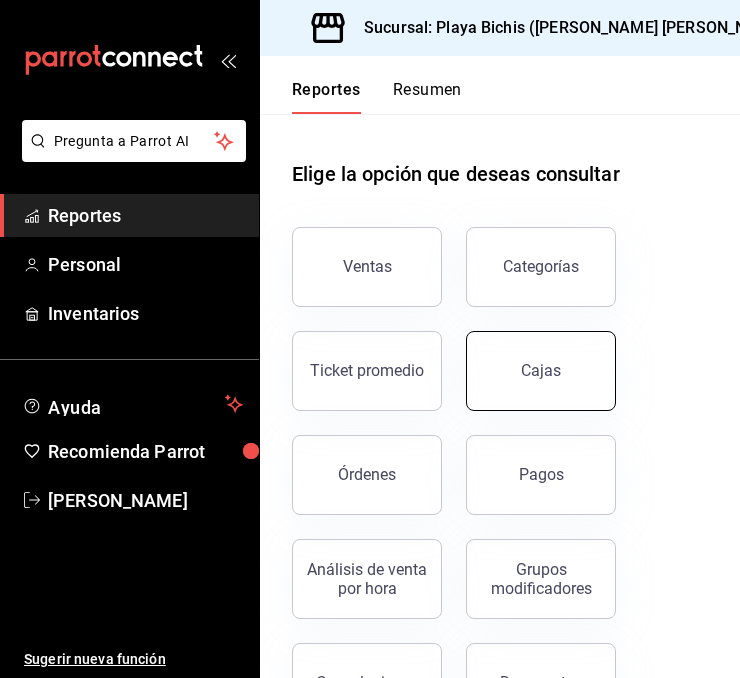 click on "Cajas" at bounding box center (541, 370) 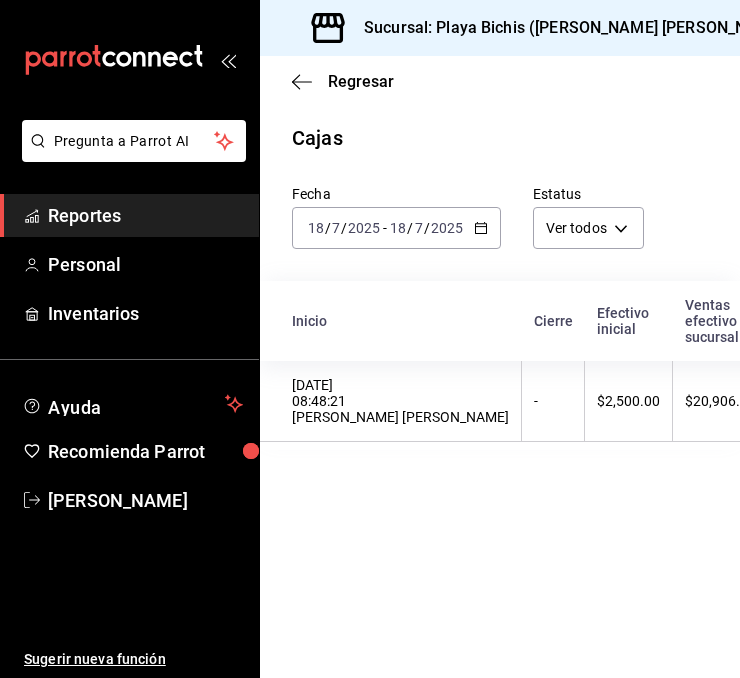 click on "[DATE] [DATE] - [DATE] [DATE]" at bounding box center [396, 228] 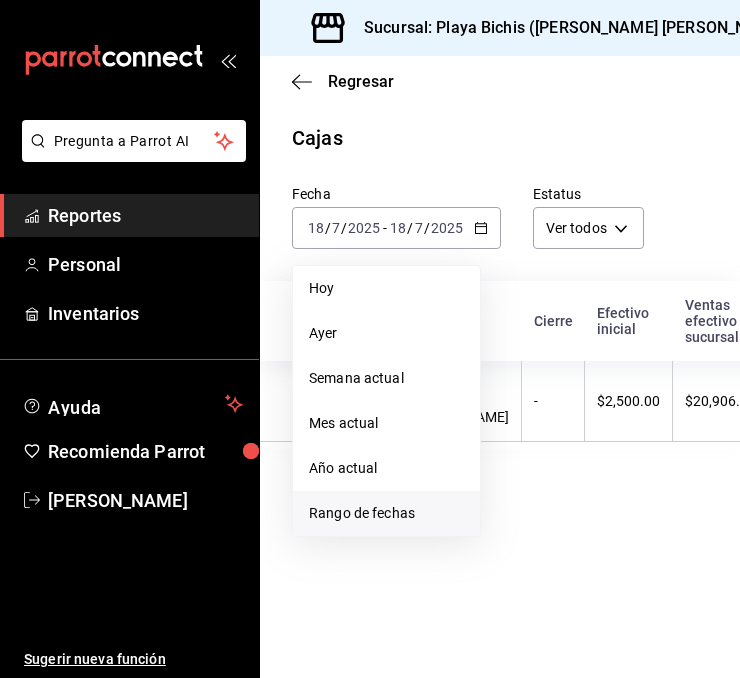 click on "Rango de fechas" at bounding box center (386, 513) 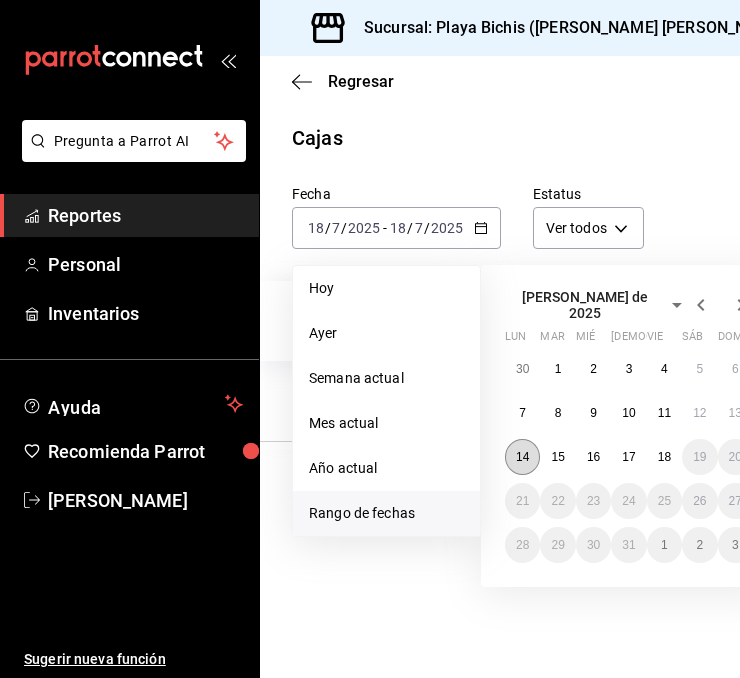 click on "14" at bounding box center (522, 457) 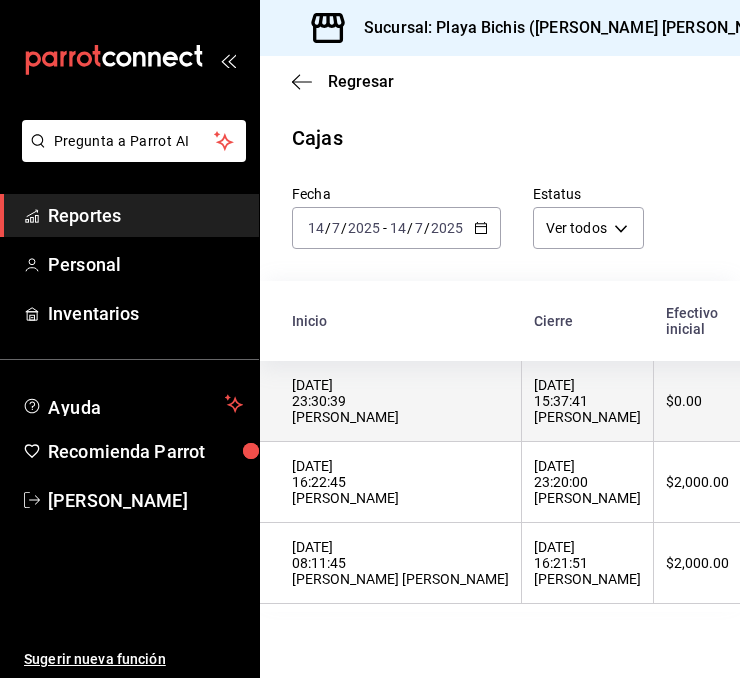 click on "[DATE]
15:37:41
[PERSON_NAME]" at bounding box center (587, 401) 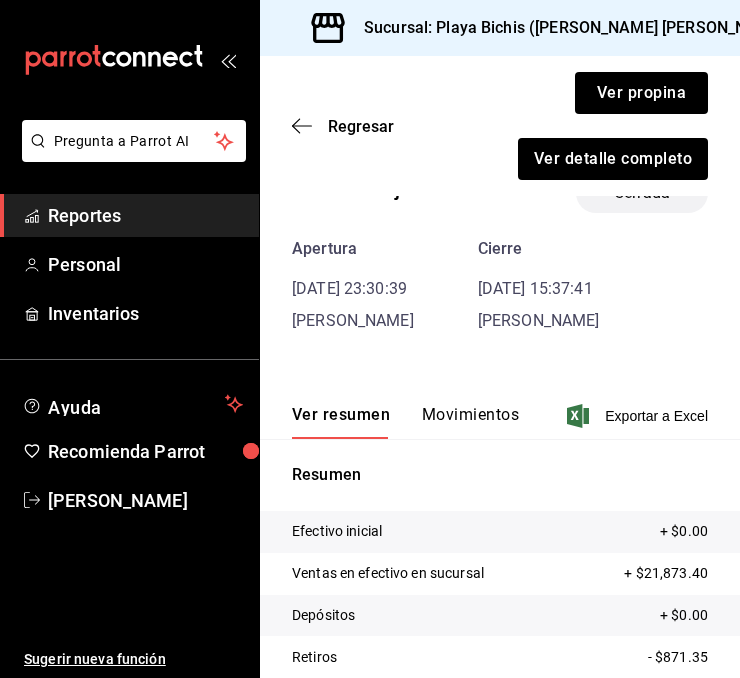 scroll, scrollTop: 44, scrollLeft: 0, axis: vertical 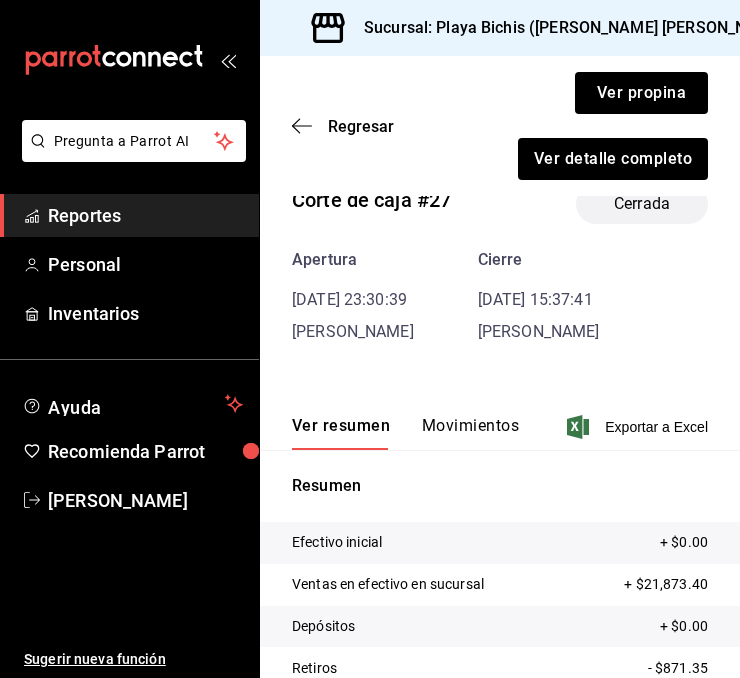 click on "Reportes" at bounding box center (145, 215) 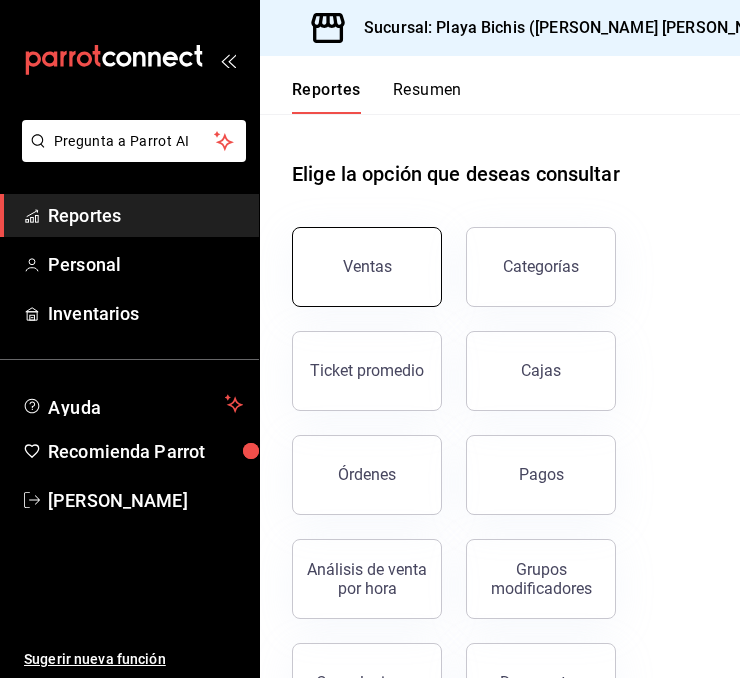 click on "Ventas" at bounding box center [367, 266] 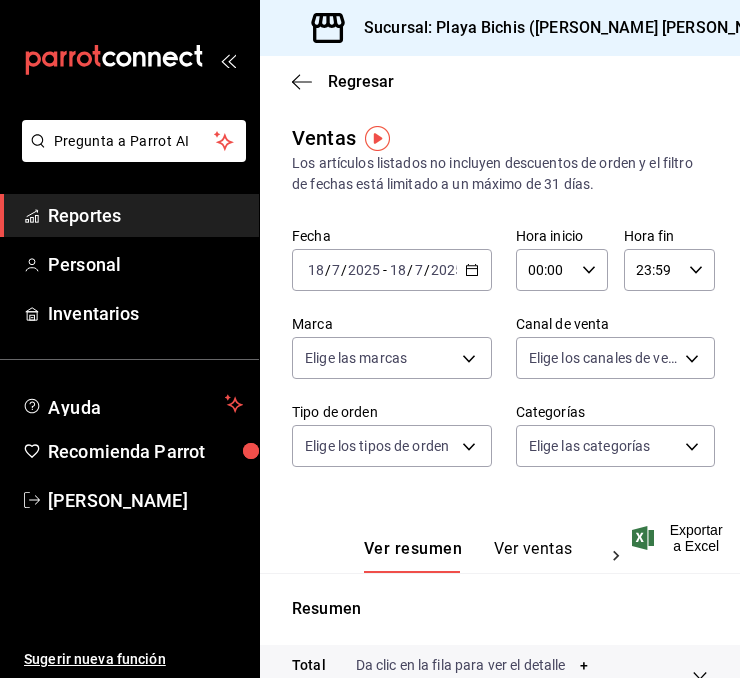 click 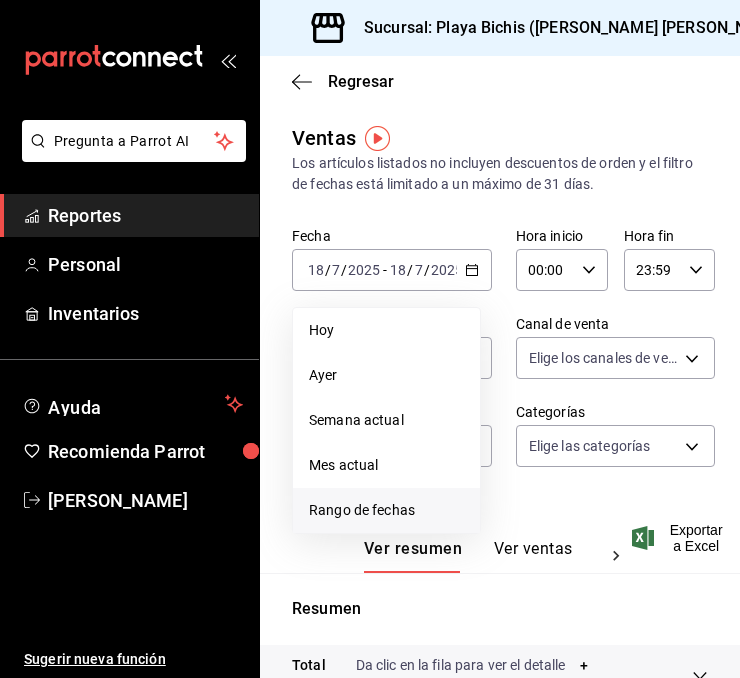 click on "Rango de fechas" at bounding box center (386, 510) 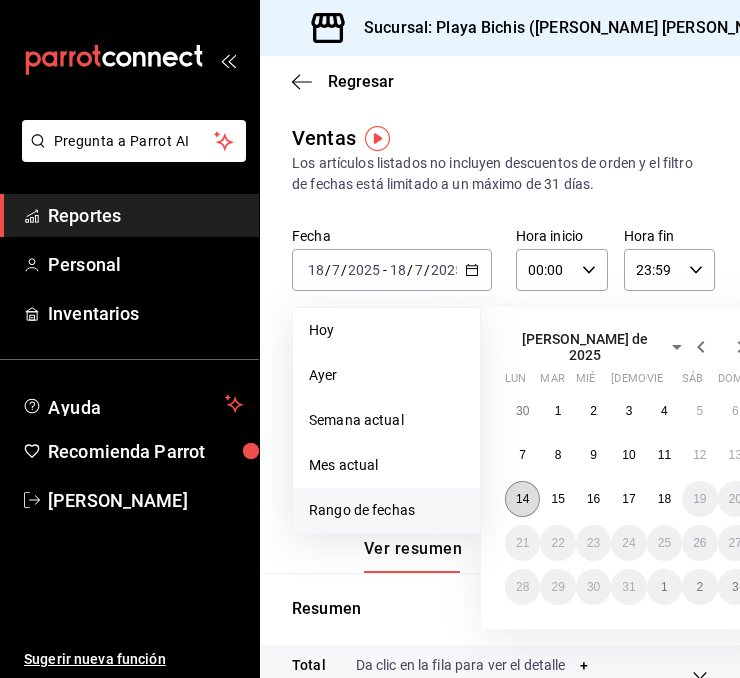 click on "14" at bounding box center [522, 499] 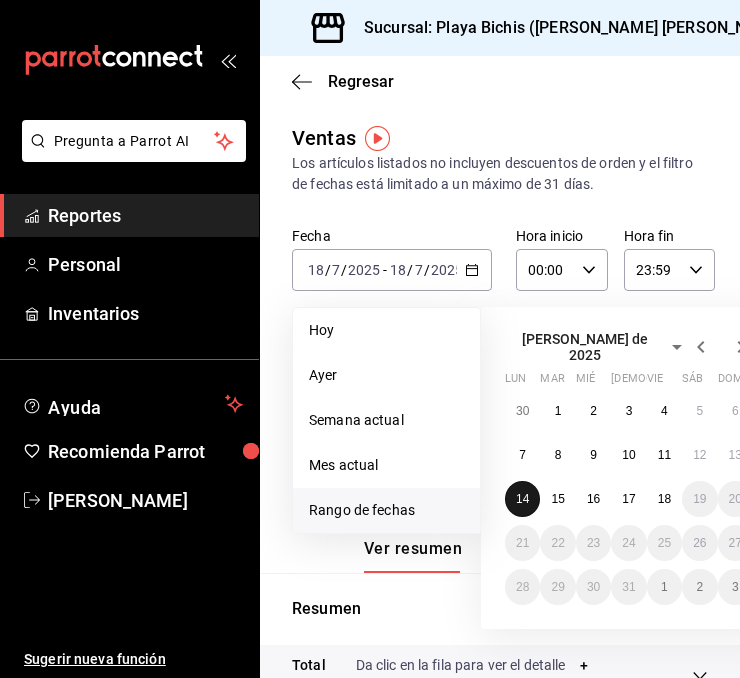 click on "14" at bounding box center (522, 499) 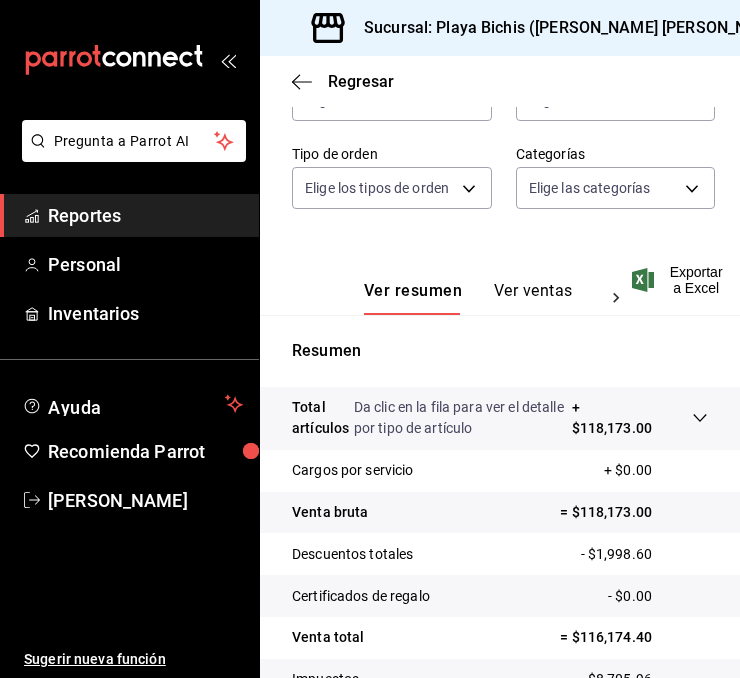 scroll, scrollTop: 276, scrollLeft: 0, axis: vertical 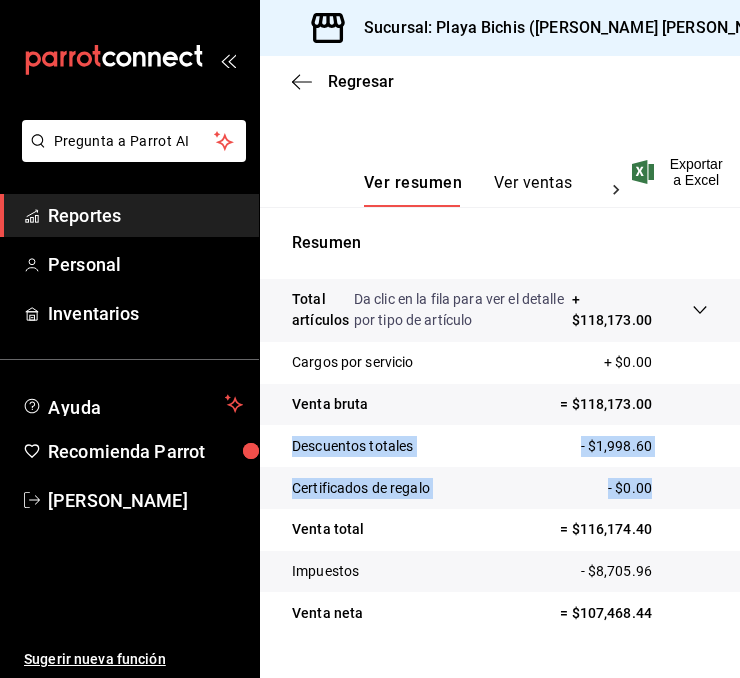 drag, startPoint x: 724, startPoint y: 419, endPoint x: 724, endPoint y: 471, distance: 52 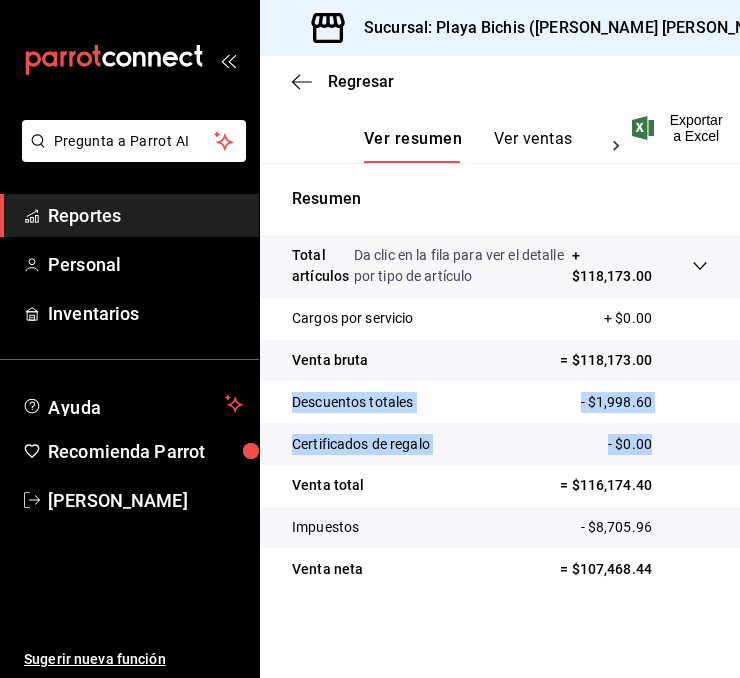 click on "Reportes" at bounding box center (129, 215) 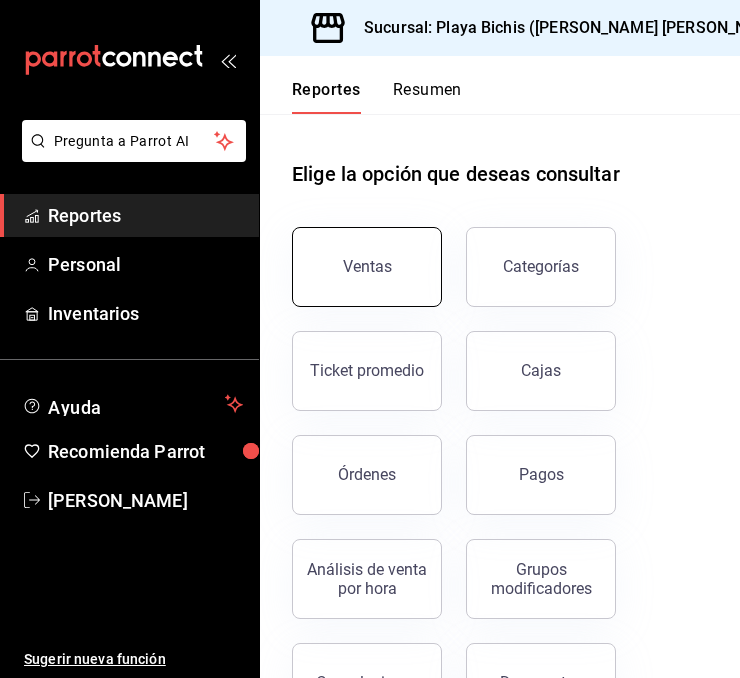 click on "Ventas" at bounding box center (367, 266) 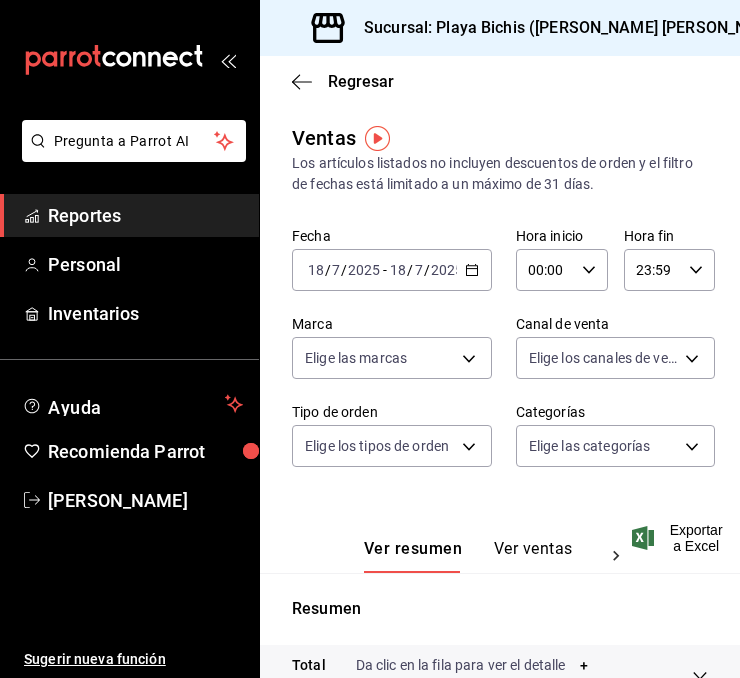 click on "[DATE] [DATE] - [DATE] [DATE]" at bounding box center (392, 270) 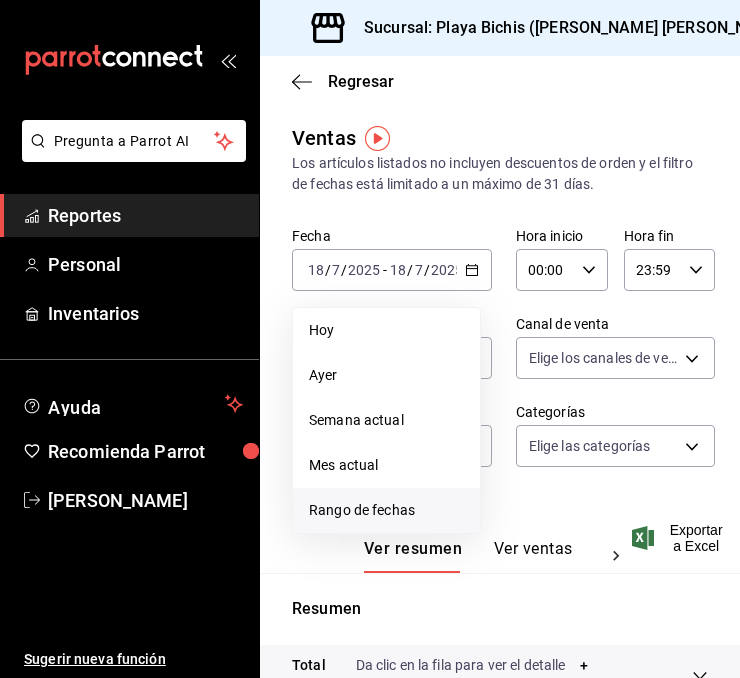 click on "Rango de fechas" at bounding box center [386, 510] 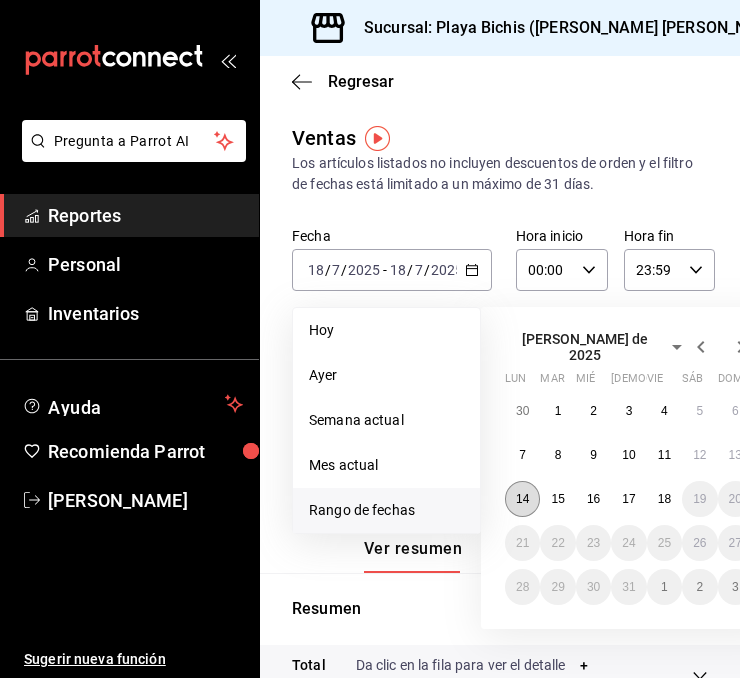 click on "14" at bounding box center [522, 499] 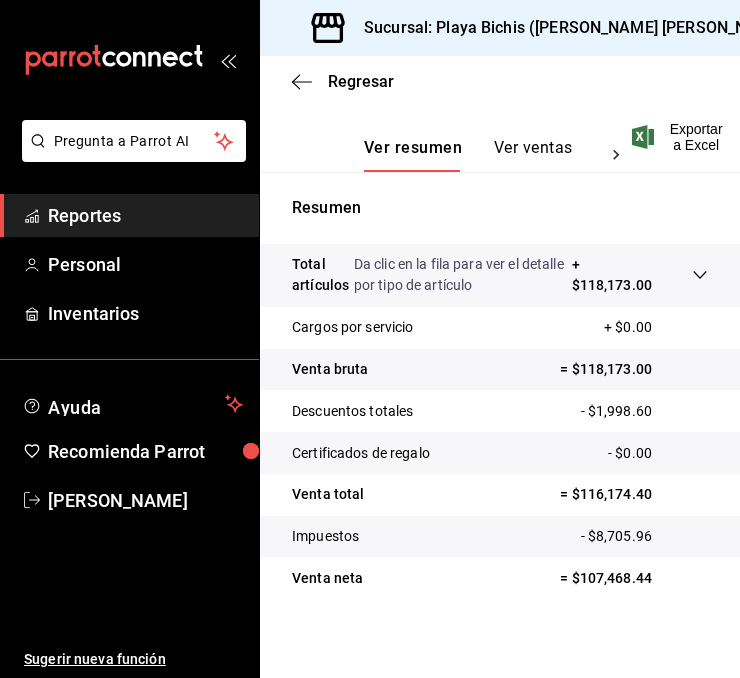 scroll, scrollTop: 403, scrollLeft: 0, axis: vertical 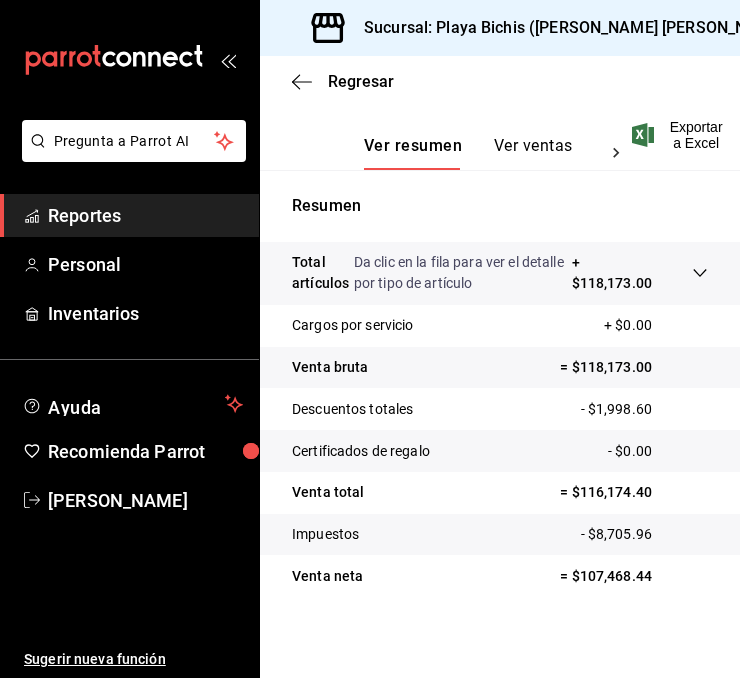 click on "Reportes" at bounding box center [145, 215] 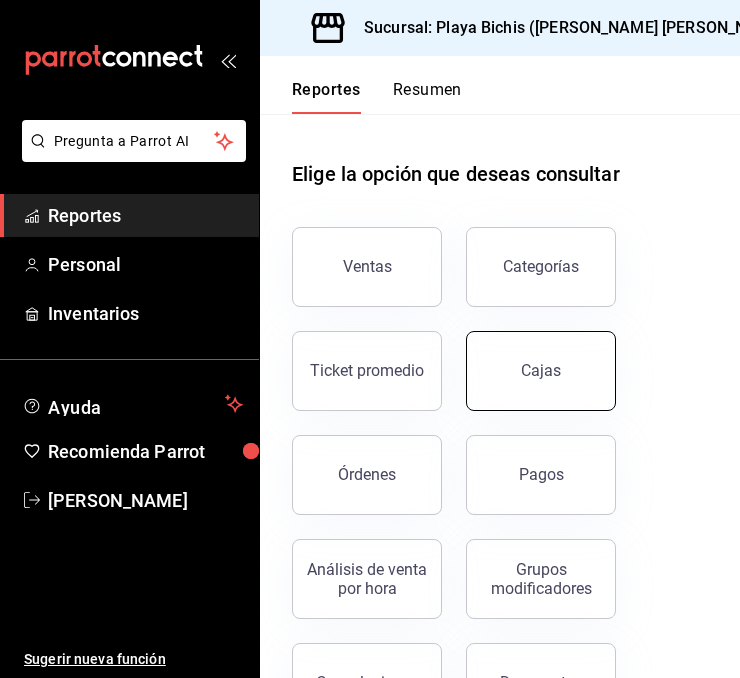 click on "Cajas" at bounding box center (541, 370) 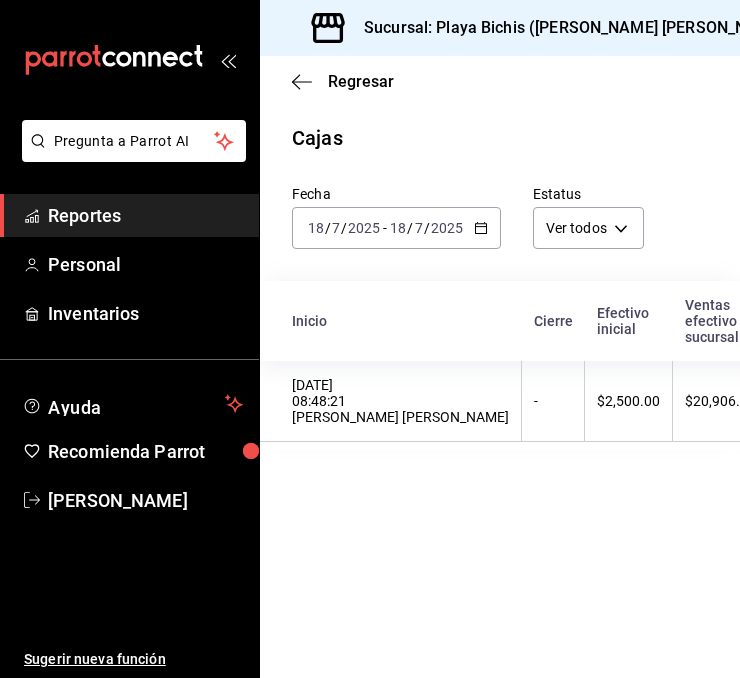 click 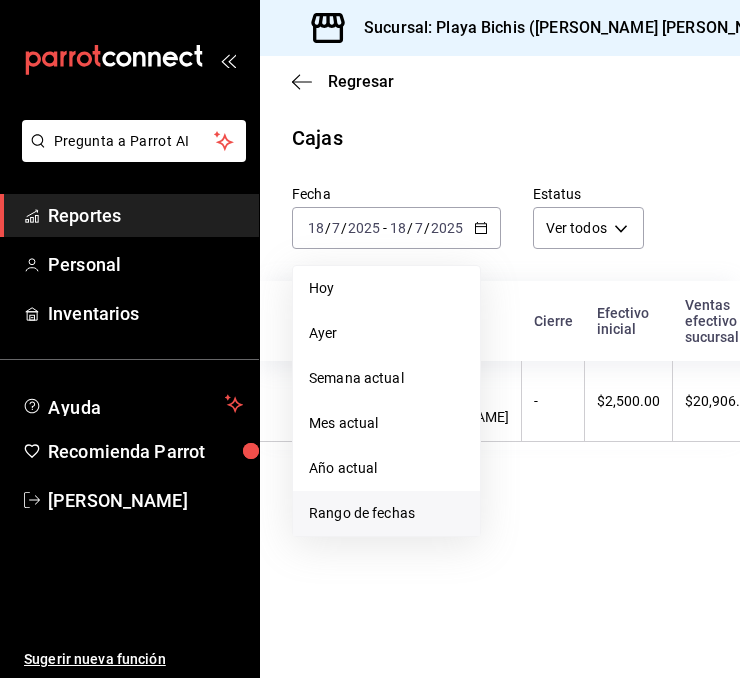 click on "Rango de fechas" at bounding box center [386, 513] 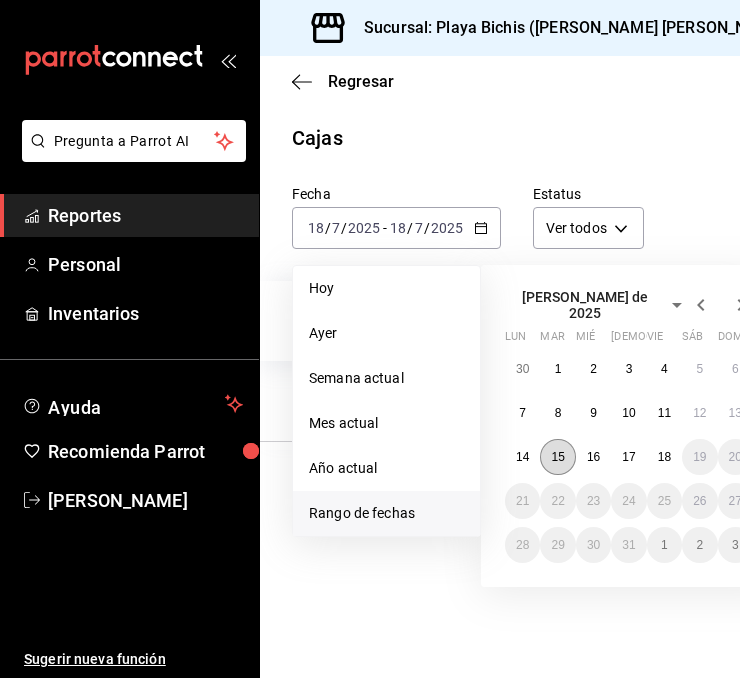 click on "15" at bounding box center (557, 457) 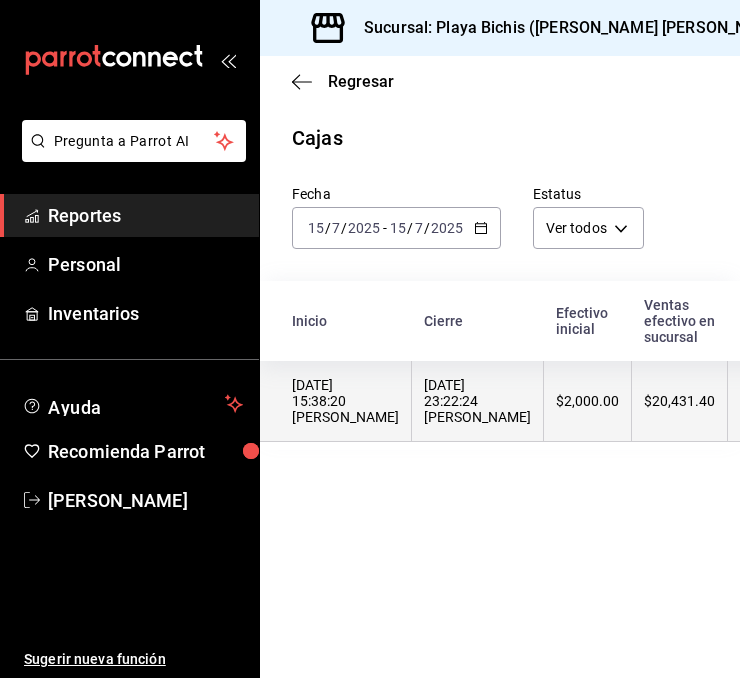 click on "[DATE]
15:38:20
[PERSON_NAME]" at bounding box center [345, 401] 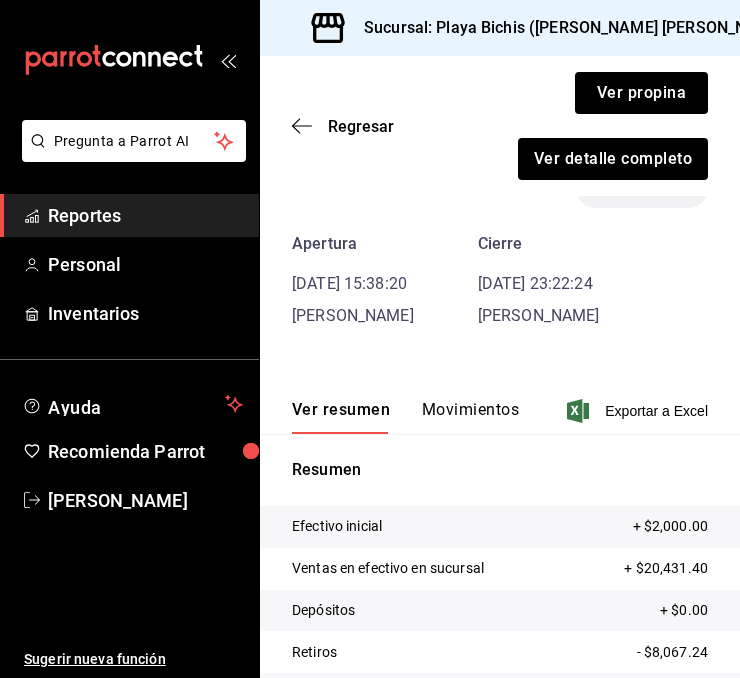 scroll, scrollTop: 31, scrollLeft: 0, axis: vertical 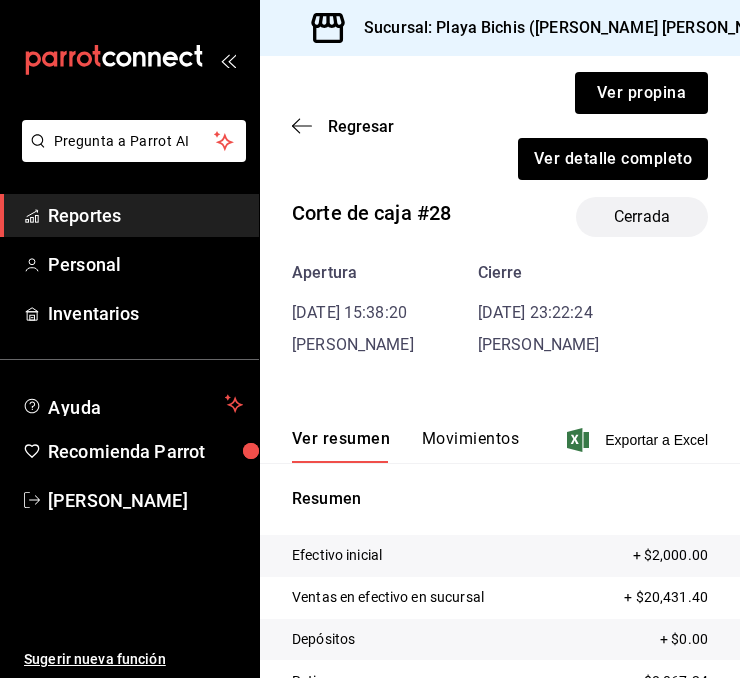 click on "Reportes" at bounding box center (145, 215) 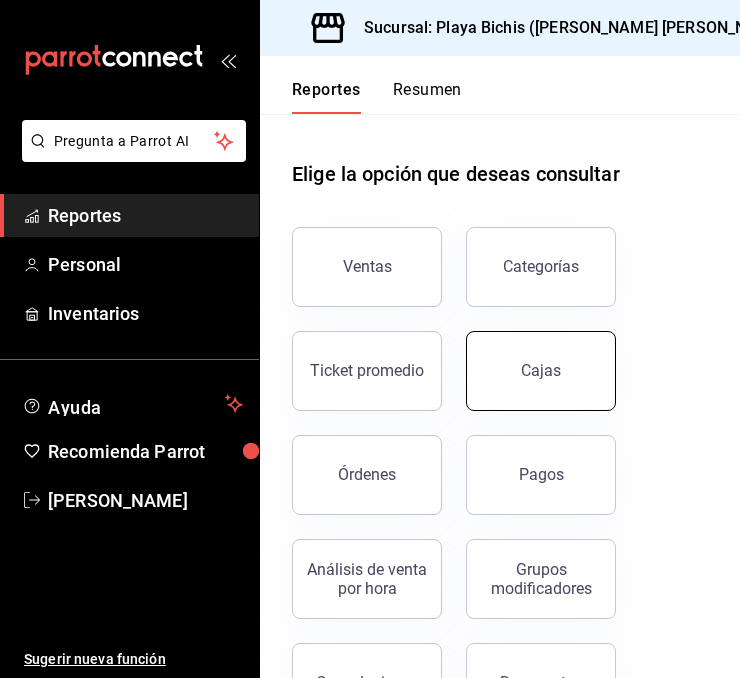 click on "Cajas" at bounding box center (541, 371) 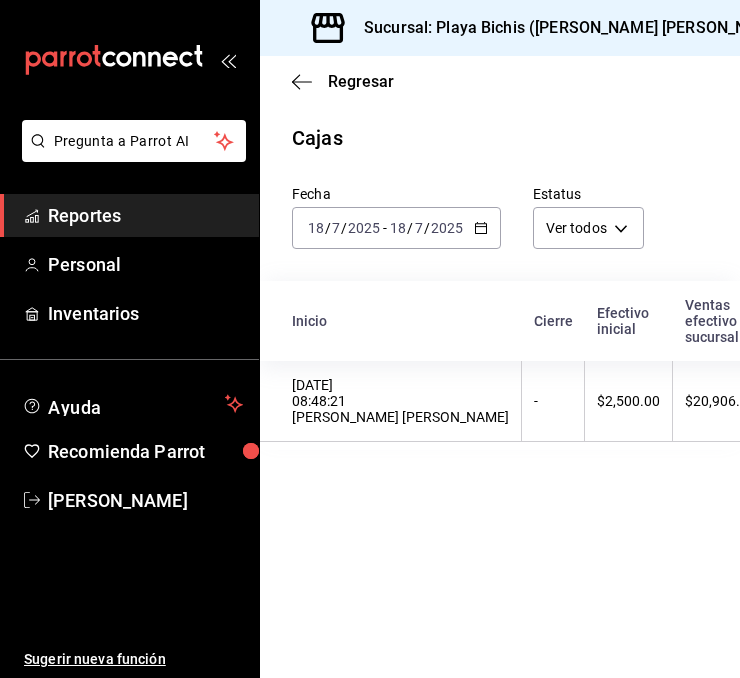 click 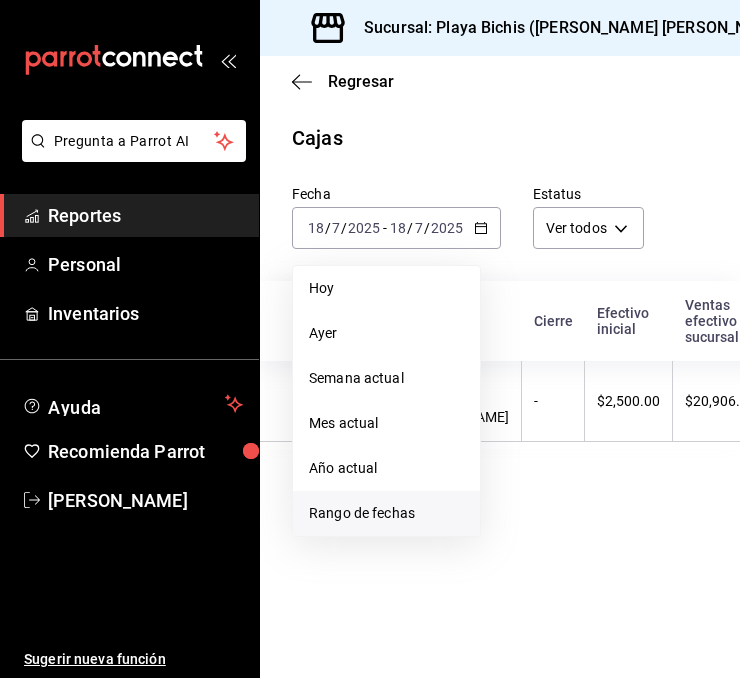 click on "Rango de fechas" at bounding box center [386, 513] 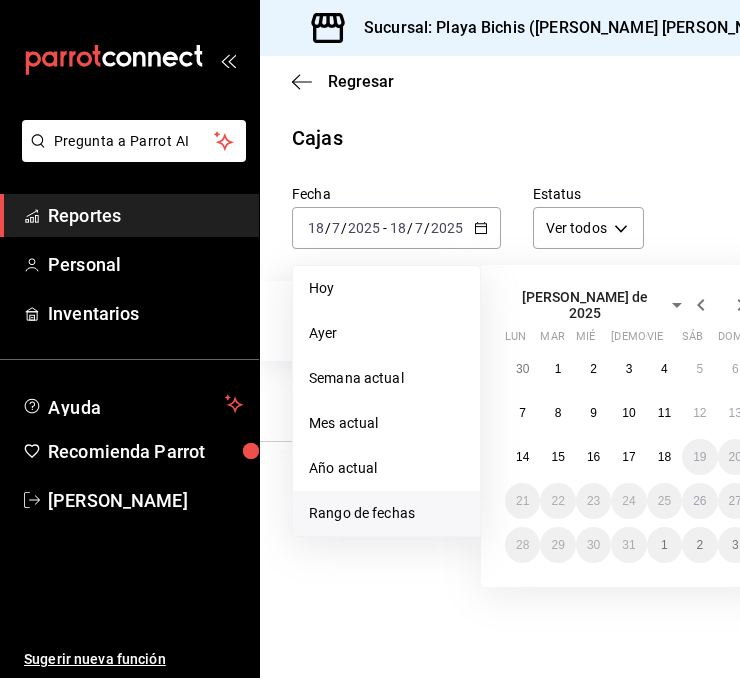 click on "Rango de fechas" at bounding box center [386, 513] 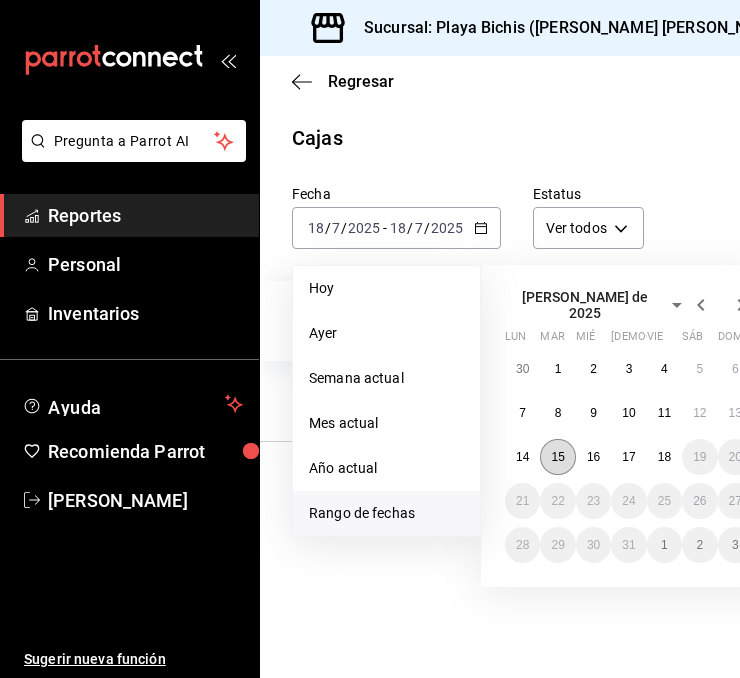click on "15" at bounding box center [557, 457] 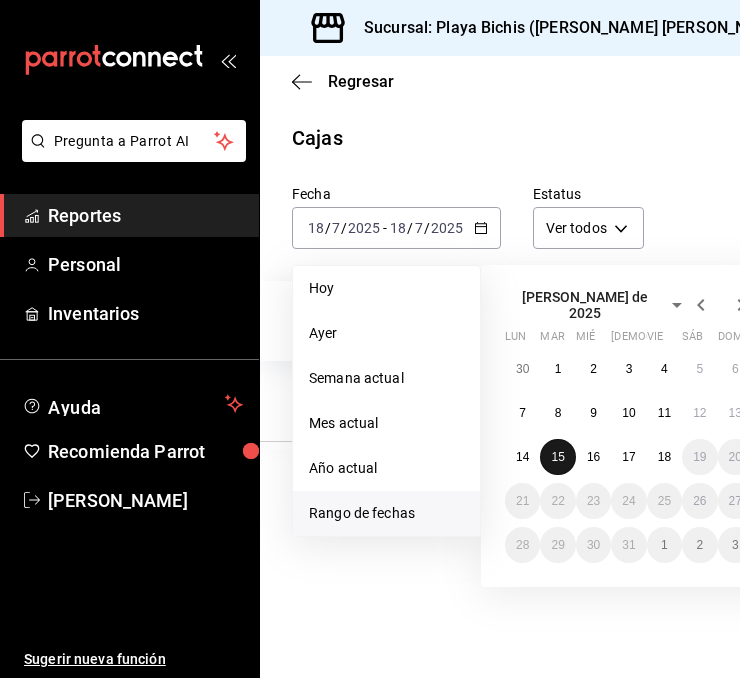 click on "15" at bounding box center (557, 457) 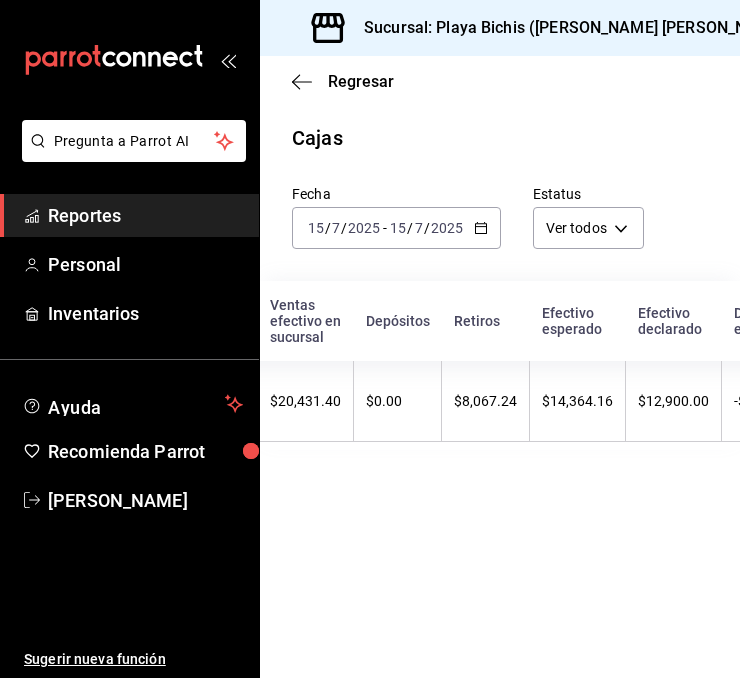 scroll, scrollTop: 0, scrollLeft: 0, axis: both 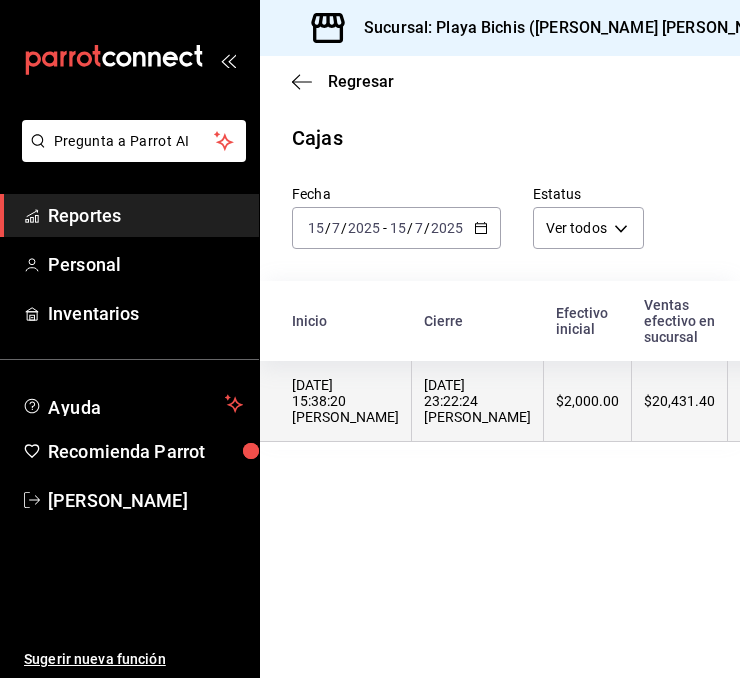 click on "[DATE]
15:38:20
[PERSON_NAME]" at bounding box center (345, 401) 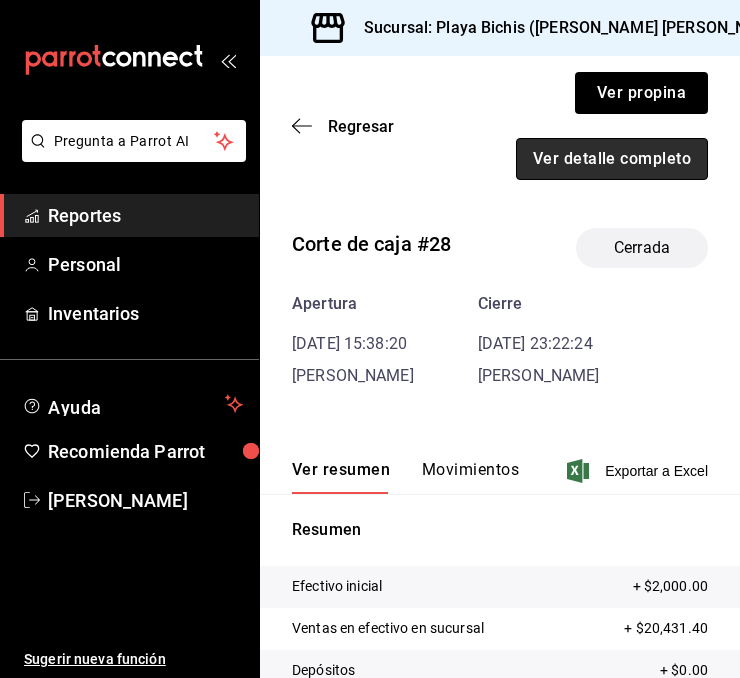 click on "Ver detalle completo" at bounding box center (612, 159) 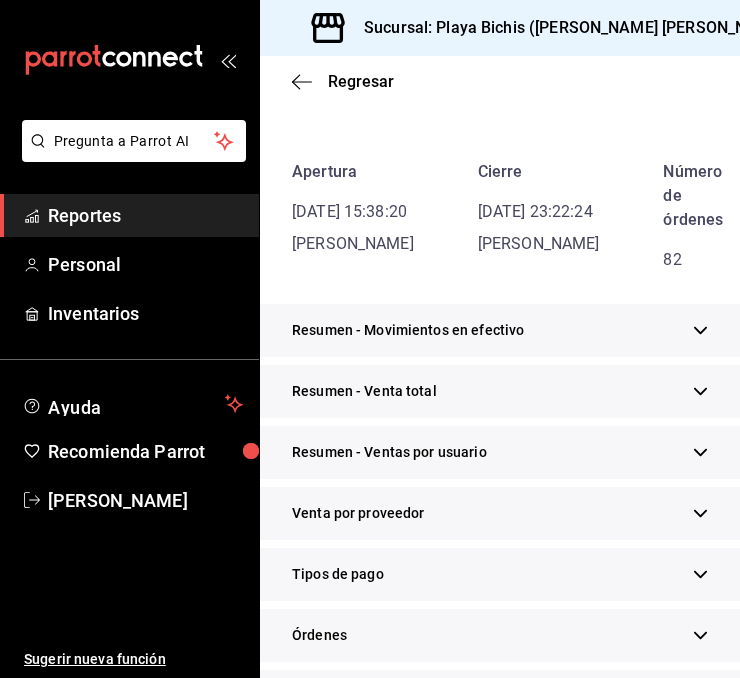 scroll, scrollTop: 188, scrollLeft: 0, axis: vertical 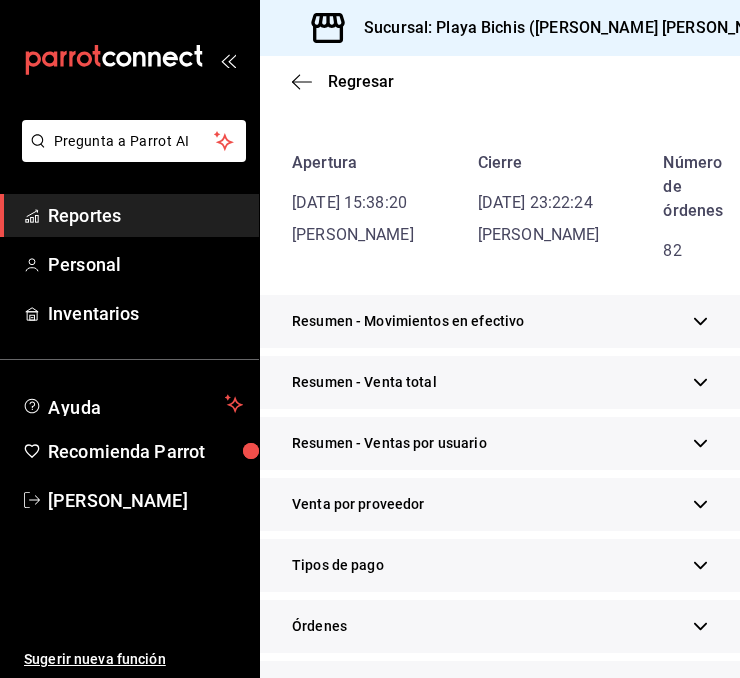 click on "Resumen - Venta total" at bounding box center (500, 382) 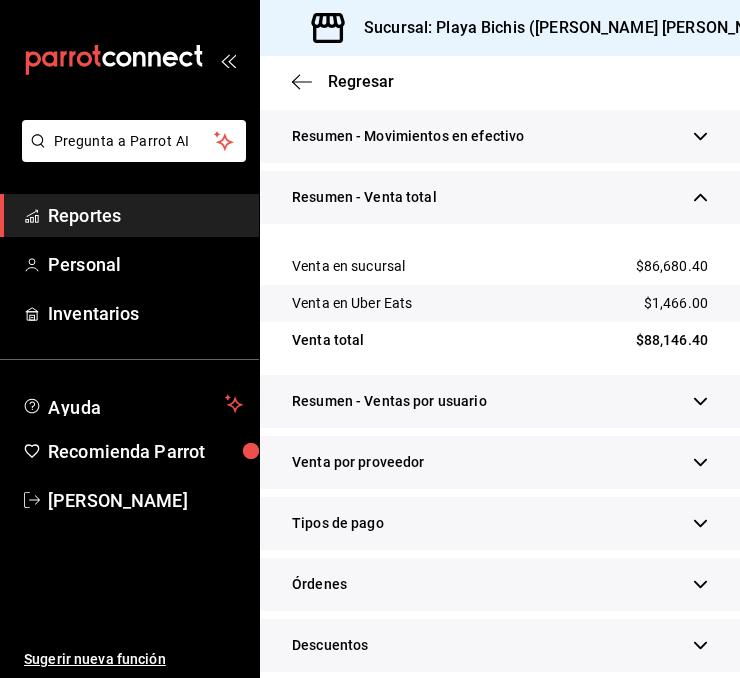 scroll, scrollTop: 377, scrollLeft: 0, axis: vertical 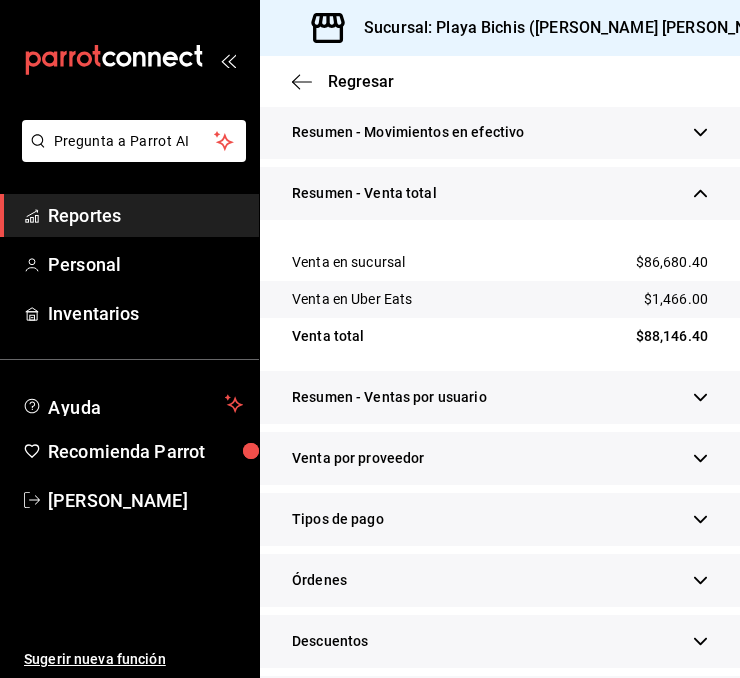 click on "Tipos de pago" at bounding box center (500, 519) 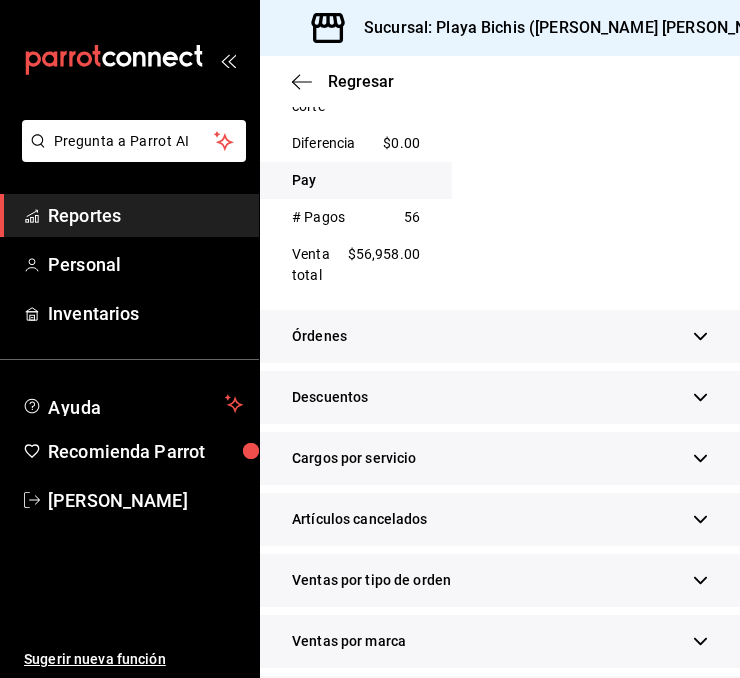 scroll, scrollTop: 2107, scrollLeft: 0, axis: vertical 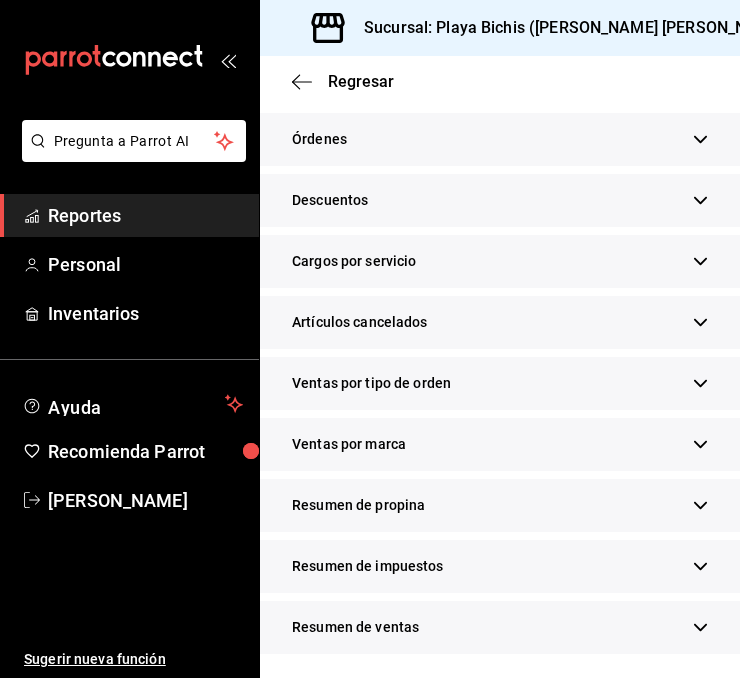 click on "Resumen de propina" at bounding box center (500, 505) 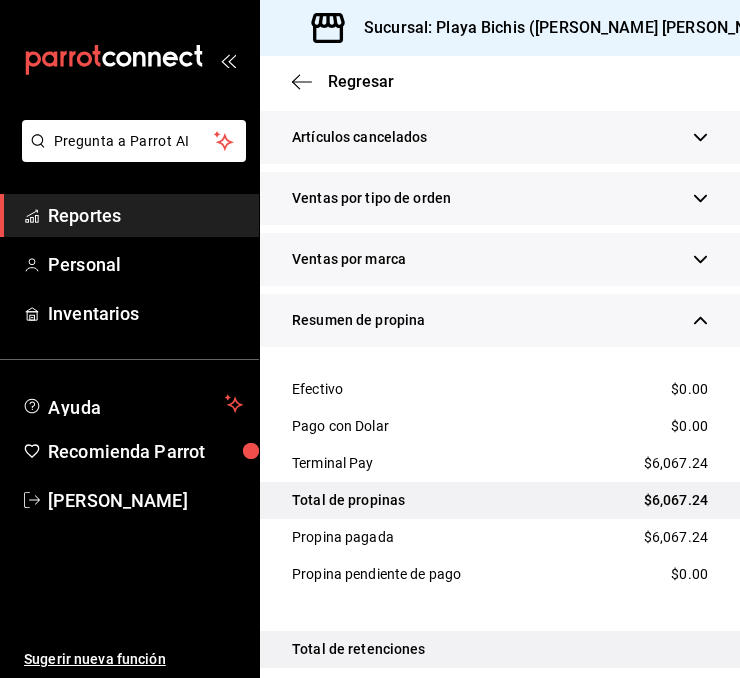 scroll, scrollTop: 2548, scrollLeft: 0, axis: vertical 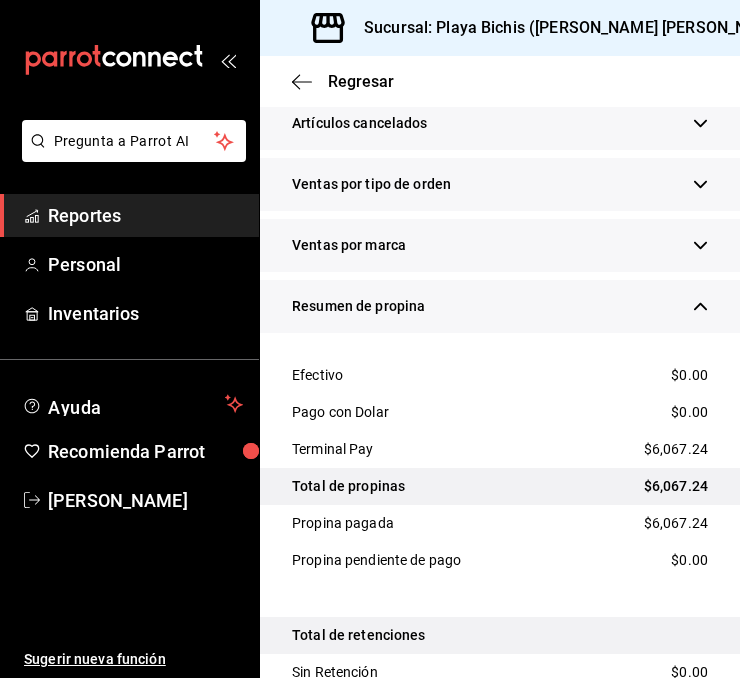 click on "Reportes" at bounding box center (145, 215) 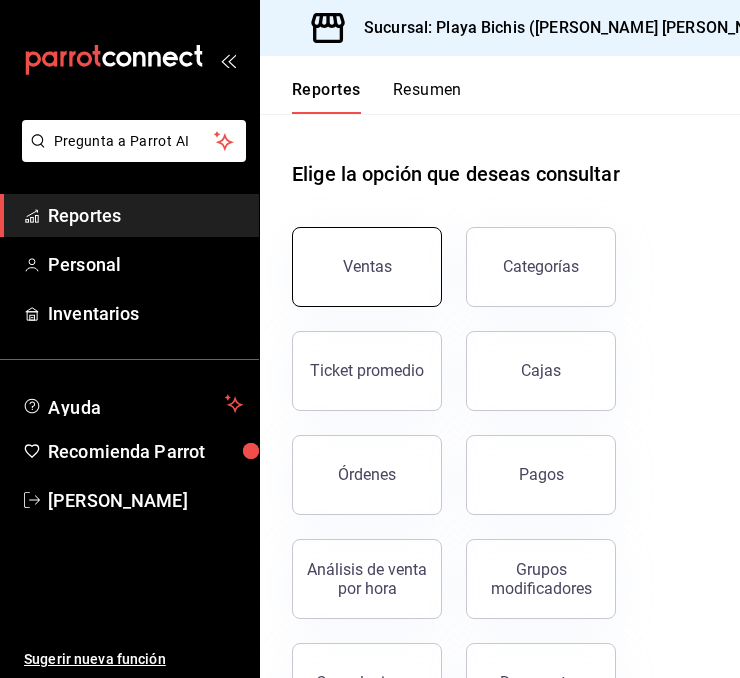click on "Ventas" at bounding box center (367, 267) 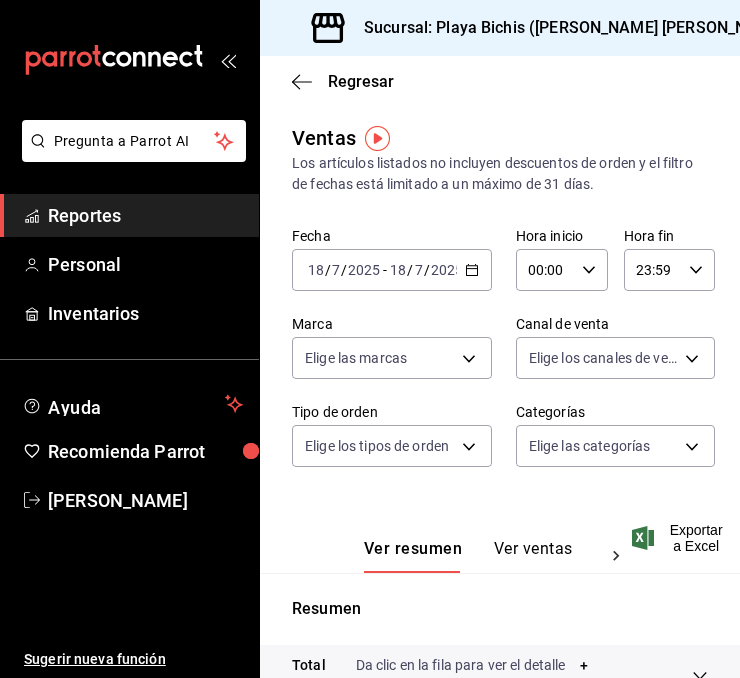 click 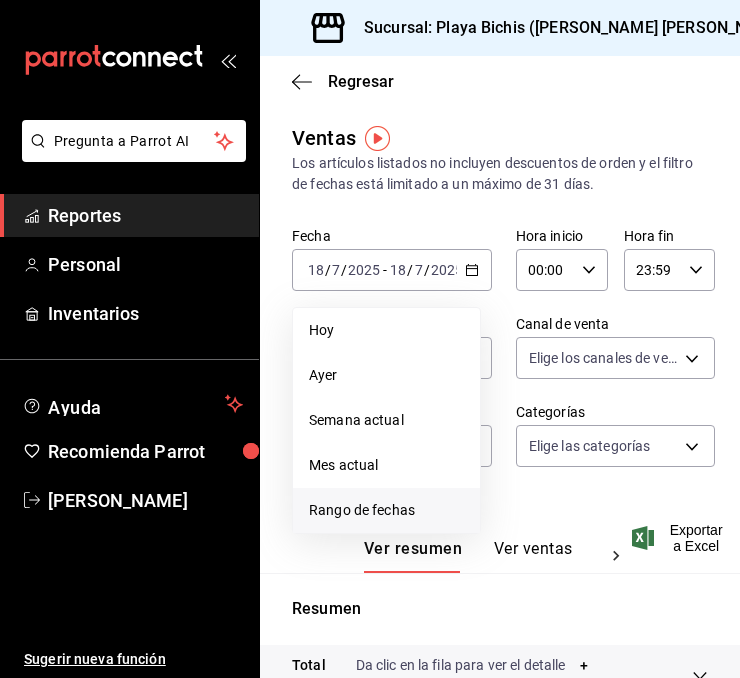 click on "Rango de fechas" at bounding box center [386, 510] 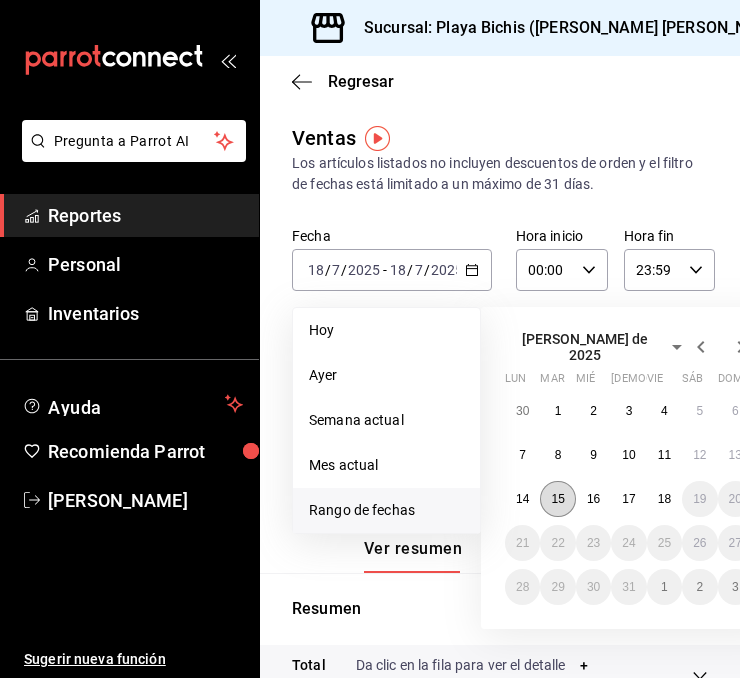 click on "15" at bounding box center [557, 499] 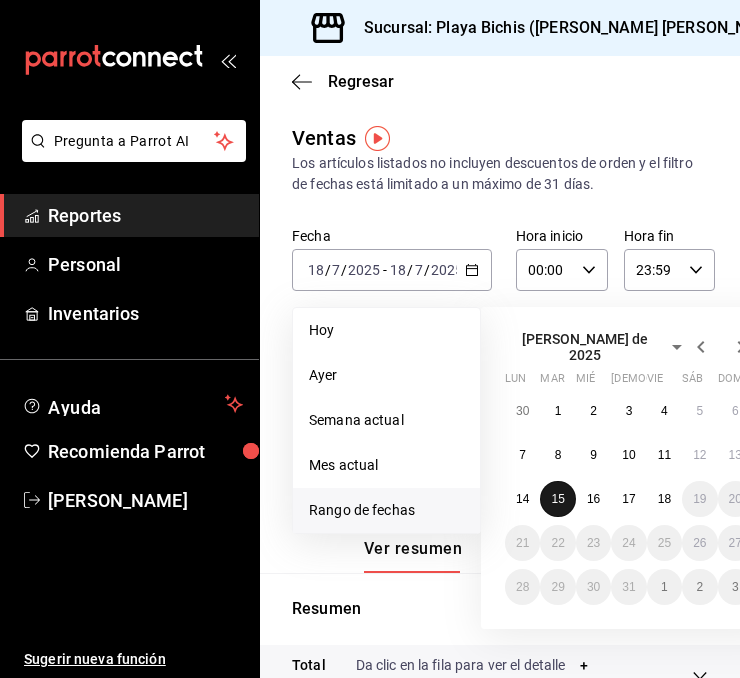 click on "15" at bounding box center (557, 499) 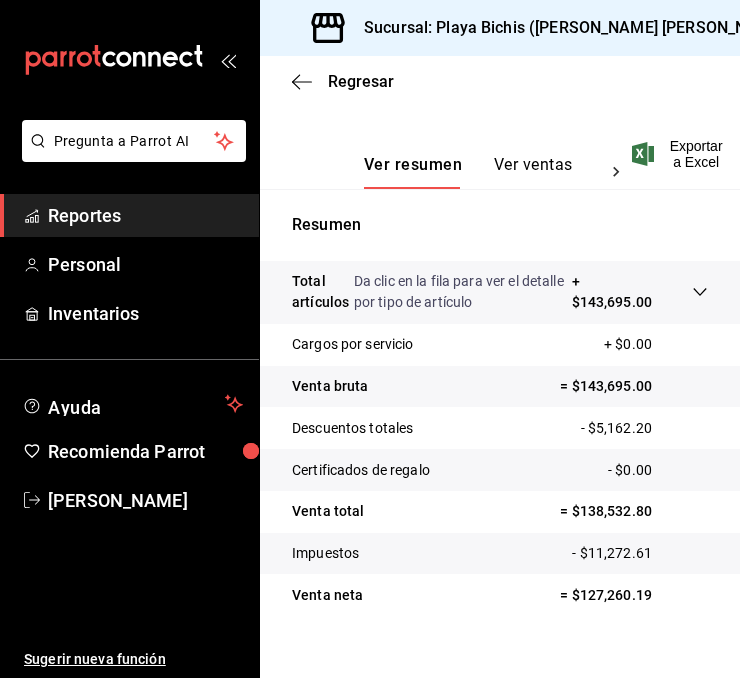 scroll, scrollTop: 386, scrollLeft: 0, axis: vertical 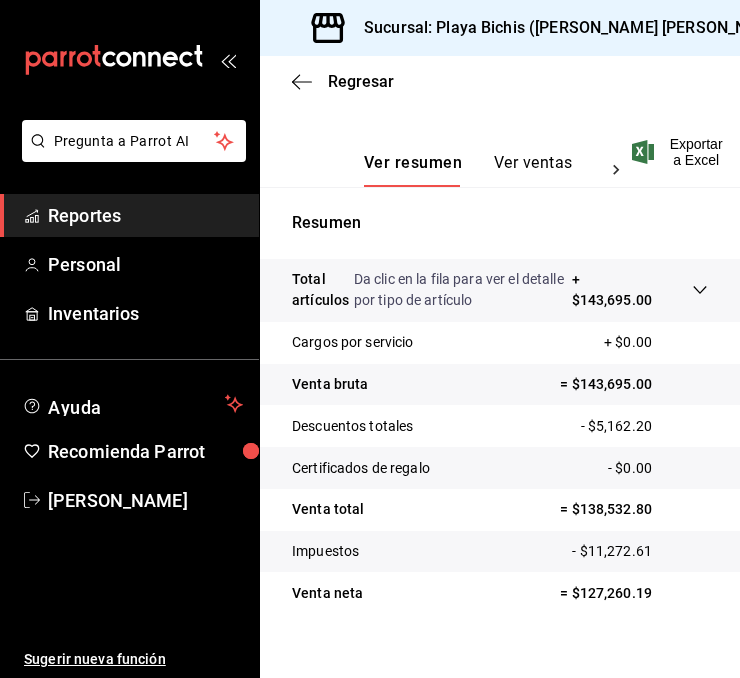 click on "Reportes" at bounding box center (145, 215) 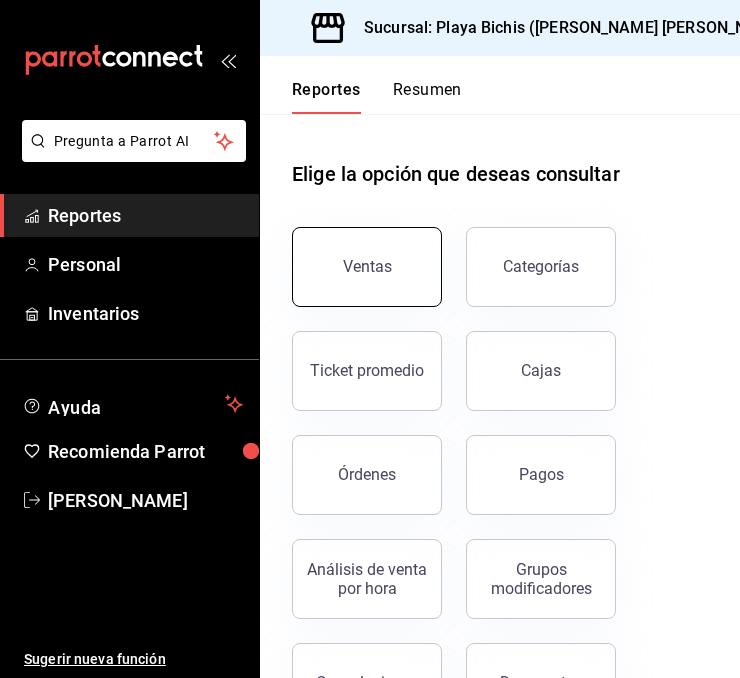 click on "Ventas" at bounding box center (367, 267) 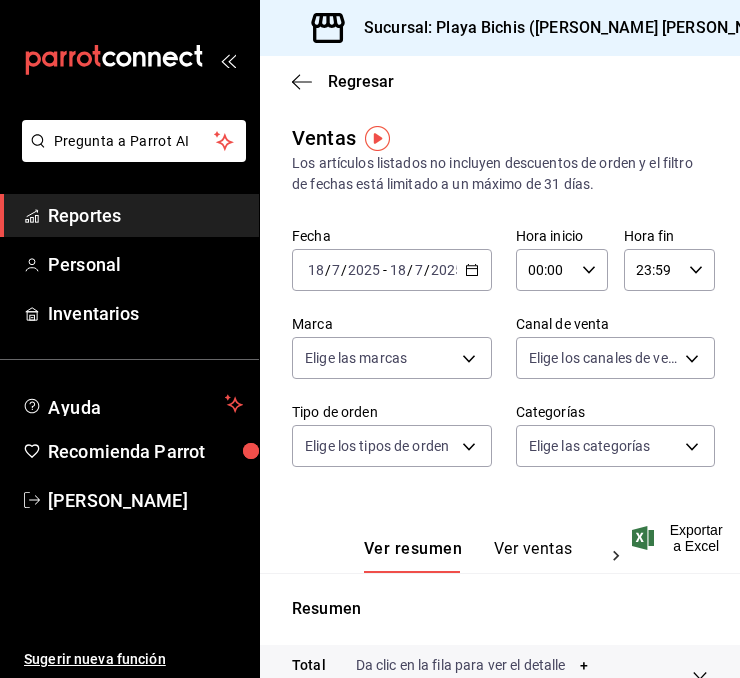 click 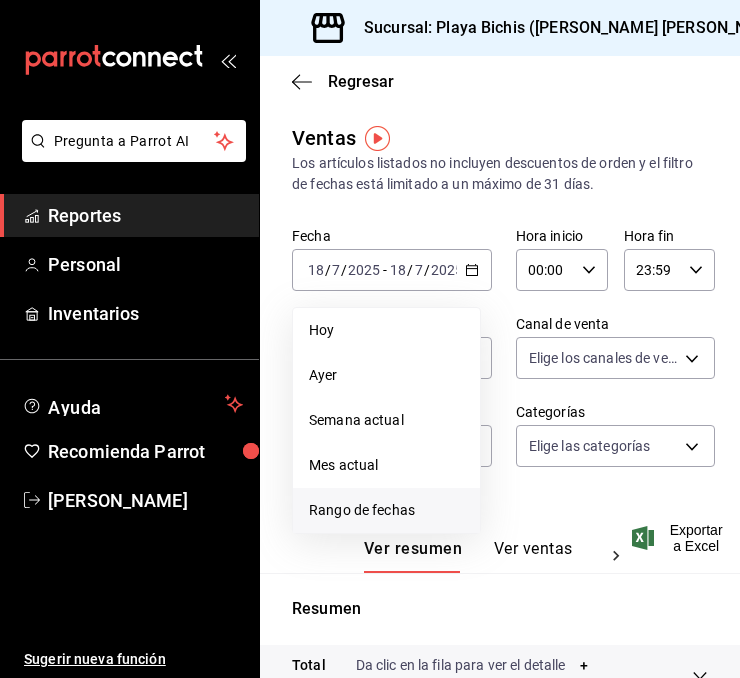 click on "Rango de fechas" at bounding box center [386, 510] 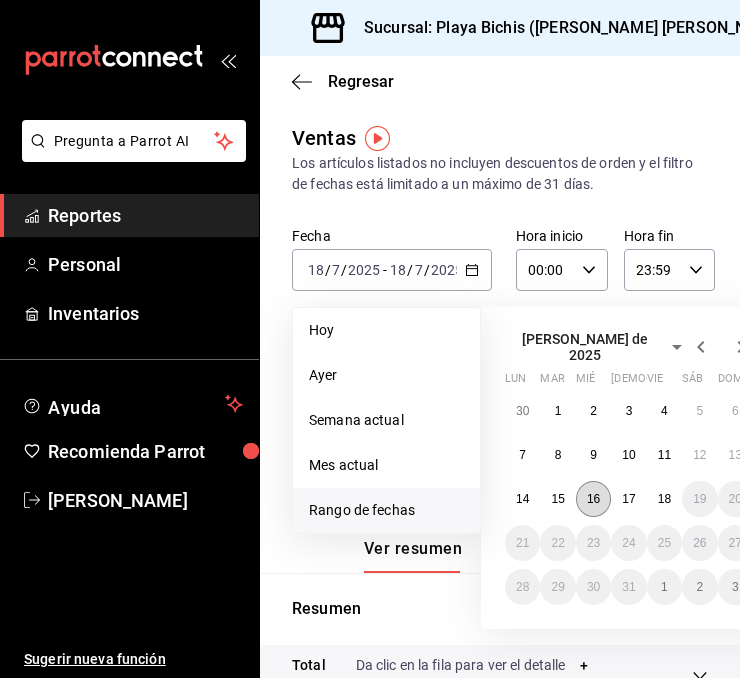 click on "16" at bounding box center [593, 499] 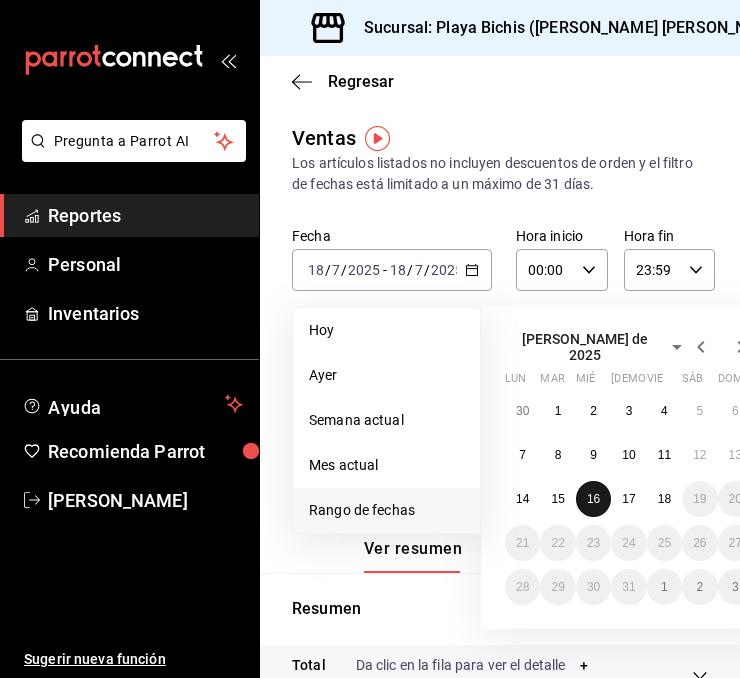 click on "16" at bounding box center (593, 499) 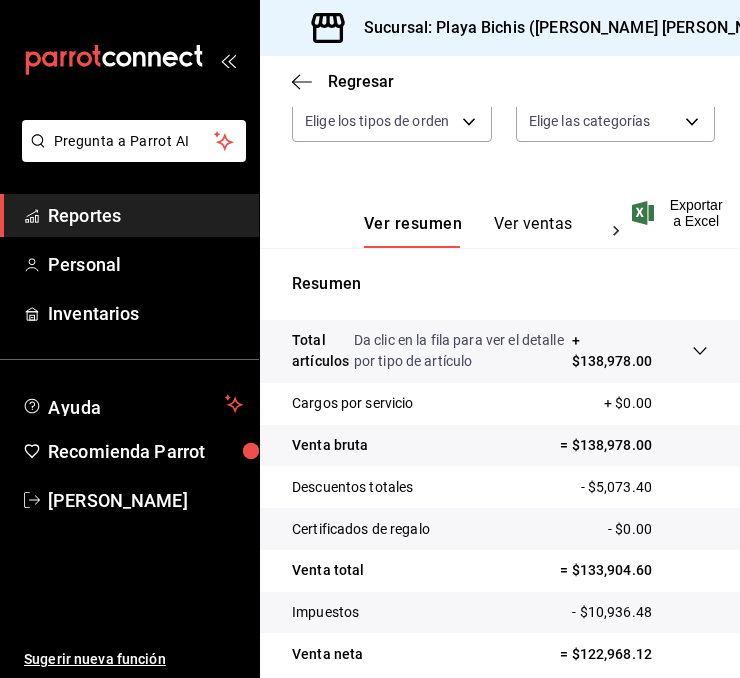scroll, scrollTop: 336, scrollLeft: 0, axis: vertical 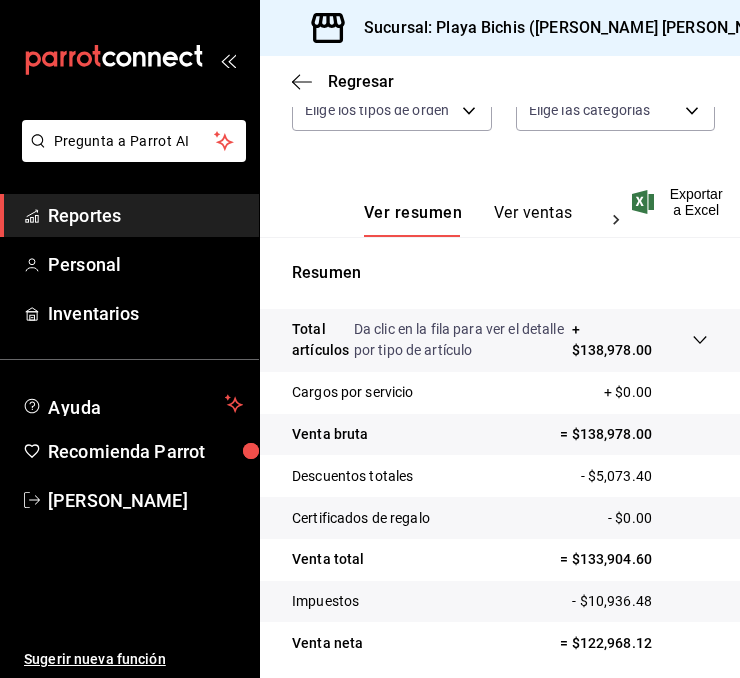 click on "Reportes" at bounding box center (145, 215) 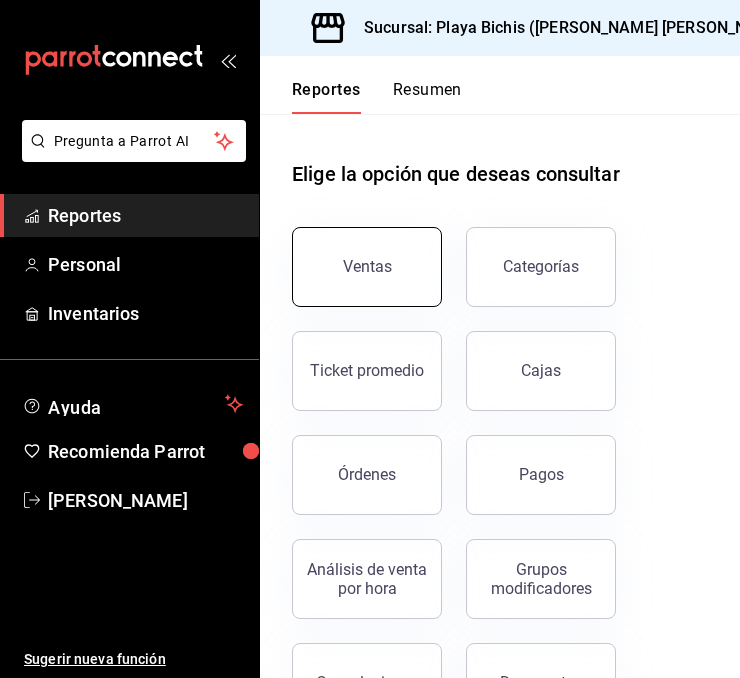 click on "Ventas" at bounding box center (367, 267) 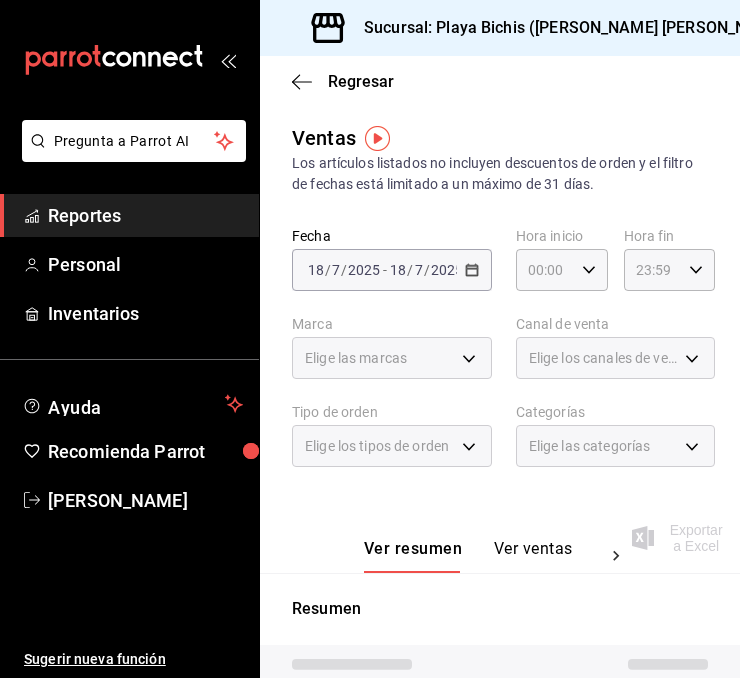 click on "[DATE] [DATE] - [DATE] [DATE]" at bounding box center (392, 270) 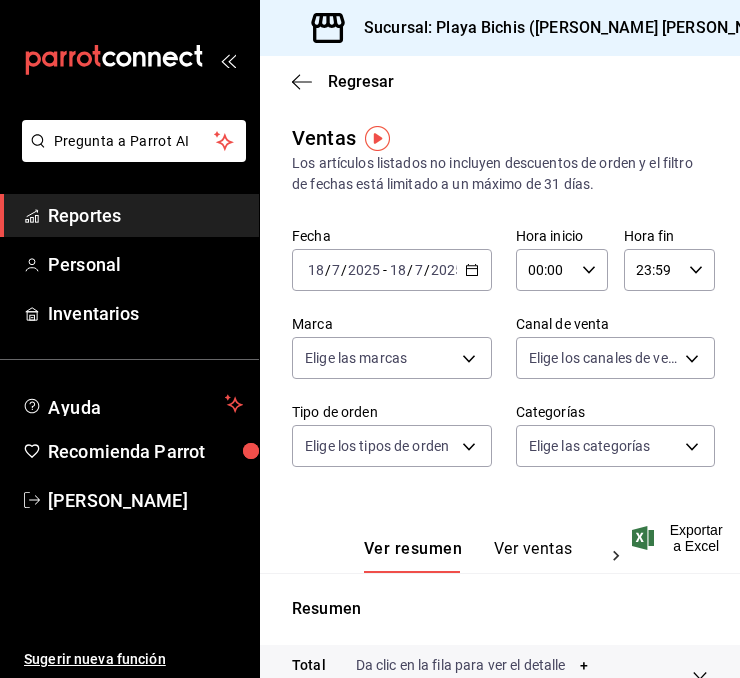 click 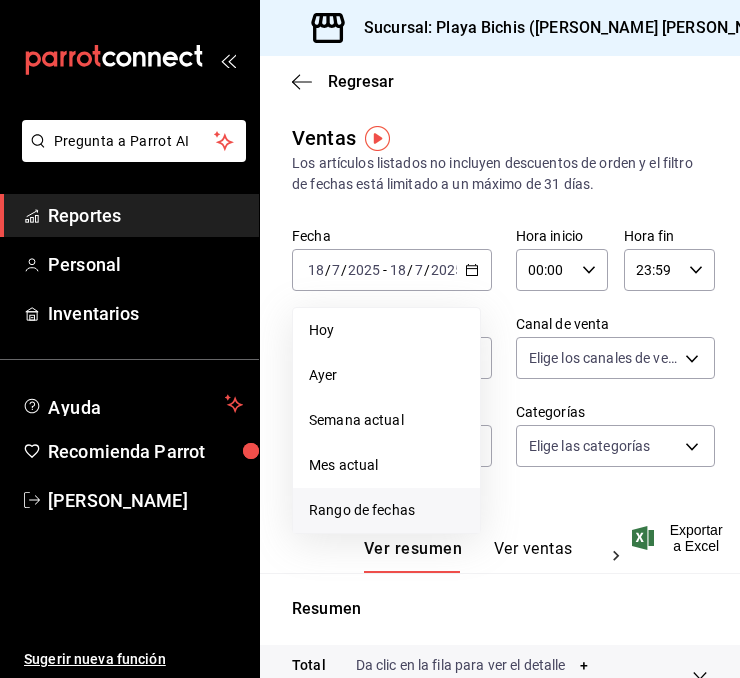click on "Rango de fechas" at bounding box center [386, 510] 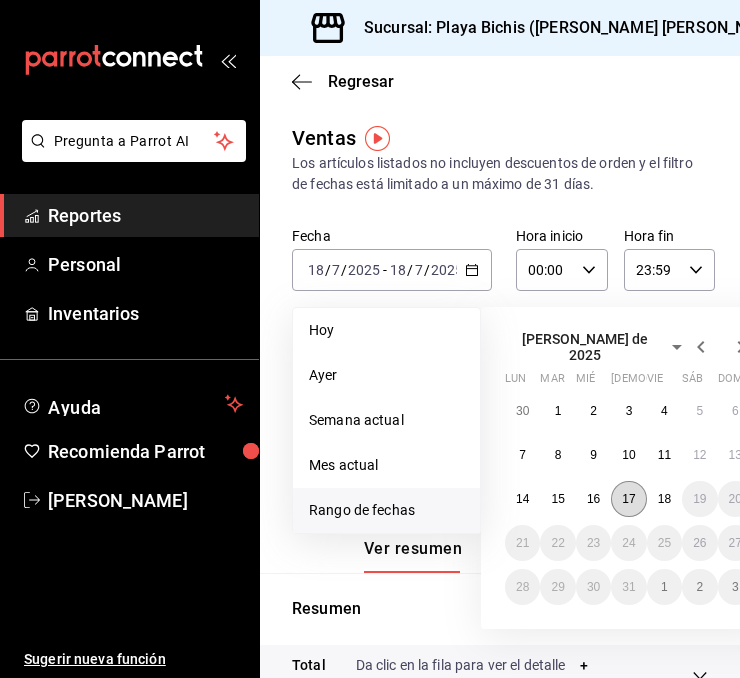 click on "17" at bounding box center (628, 499) 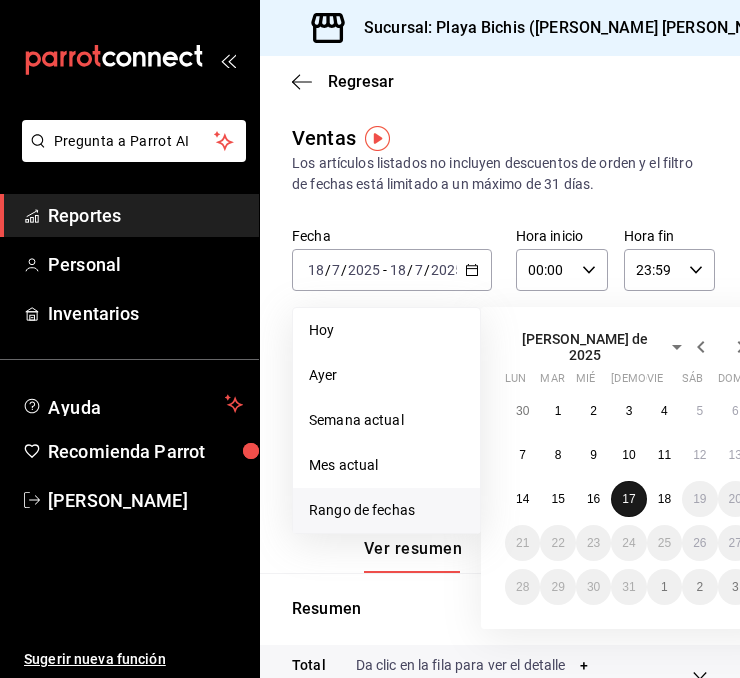 click on "17" at bounding box center (628, 499) 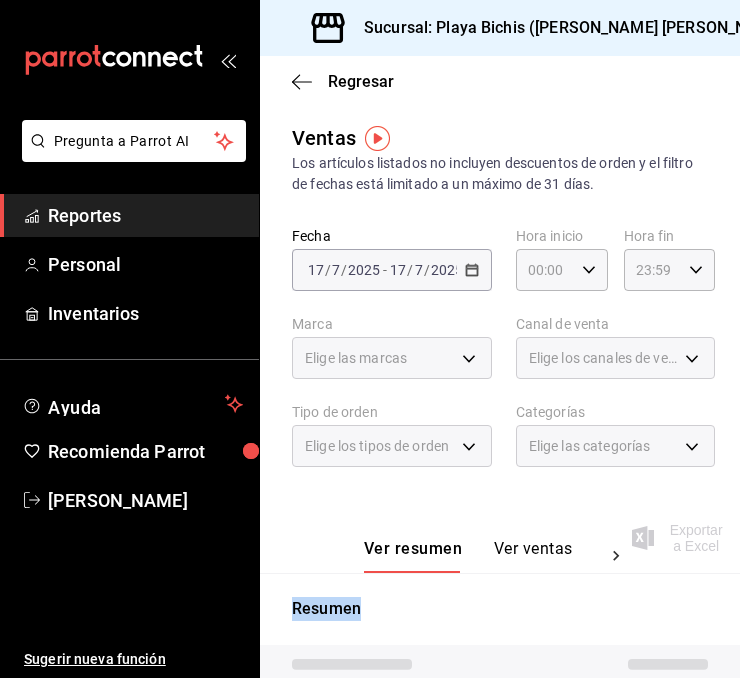 click on "Ver resumen Ver ventas Ver cargos Exportar a Excel" at bounding box center [500, 532] 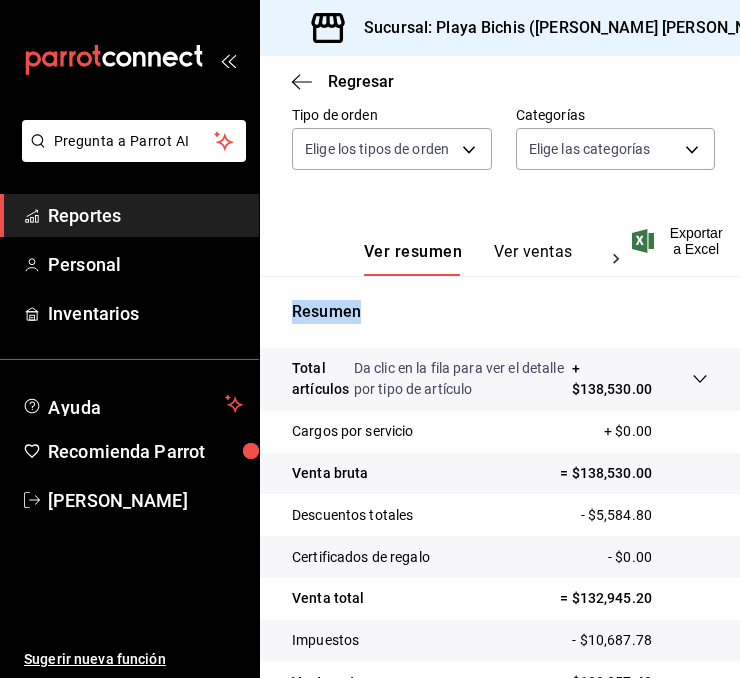 scroll, scrollTop: 310, scrollLeft: 0, axis: vertical 